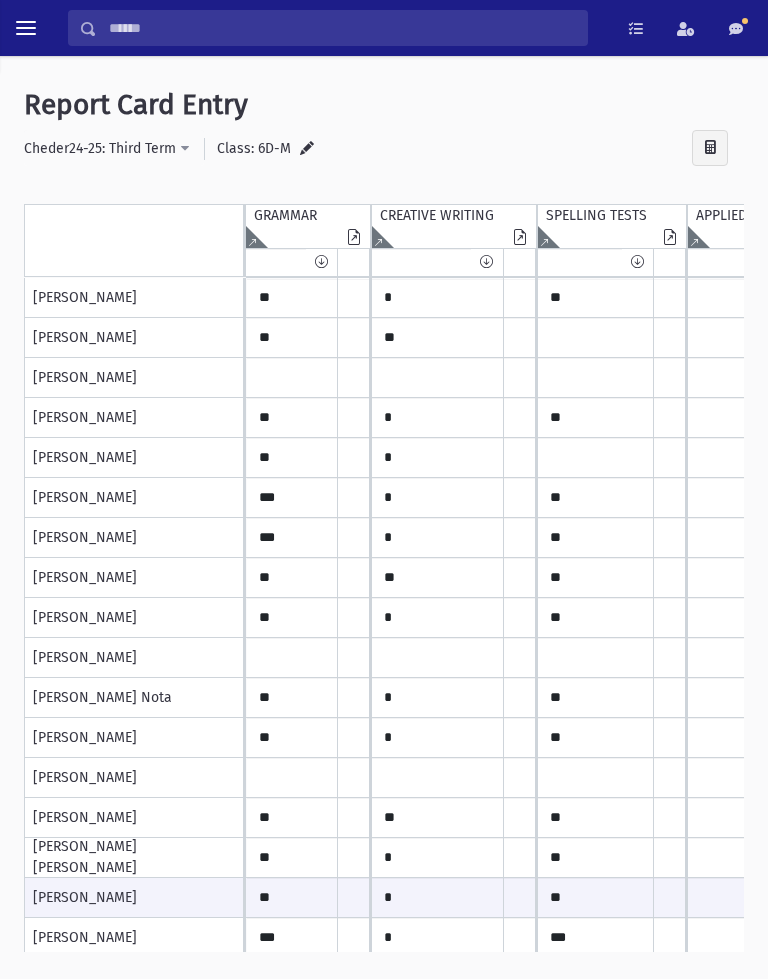 scroll, scrollTop: 0, scrollLeft: 0, axis: both 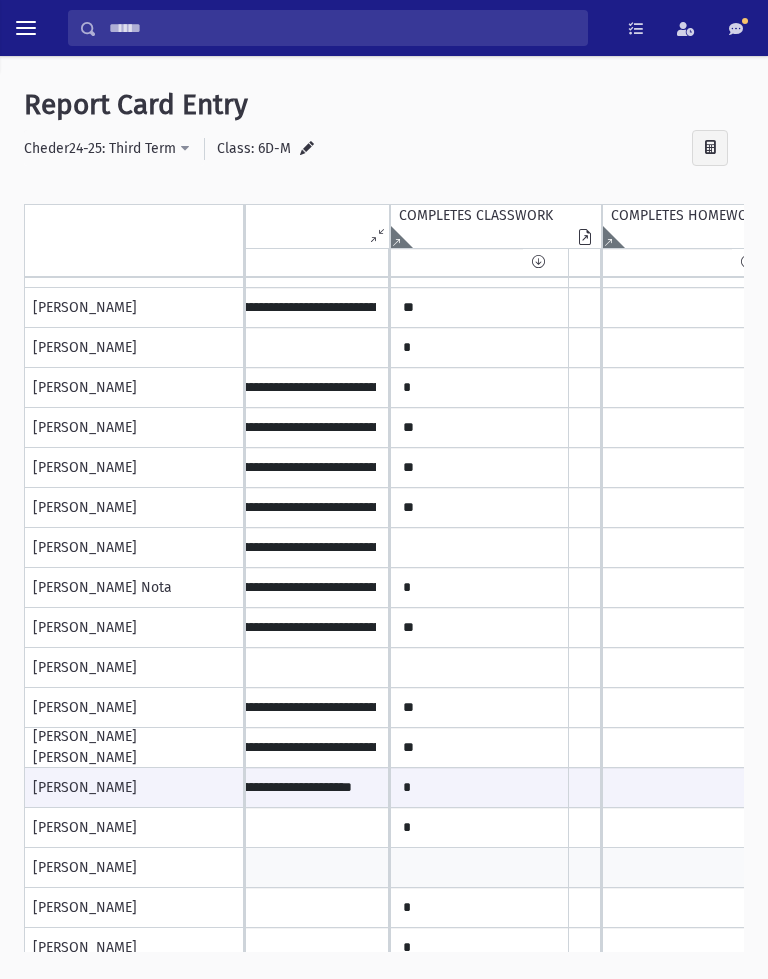 click on "Rapaport, Yitzchok" at bounding box center (134, 828) 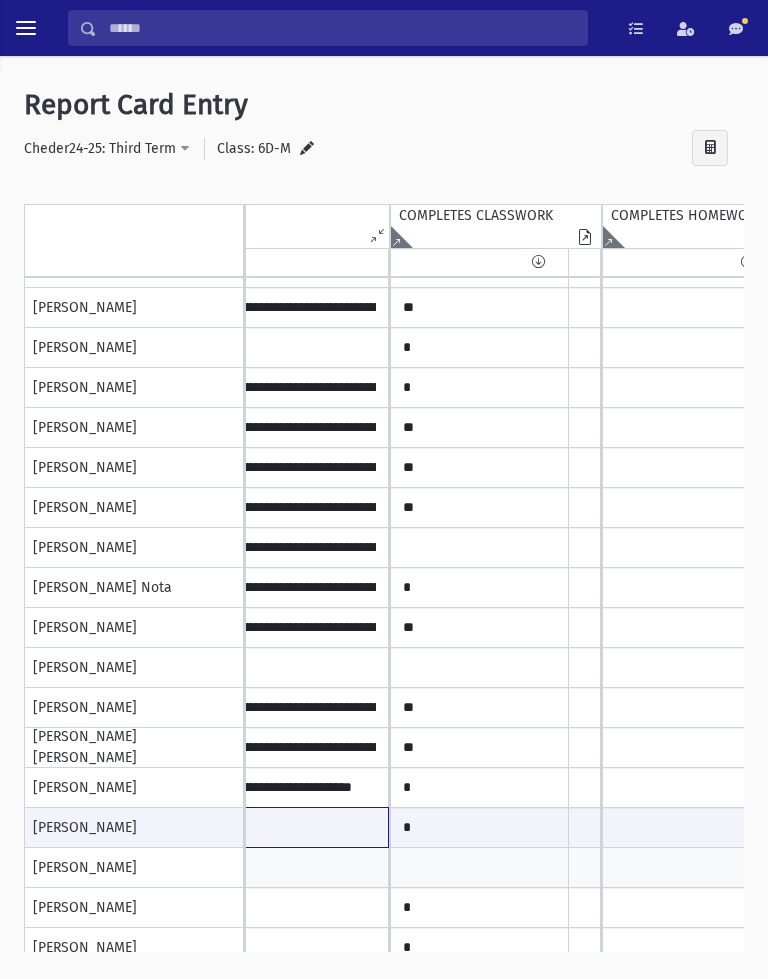 click at bounding box center (158, 827) 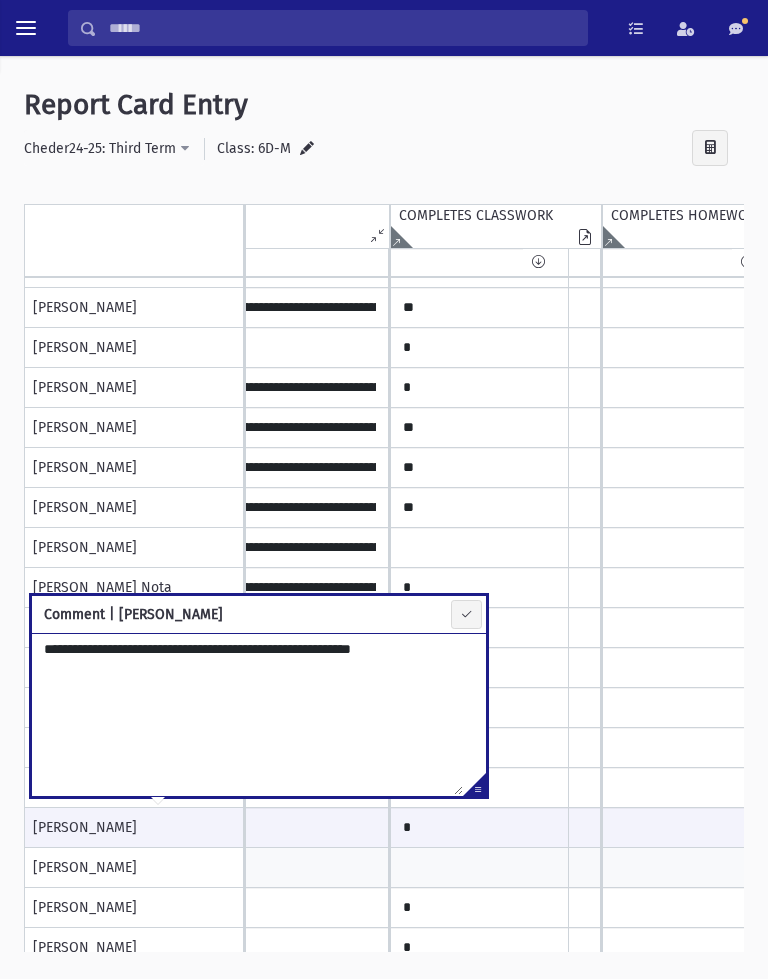 click on "**********" at bounding box center (247, 714) 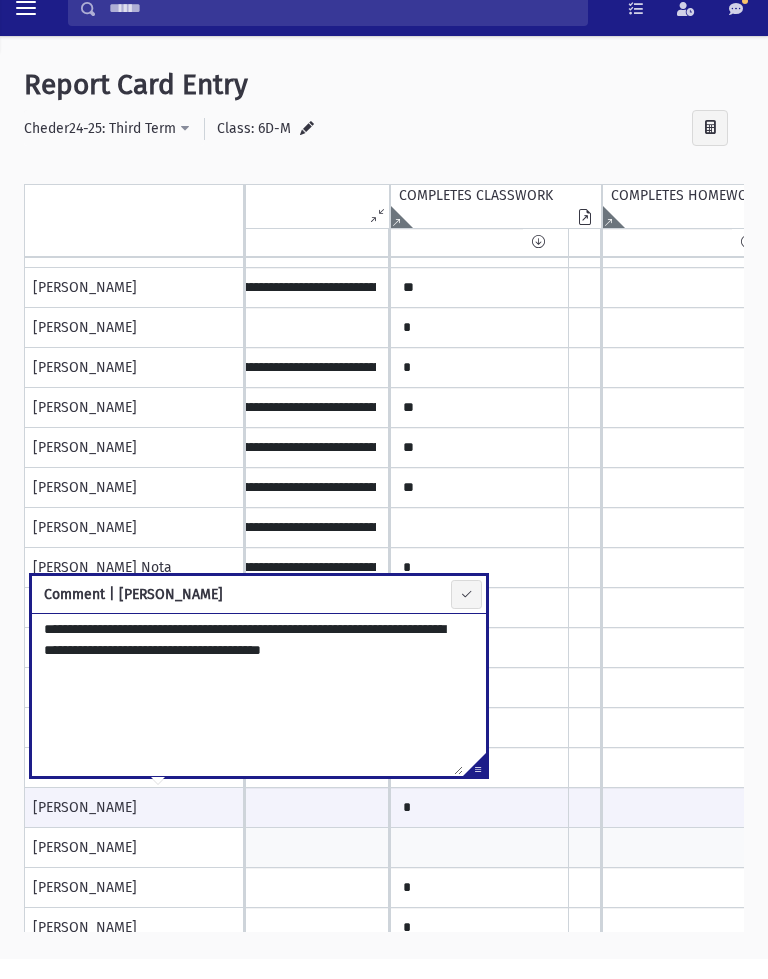 type on "**********" 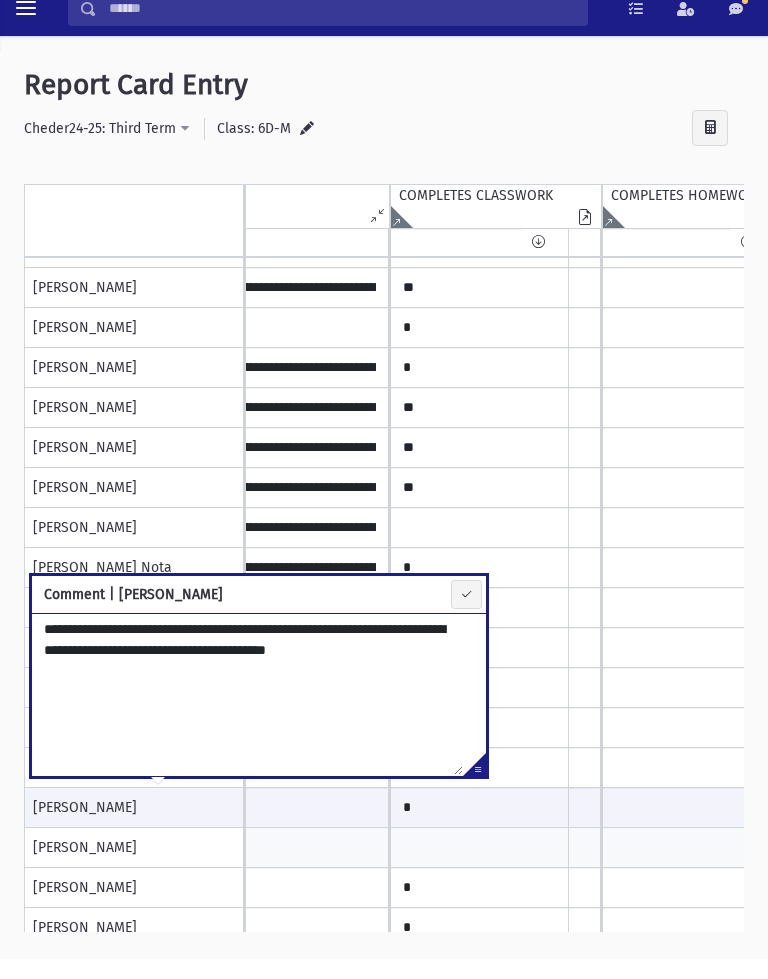 click at bounding box center (466, 614) 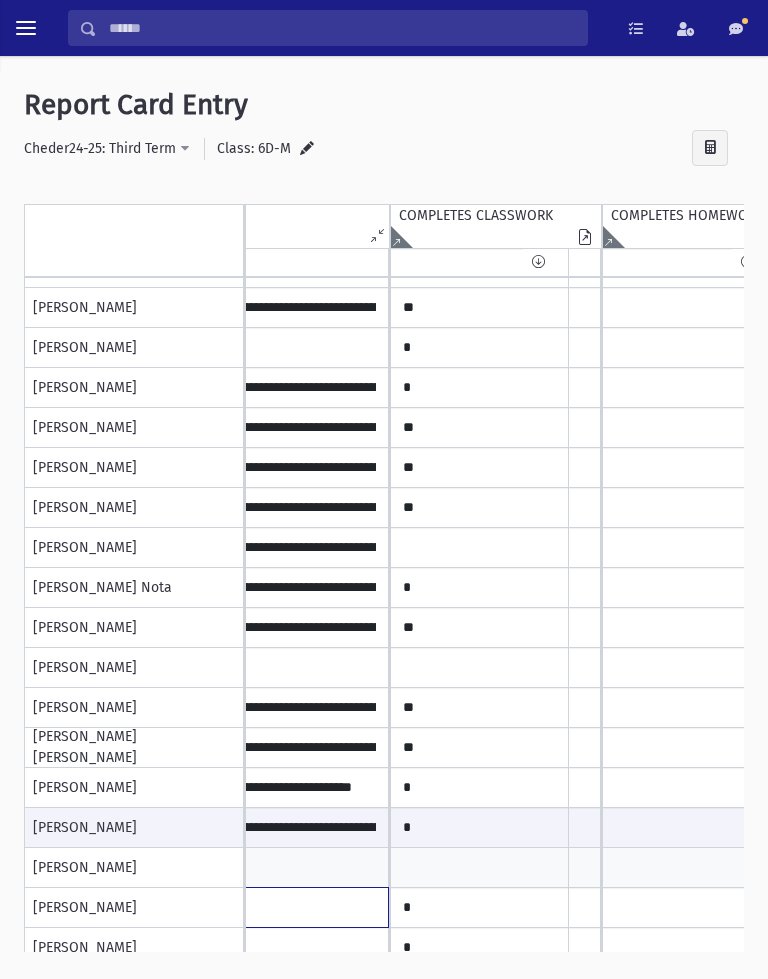 click at bounding box center (158, 907) 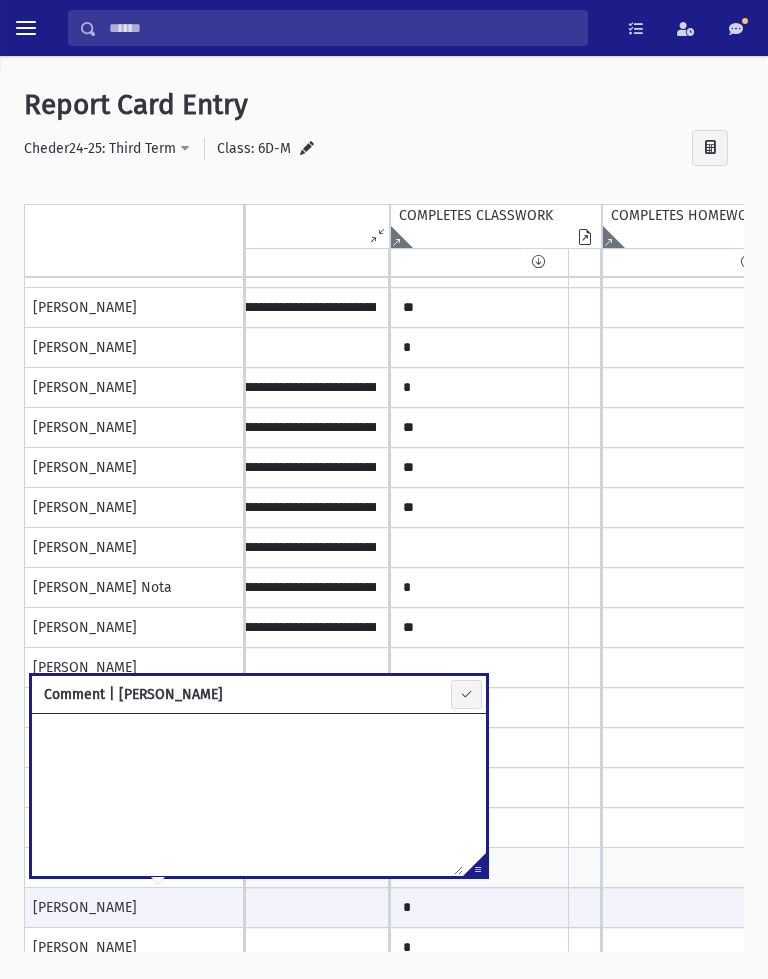 scroll, scrollTop: 20, scrollLeft: 0, axis: vertical 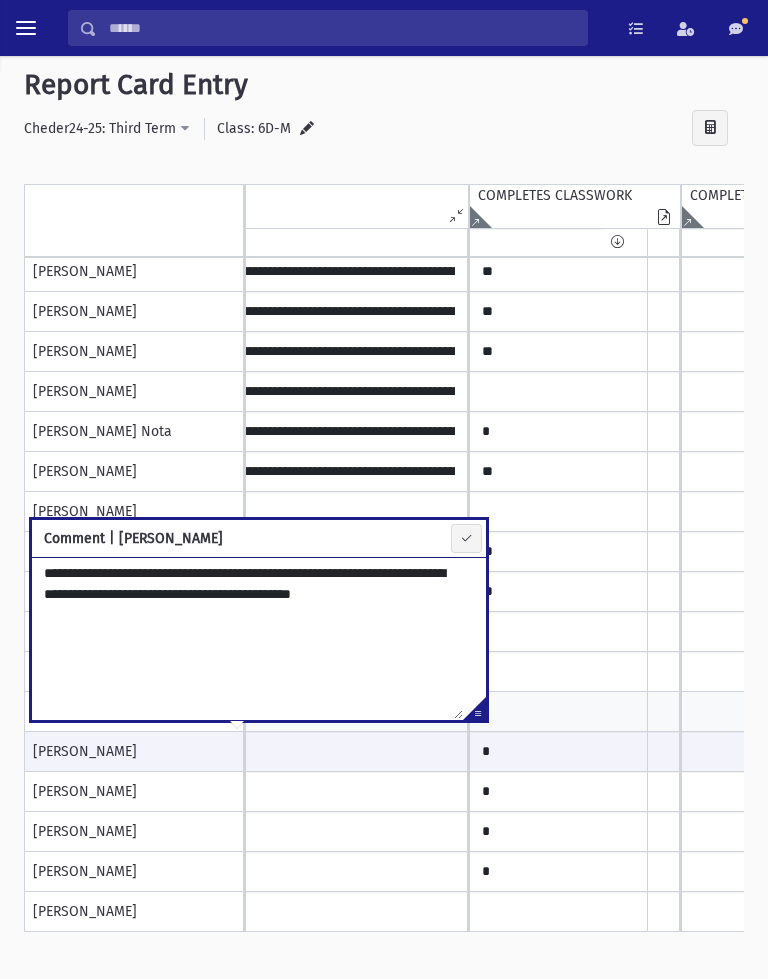 type on "**********" 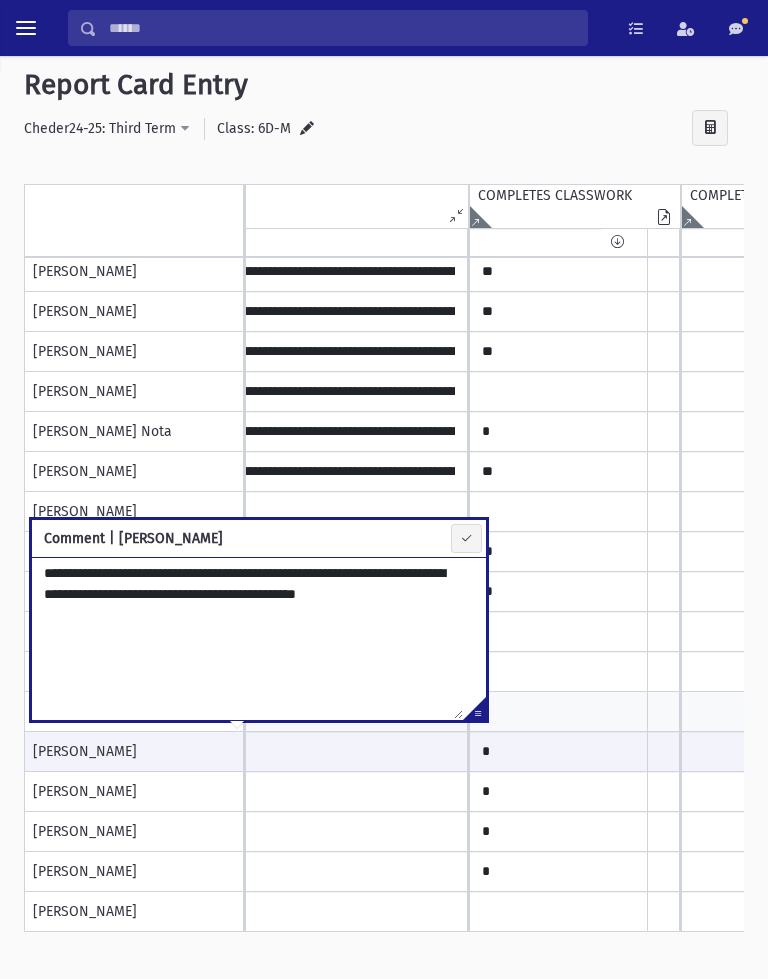 click at bounding box center (466, 538) 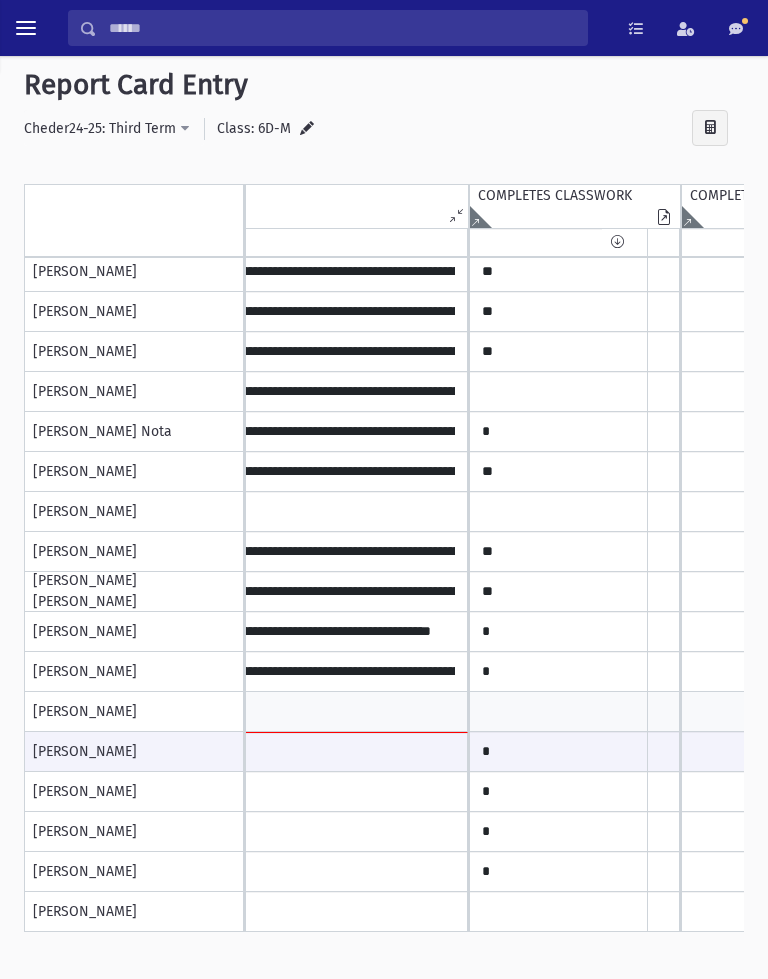 type on "**********" 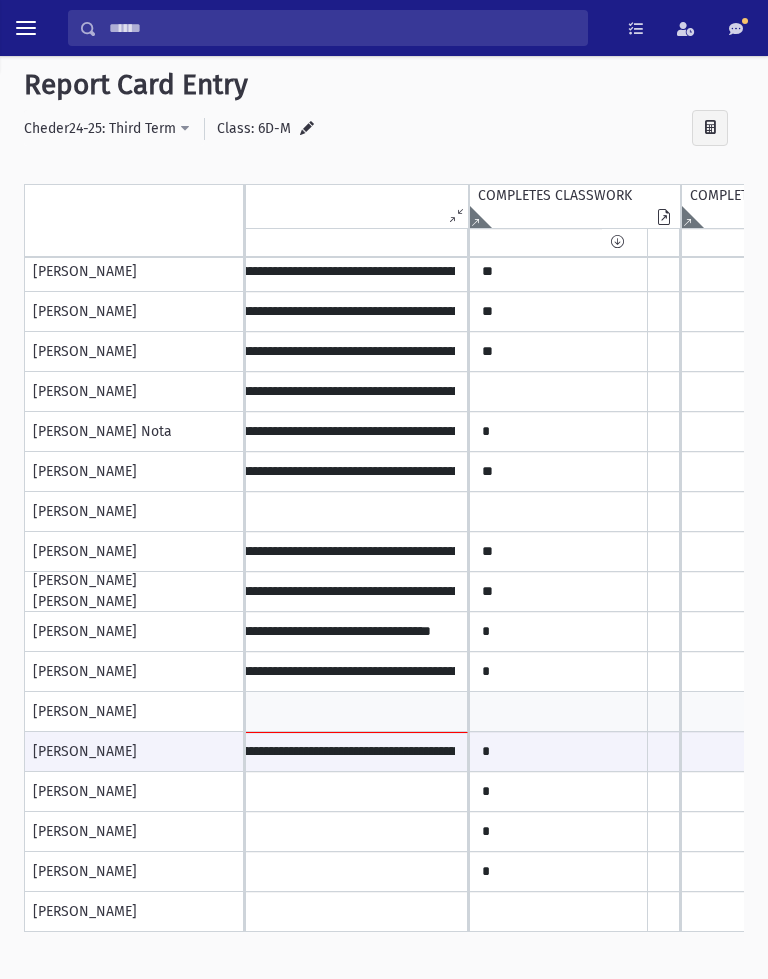 scroll, scrollTop: 0, scrollLeft: 0, axis: both 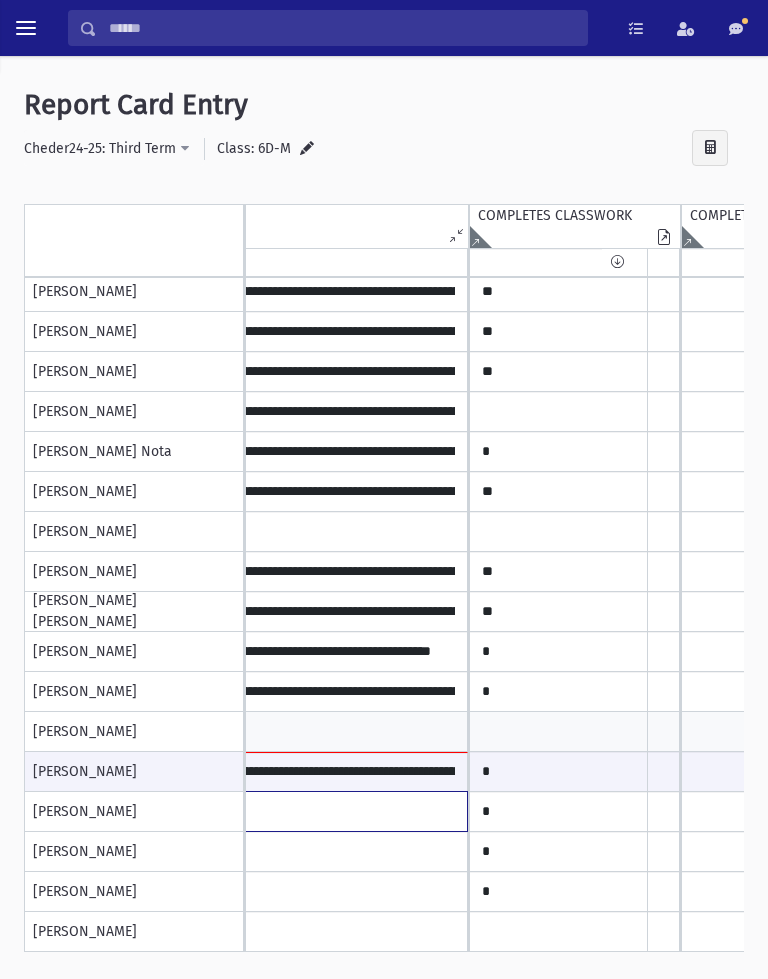 click at bounding box center [237, 52] 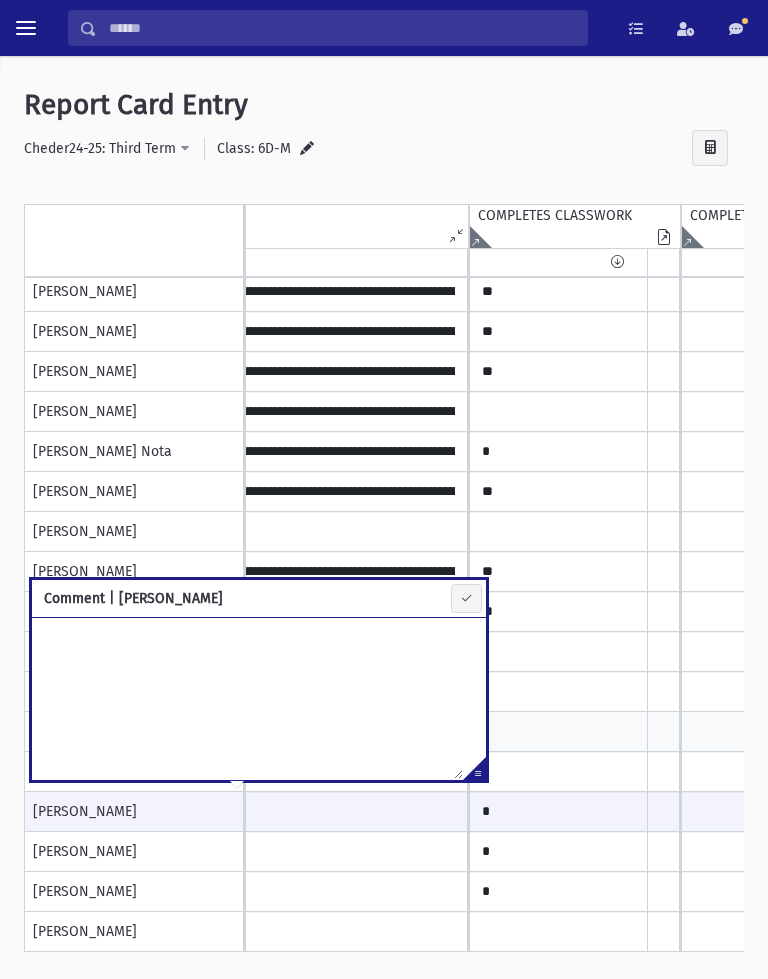 click at bounding box center (247, 698) 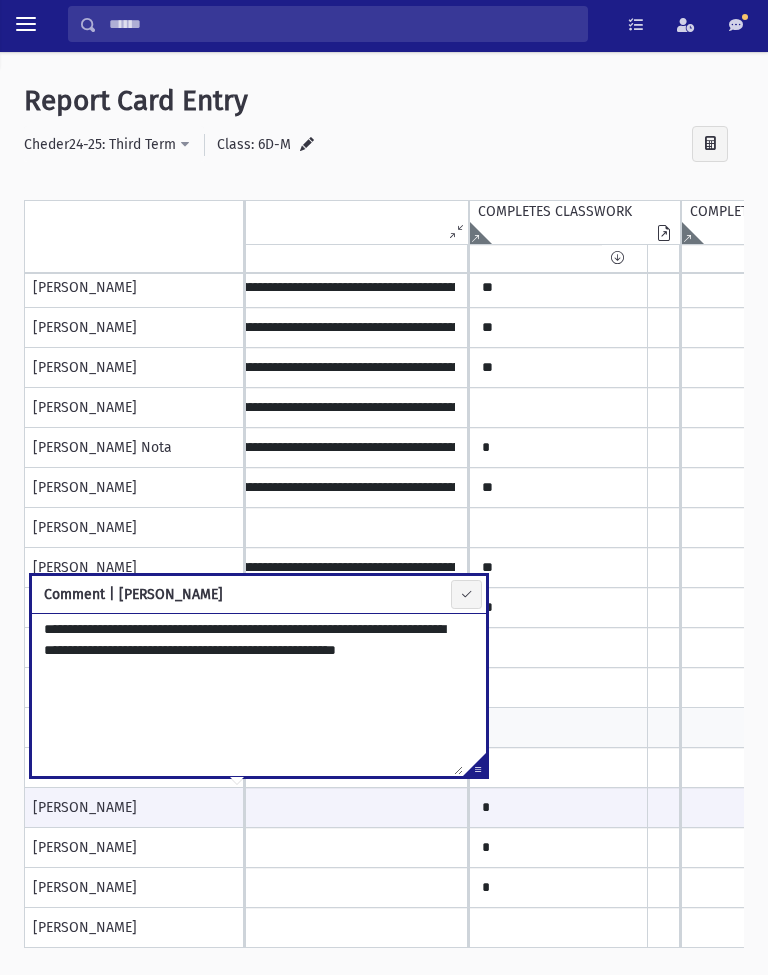 type on "**********" 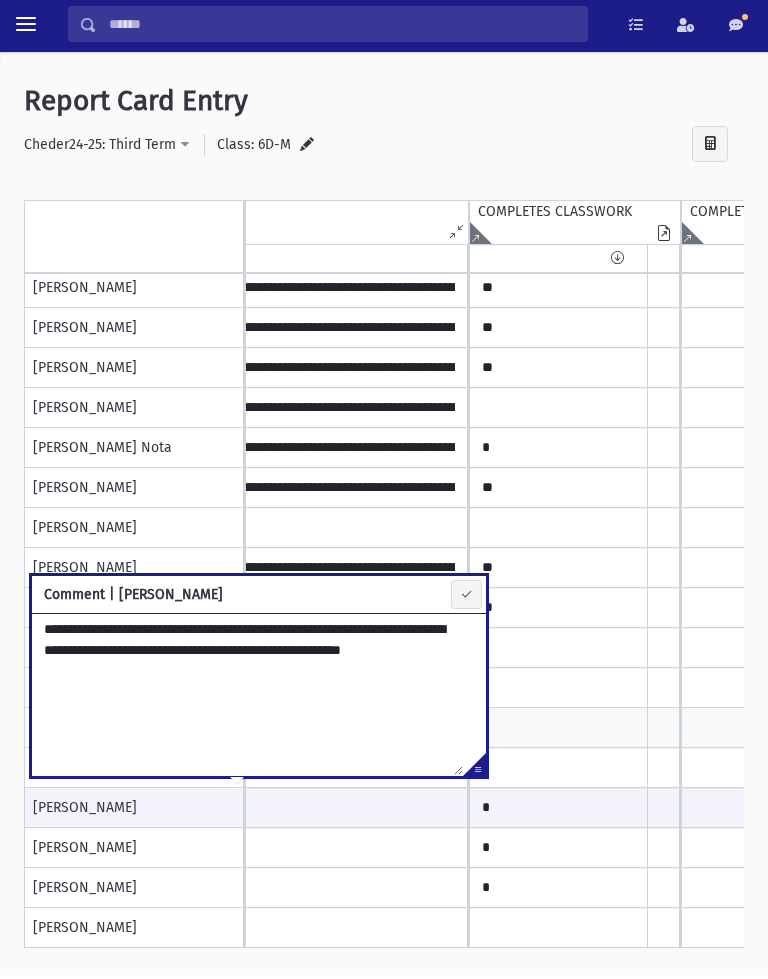 click at bounding box center [466, 598] 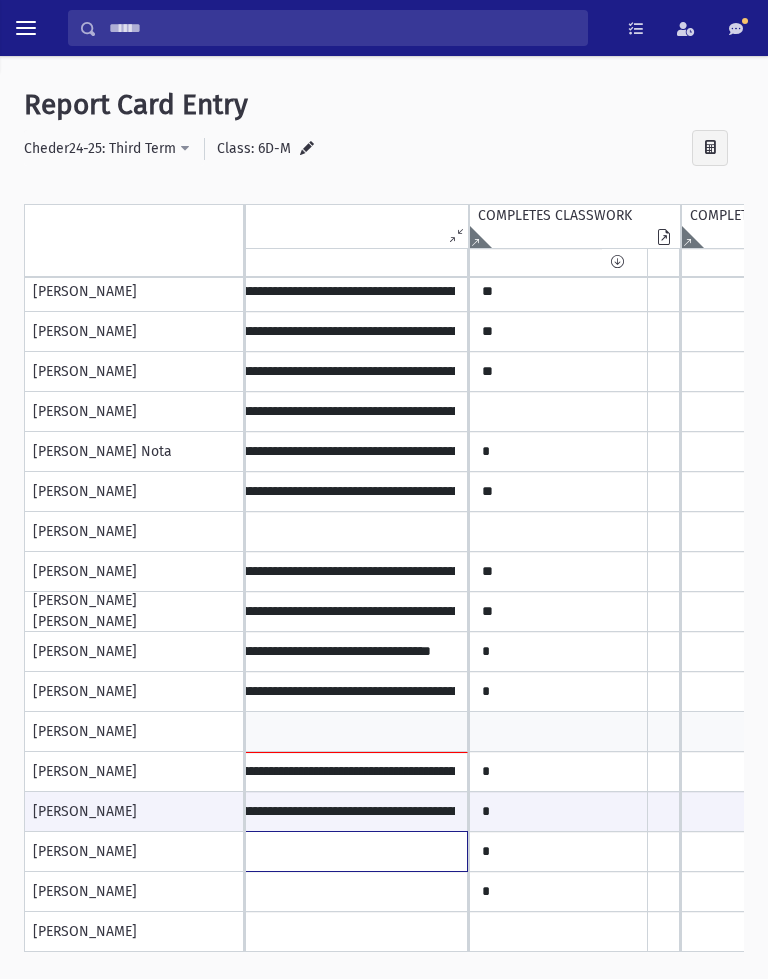 click at bounding box center [237, 52] 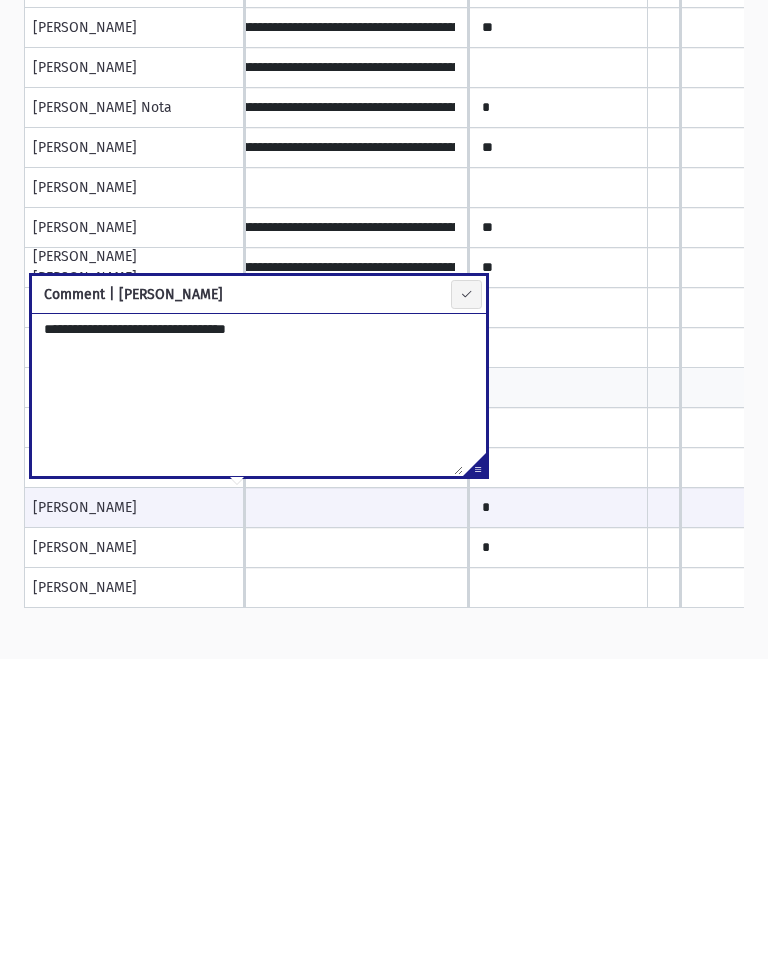 scroll, scrollTop: 0, scrollLeft: 0, axis: both 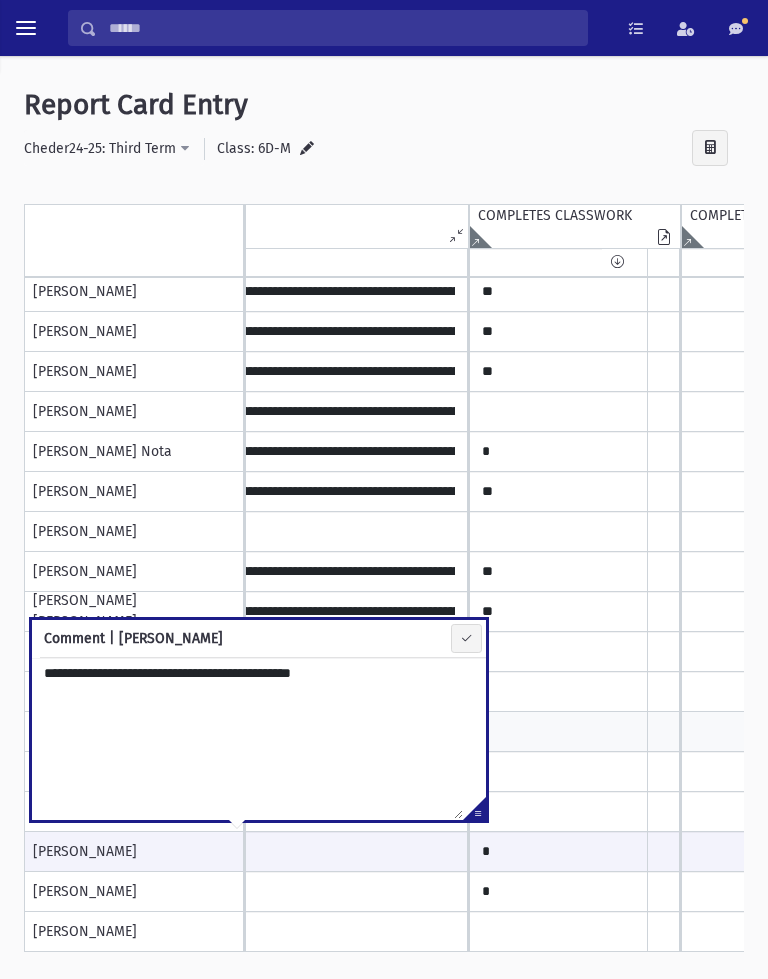 click on "**********" at bounding box center (247, 738) 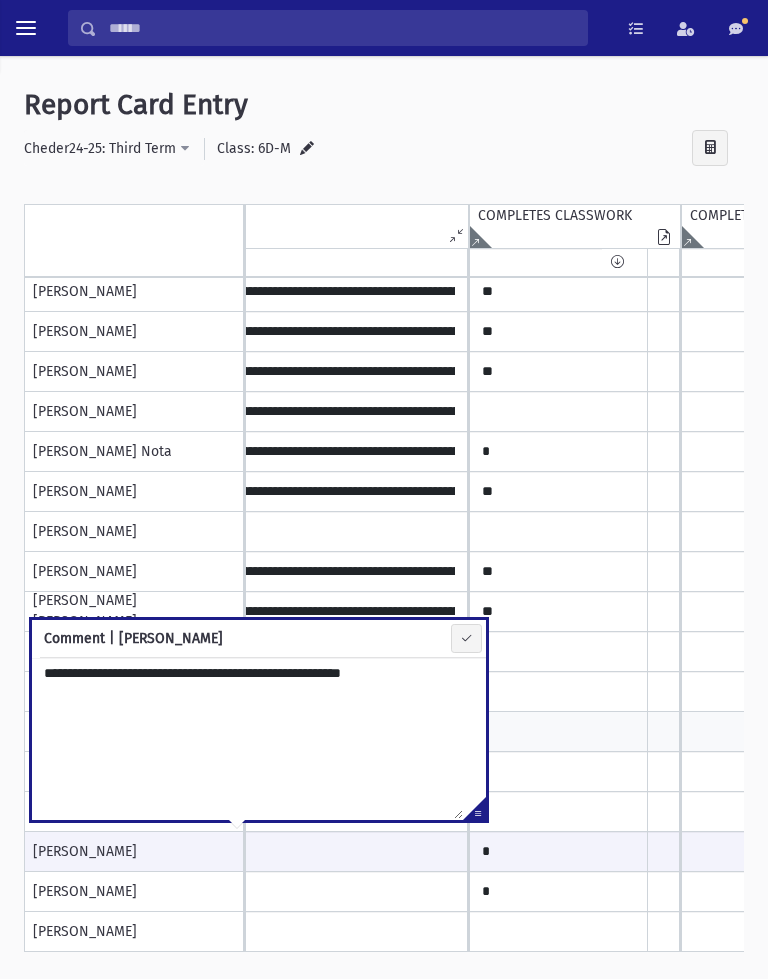 click on "**********" at bounding box center [247, 738] 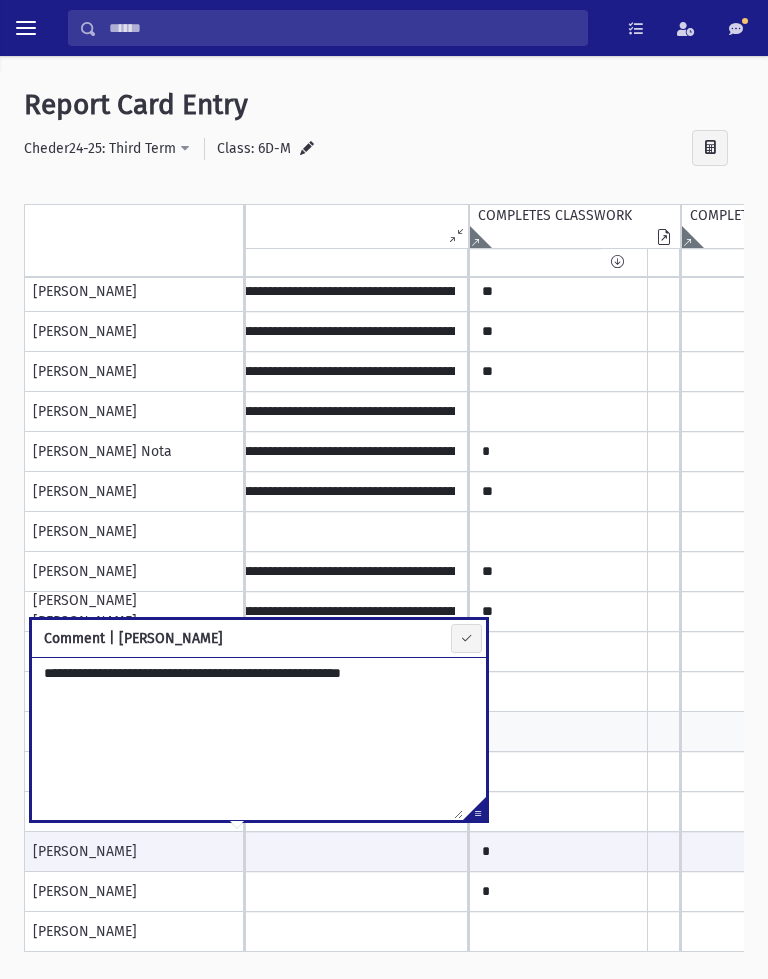 click on "**********" at bounding box center (247, 738) 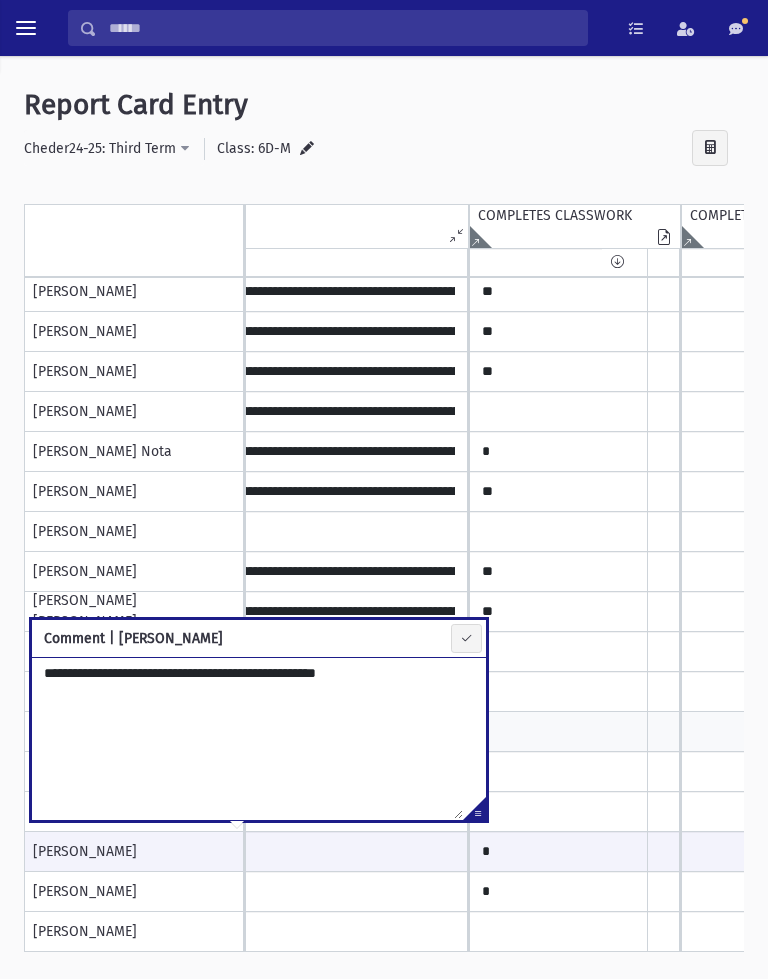 click on "**********" at bounding box center [247, 738] 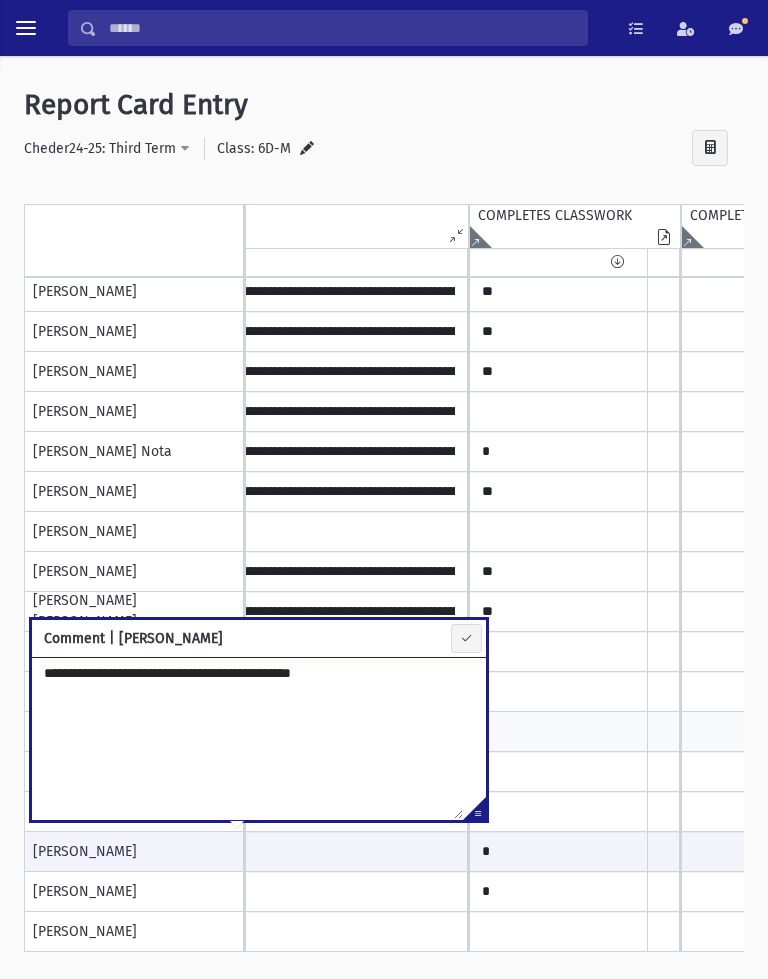 click on "**********" at bounding box center (247, 738) 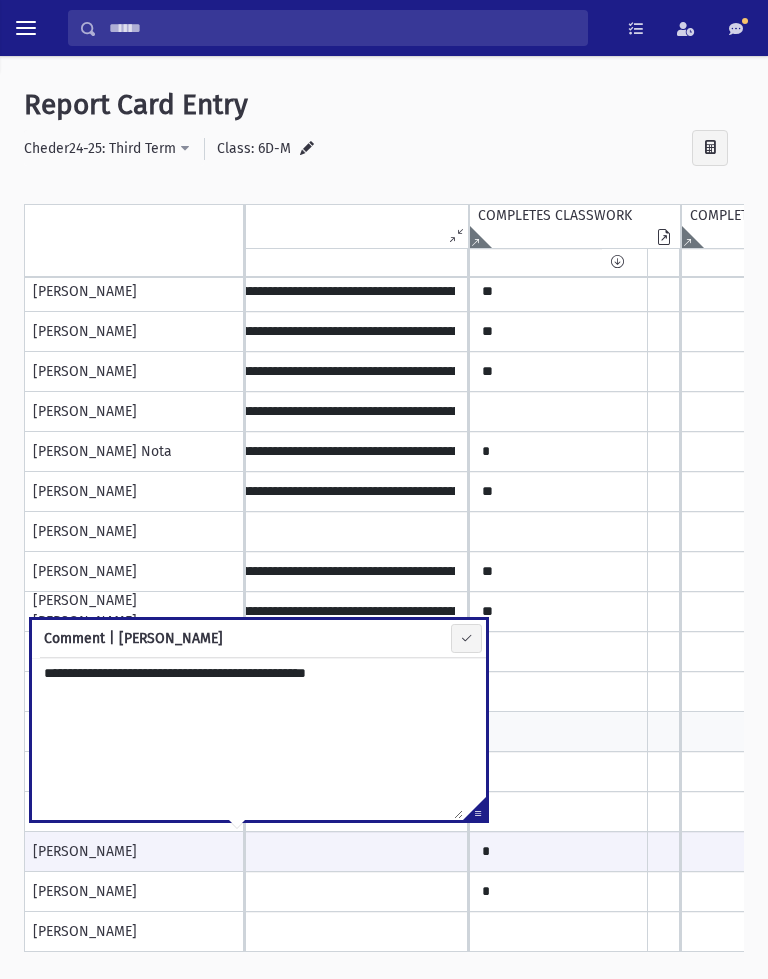 click on "**********" at bounding box center [247, 738] 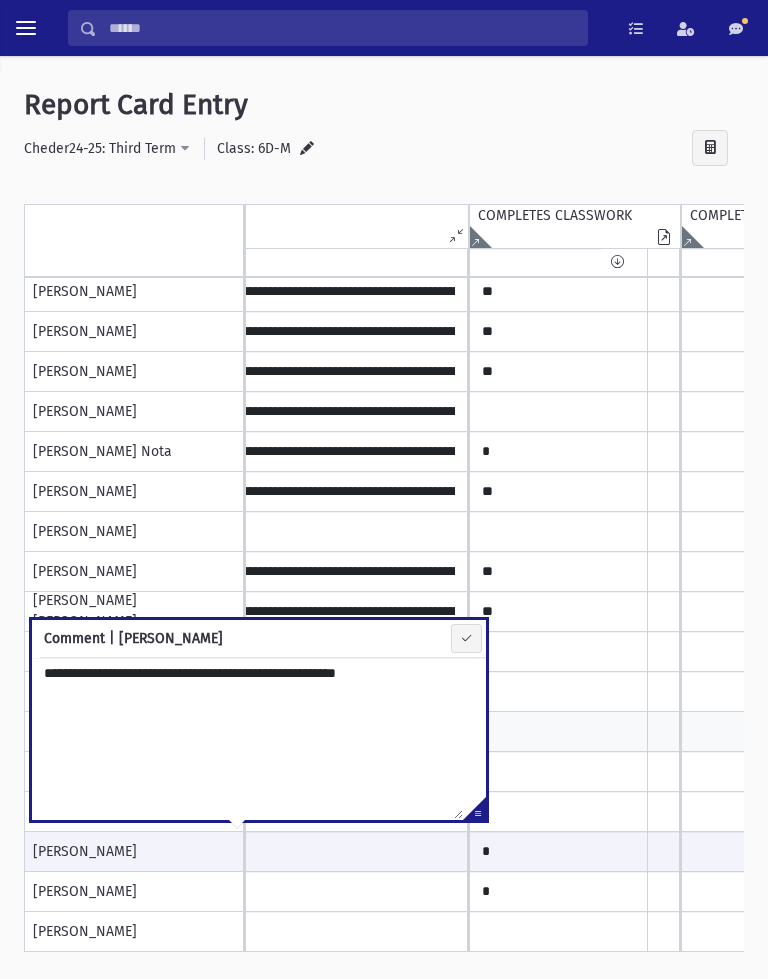 click on "**********" at bounding box center (247, 738) 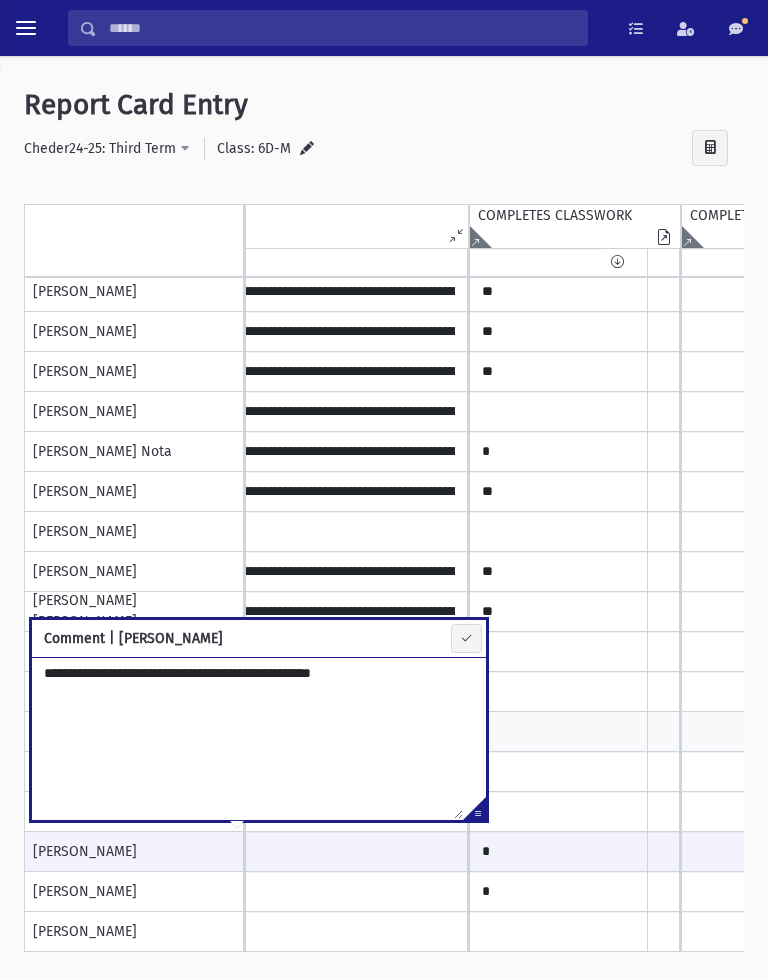click on "**********" at bounding box center [247, 738] 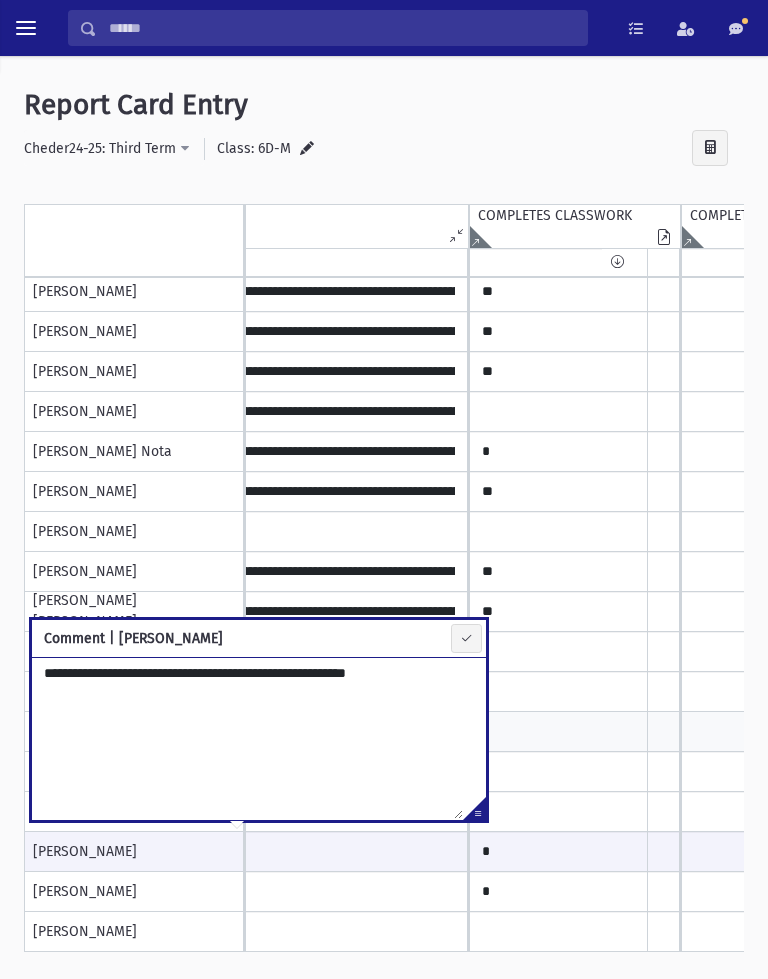 click on "**********" at bounding box center (247, 738) 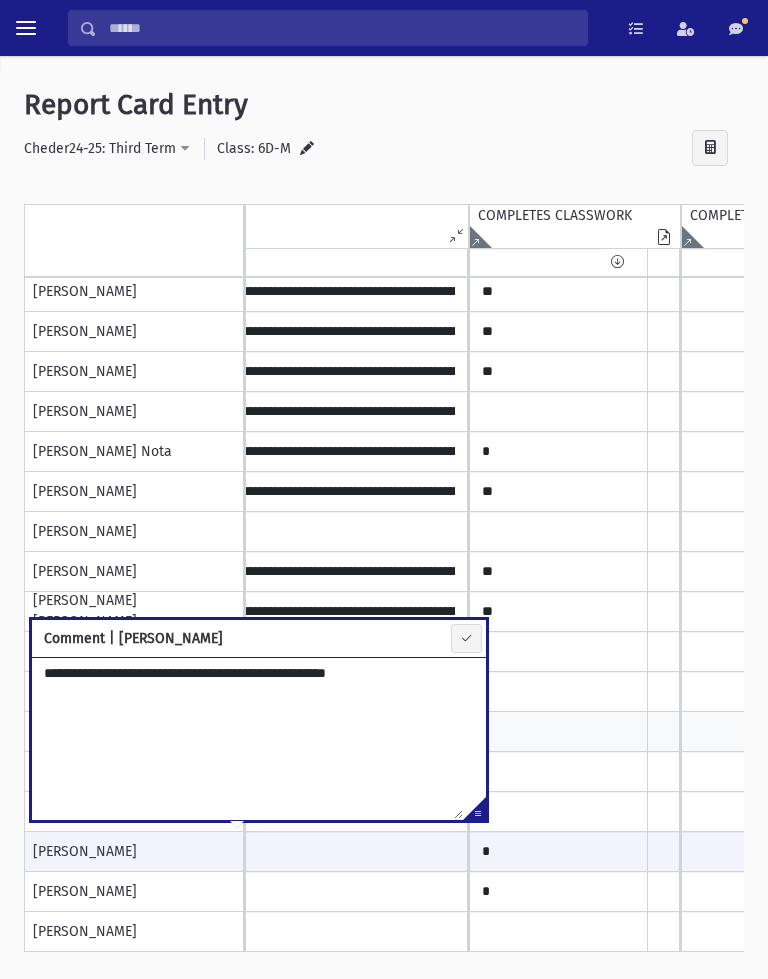 click on "**********" at bounding box center [247, 738] 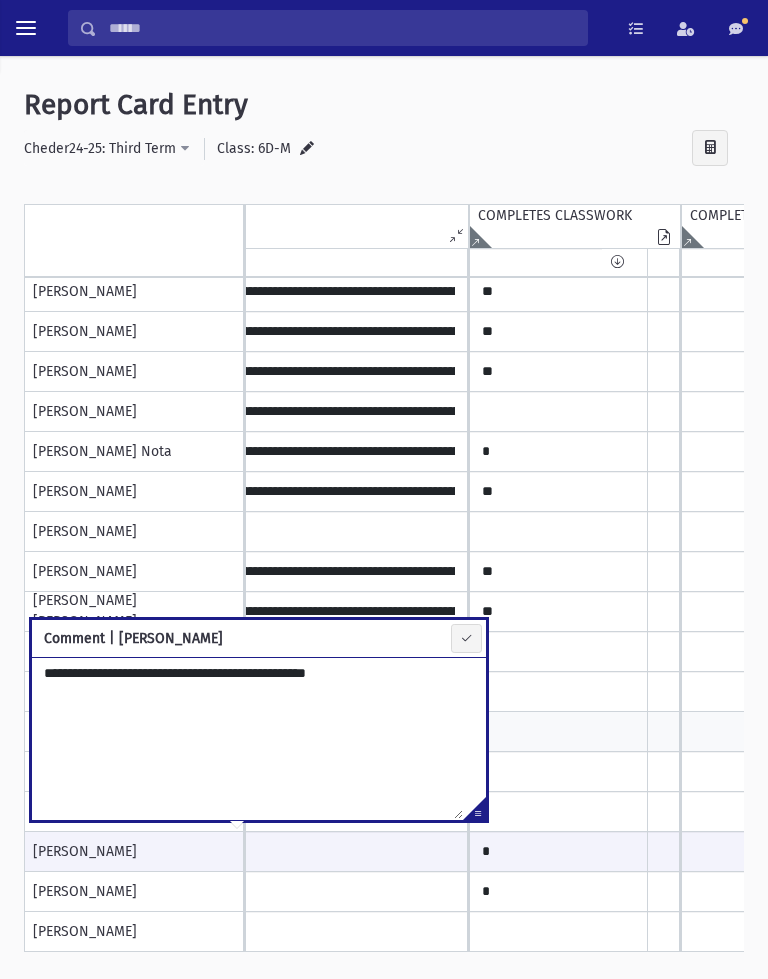 click on "**********" at bounding box center [247, 738] 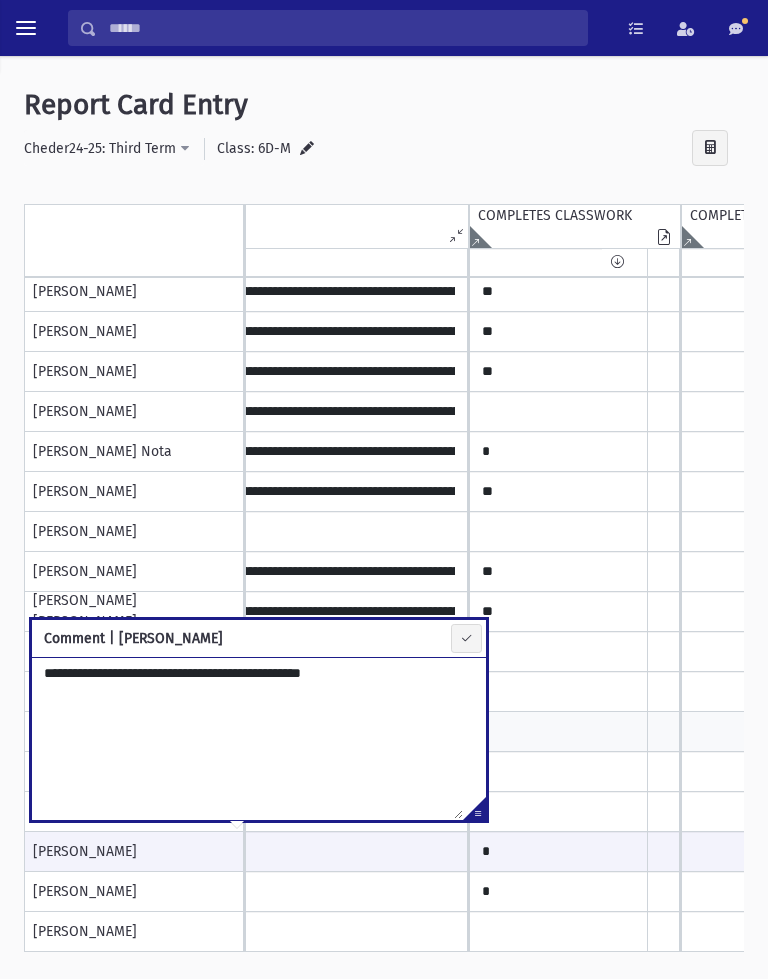 click on "**********" at bounding box center [247, 738] 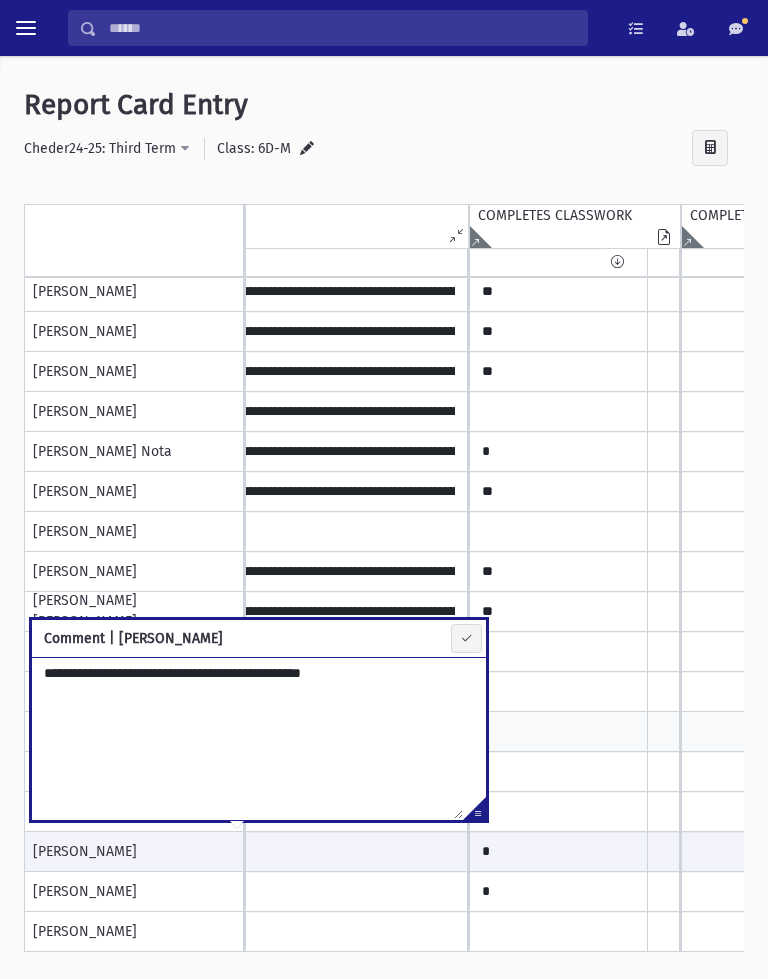 click on "**********" at bounding box center [247, 738] 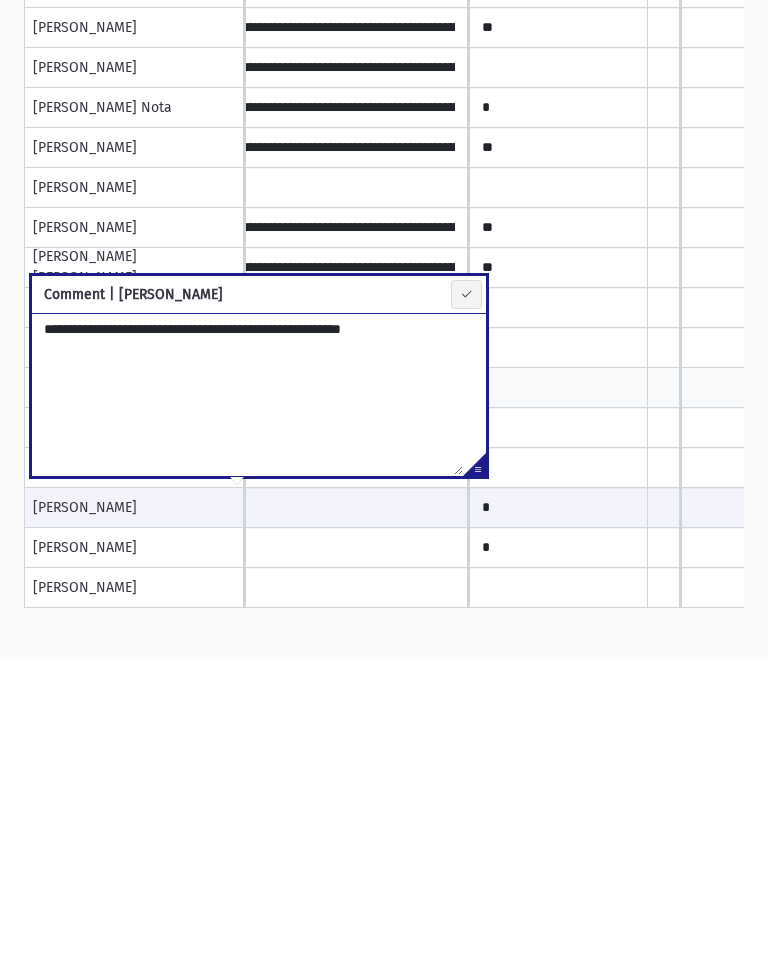 scroll, scrollTop: 0, scrollLeft: 0, axis: both 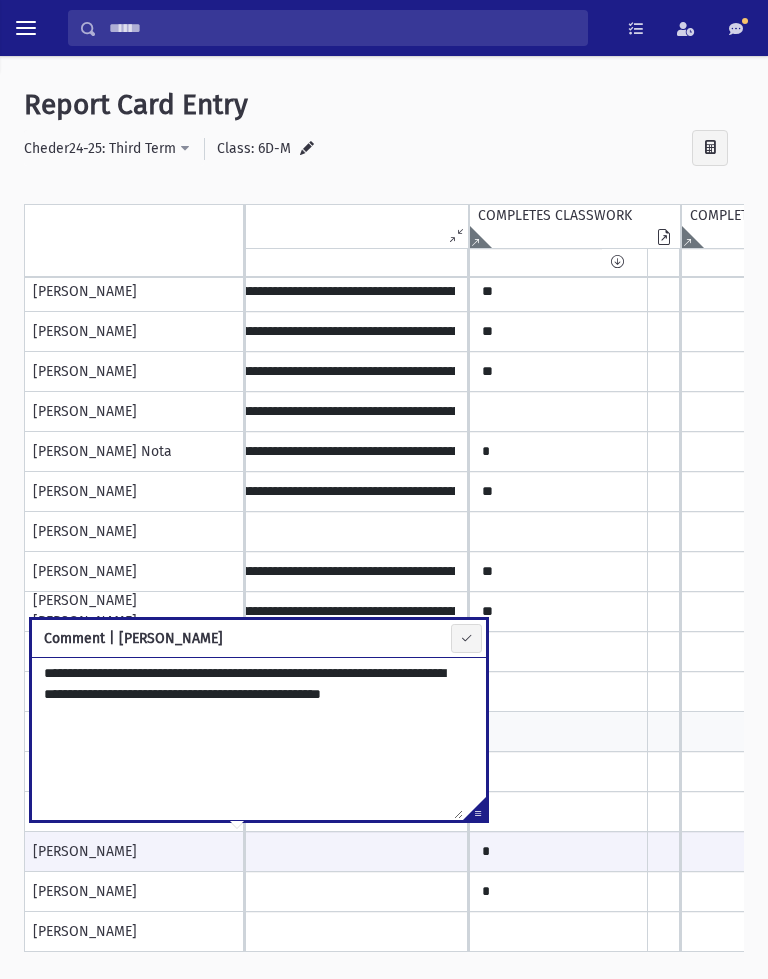 click on "**********" at bounding box center [247, 738] 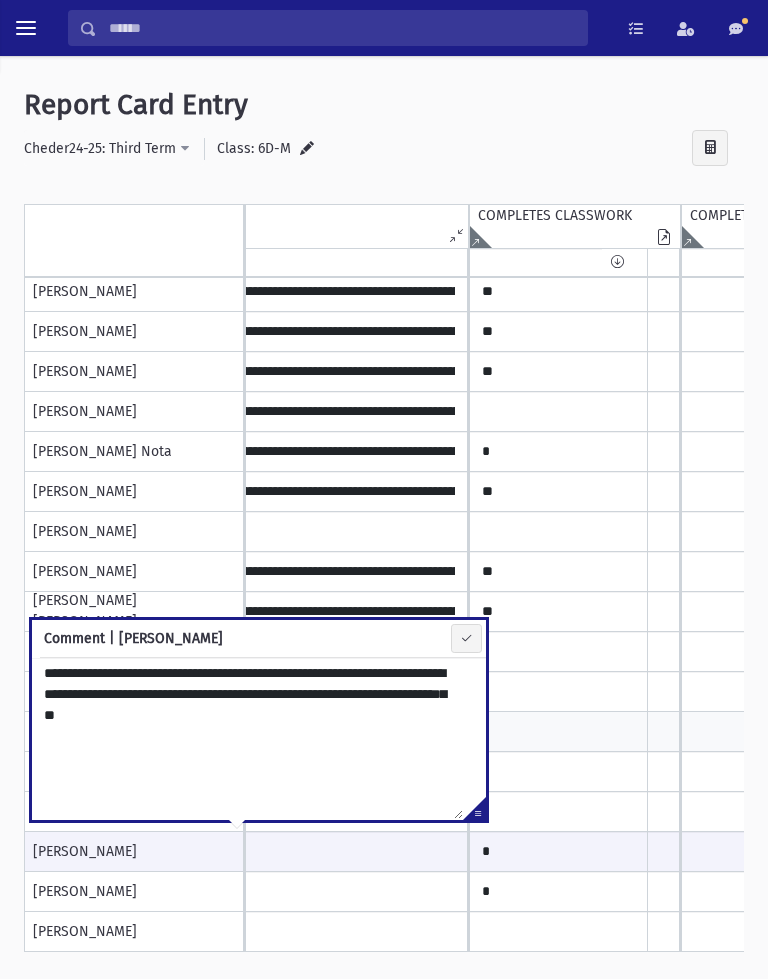 click on "**********" at bounding box center (247, 738) 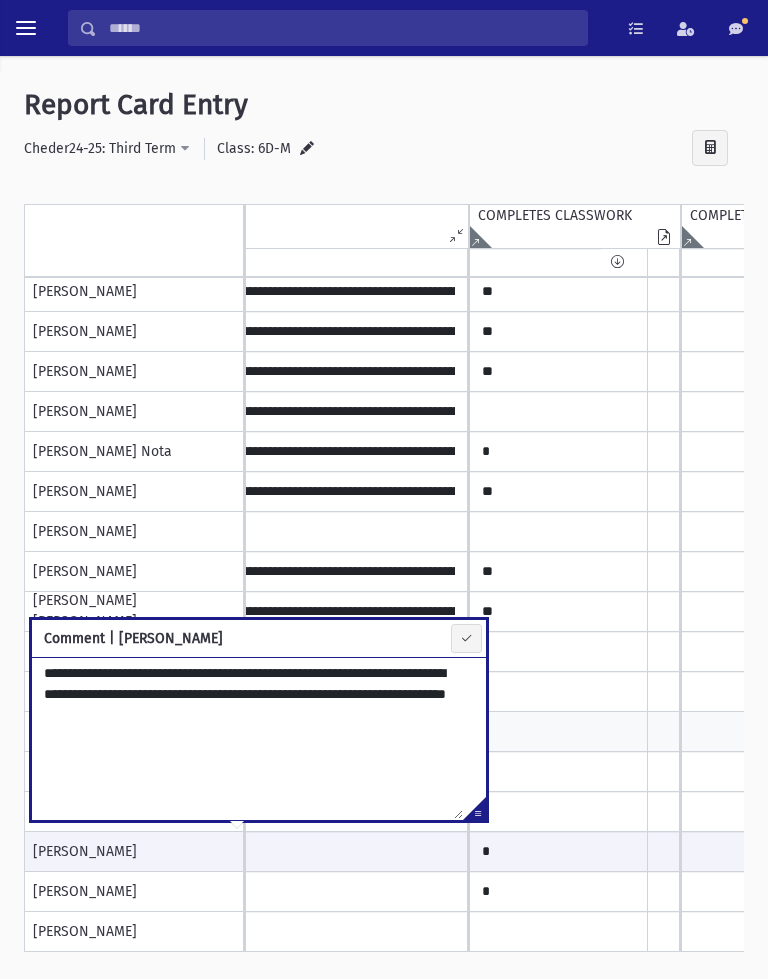 type on "**********" 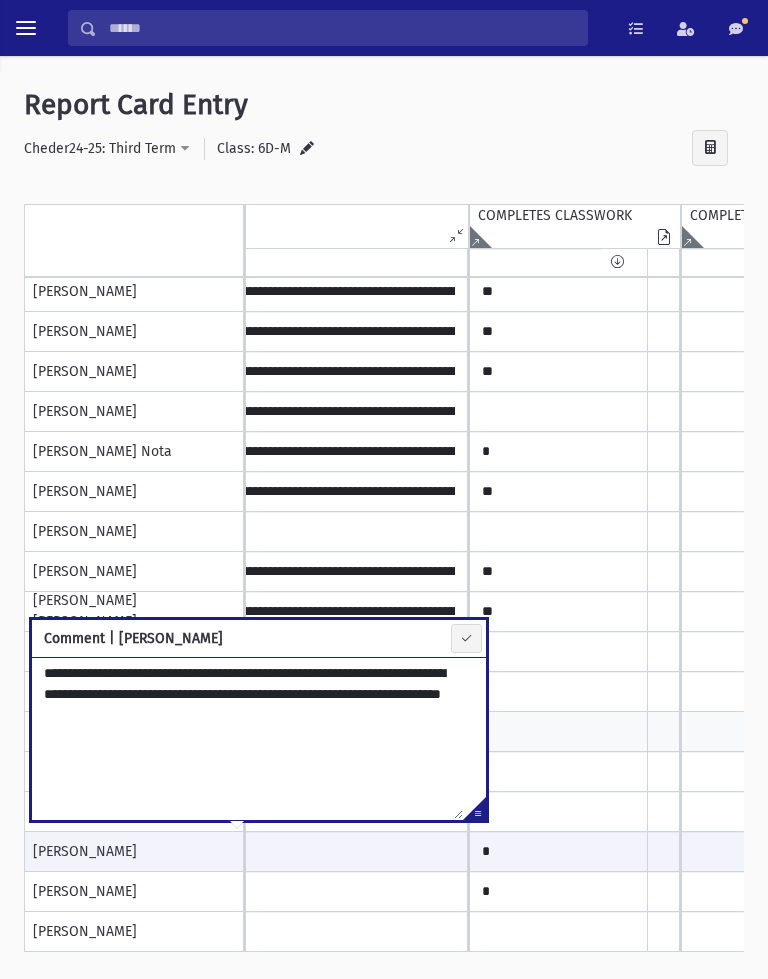 click at bounding box center (466, 638) 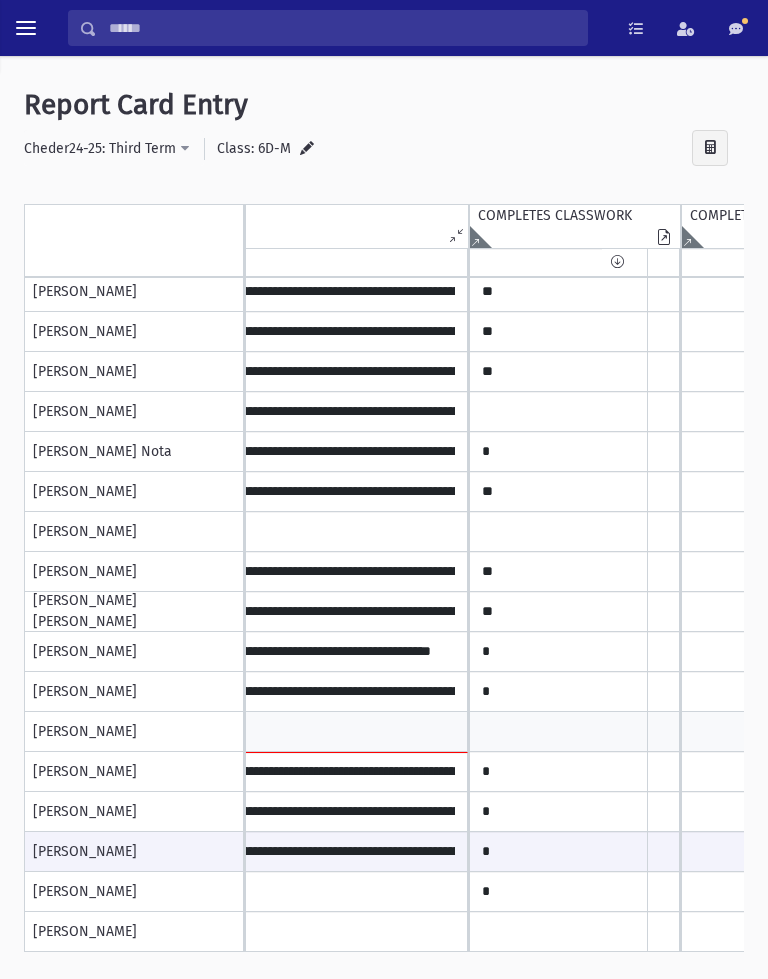 click on "Yoffe, Mordechai" at bounding box center (134, 892) 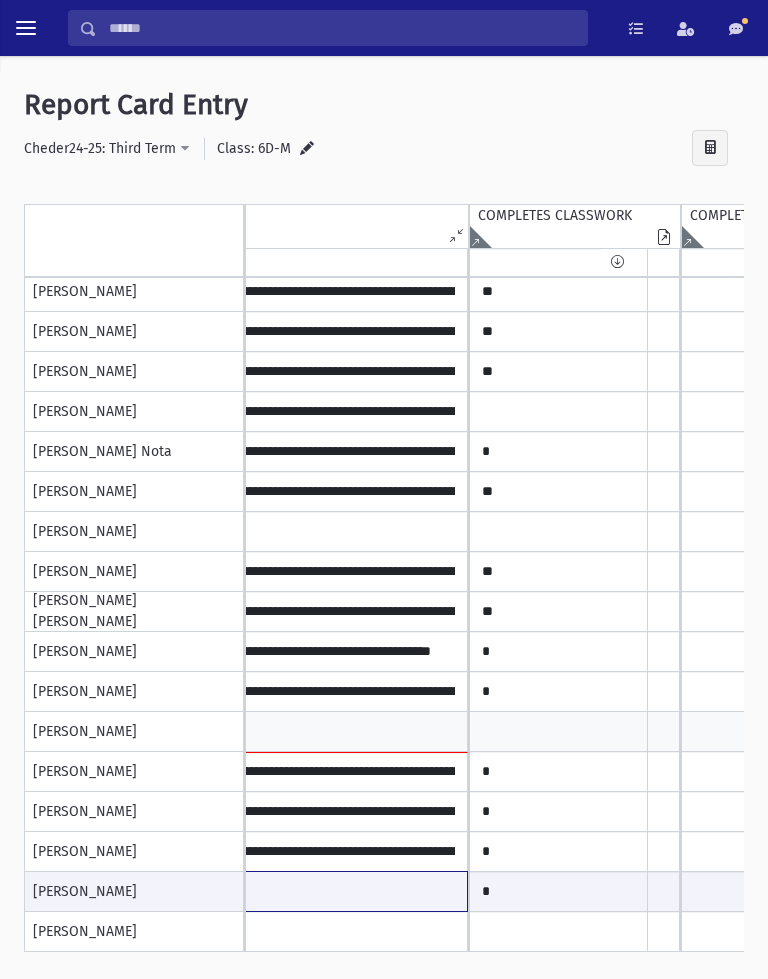 click at bounding box center (237, 891) 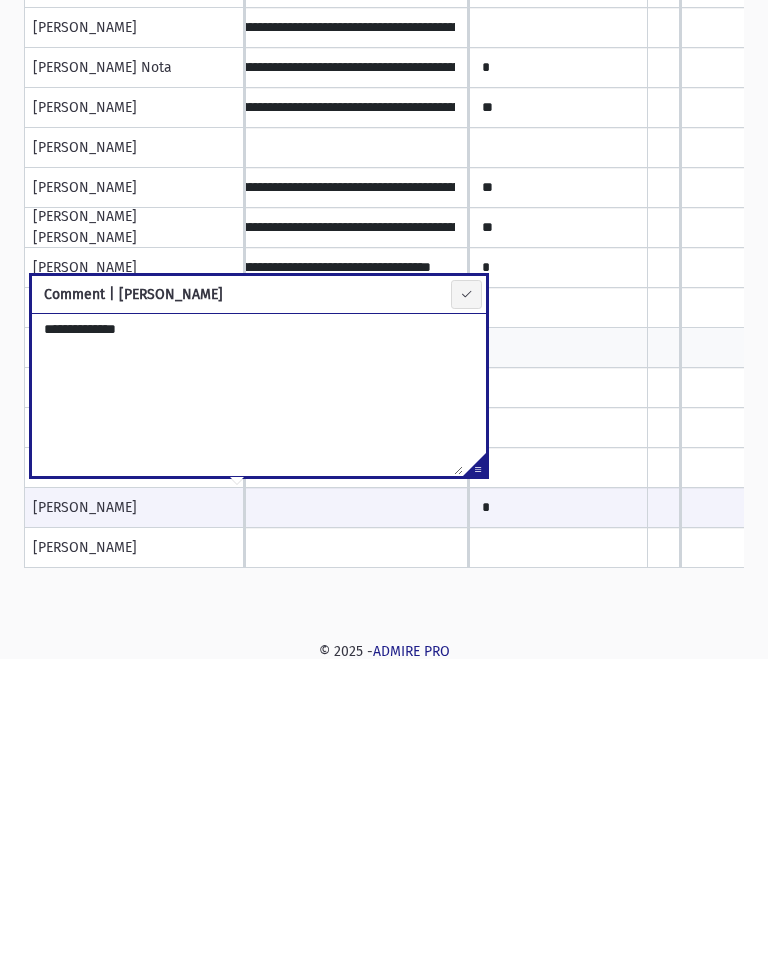 scroll, scrollTop: 0, scrollLeft: 0, axis: both 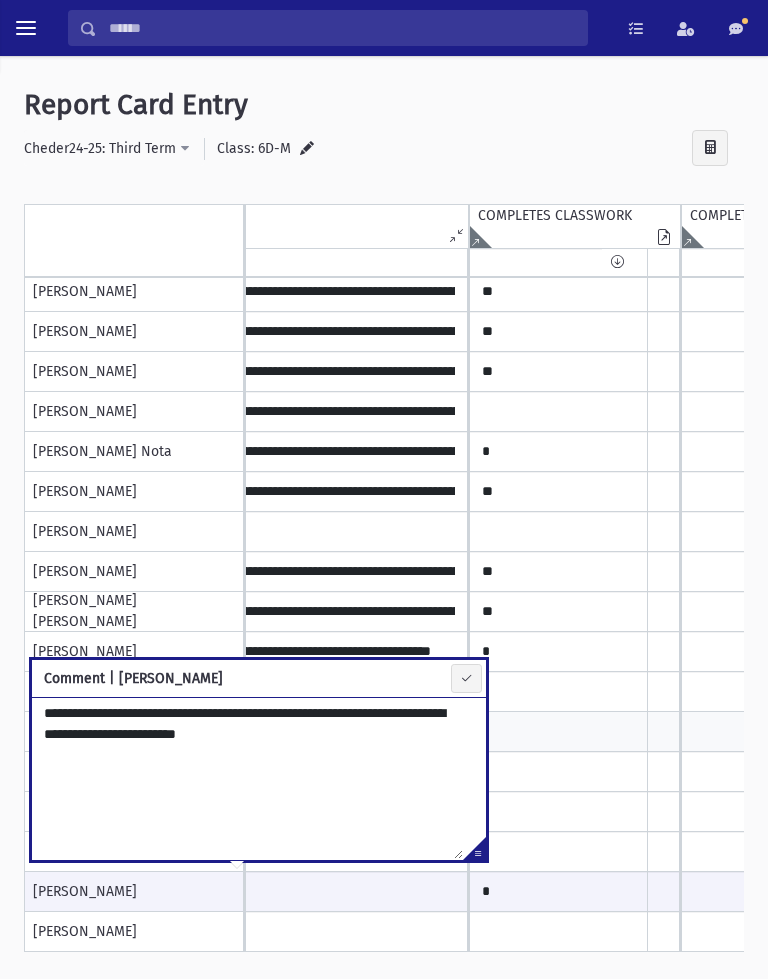 click on "**********" at bounding box center [247, 778] 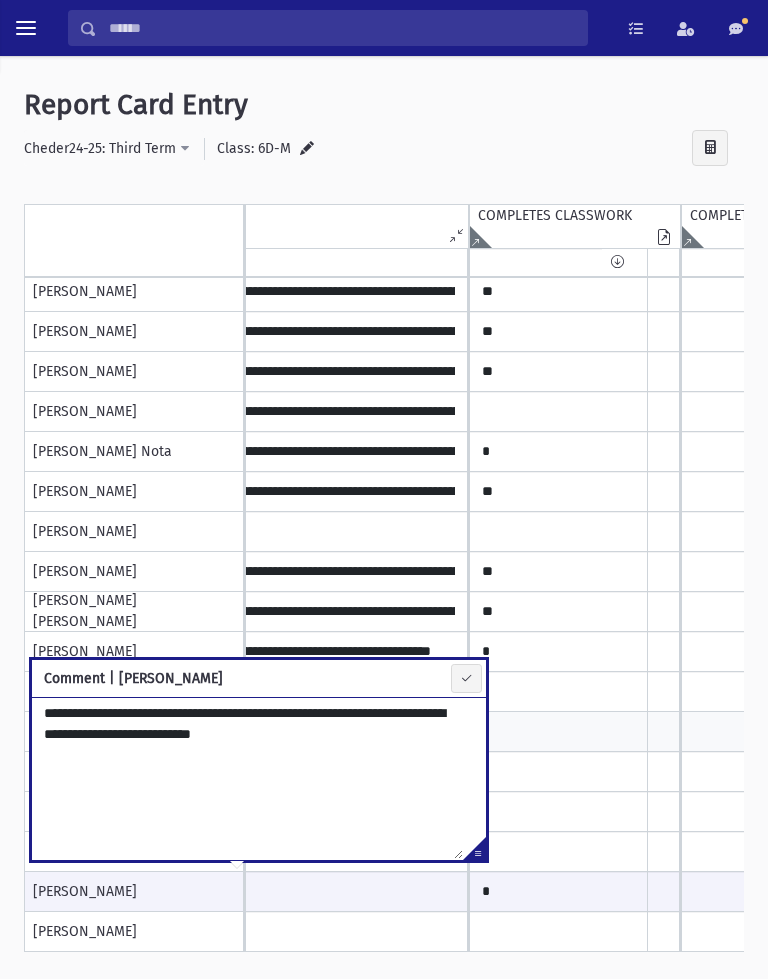 type on "**********" 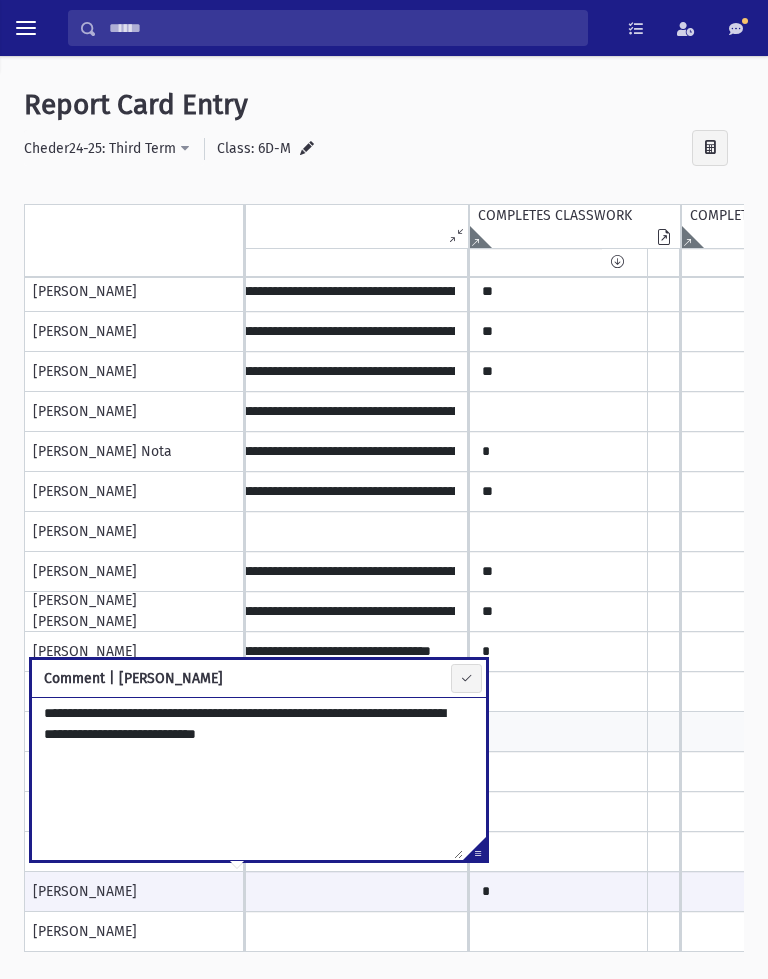 click at bounding box center (466, 678) 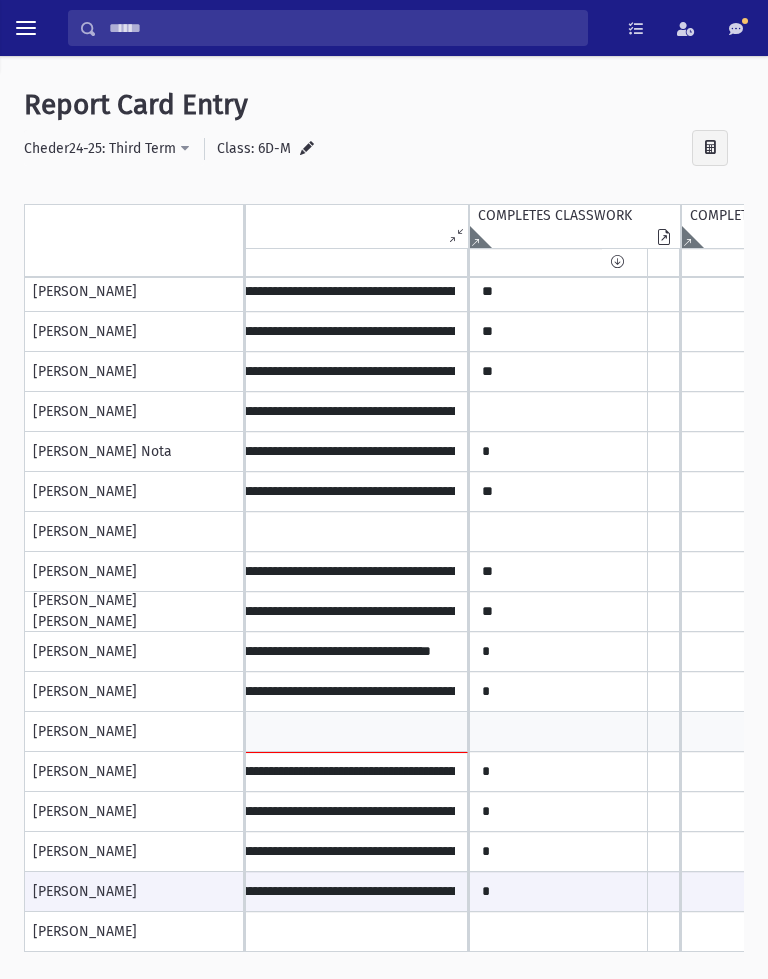 click at bounding box center (26, 28) 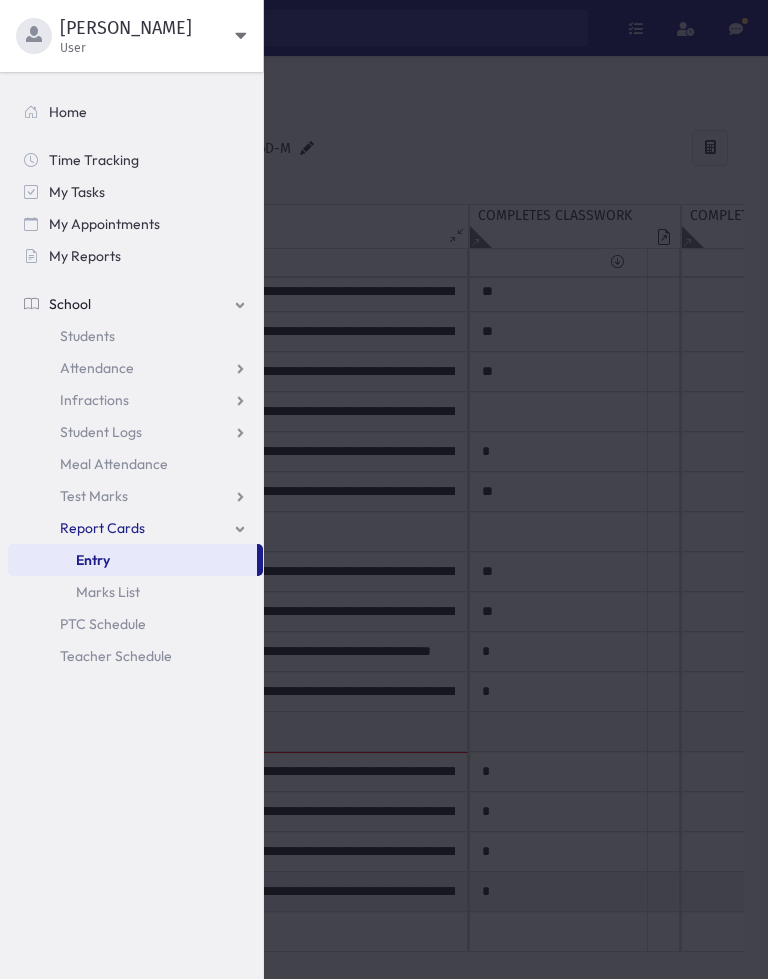 click on "Report Cards" at bounding box center (102, 528) 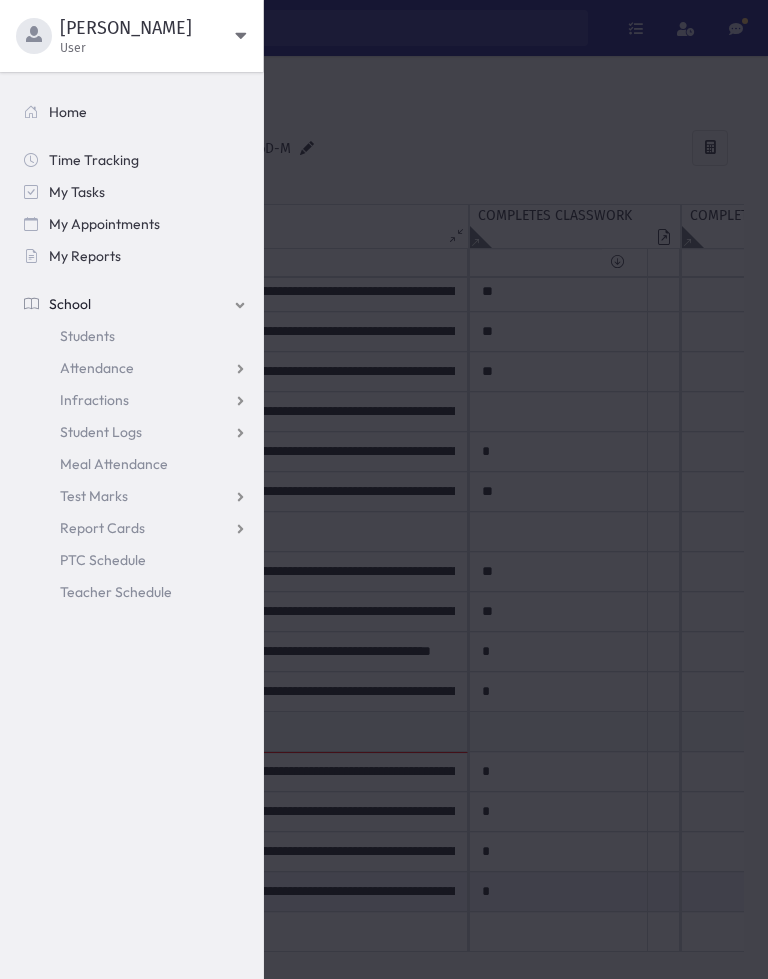 click on "Report Cards" at bounding box center (102, 528) 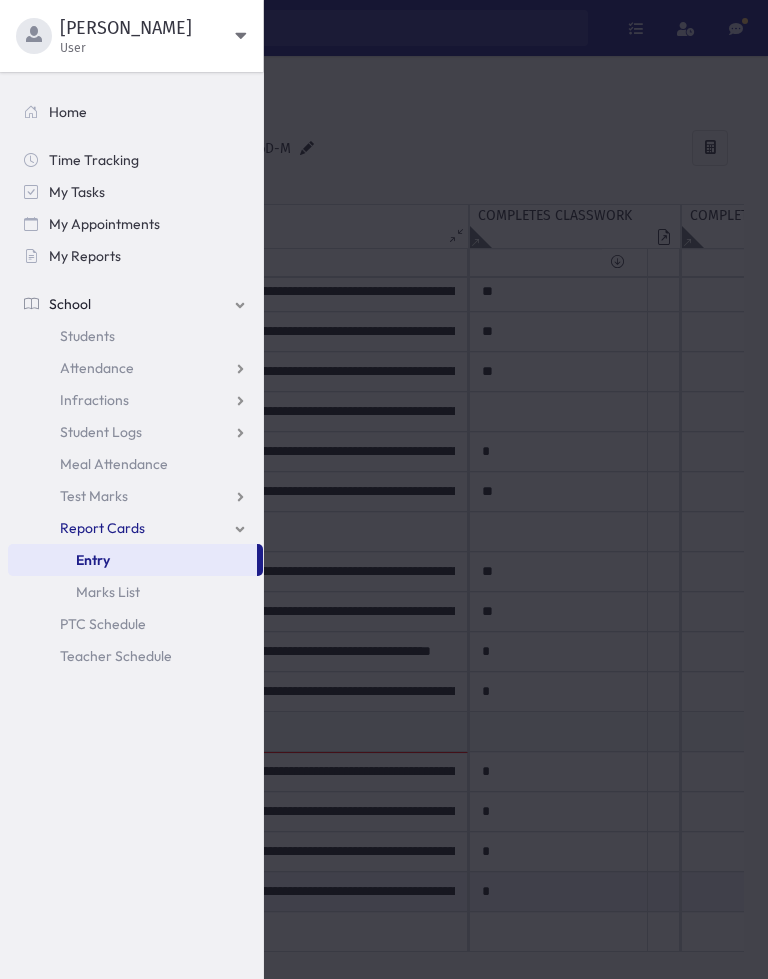 click on "Entry" at bounding box center (132, 560) 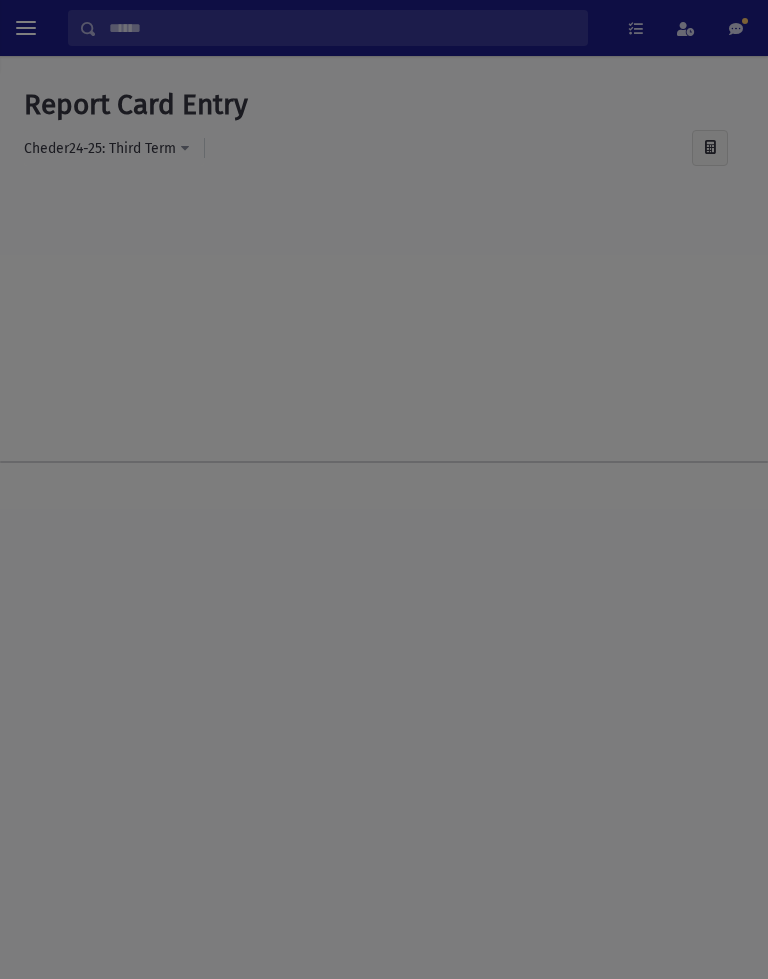 scroll, scrollTop: 0, scrollLeft: 0, axis: both 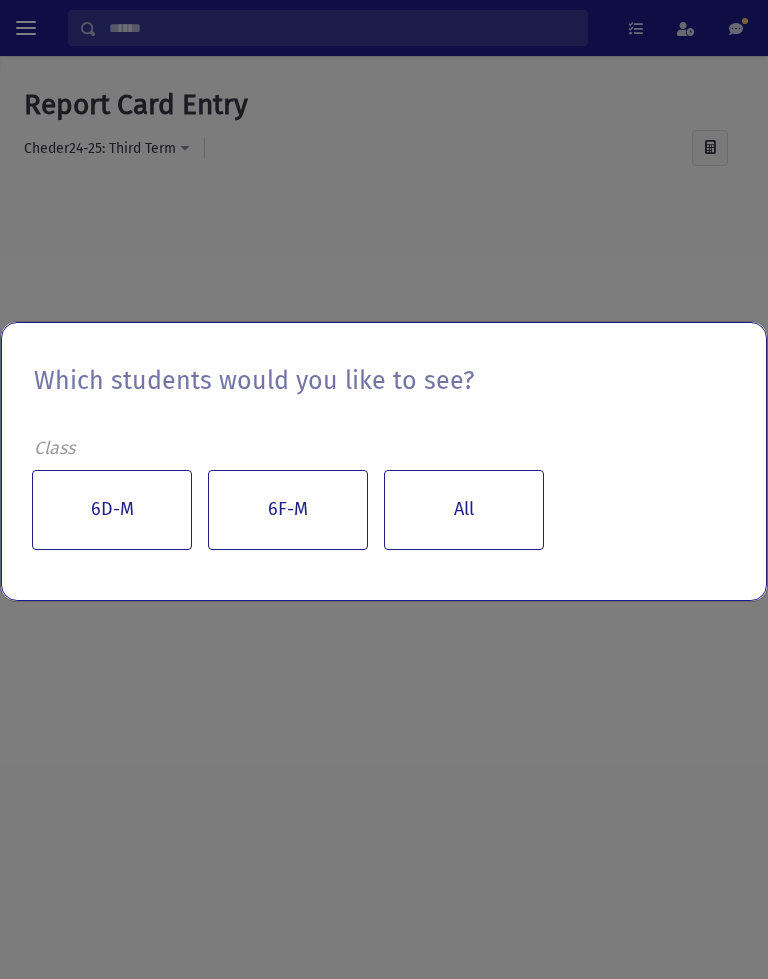 click on "6F-M" at bounding box center [288, 510] 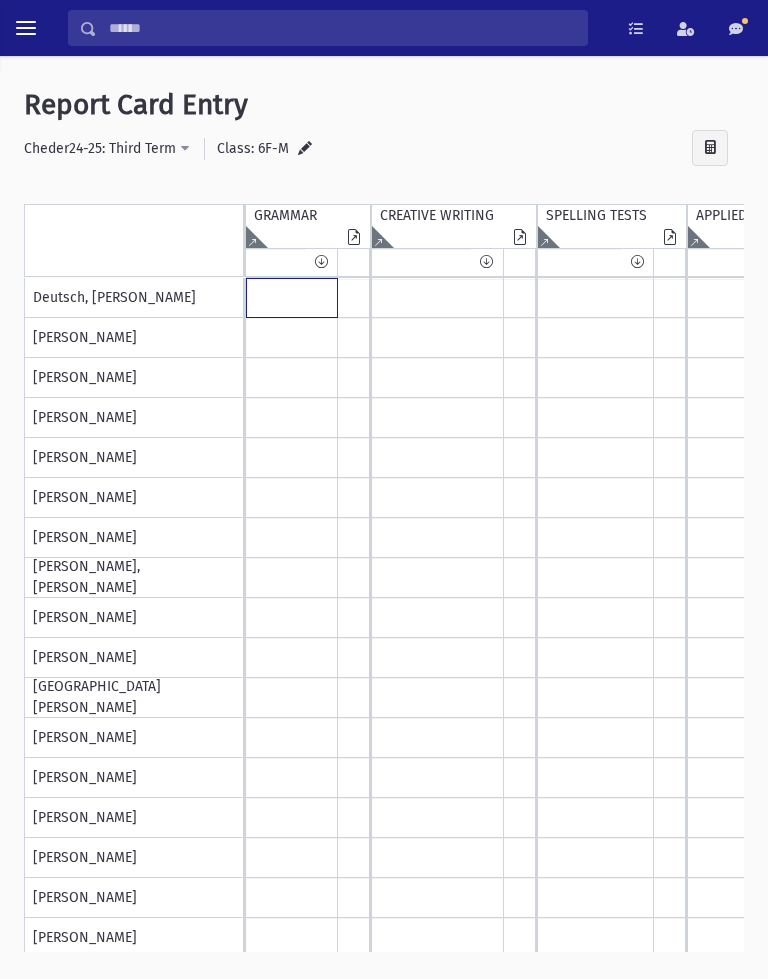 click at bounding box center [292, 298] 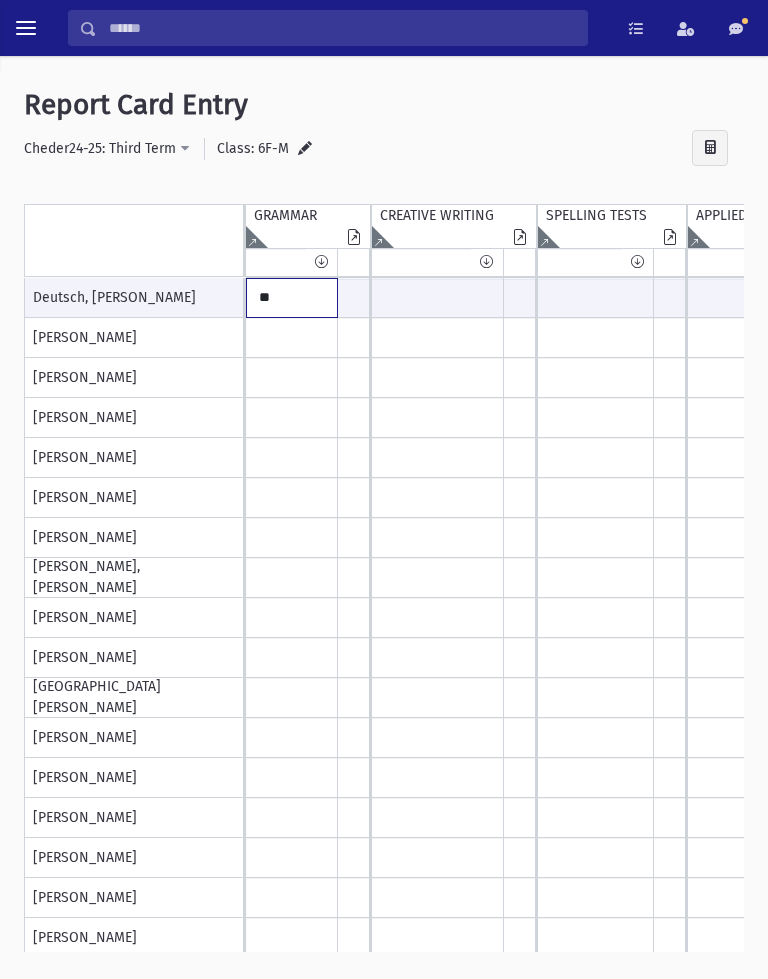 type on "**" 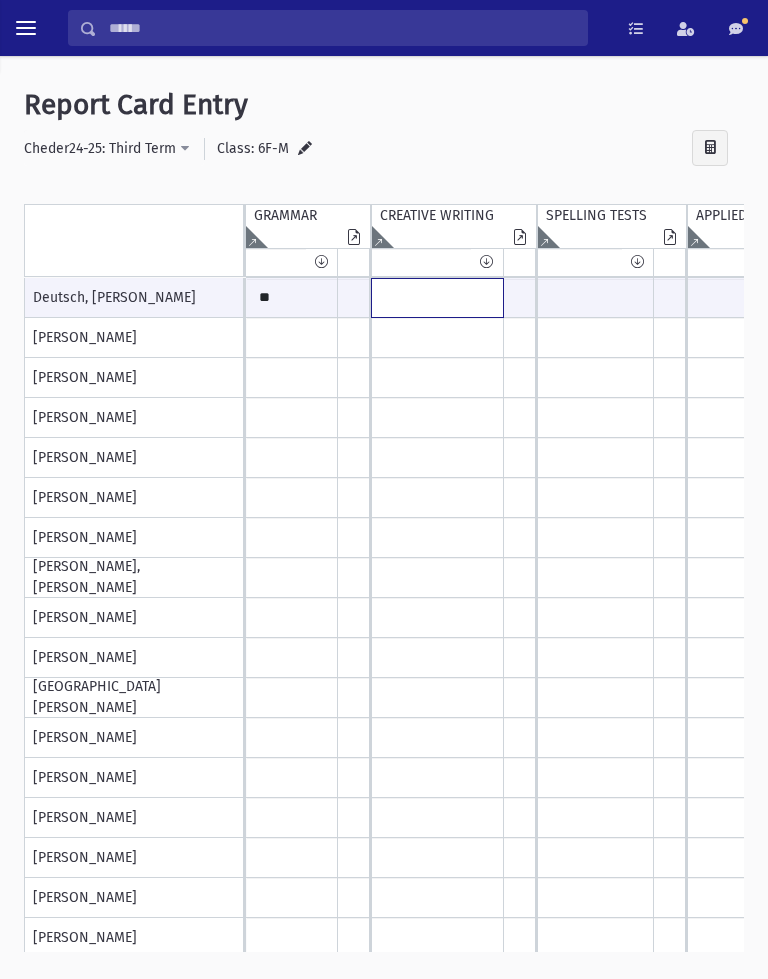 click at bounding box center [292, 298] 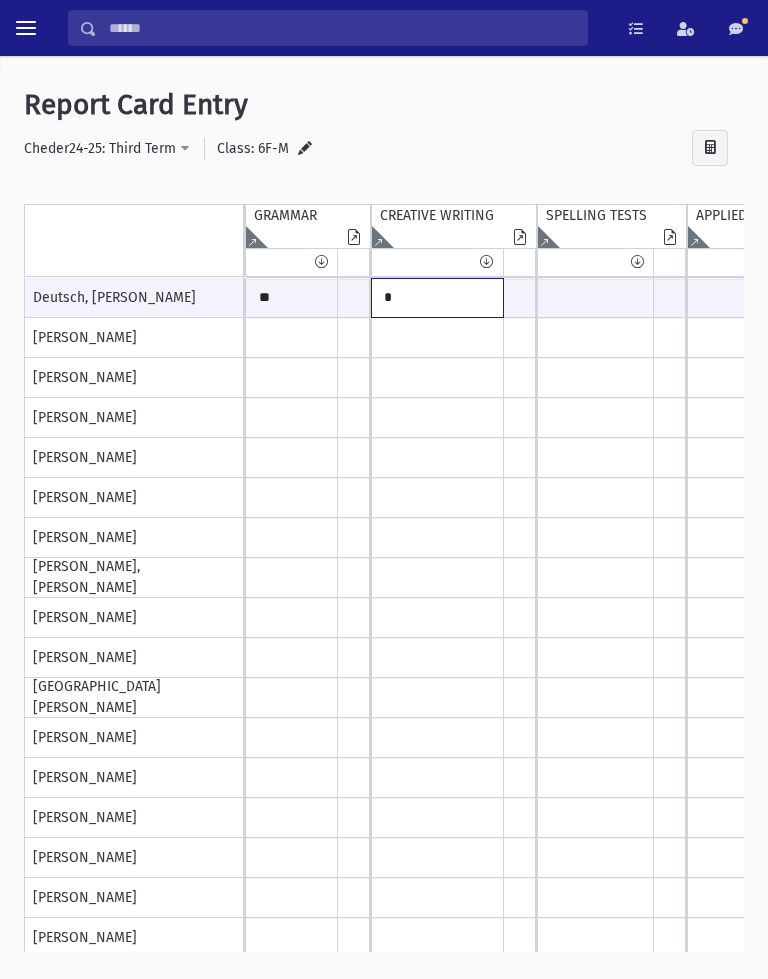 type on "*" 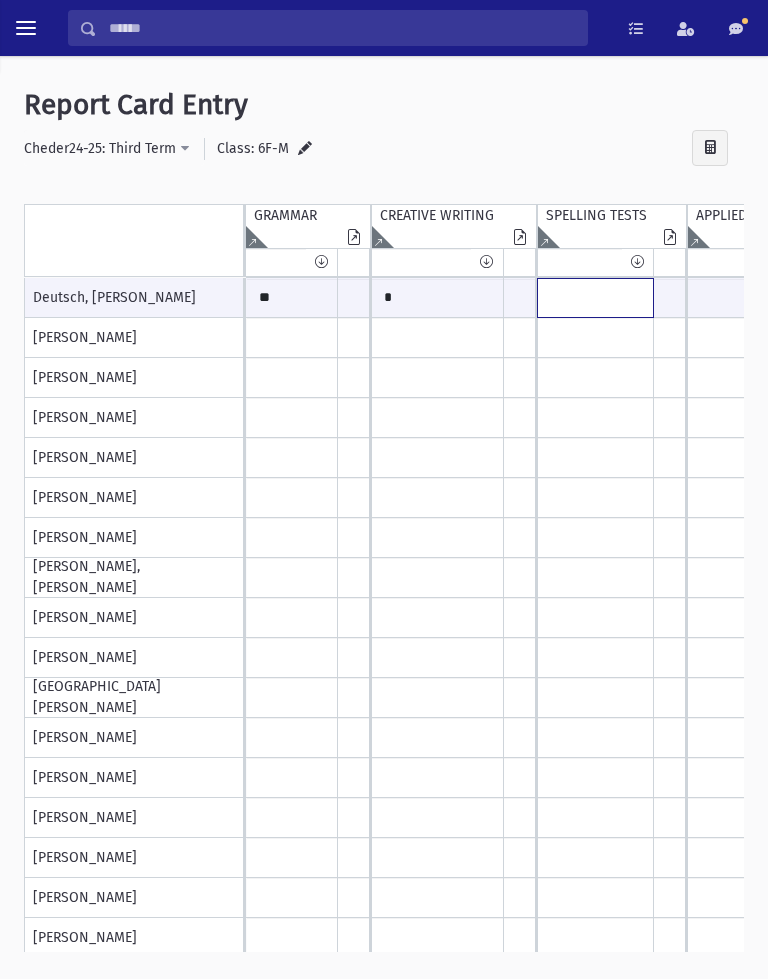 click at bounding box center (292, 298) 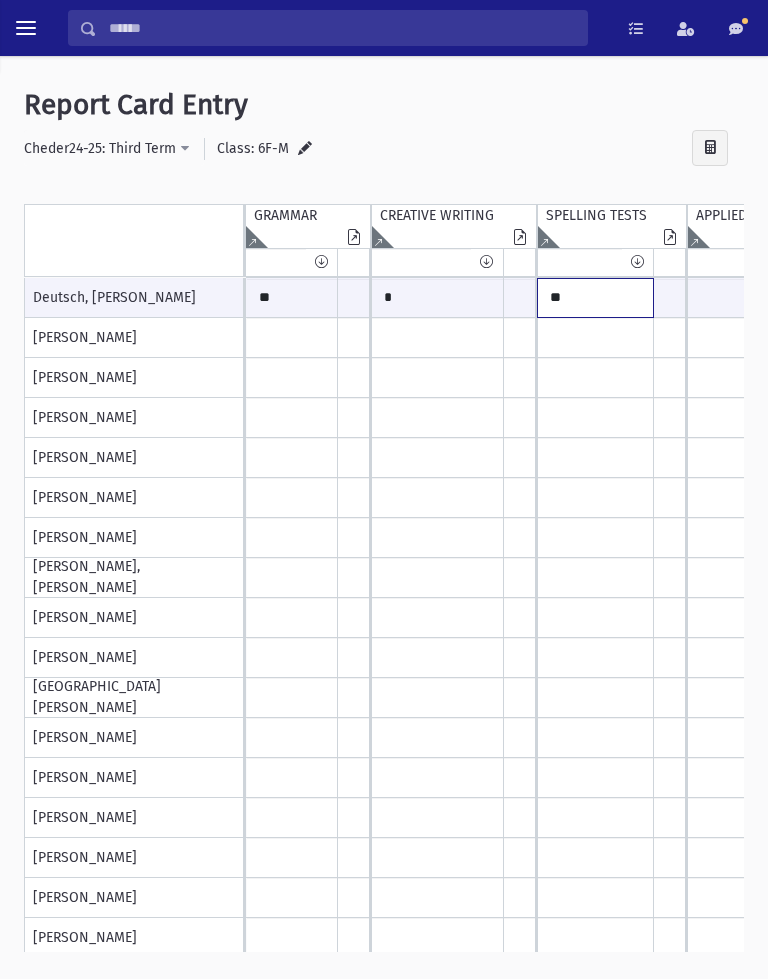 type on "**" 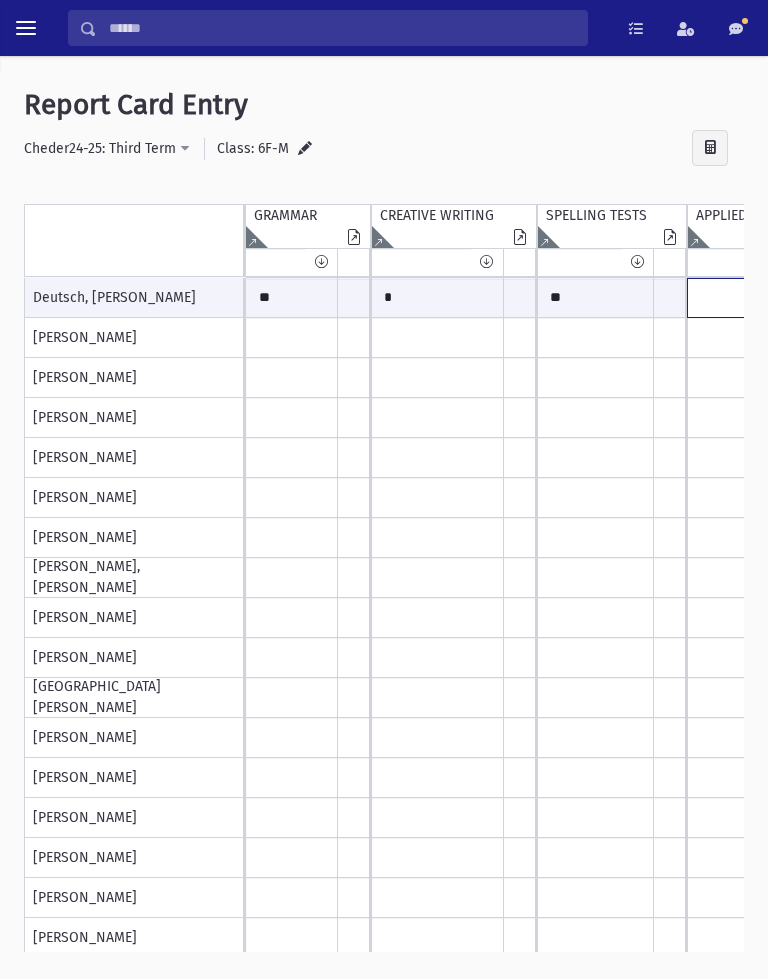 click at bounding box center [292, 298] 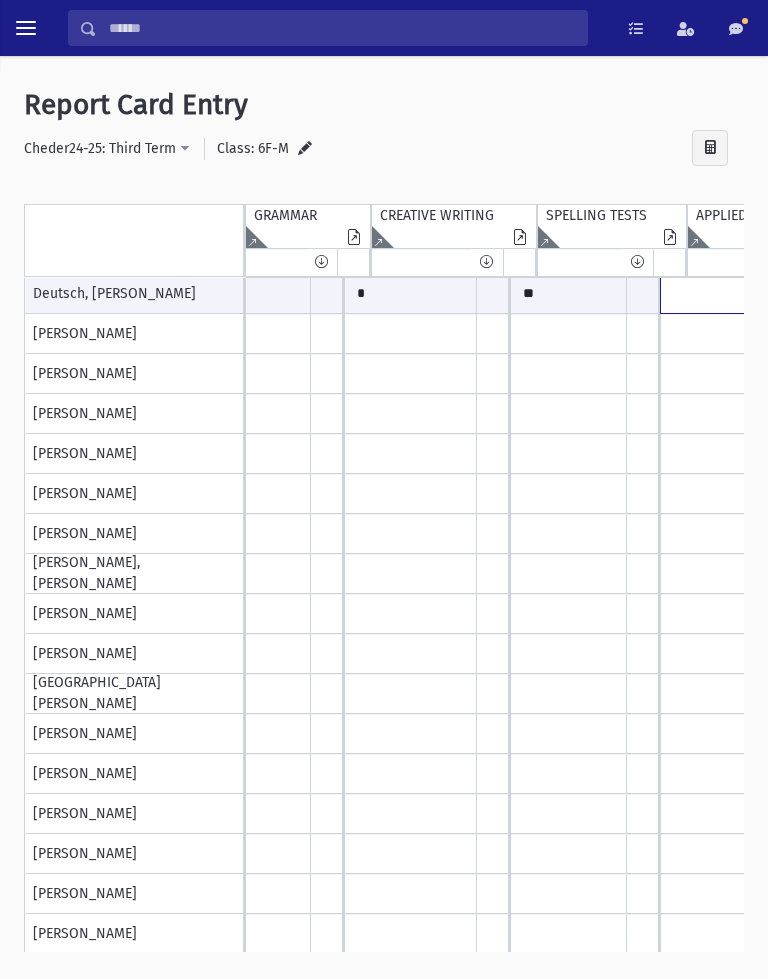 scroll, scrollTop: 0, scrollLeft: 208, axis: horizontal 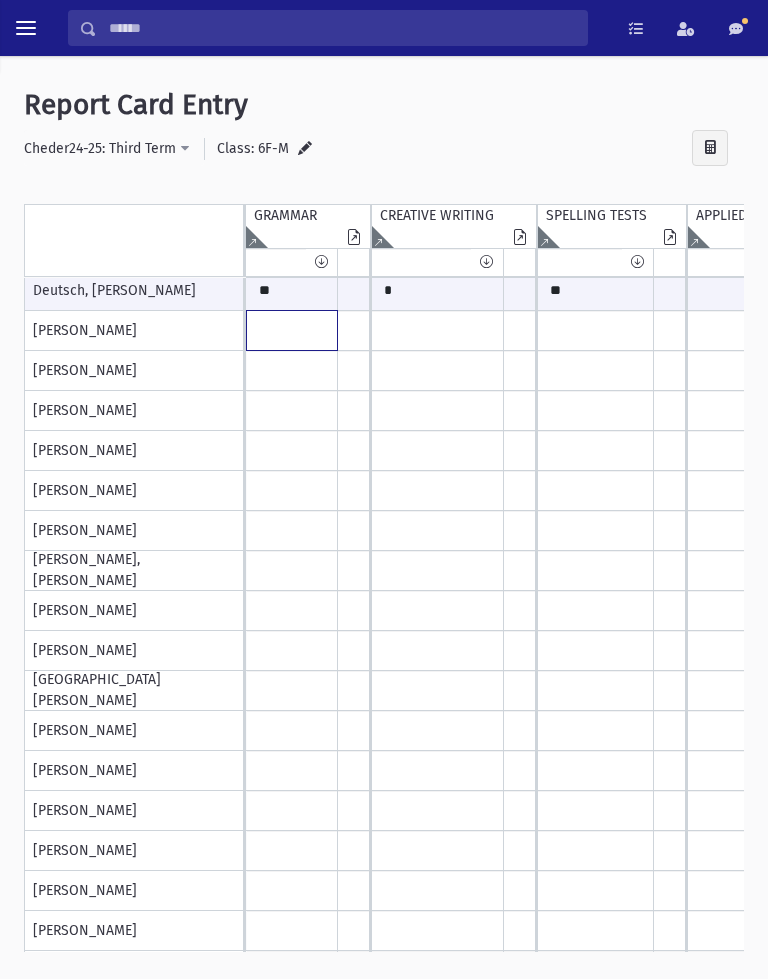 click at bounding box center [292, 291] 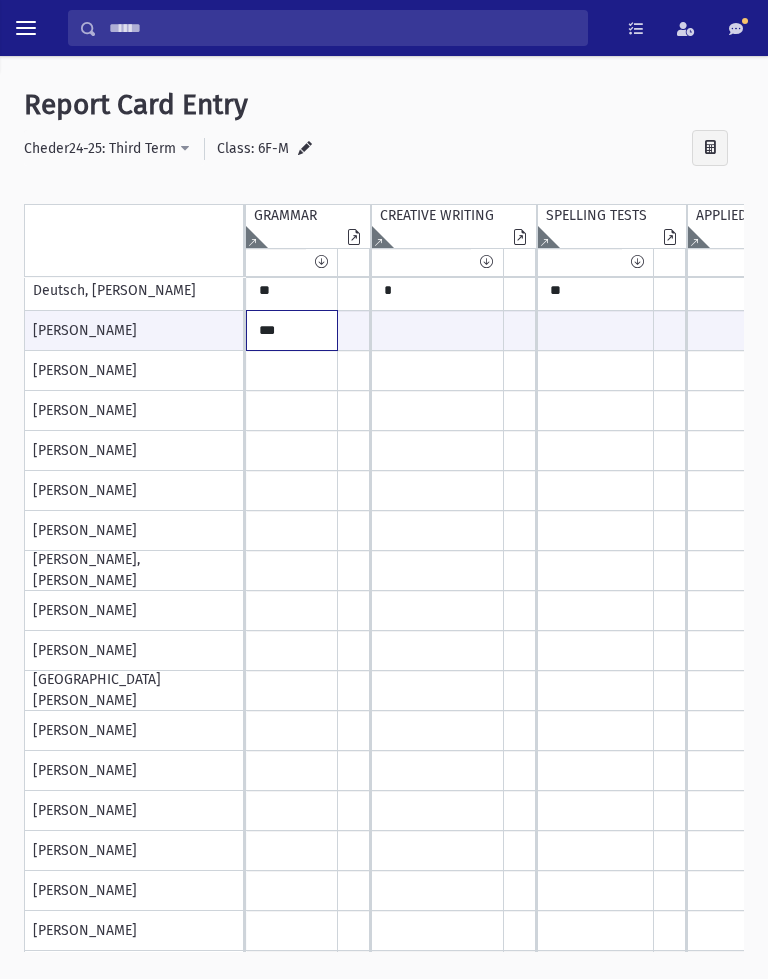 type on "***" 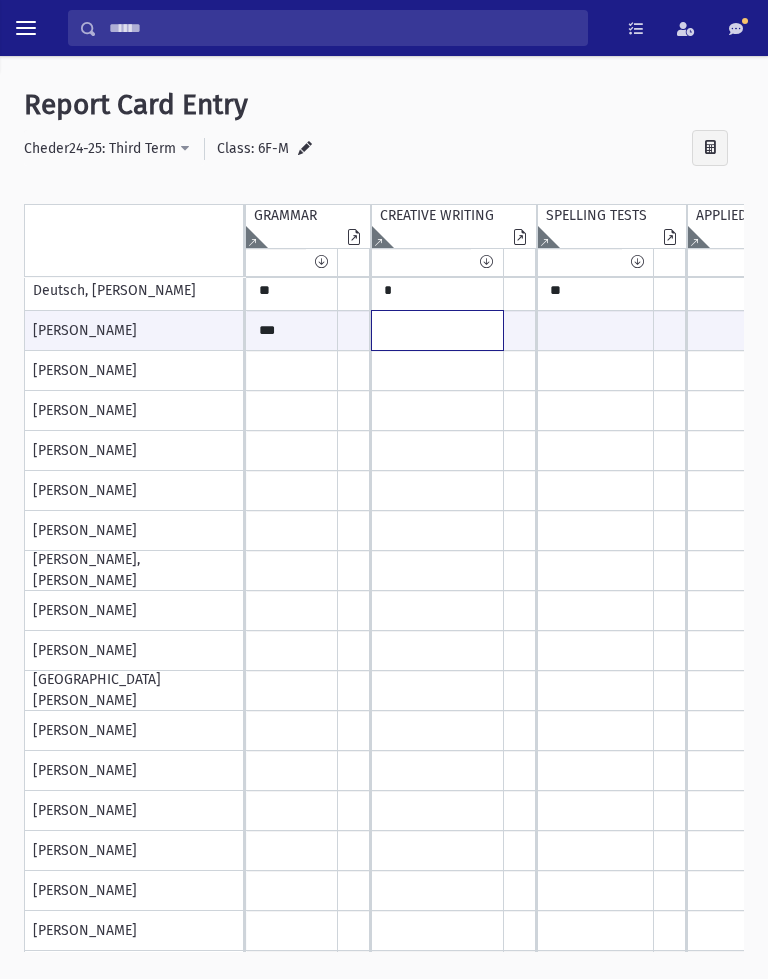 click at bounding box center [292, 330] 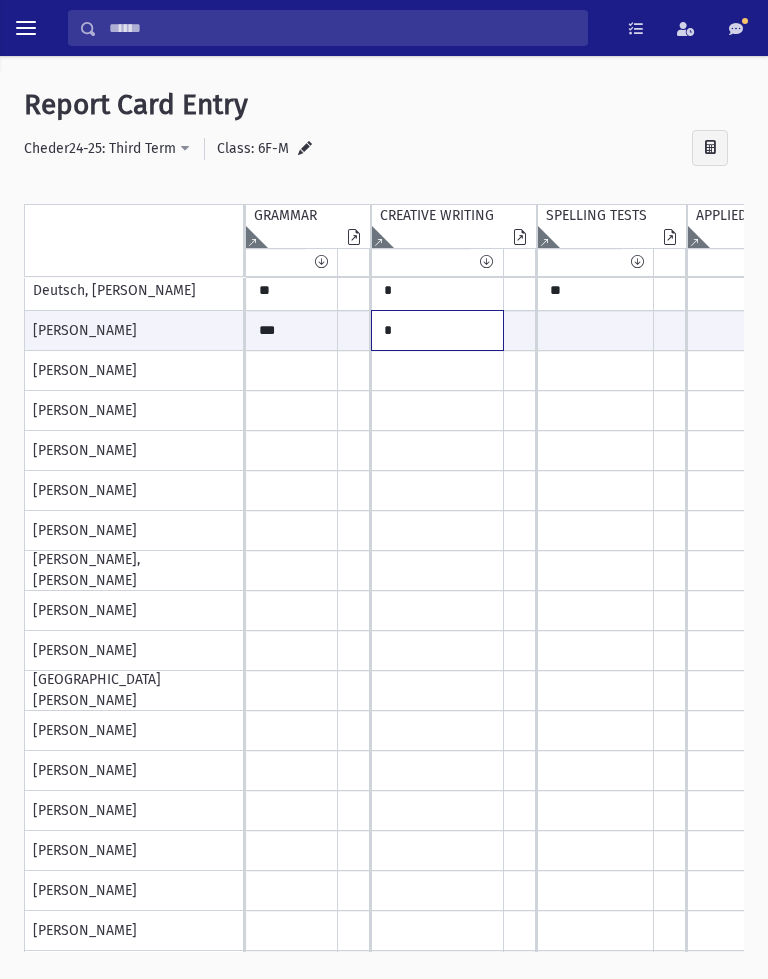 type on "*" 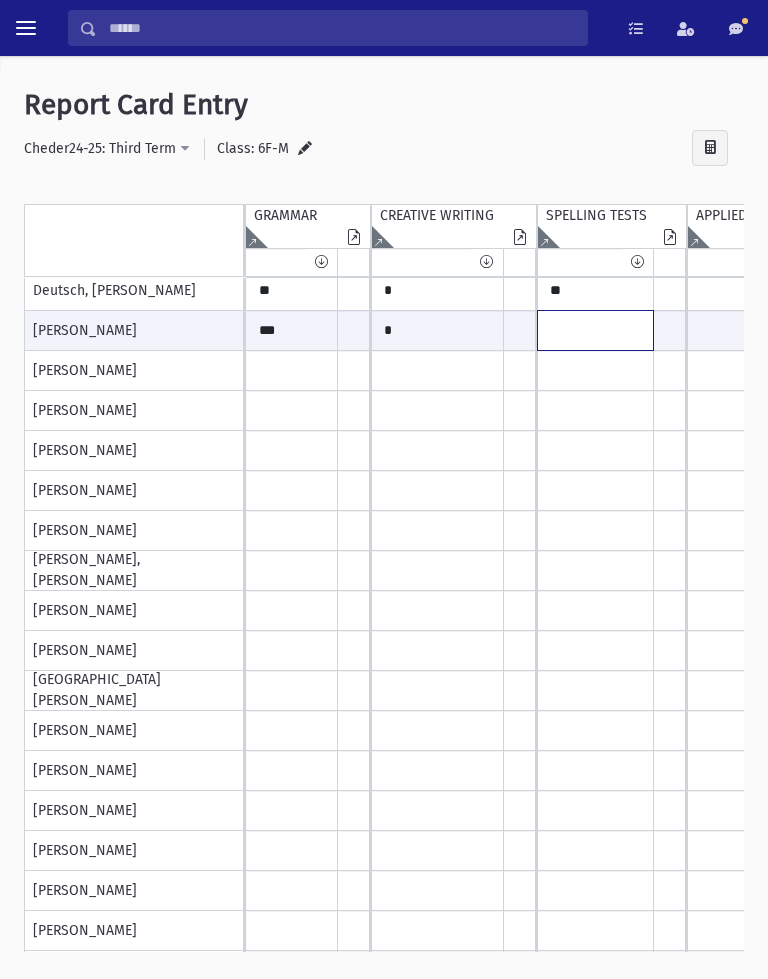 click at bounding box center (292, 330) 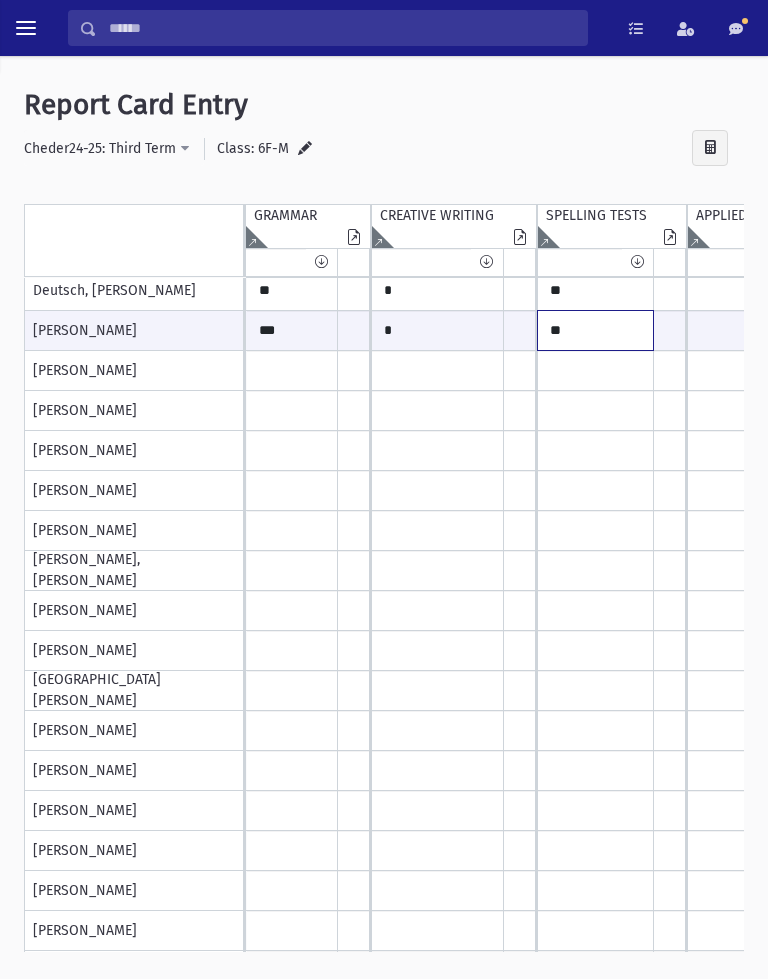 type on "**" 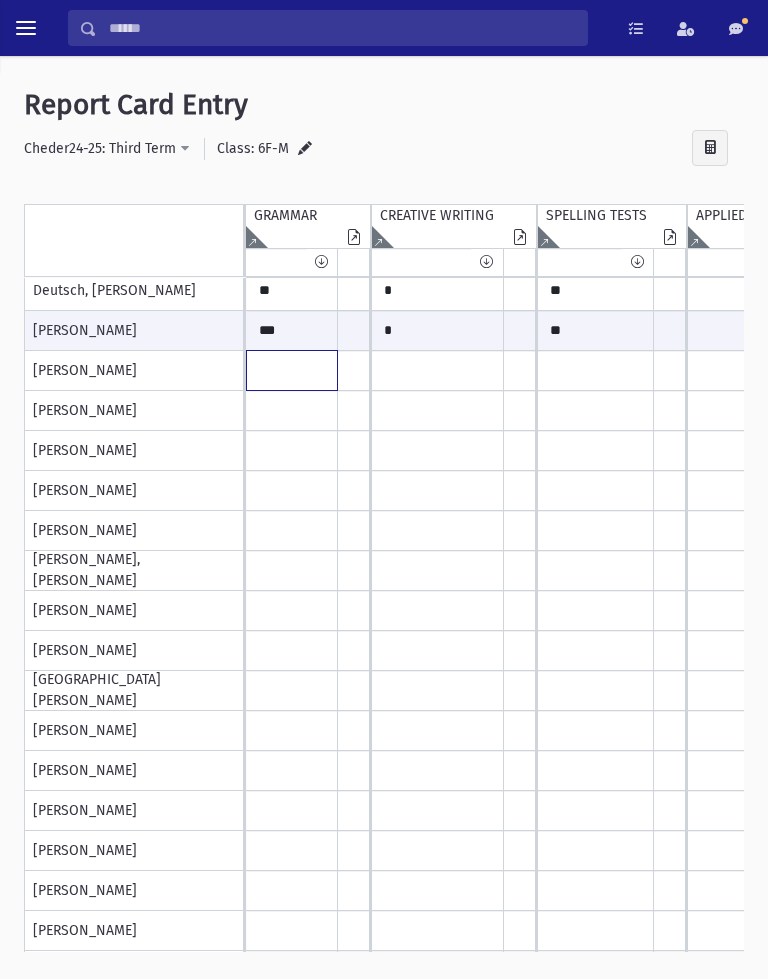 click at bounding box center (292, 291) 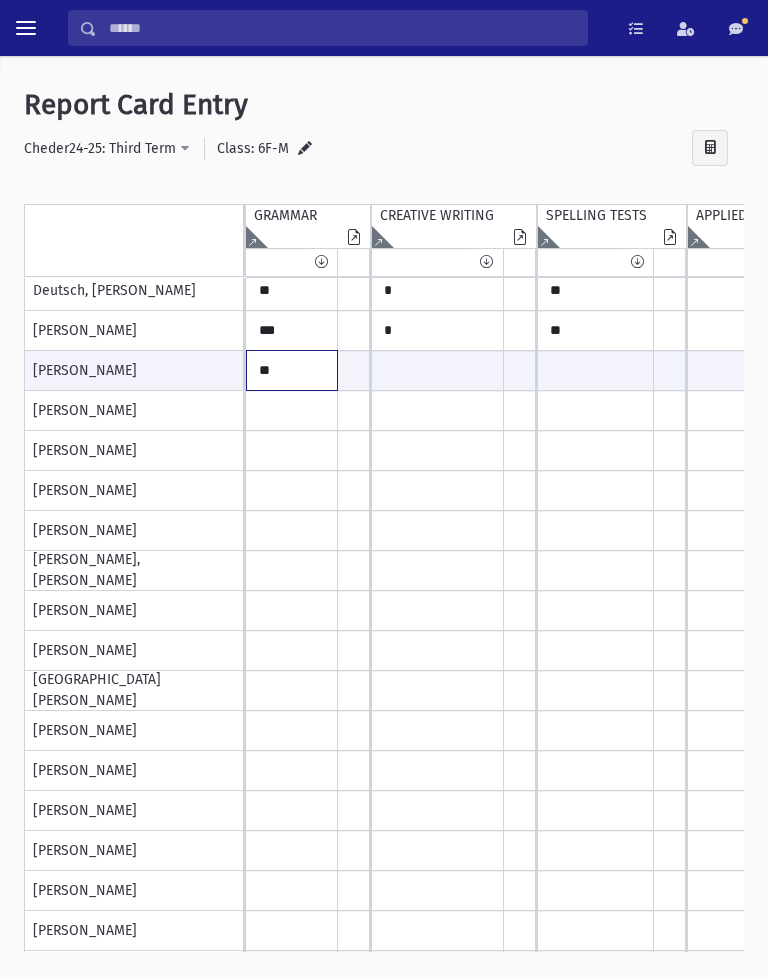 type on "**" 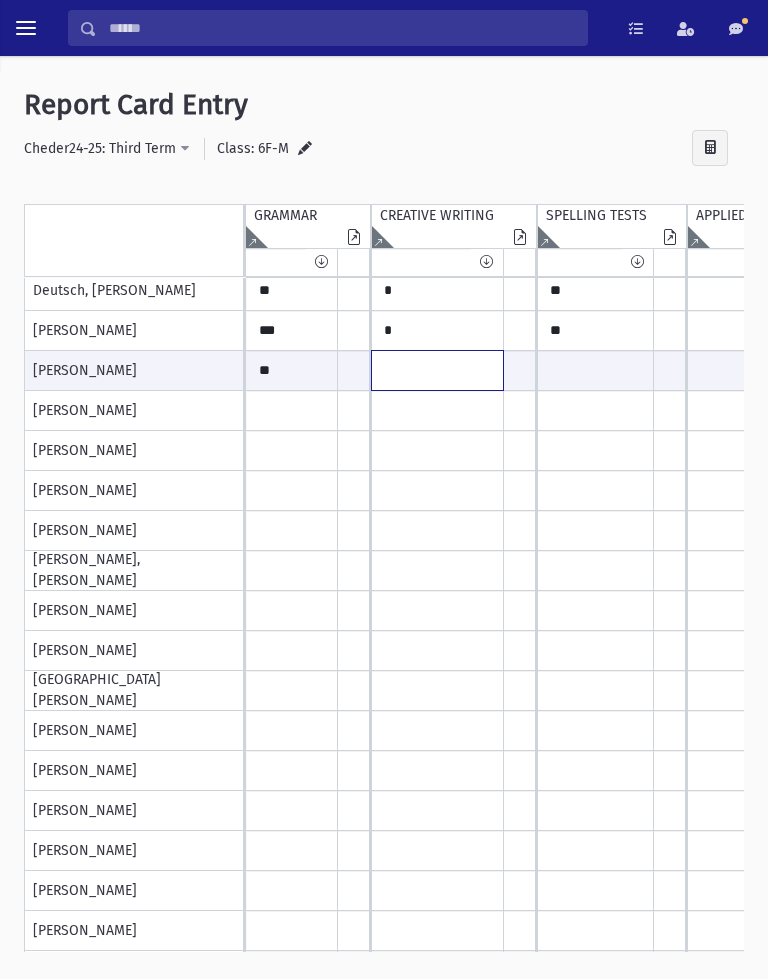 click at bounding box center [292, 370] 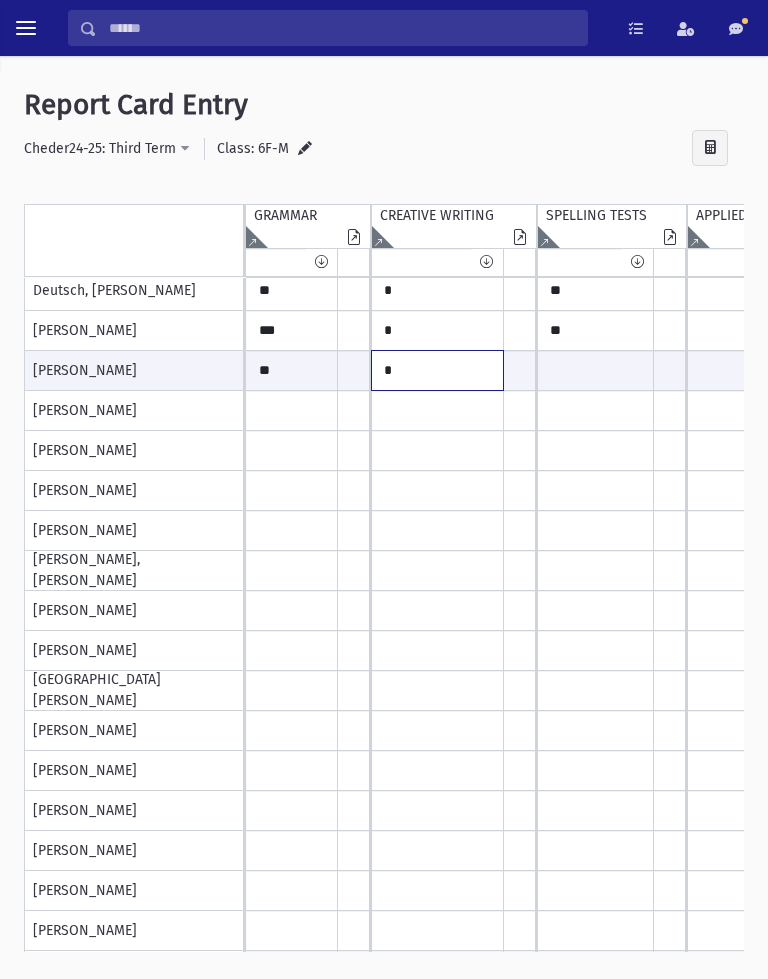 type on "*" 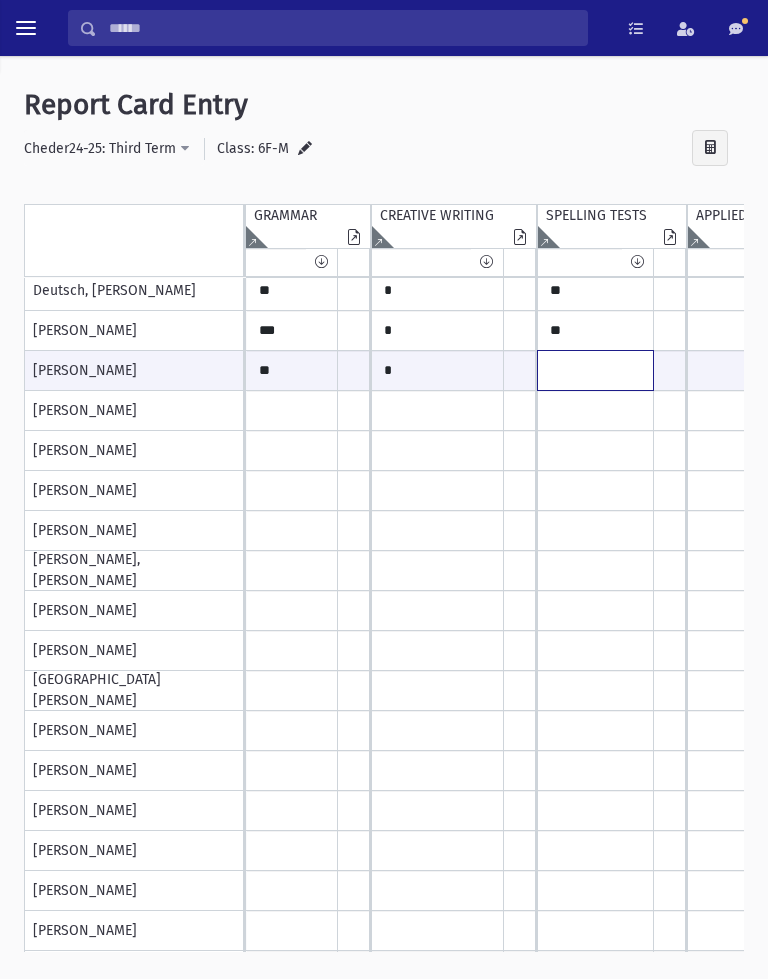 click at bounding box center [292, 370] 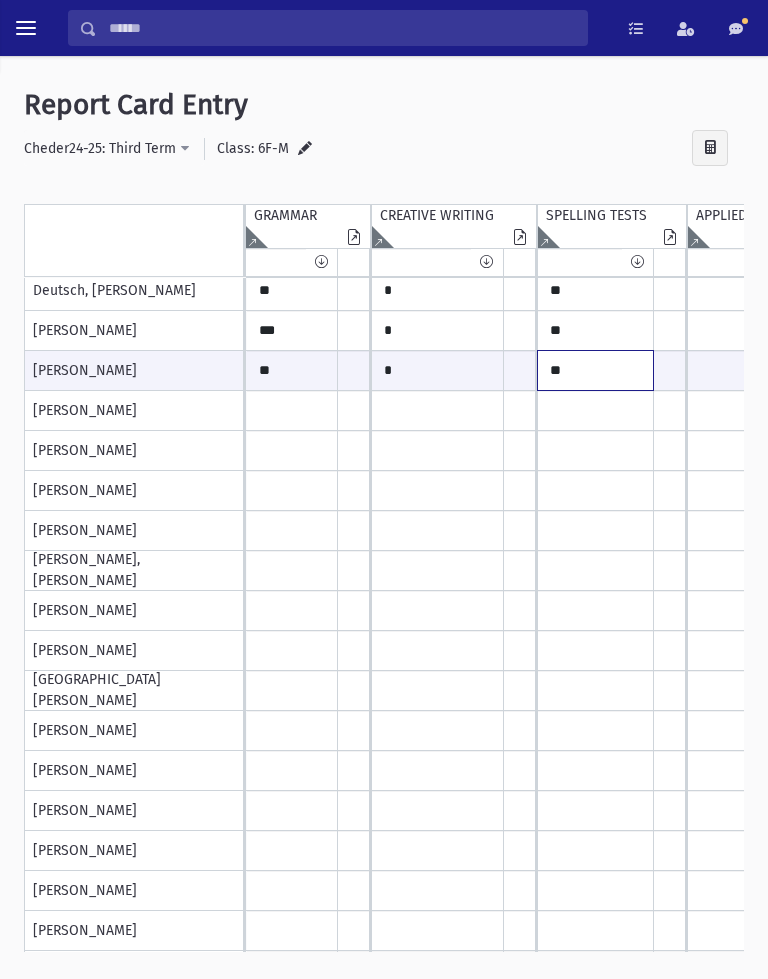 type on "**" 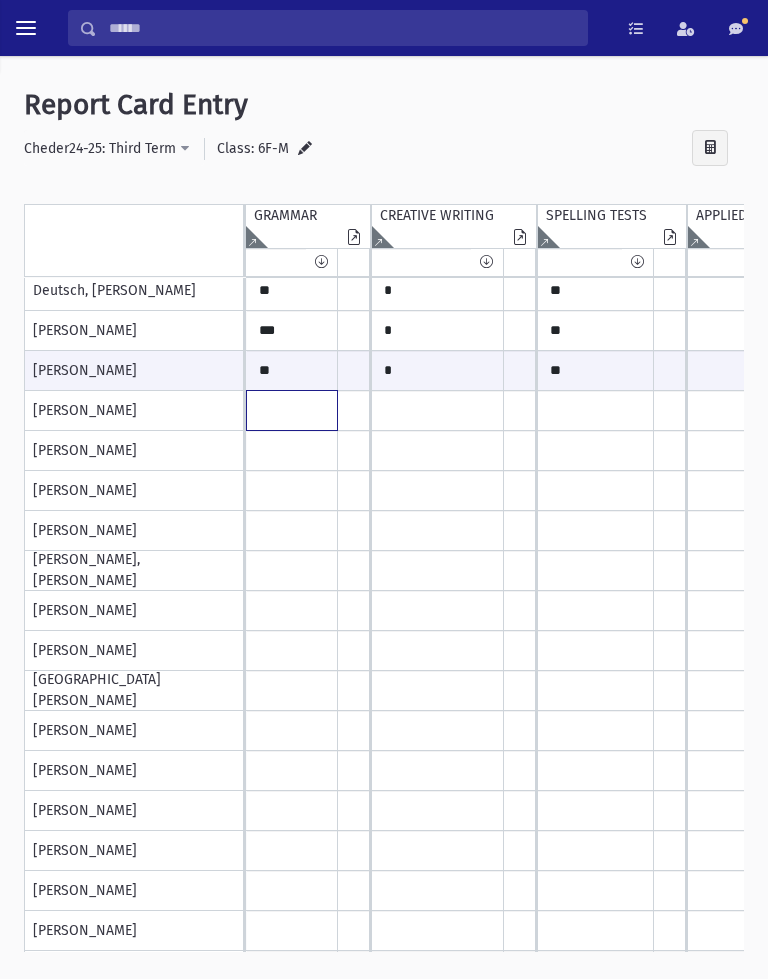 click at bounding box center [292, 291] 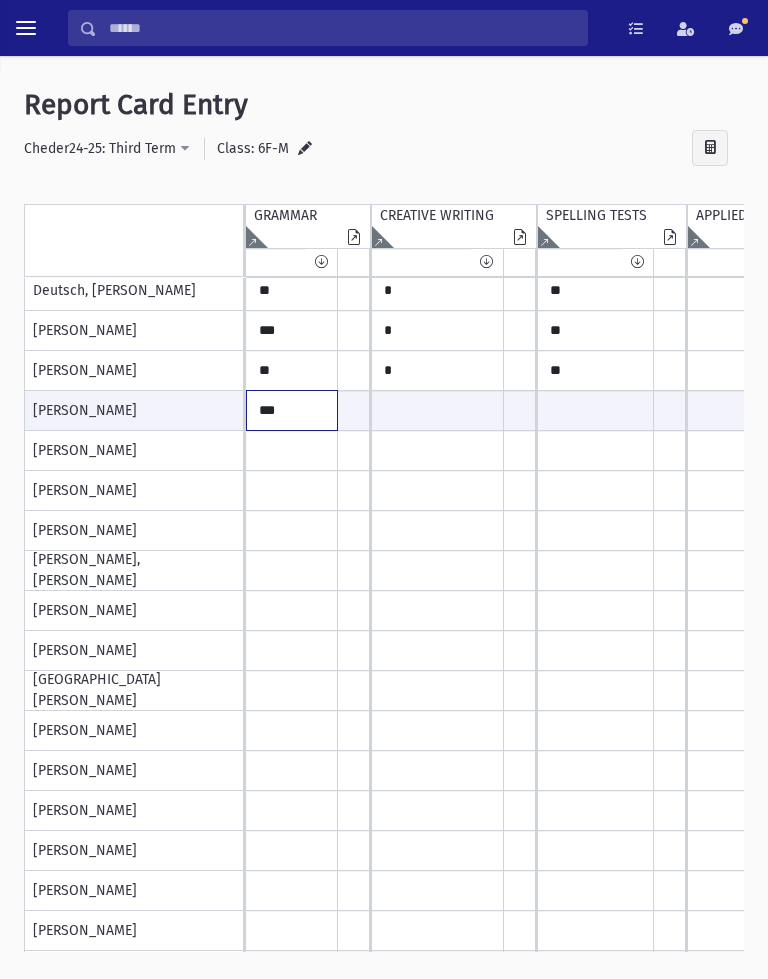 type on "***" 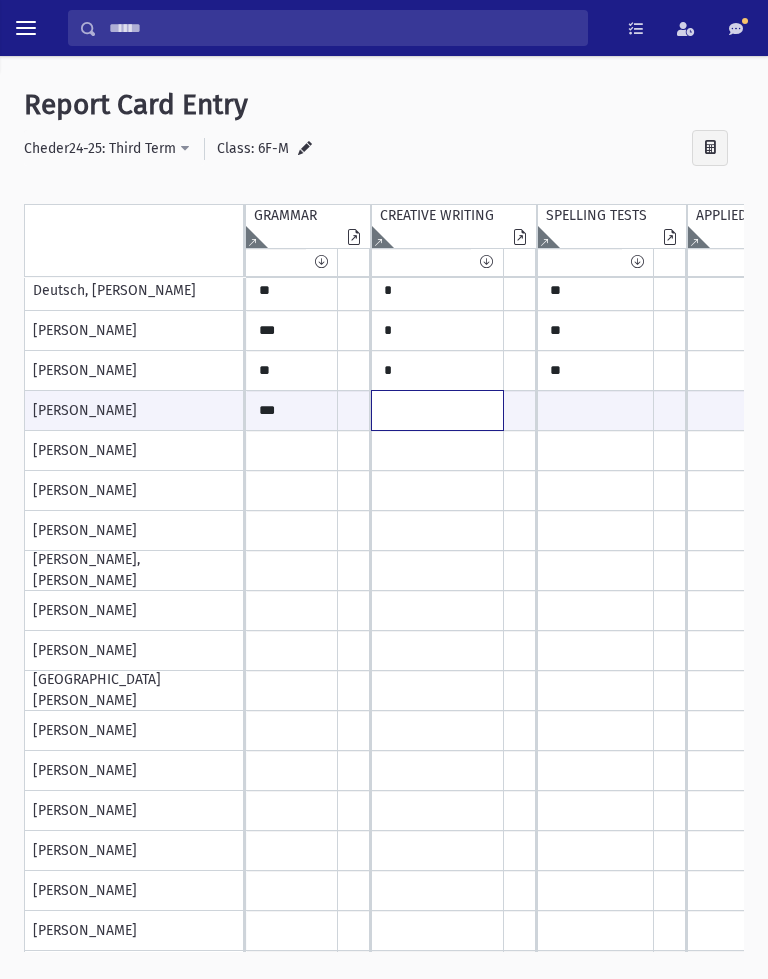 click at bounding box center [292, 410] 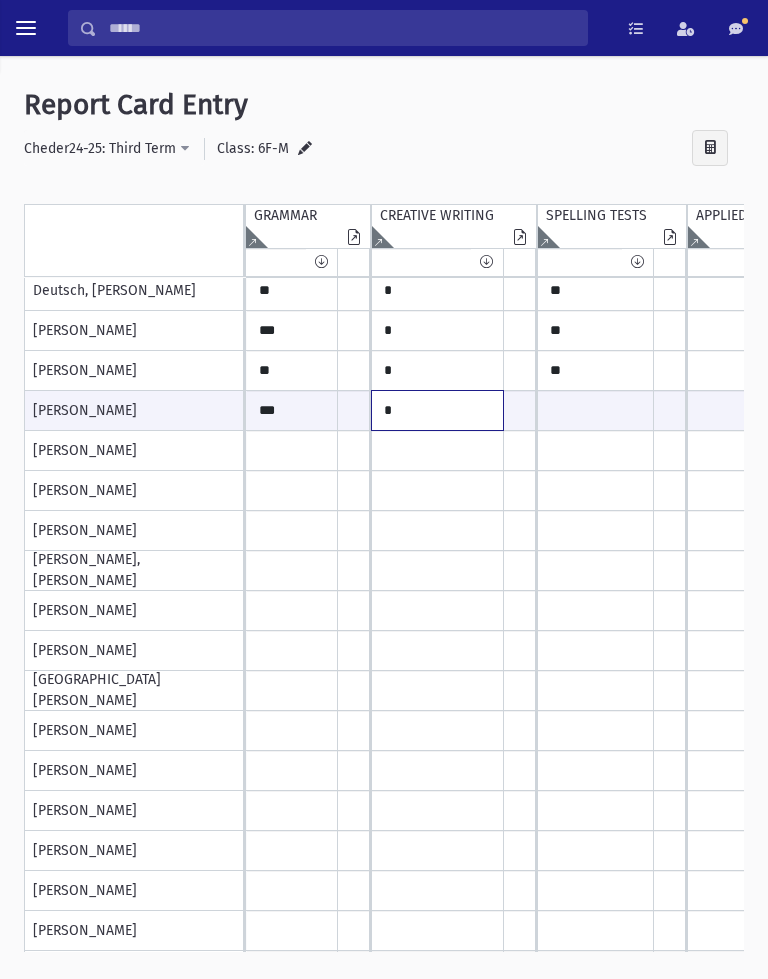 type on "*" 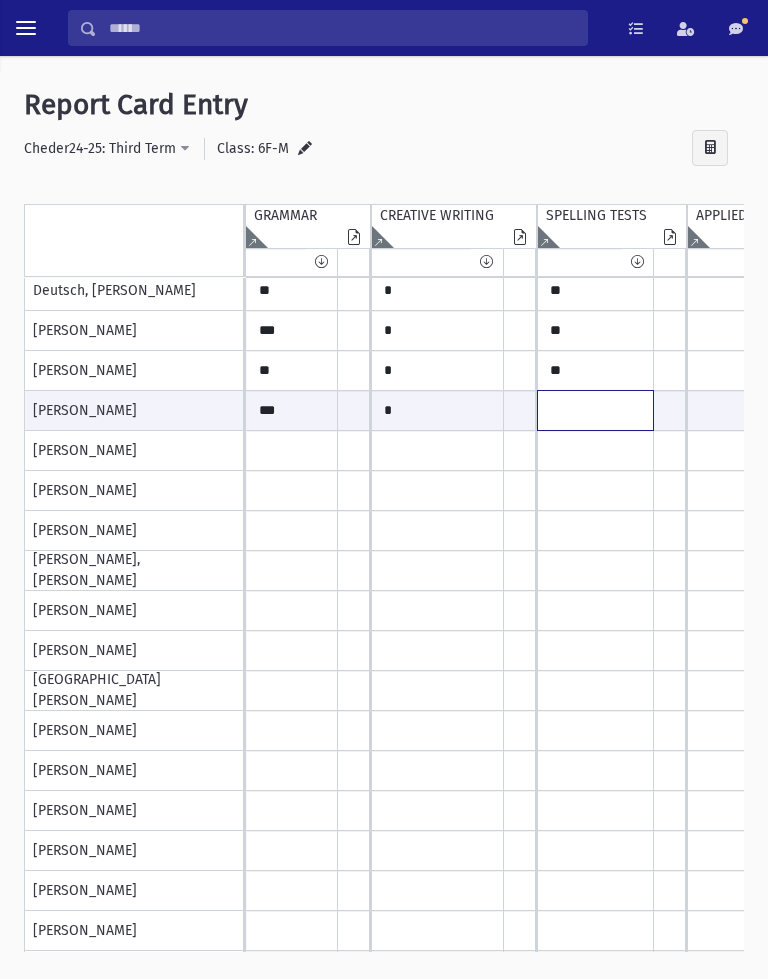 click at bounding box center [292, 410] 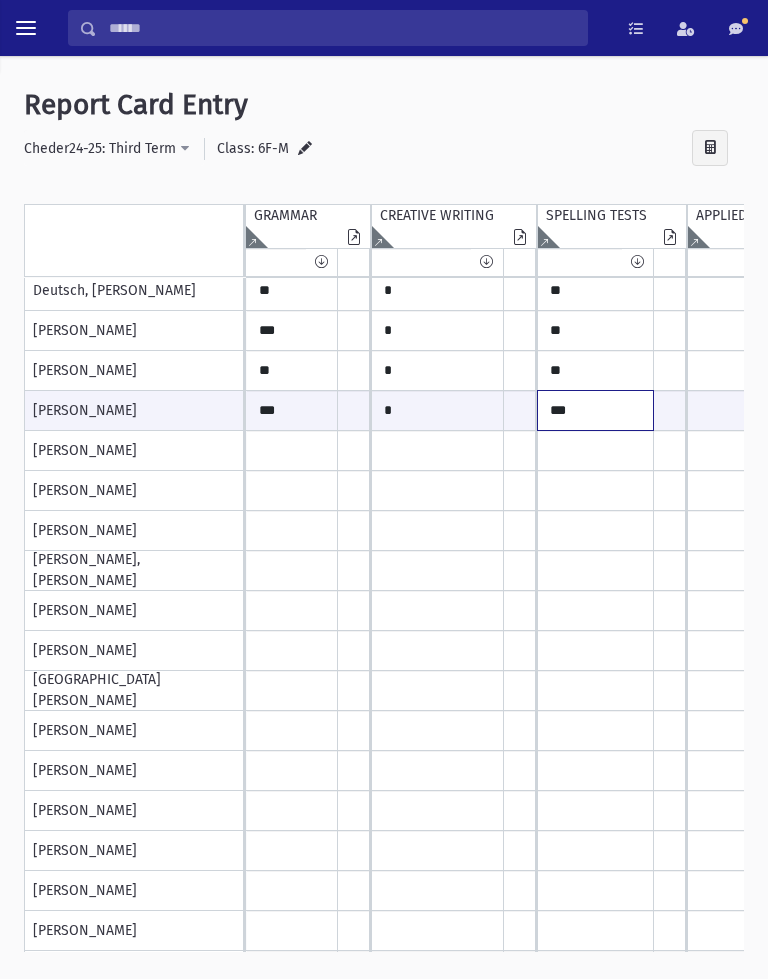 type on "***" 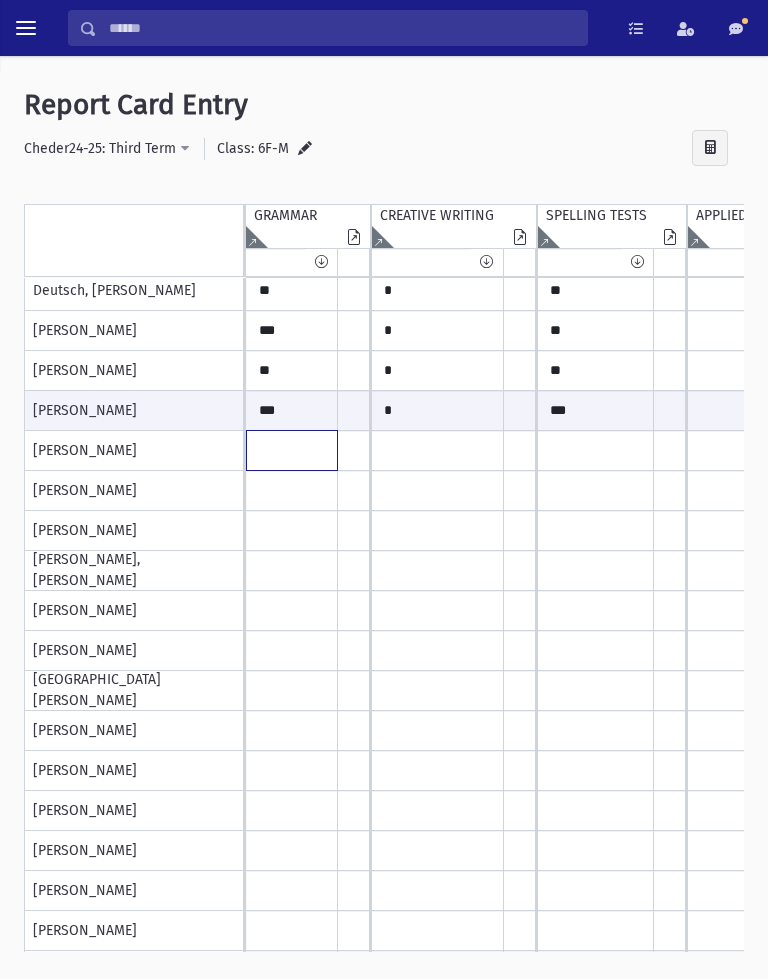 click at bounding box center (292, 291) 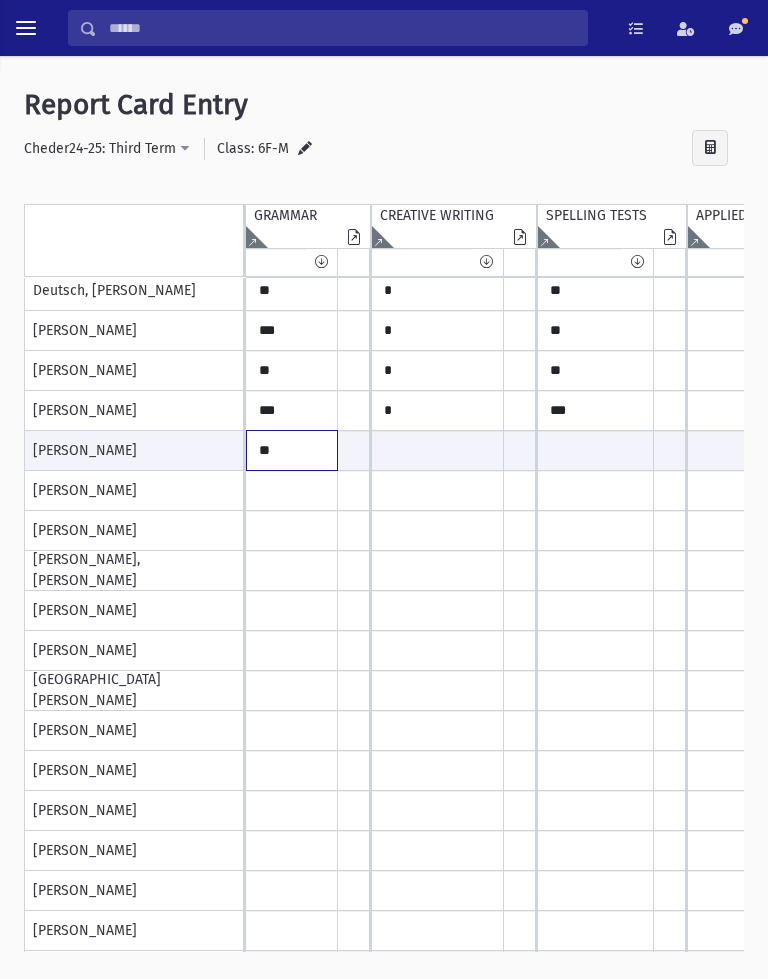 type on "**" 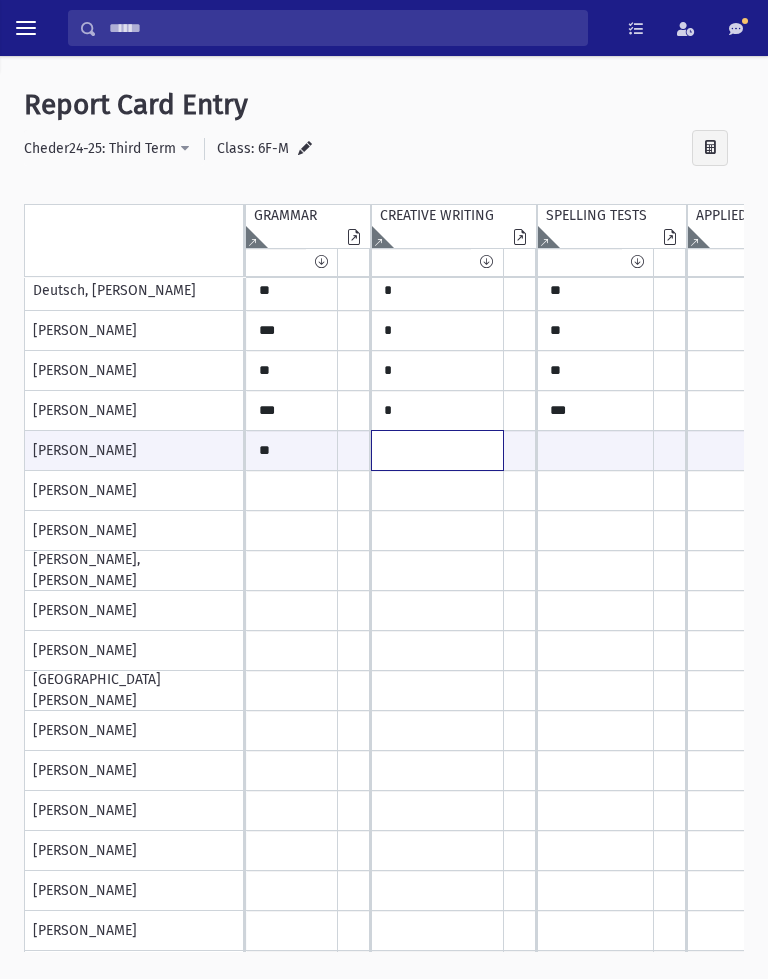 click at bounding box center [292, 450] 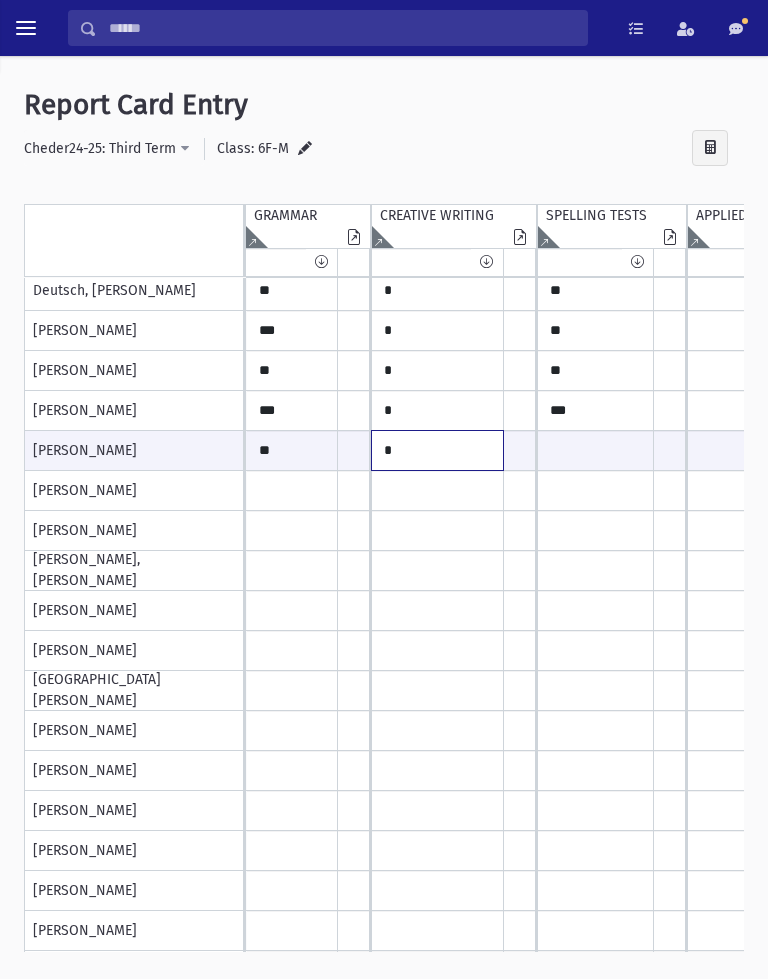 type on "*" 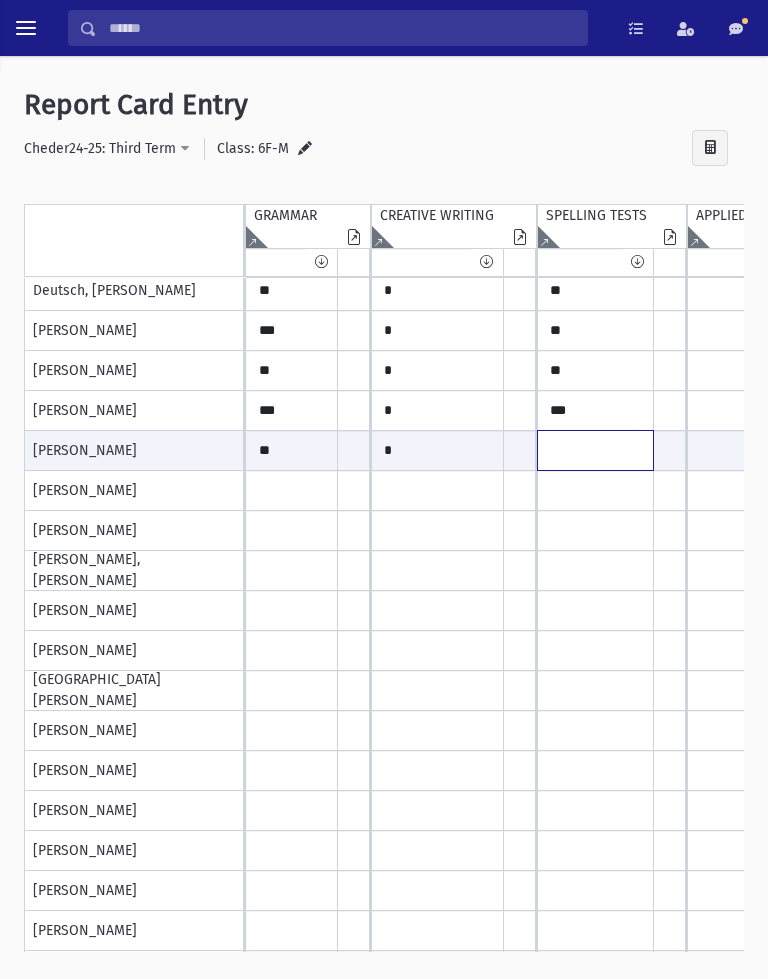 click at bounding box center [292, 450] 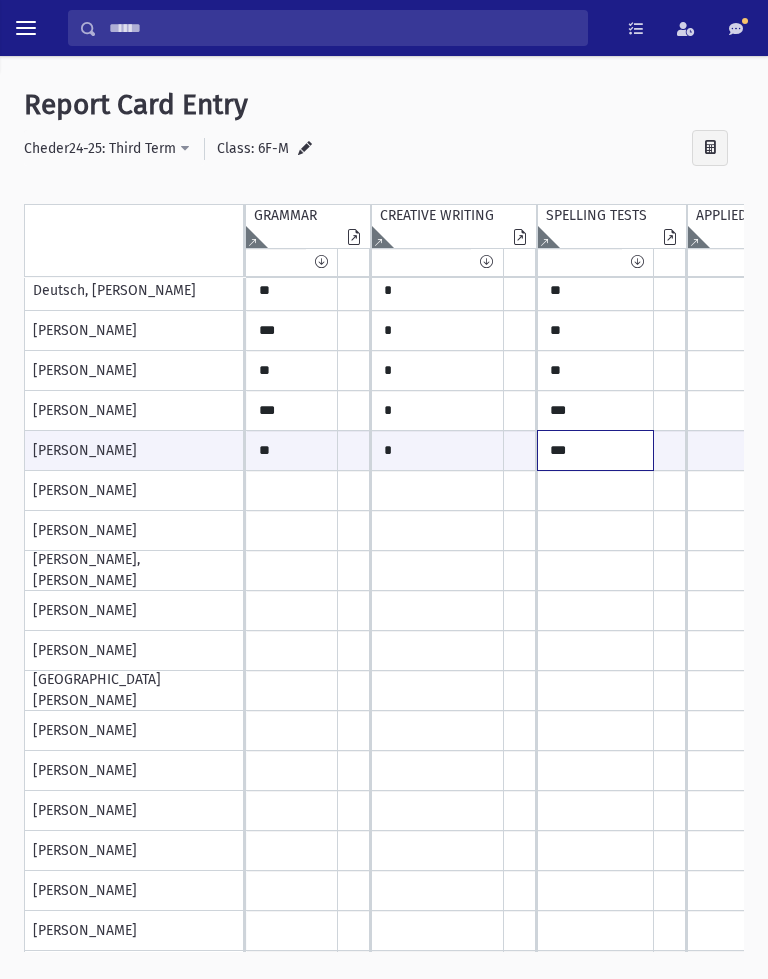 type on "***" 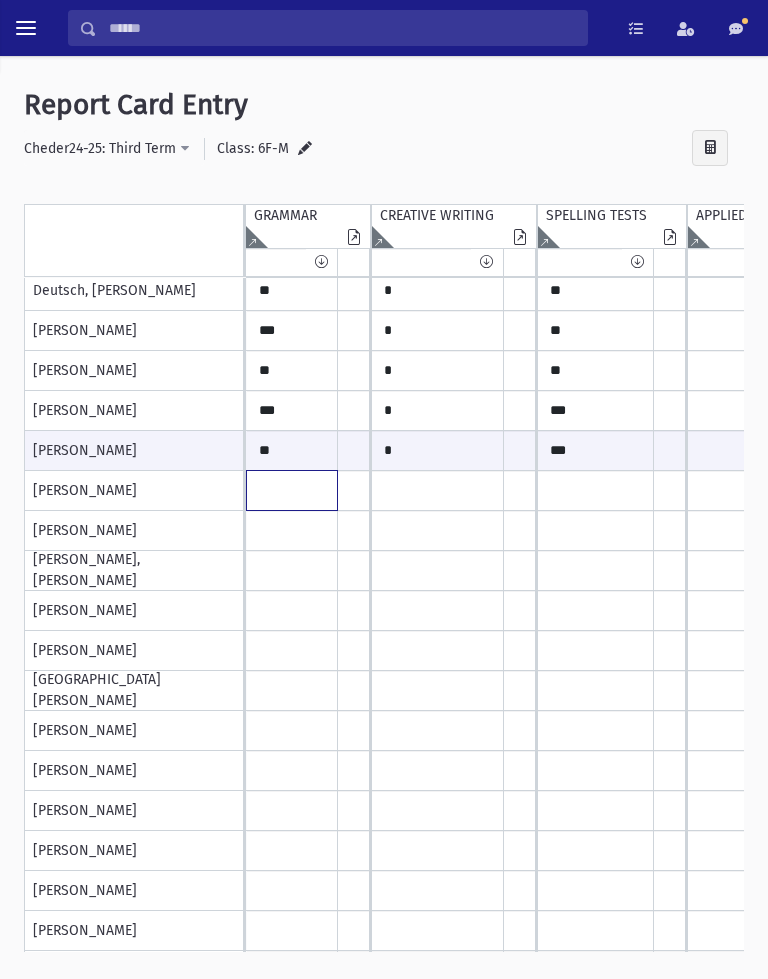 click at bounding box center [292, 291] 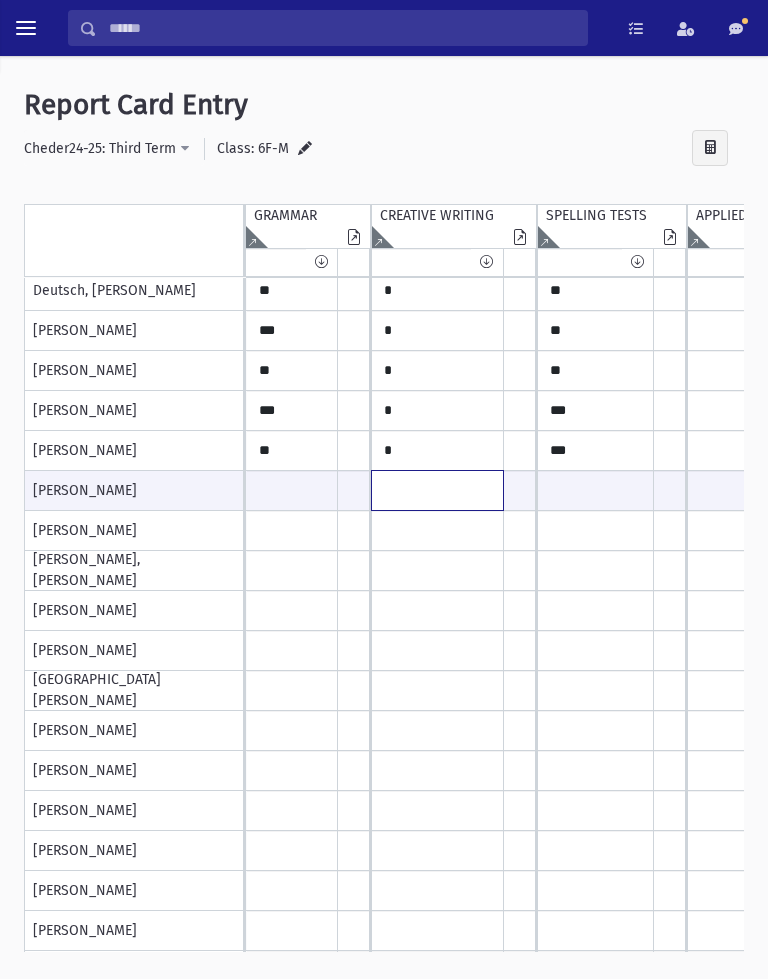 click at bounding box center [292, 490] 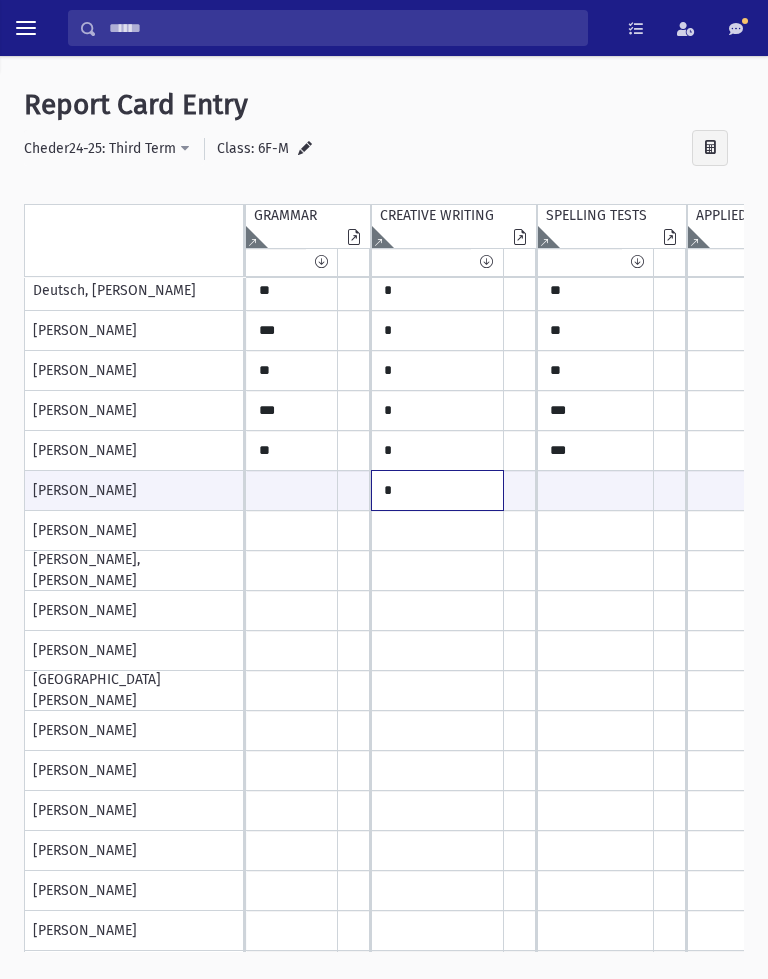 type on "*" 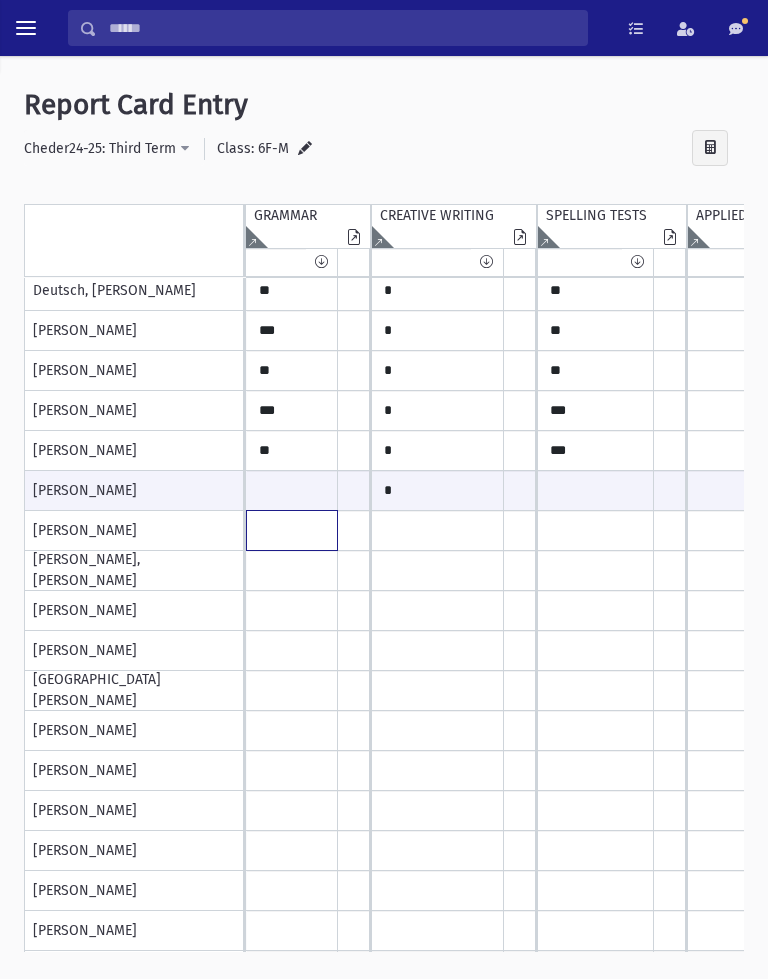 click at bounding box center [292, 291] 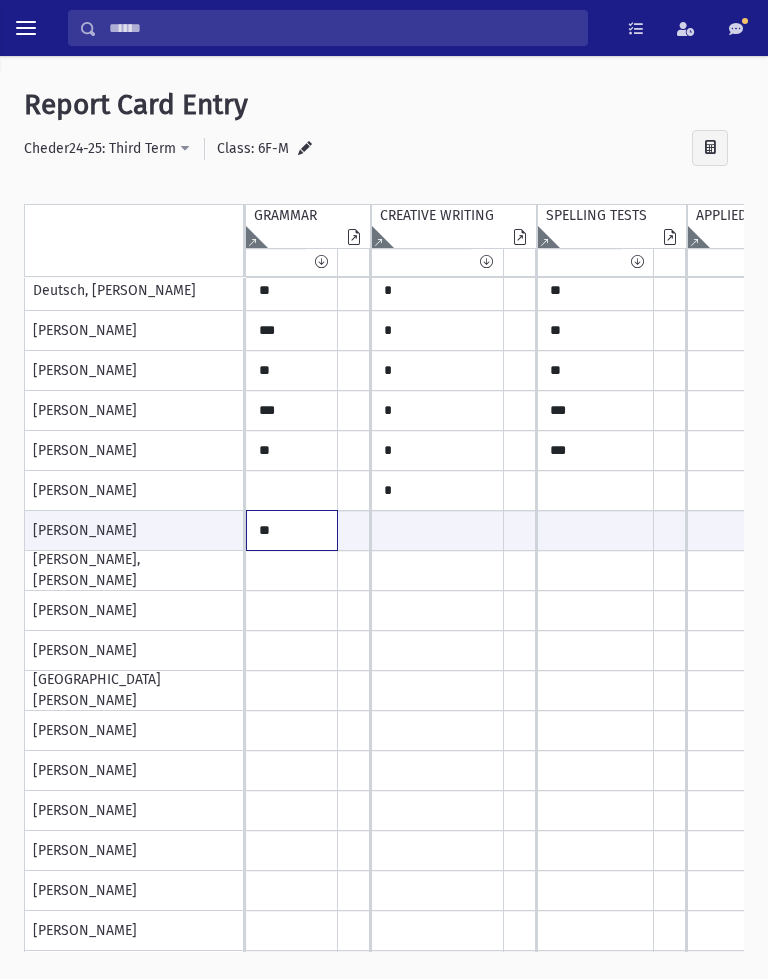 type on "**" 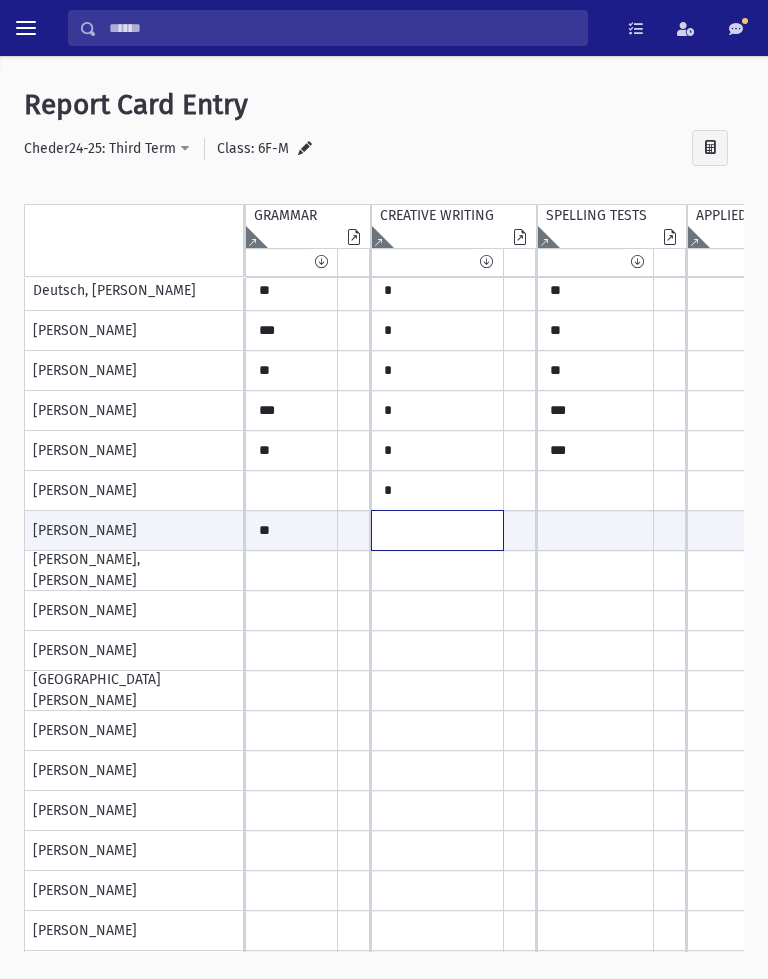 click at bounding box center [292, 530] 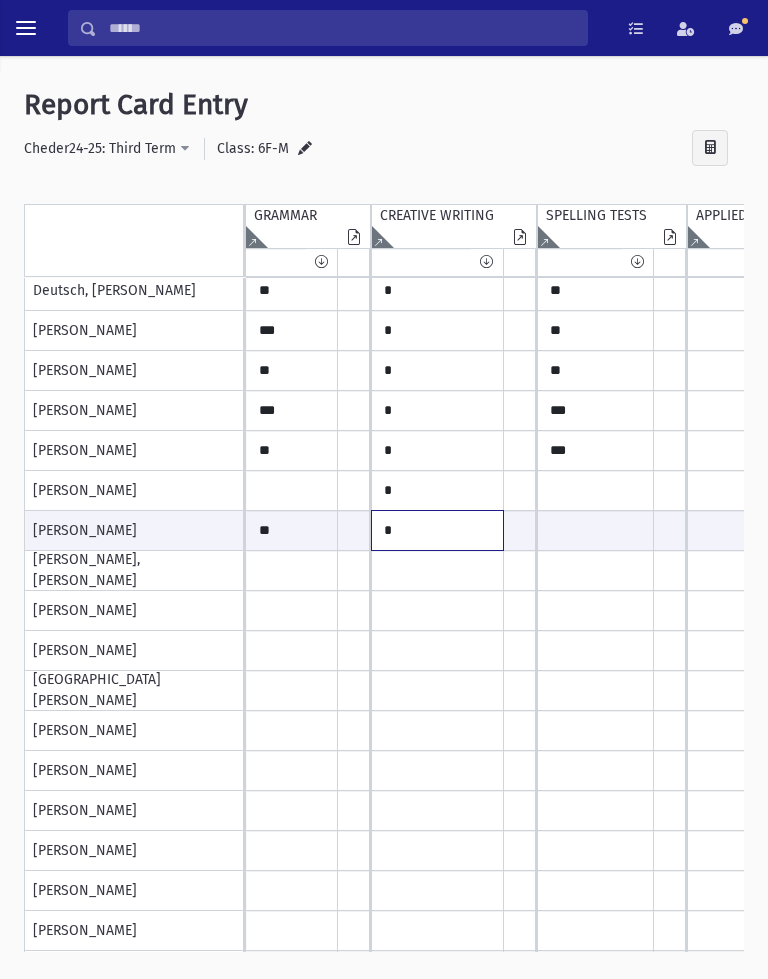 type on "*" 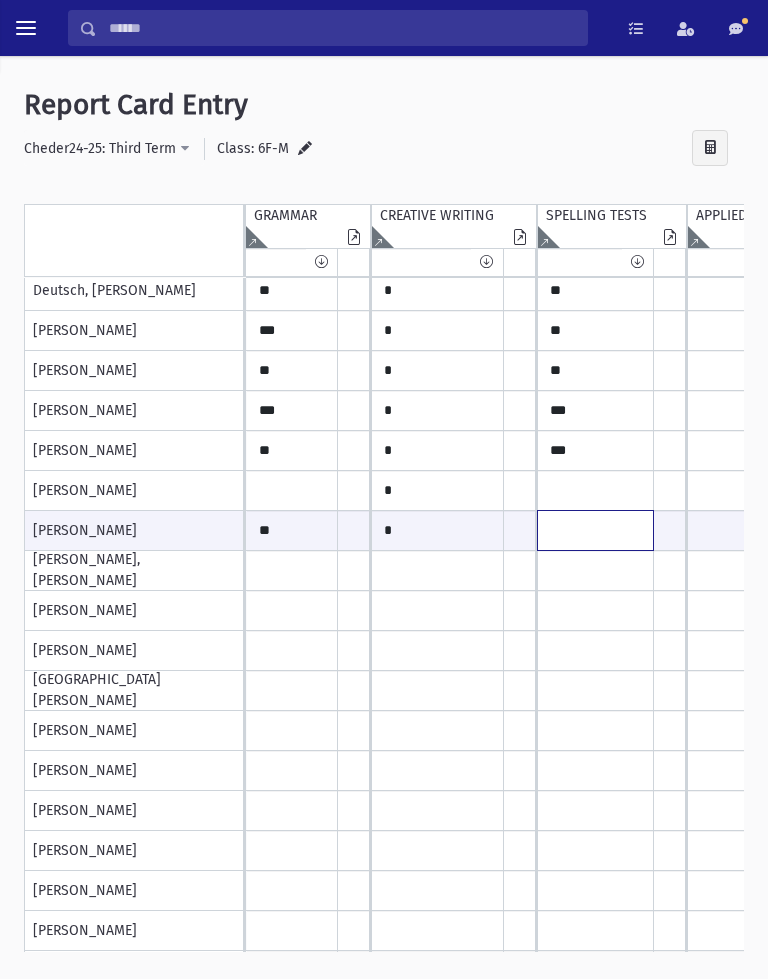 click at bounding box center (292, 530) 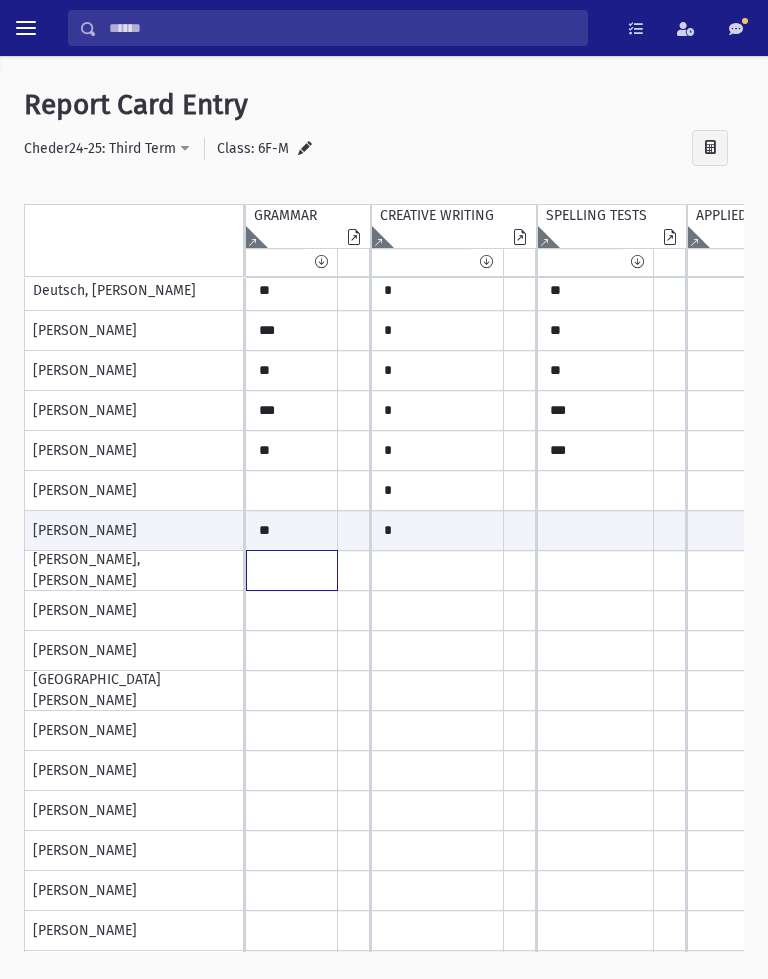 click at bounding box center (292, 291) 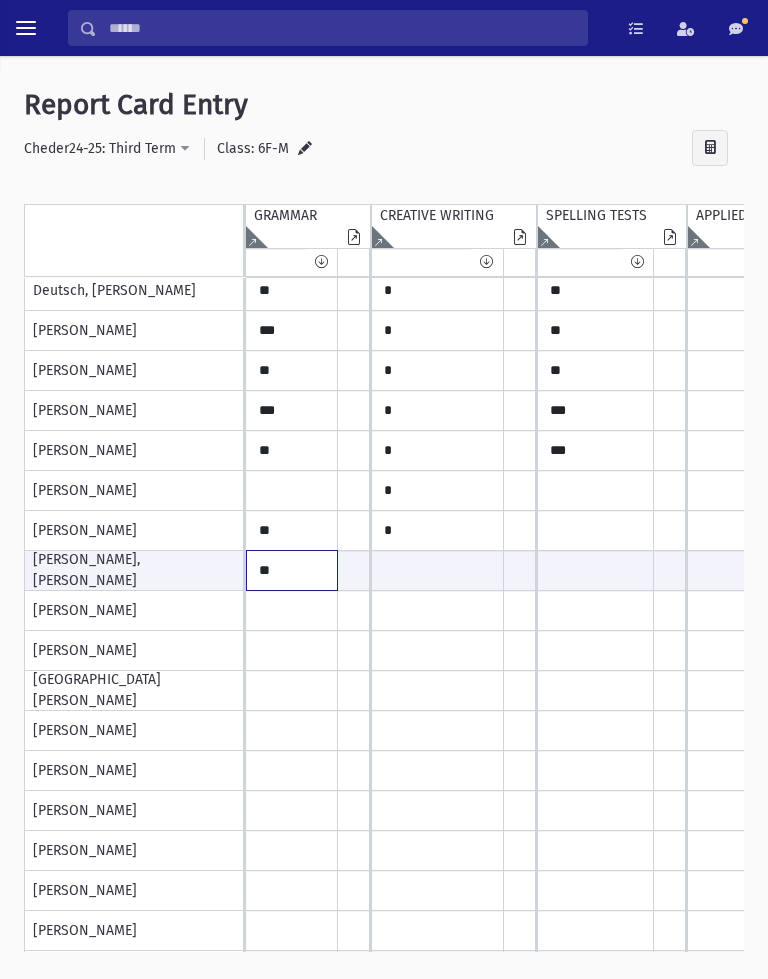 type on "**" 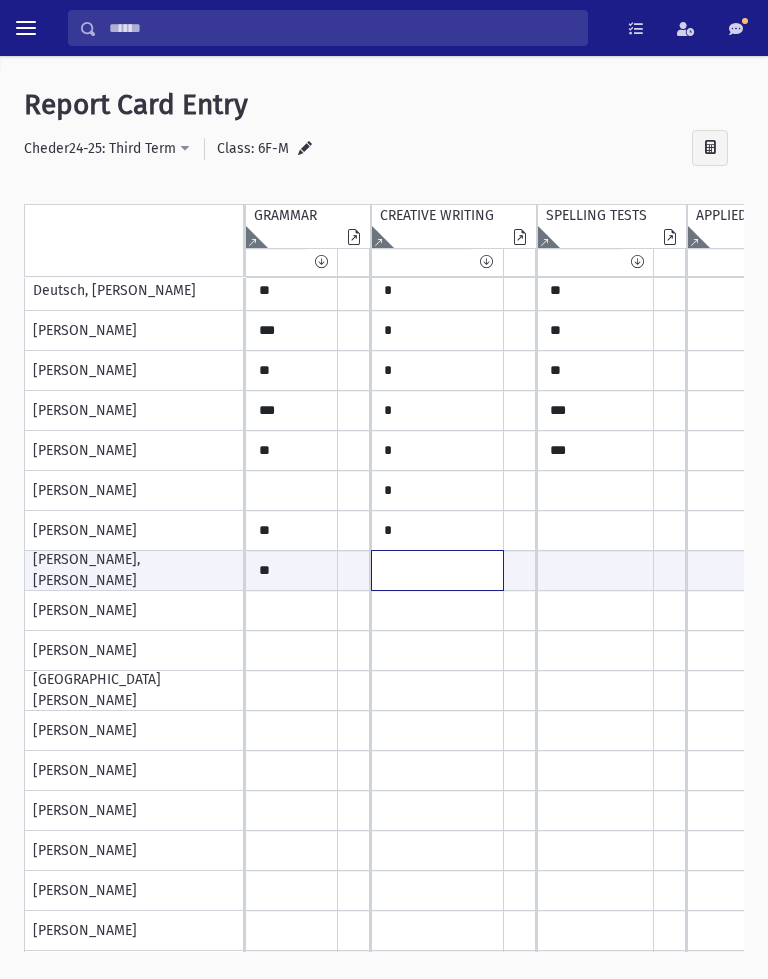 click at bounding box center [292, 570] 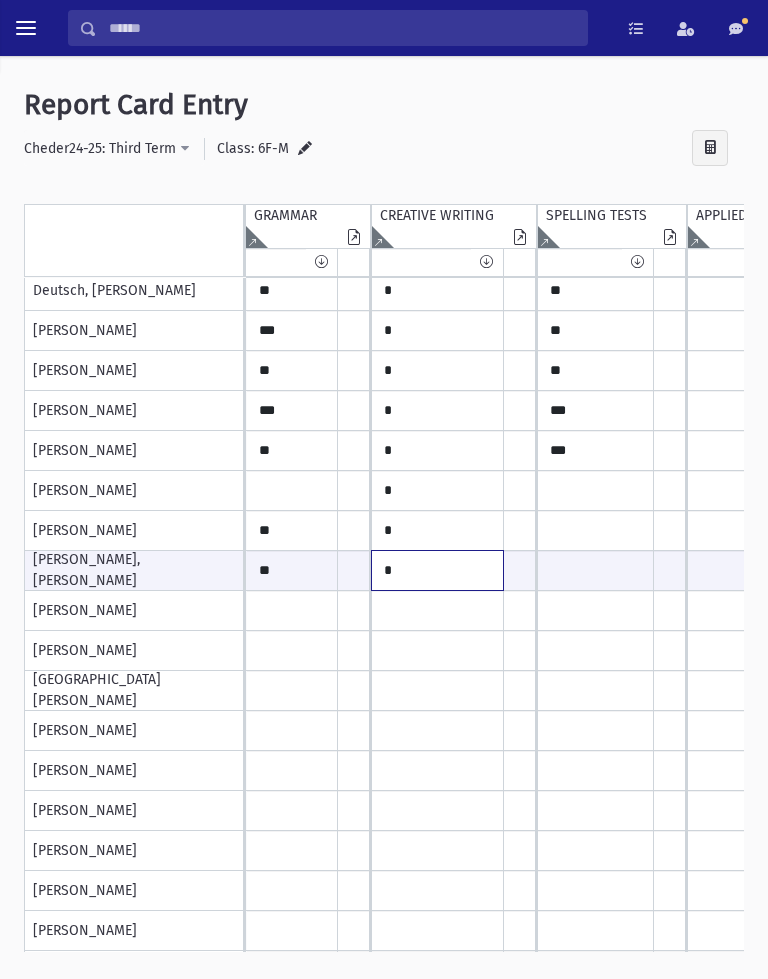 type on "*" 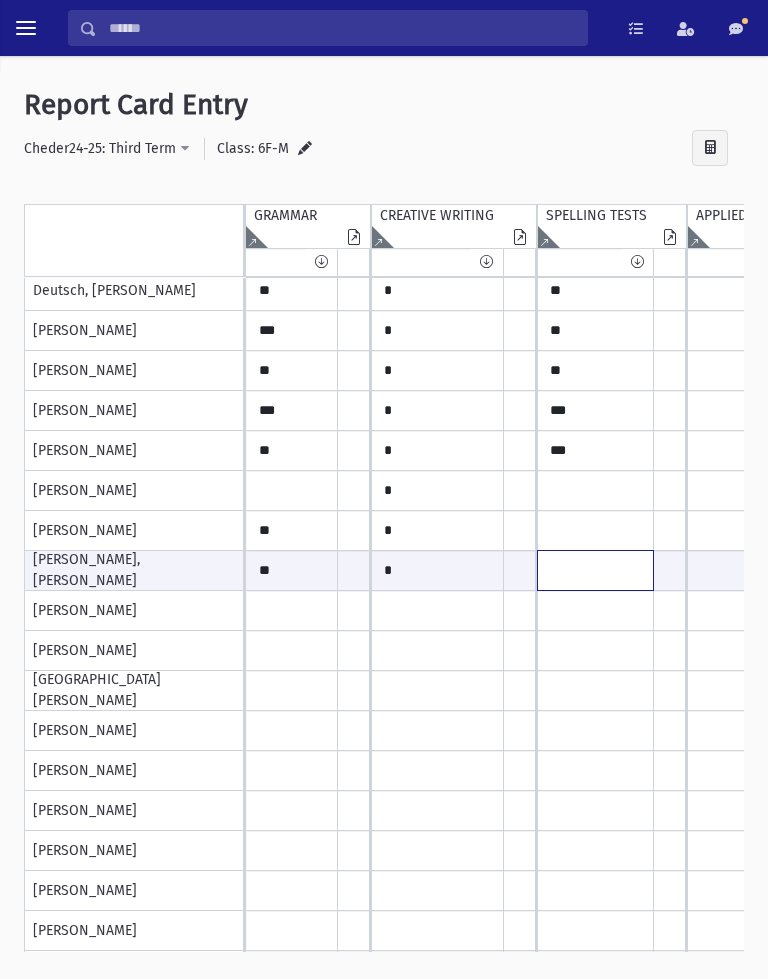 click at bounding box center [292, 570] 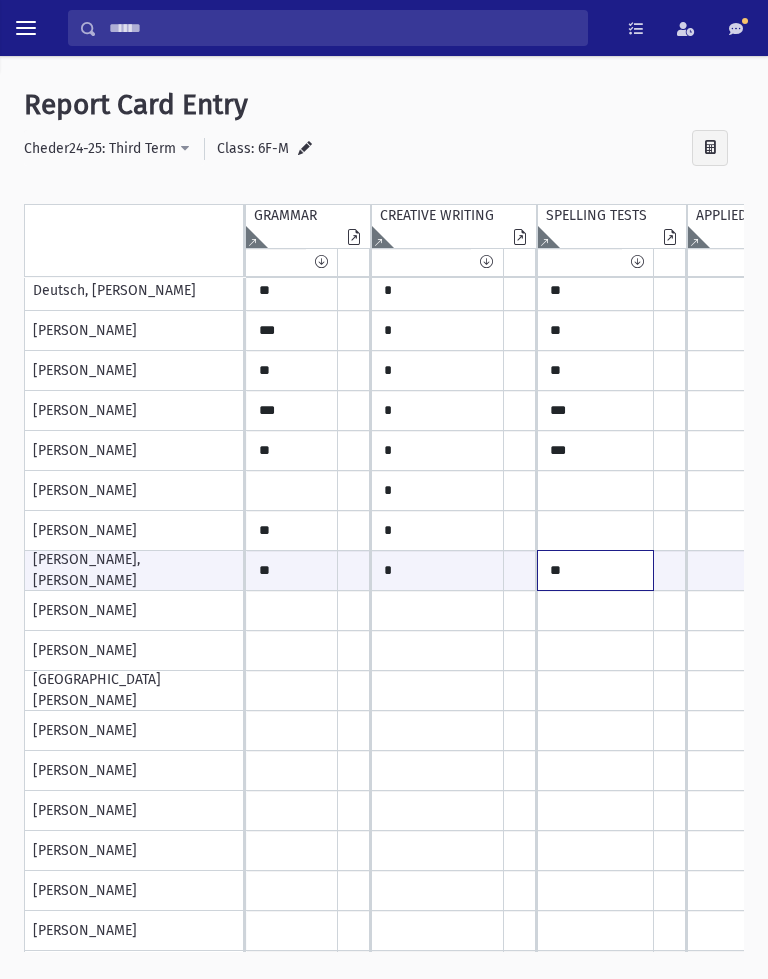 type on "**" 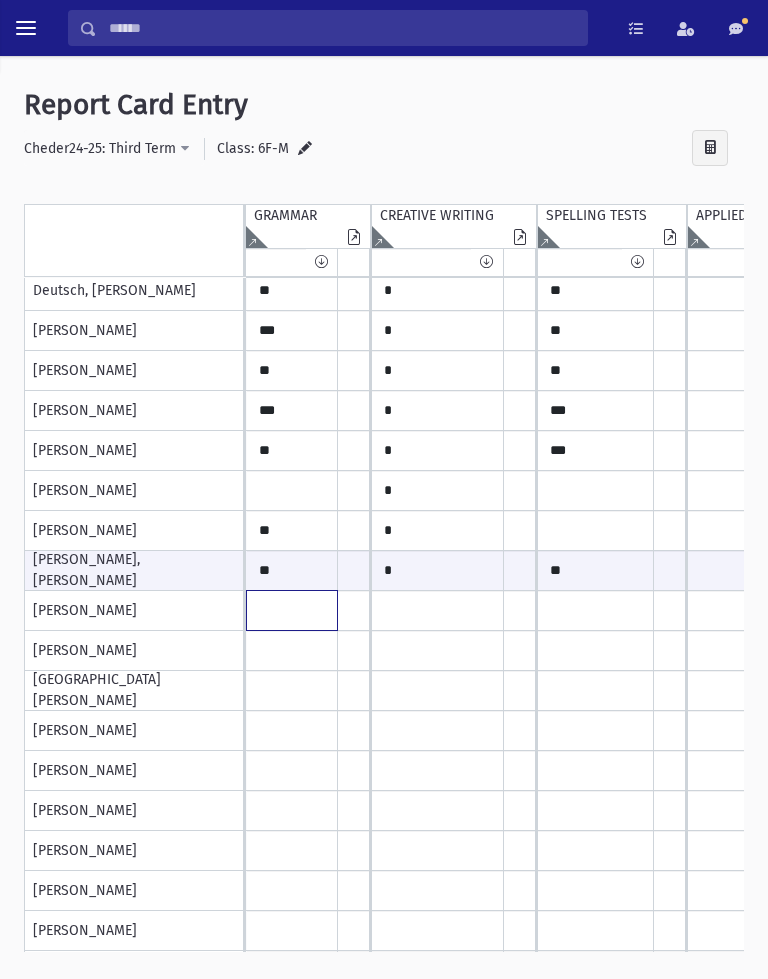 click at bounding box center (292, 291) 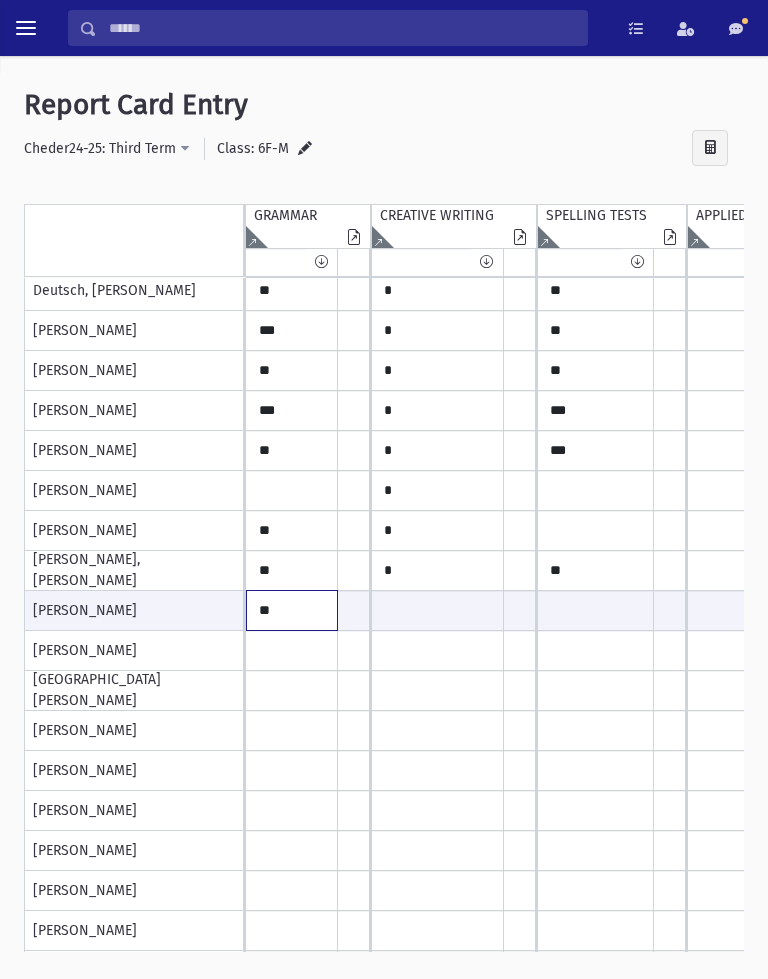 type on "**" 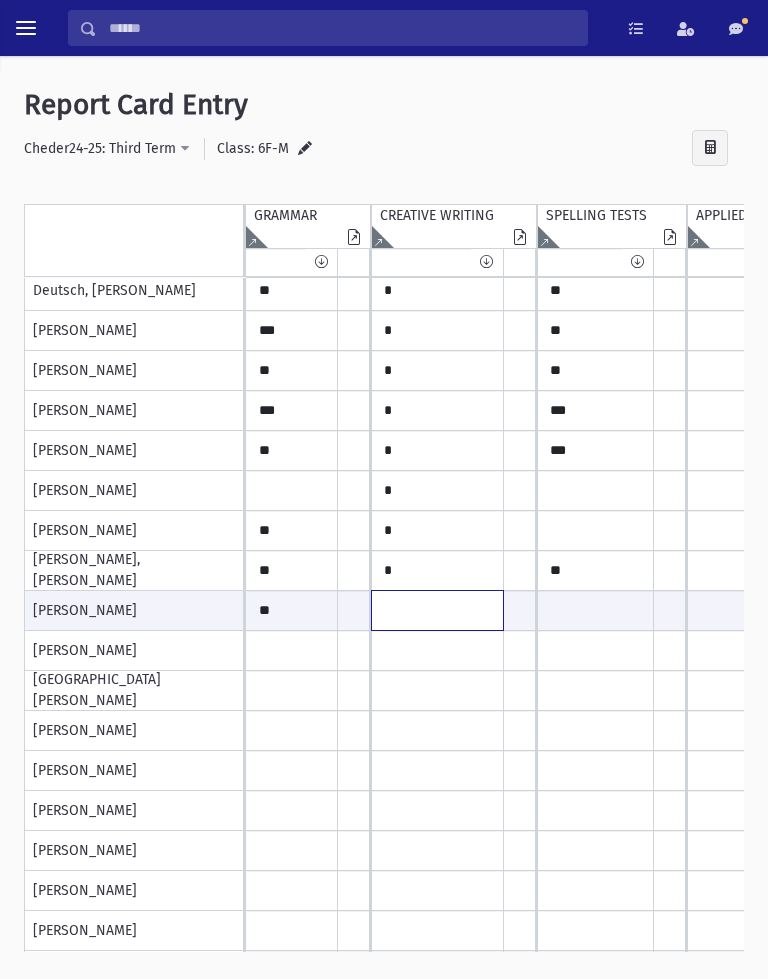 click at bounding box center [292, 610] 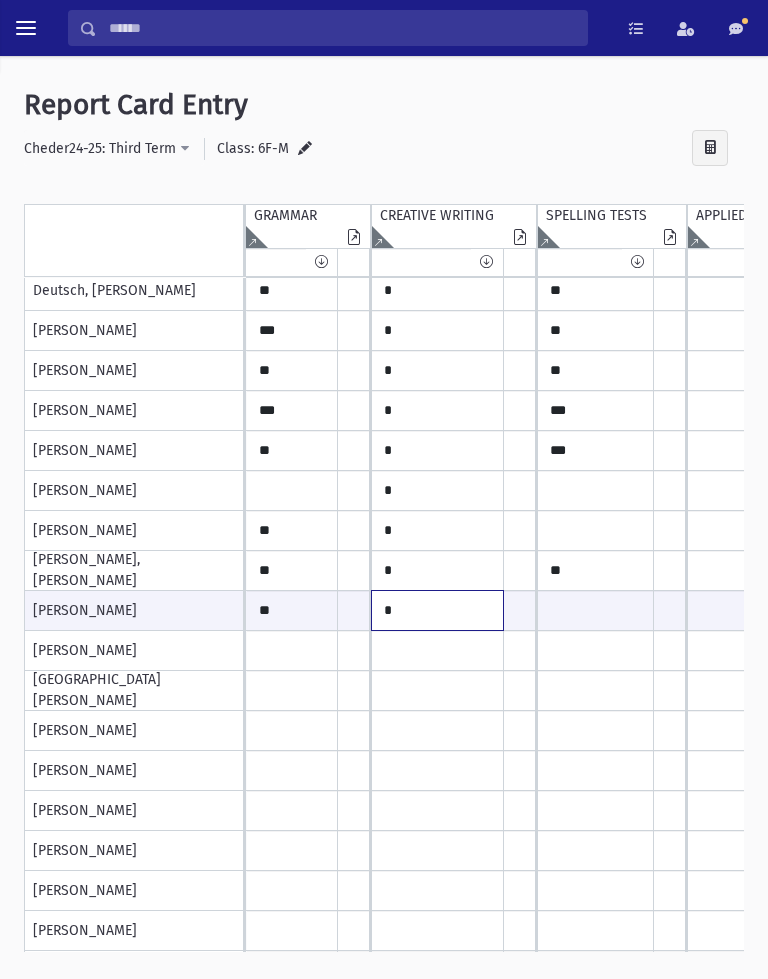 type on "*" 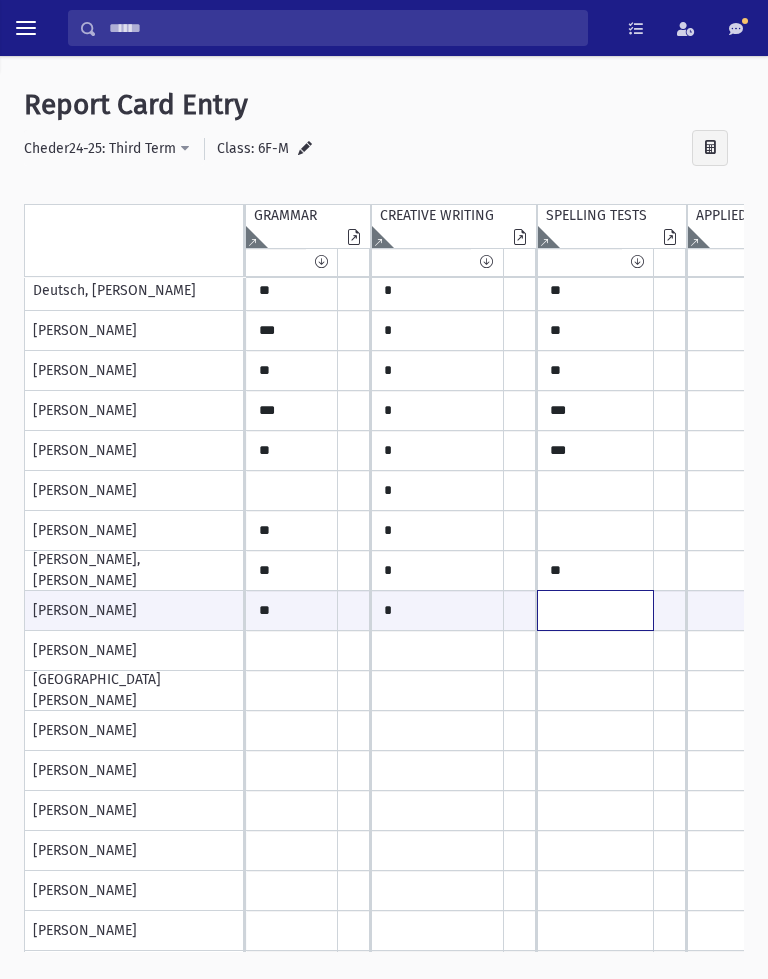 click at bounding box center (292, 610) 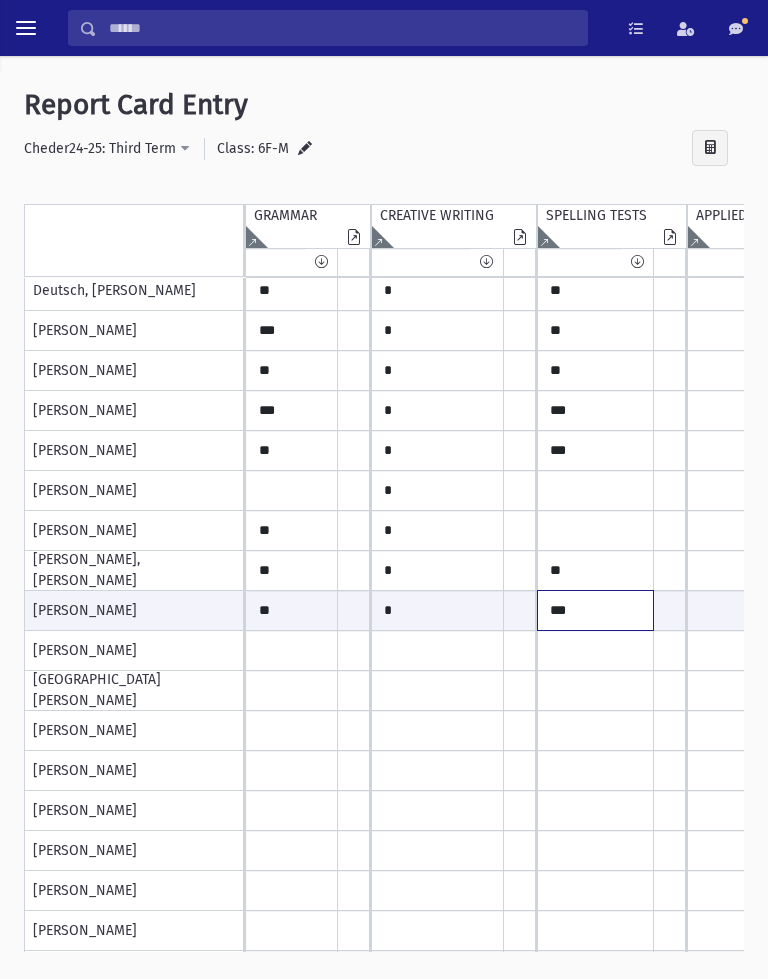 type on "**" 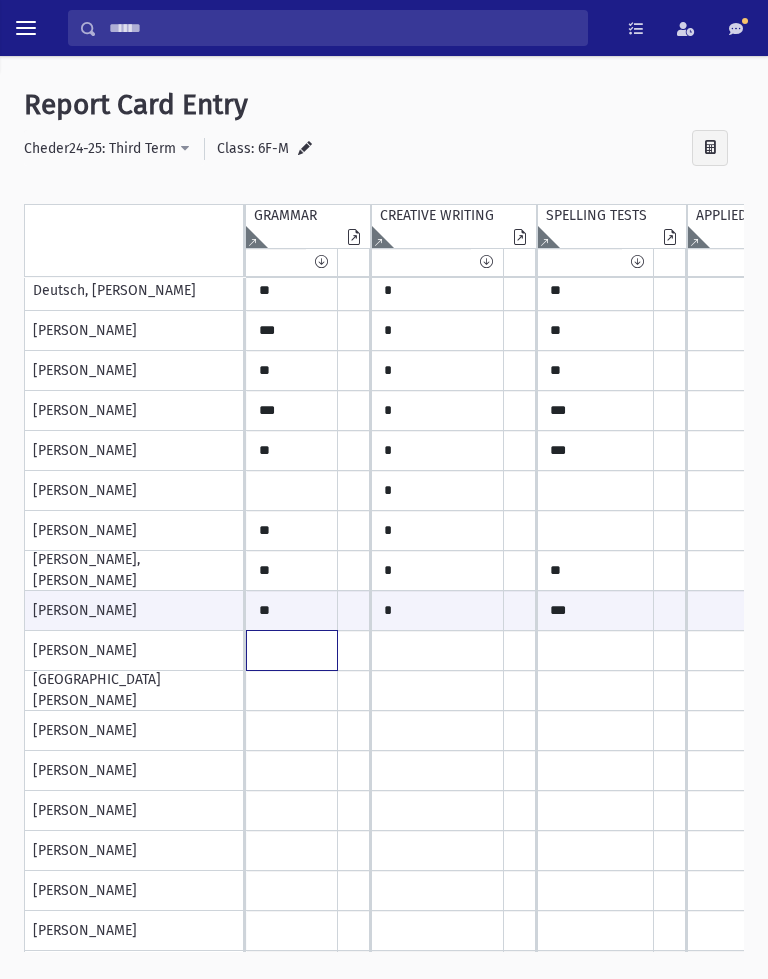 click at bounding box center [292, 291] 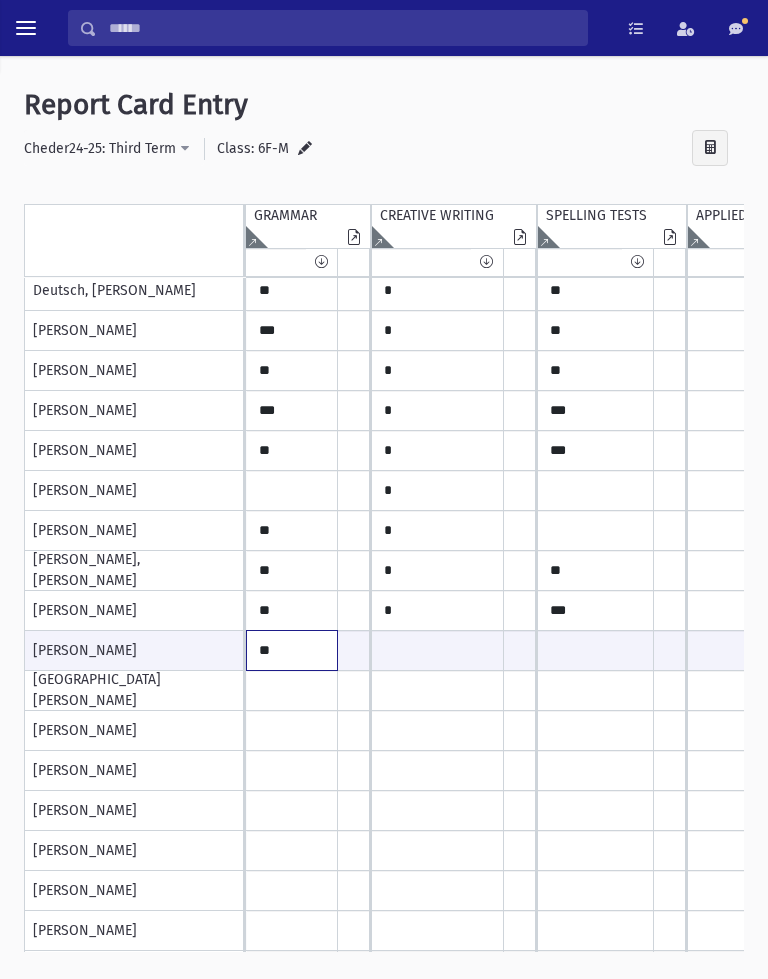 type on "**" 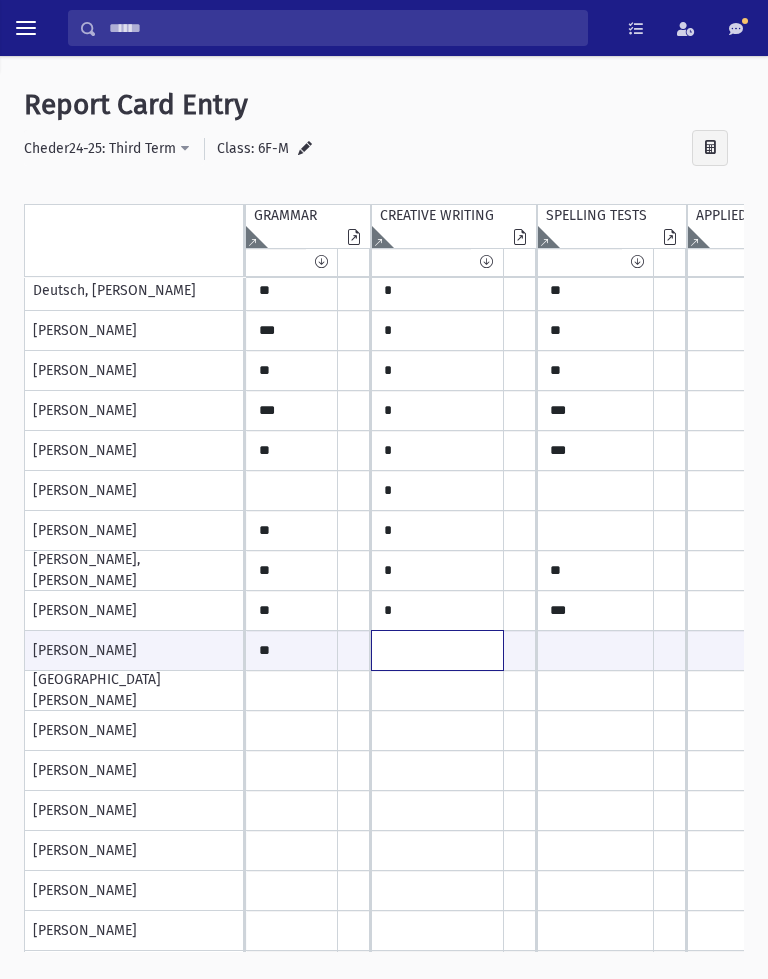 click at bounding box center [292, 650] 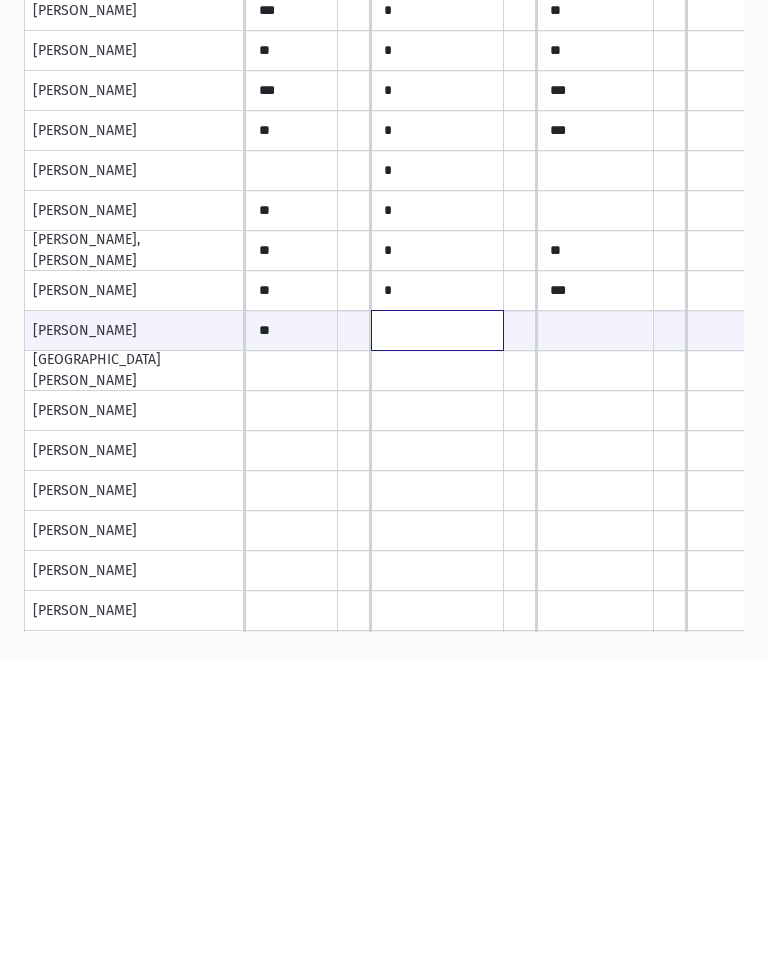 scroll, scrollTop: 0, scrollLeft: 0, axis: both 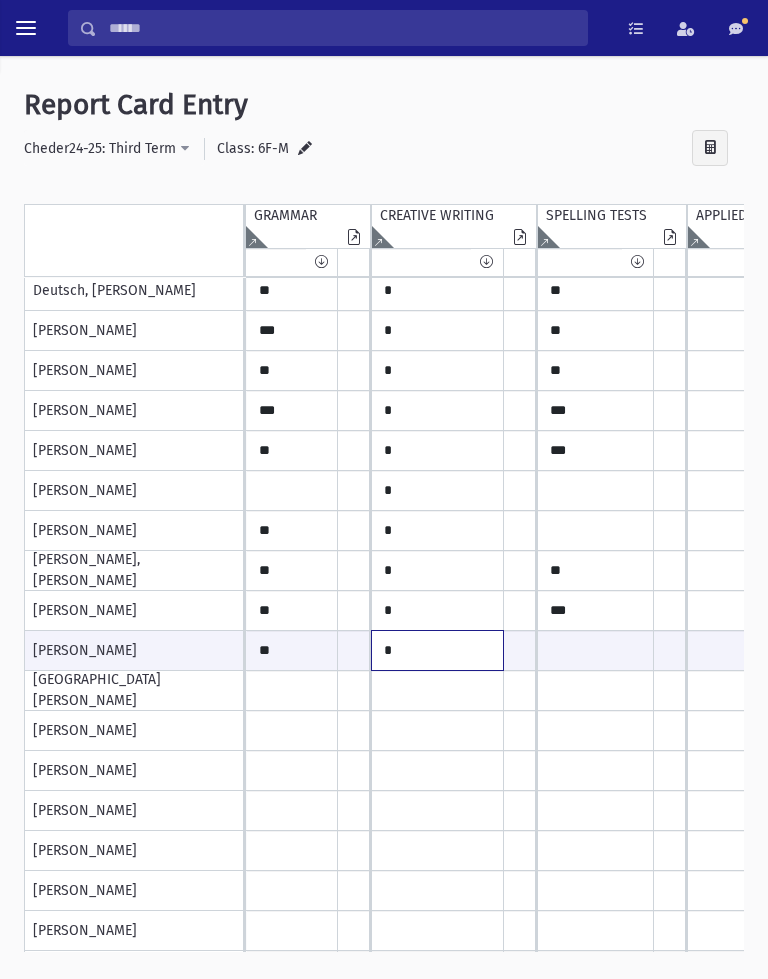 type on "*" 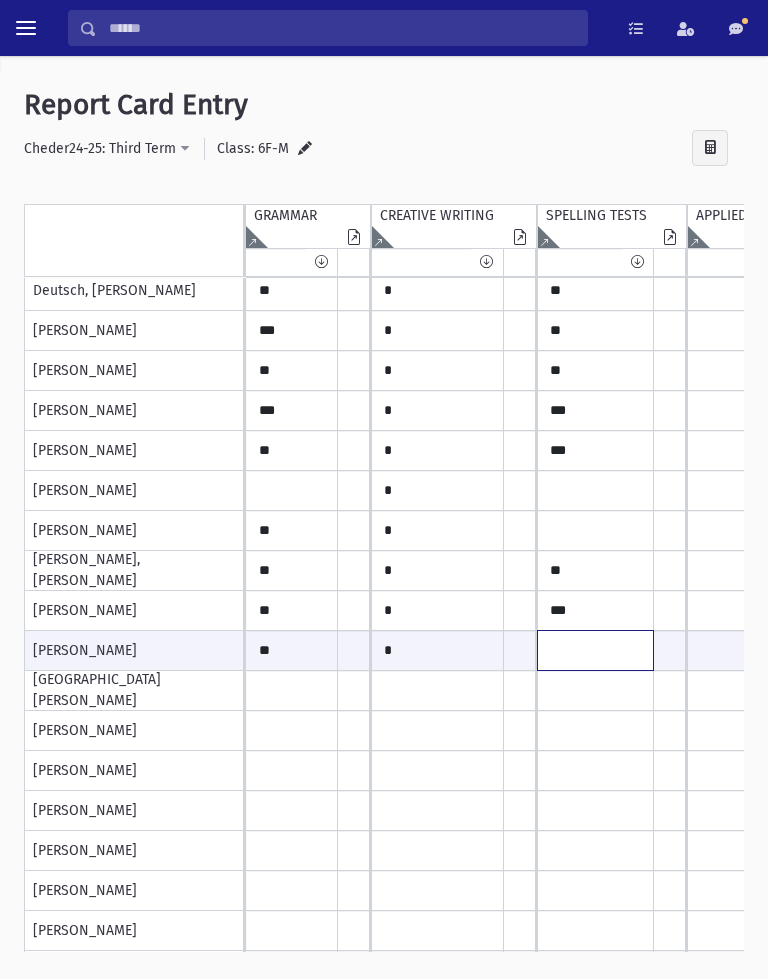 click at bounding box center (292, 650) 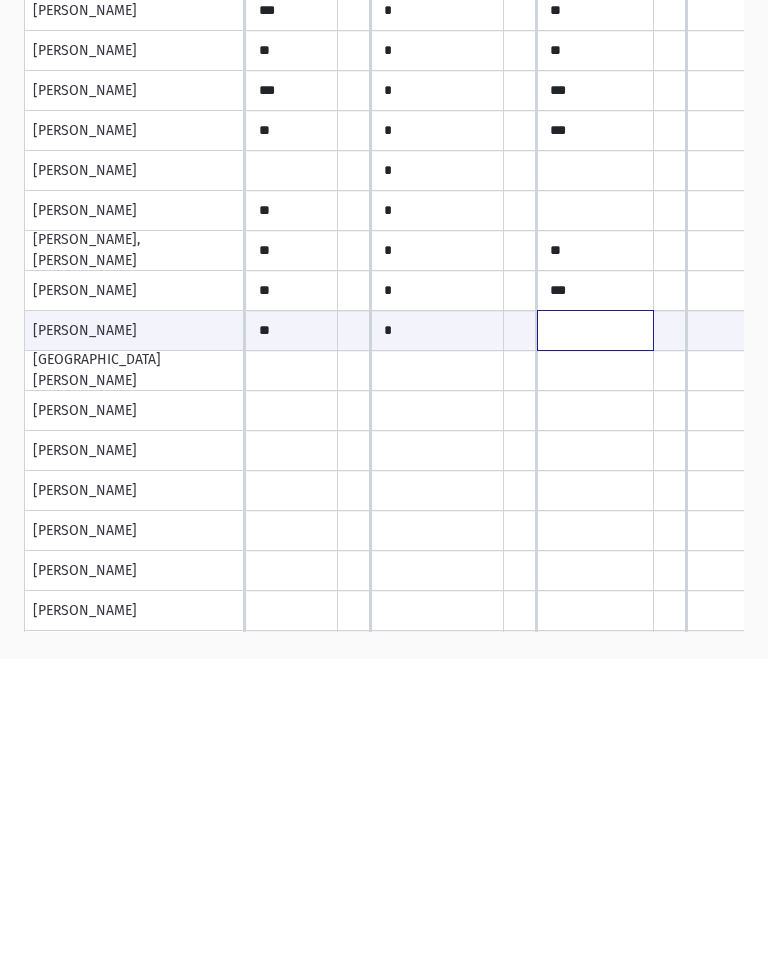 scroll, scrollTop: 0, scrollLeft: 0, axis: both 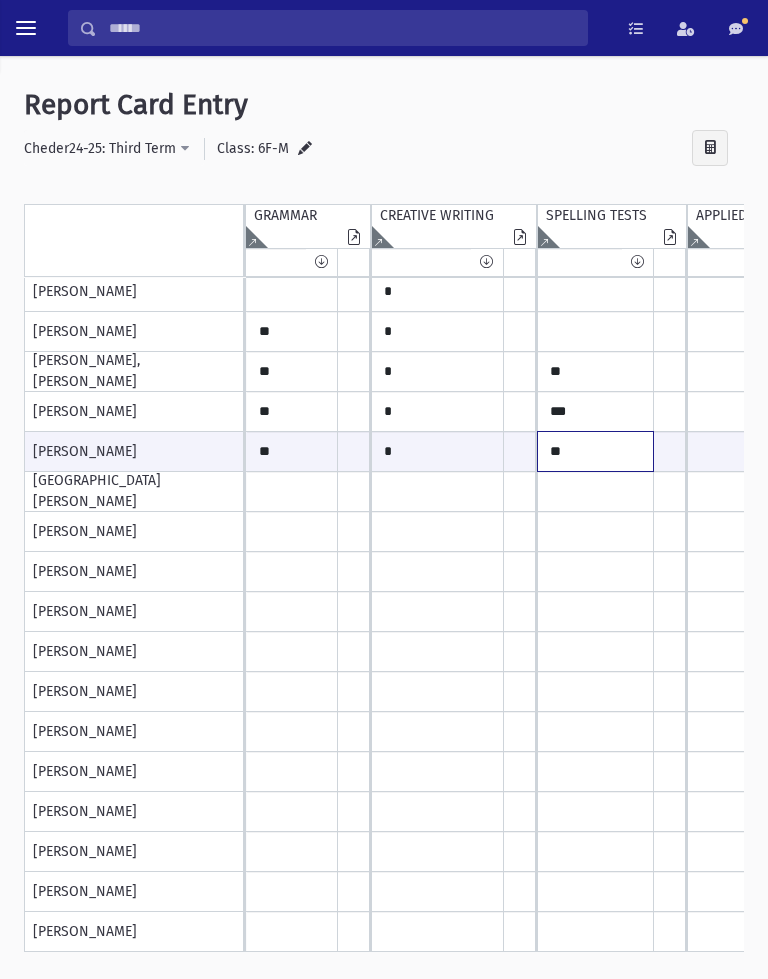 type on "**" 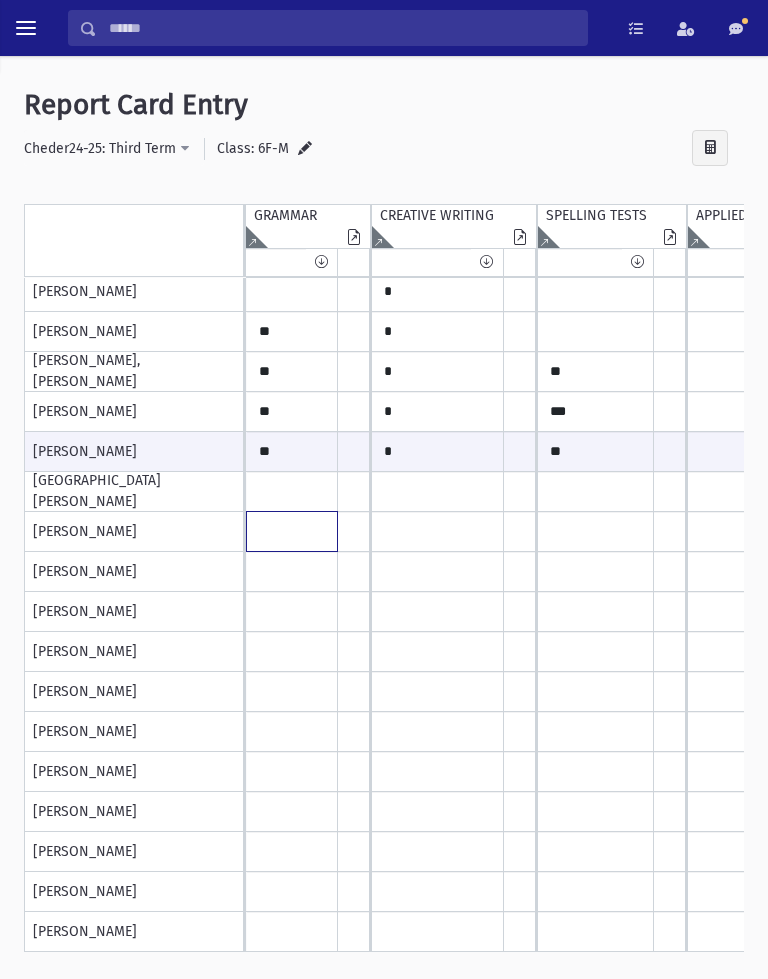 click at bounding box center [292, 92] 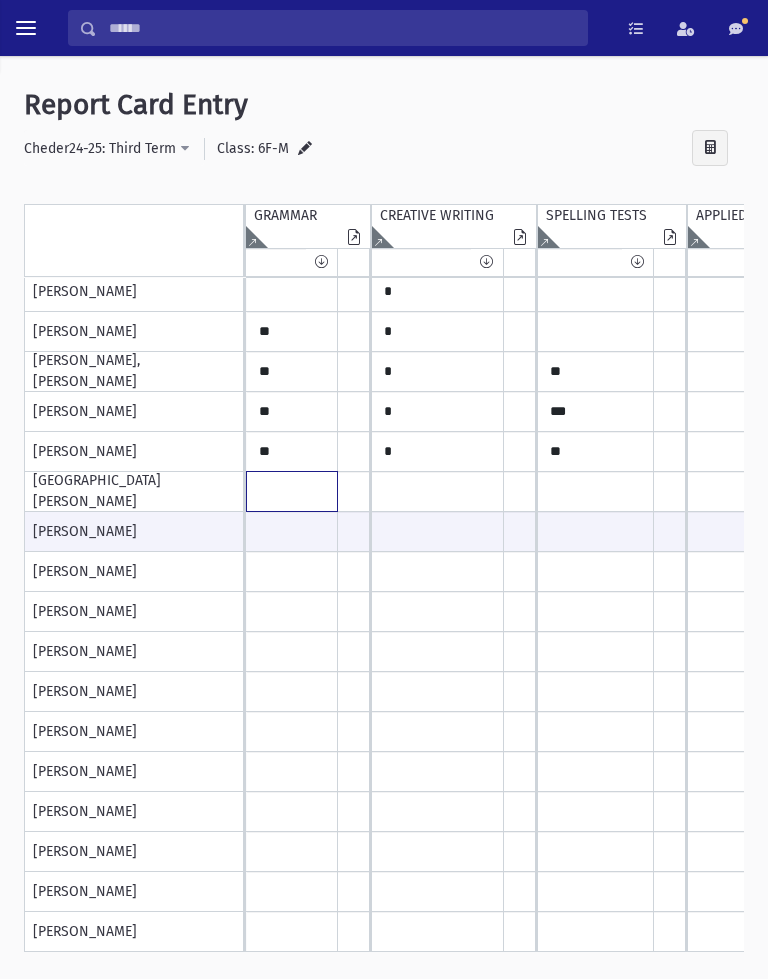 click at bounding box center [292, 92] 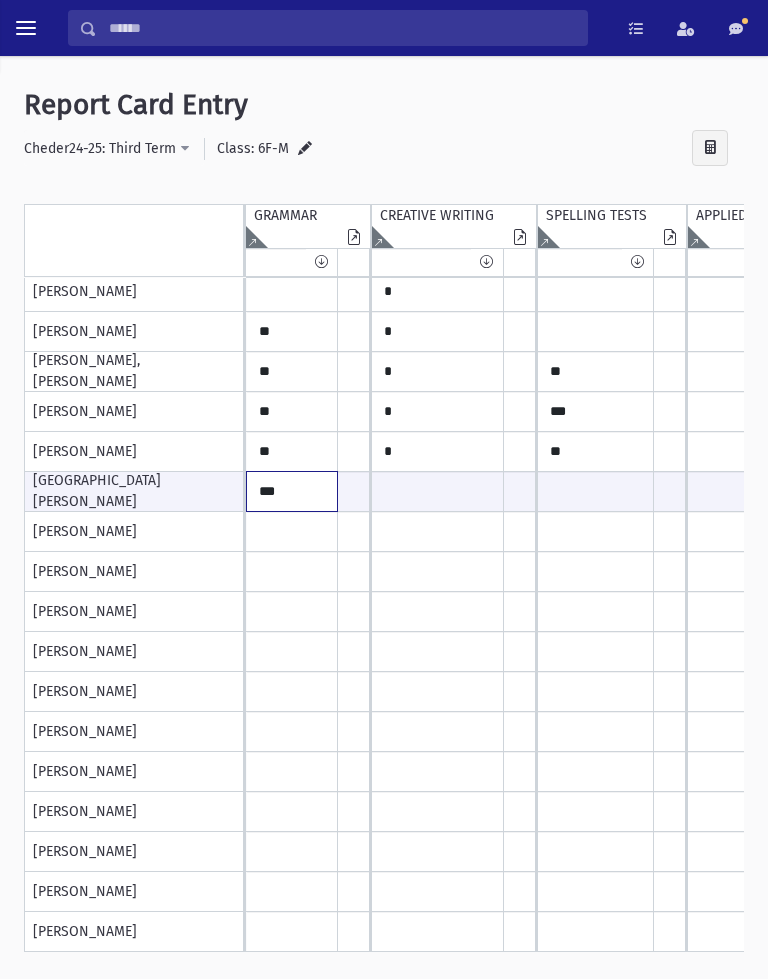 type on "***" 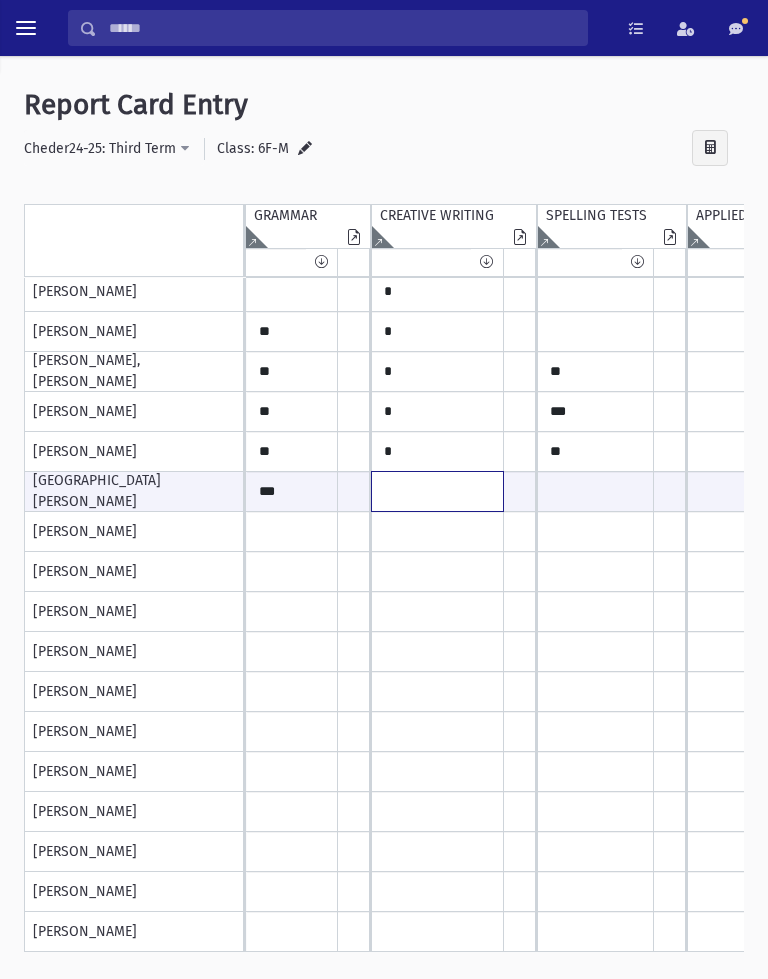 click at bounding box center [292, 491] 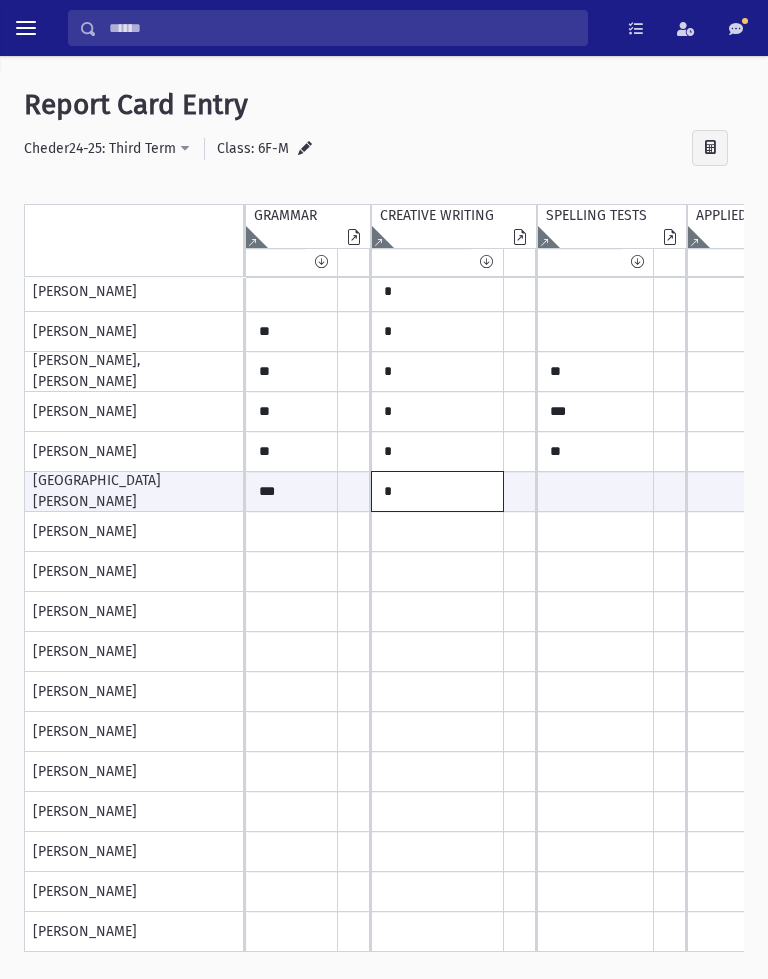 type on "*" 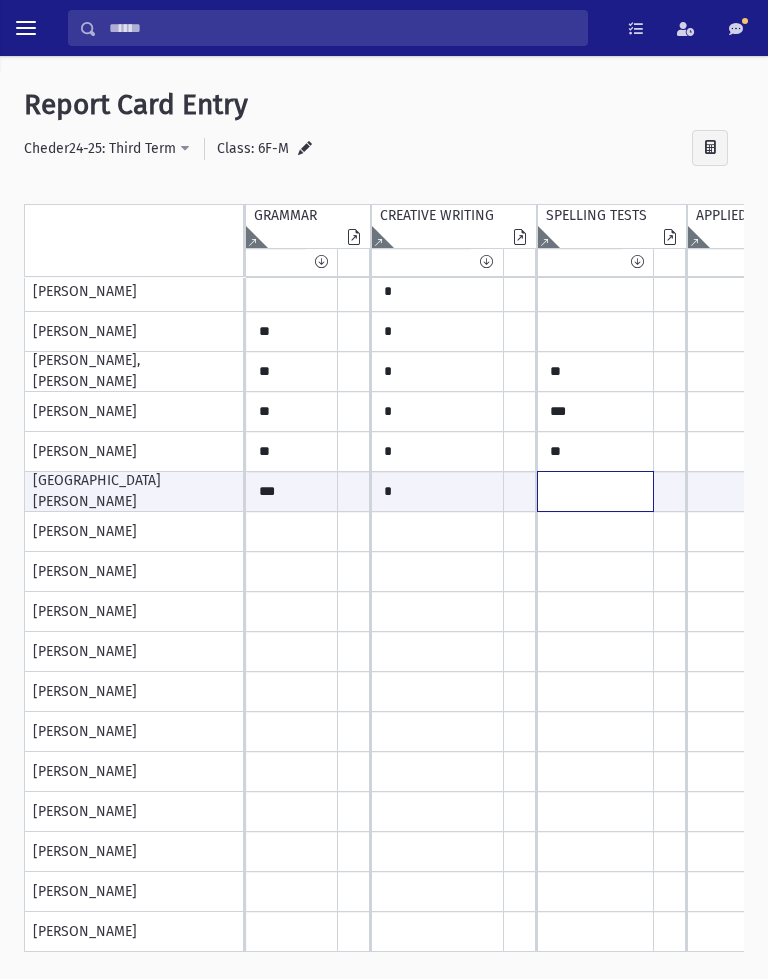 click at bounding box center (292, 491) 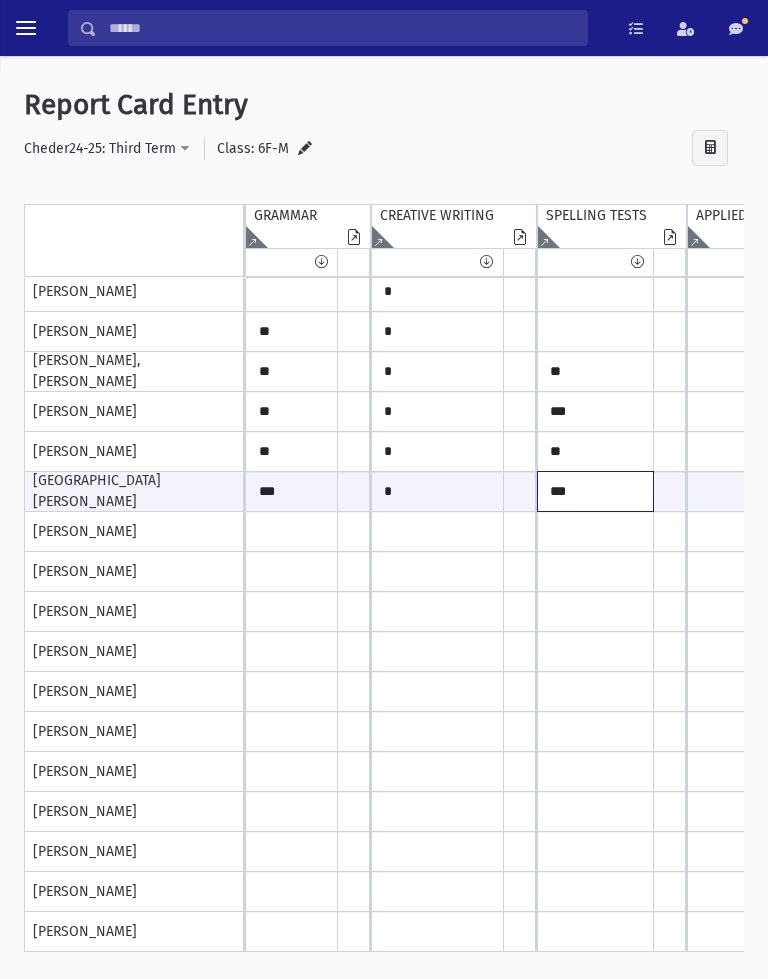 type on "***" 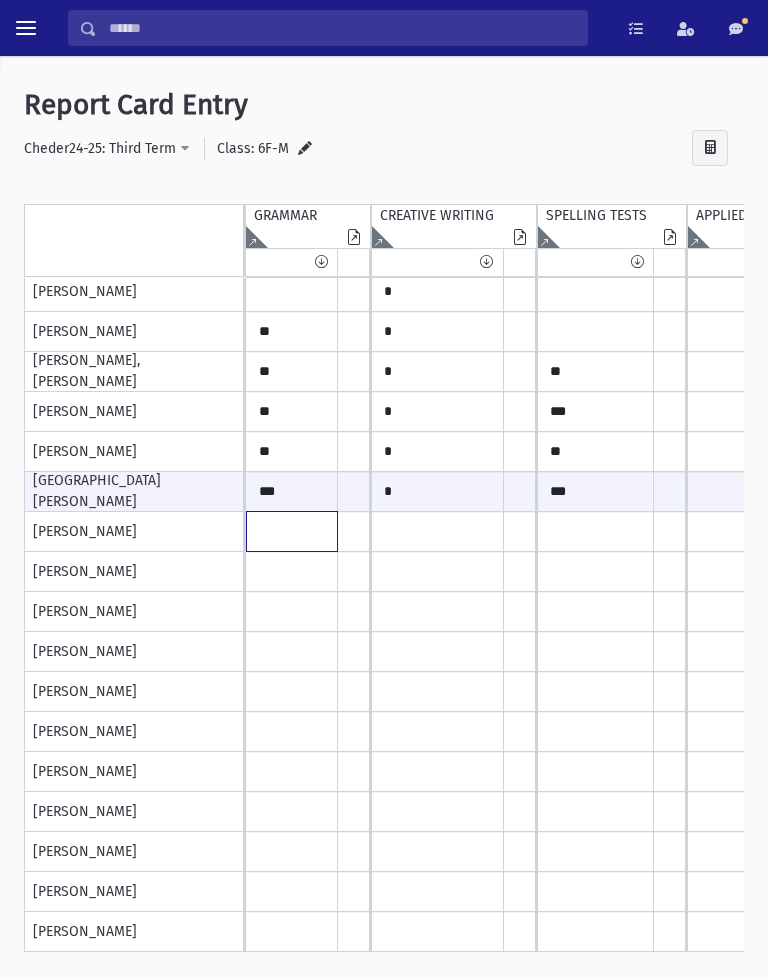 click at bounding box center (292, 92) 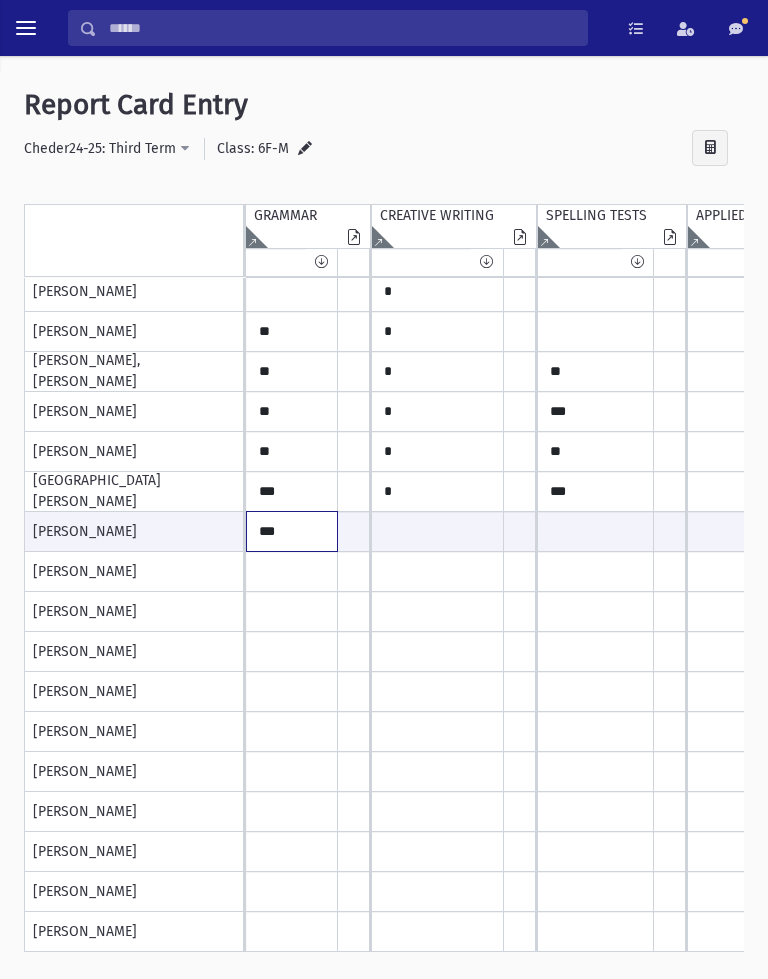 type on "***" 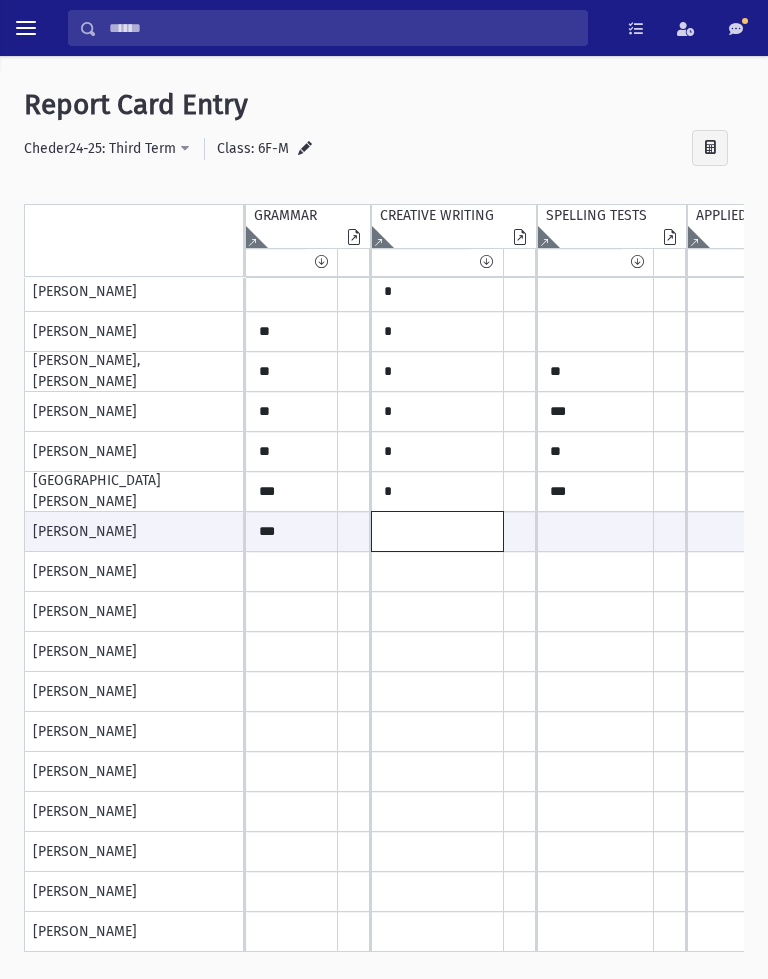 click at bounding box center (292, 531) 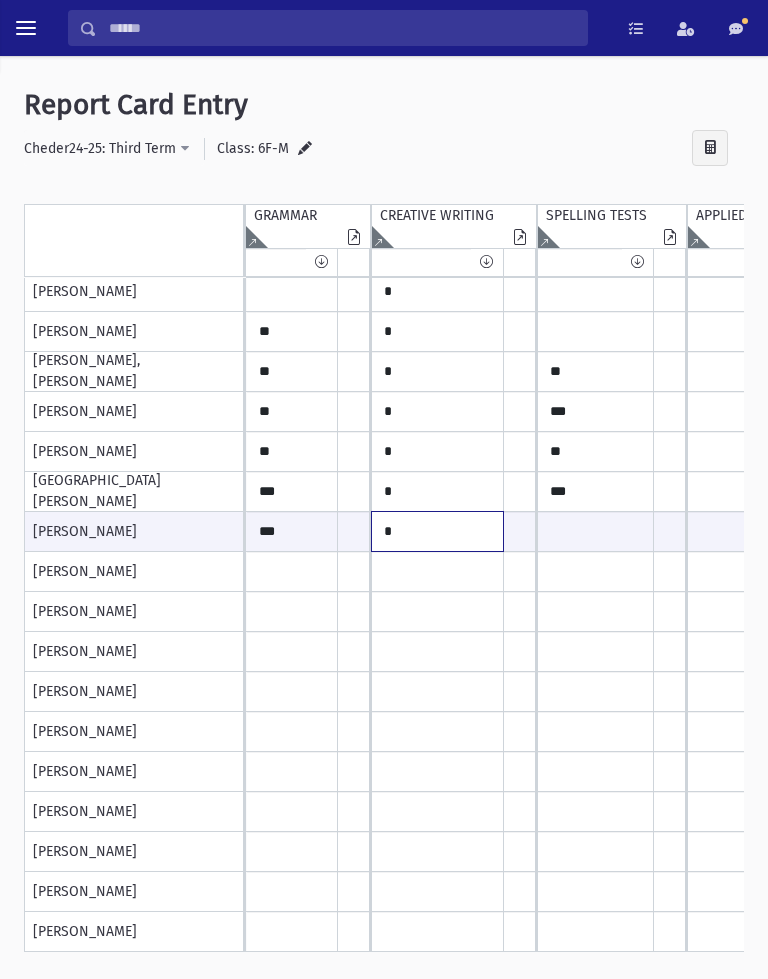 type on "*" 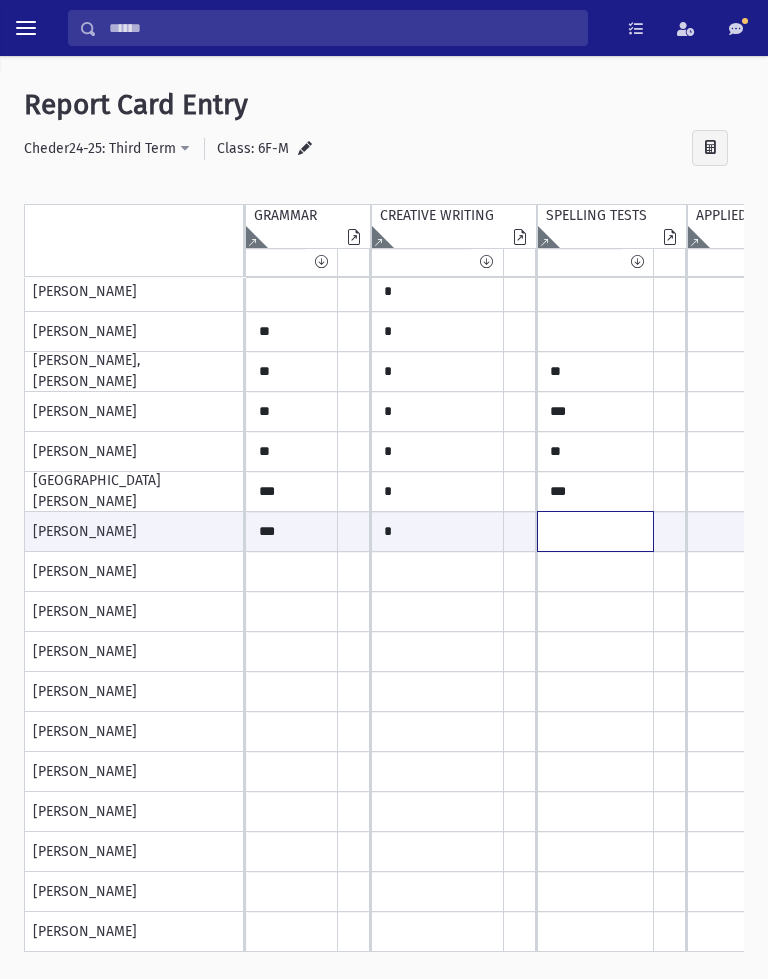 click at bounding box center [292, 531] 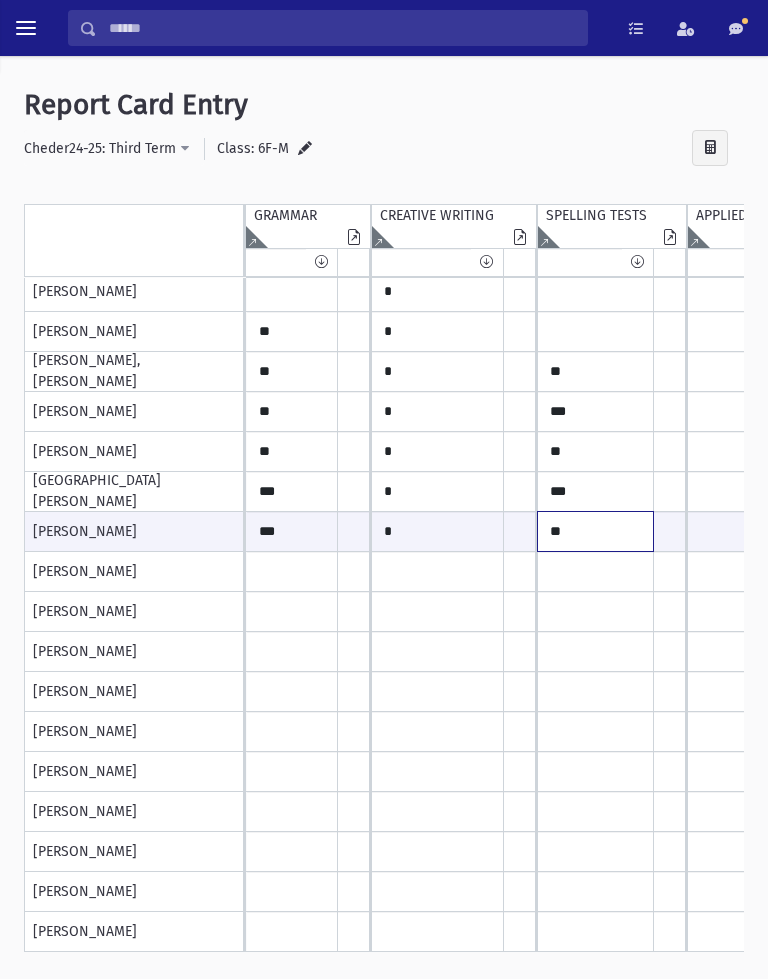 type on "**" 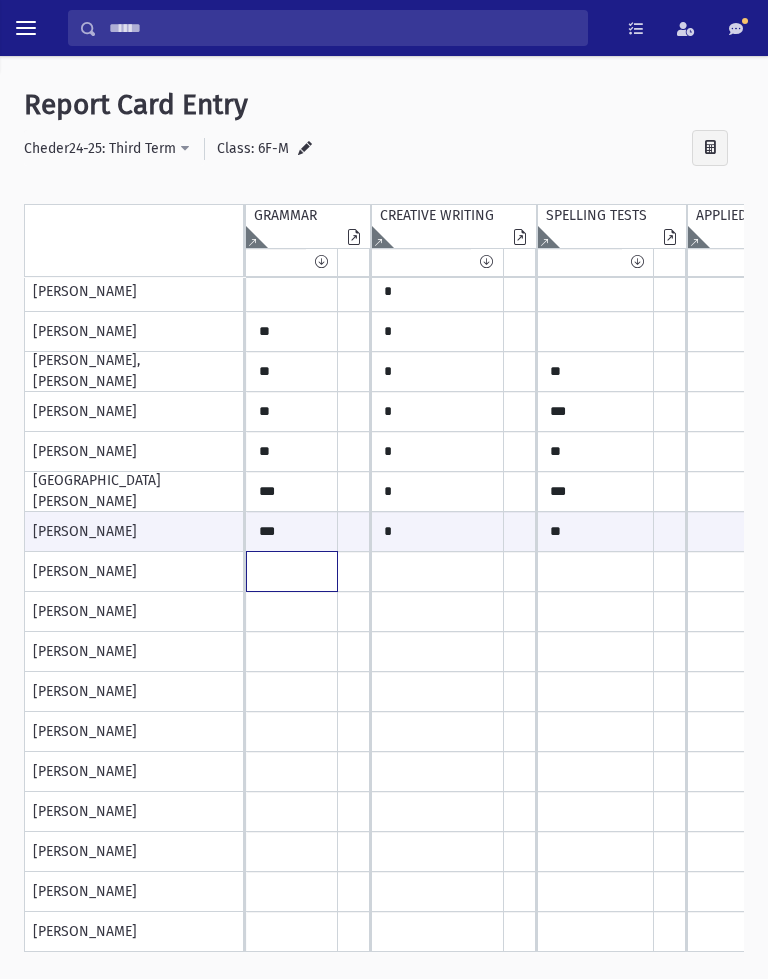 click at bounding box center (292, 92) 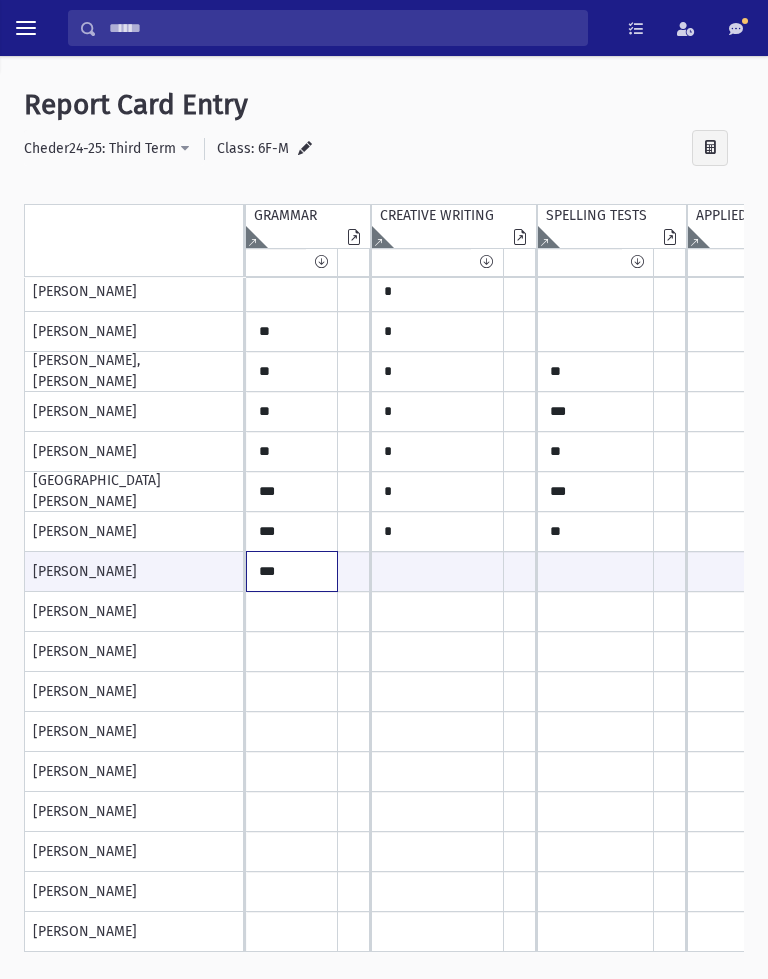 type on "***" 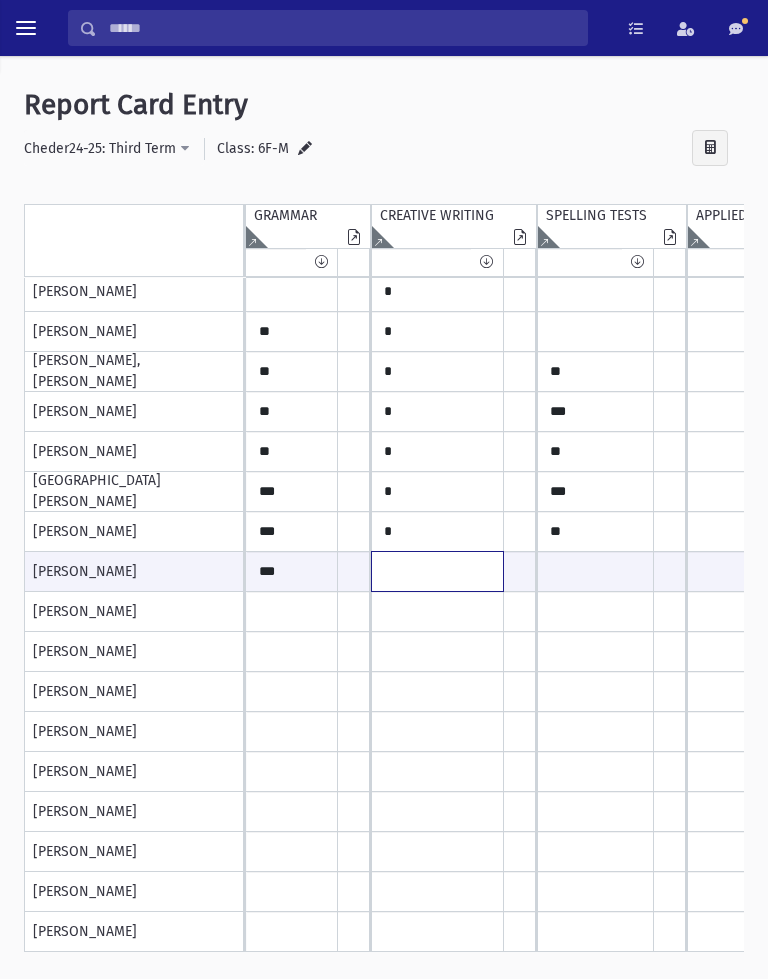 click at bounding box center [292, 571] 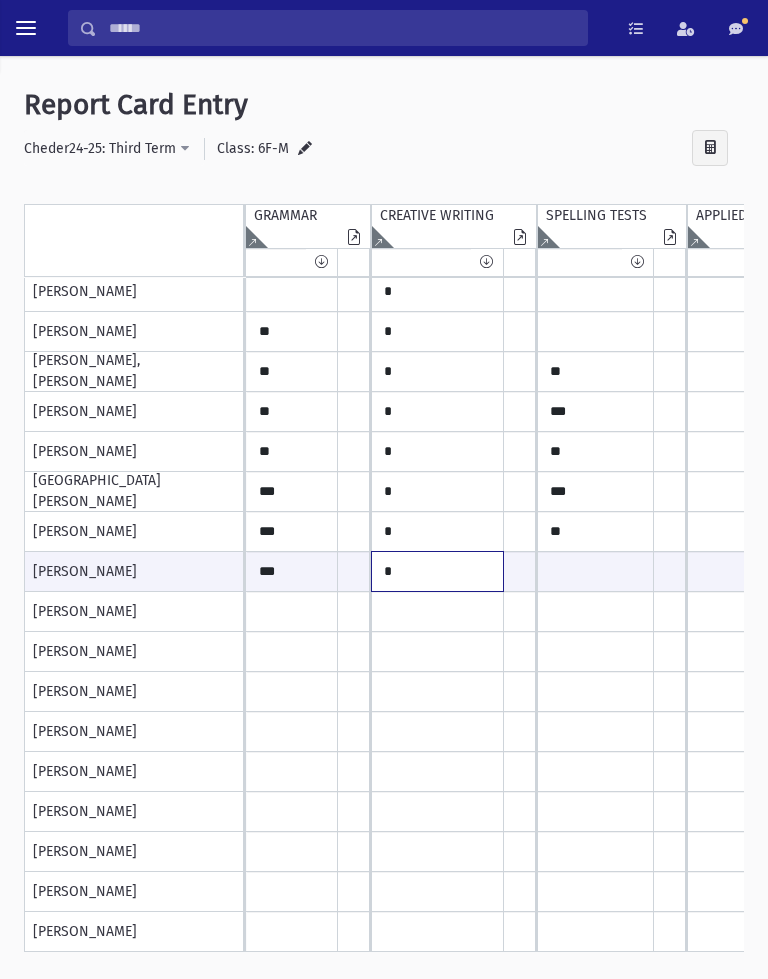 type on "*" 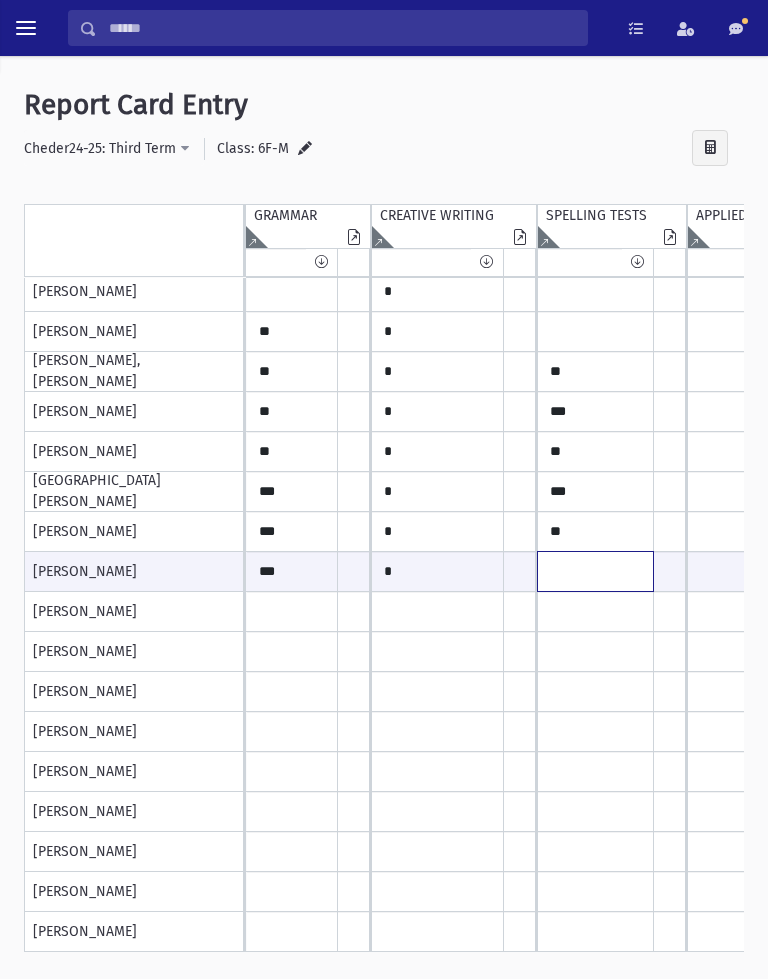 click at bounding box center [292, 571] 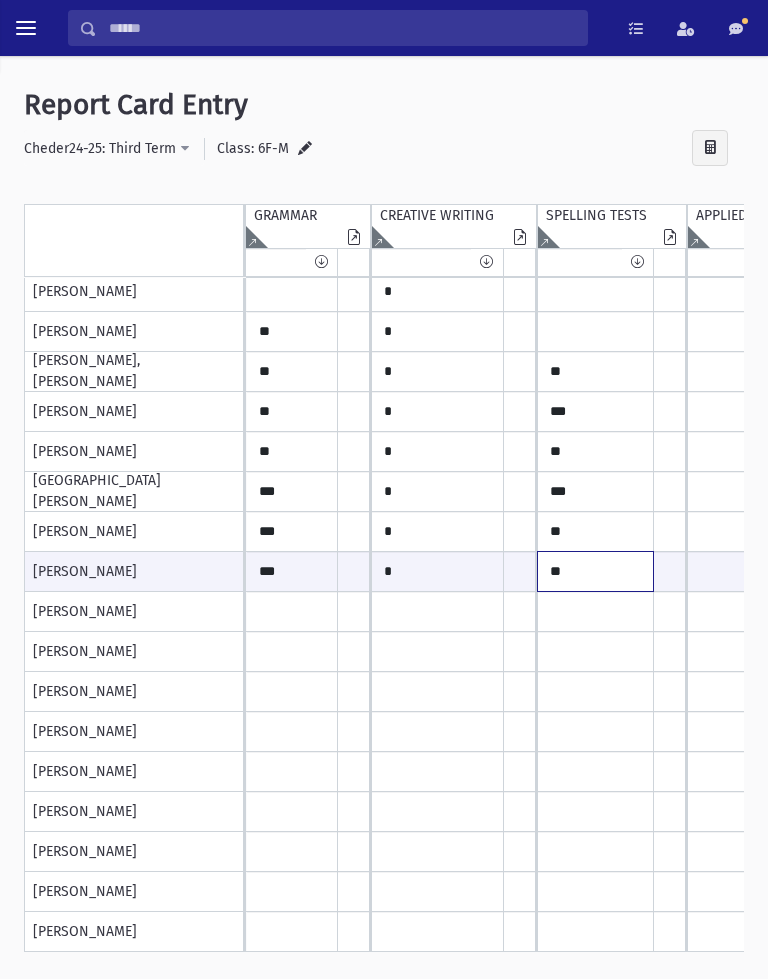 type on "**" 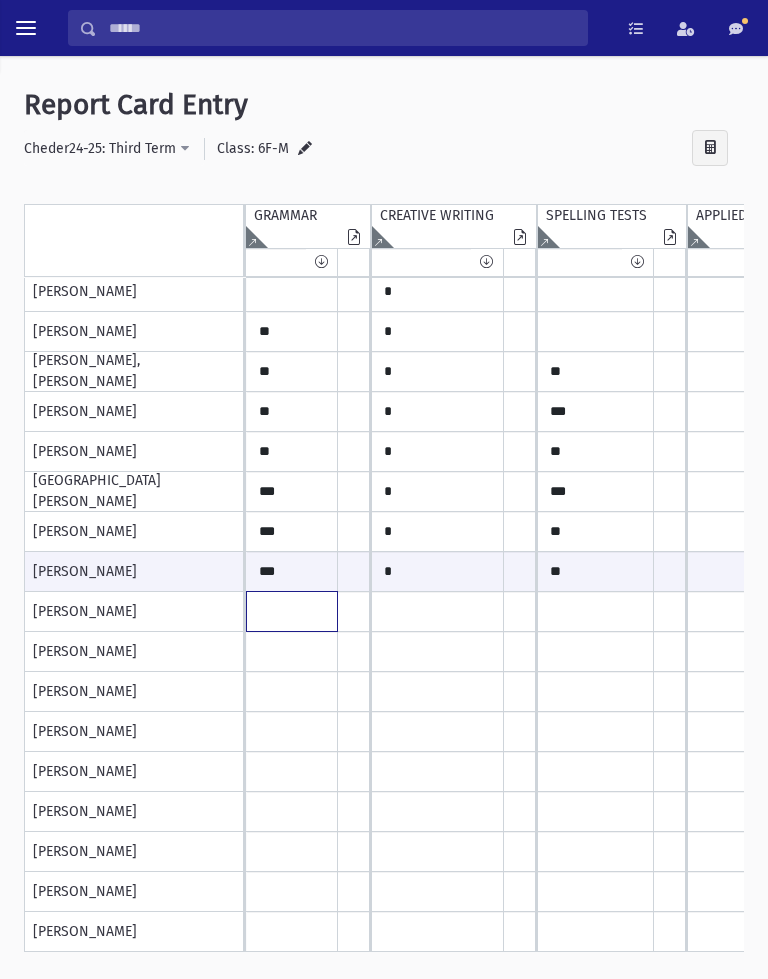 click at bounding box center [292, 92] 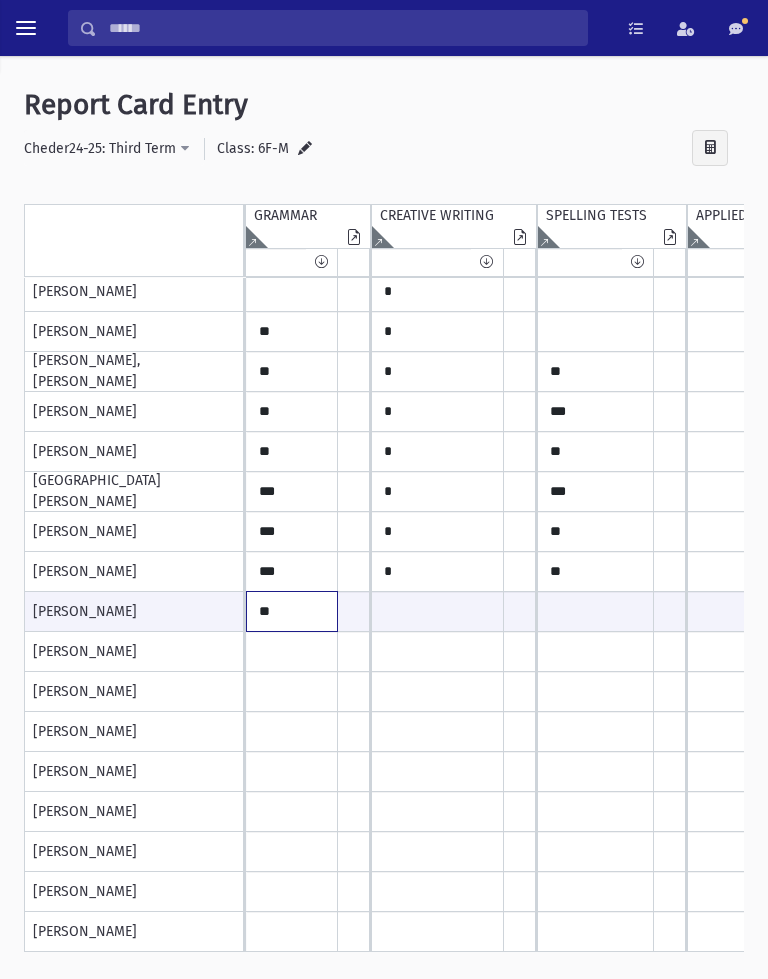 type on "**" 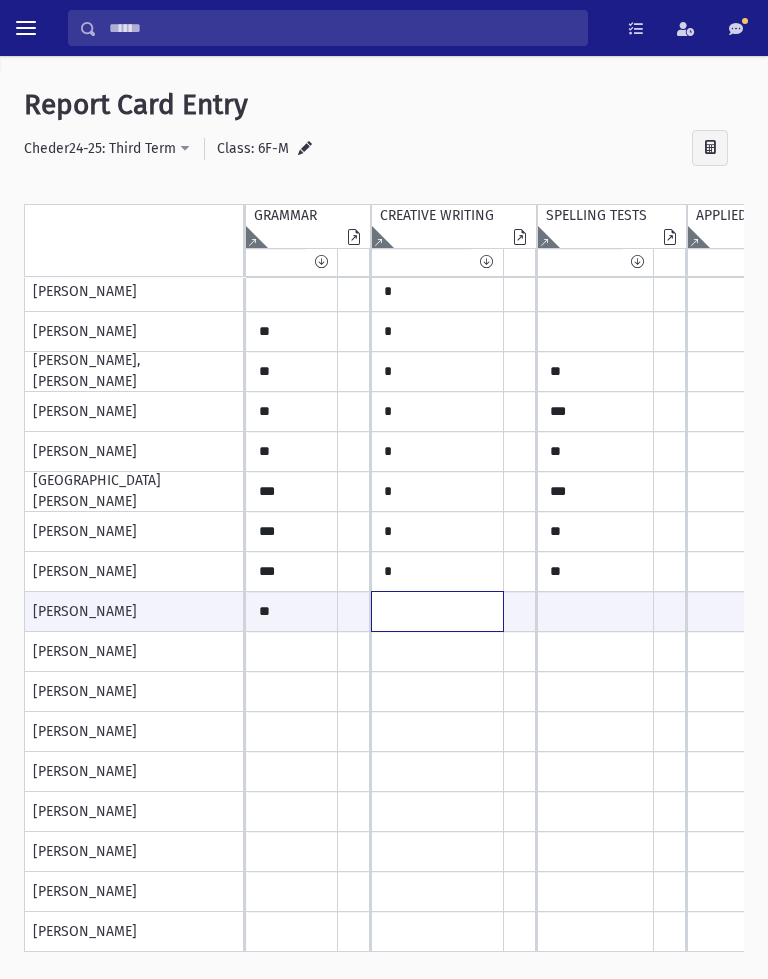 click at bounding box center [292, 611] 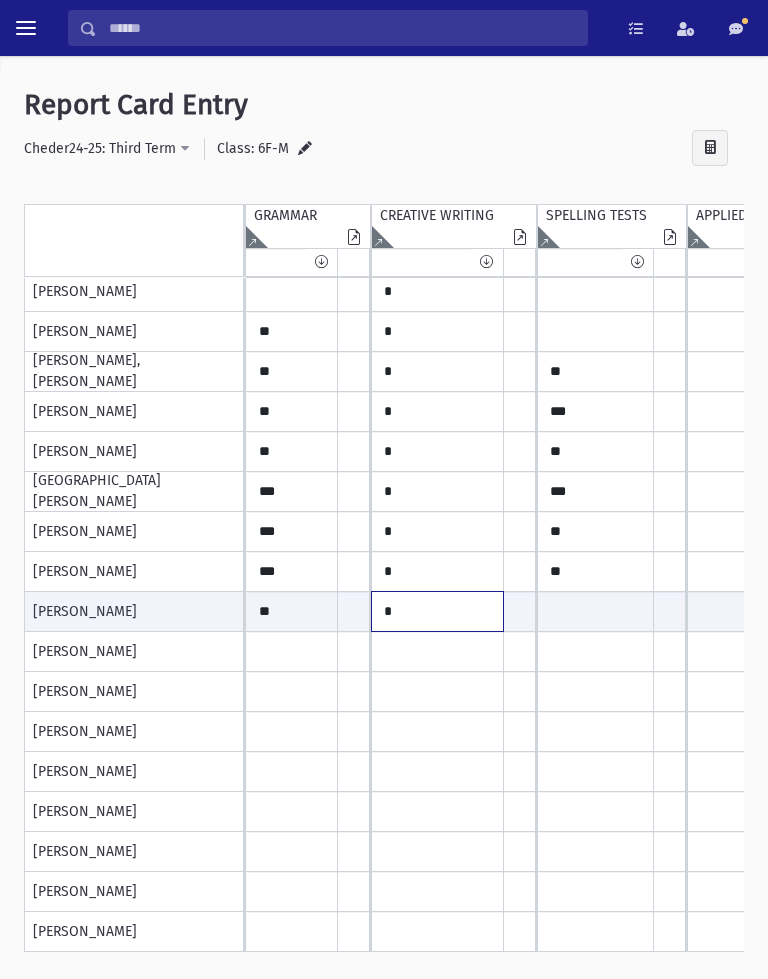 type on "*" 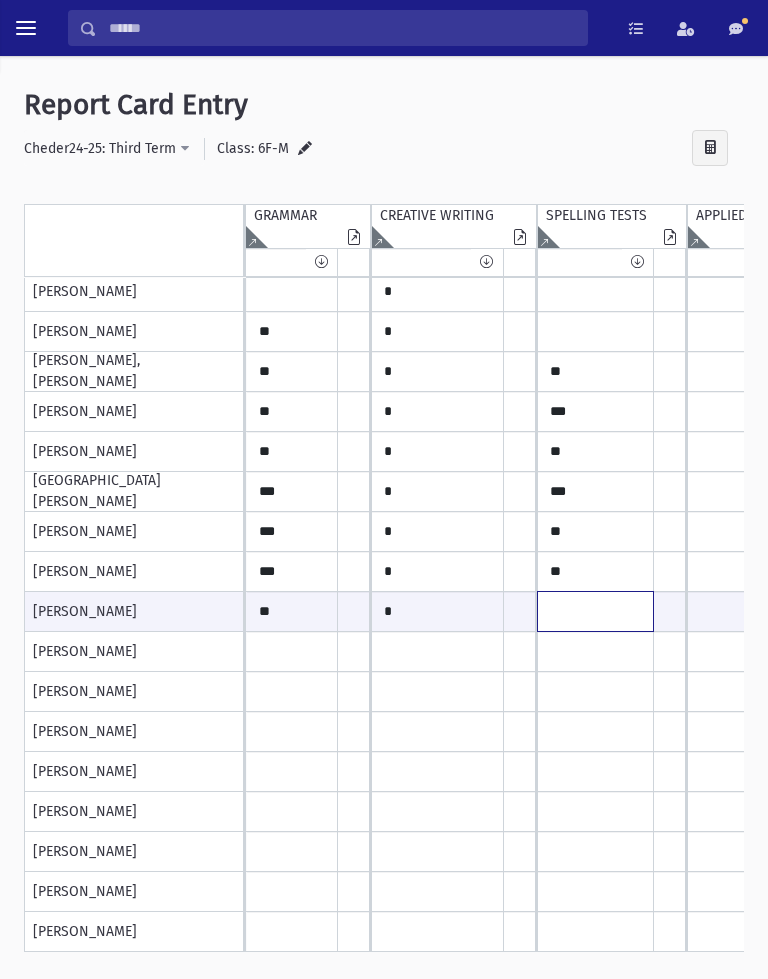 click at bounding box center (292, 611) 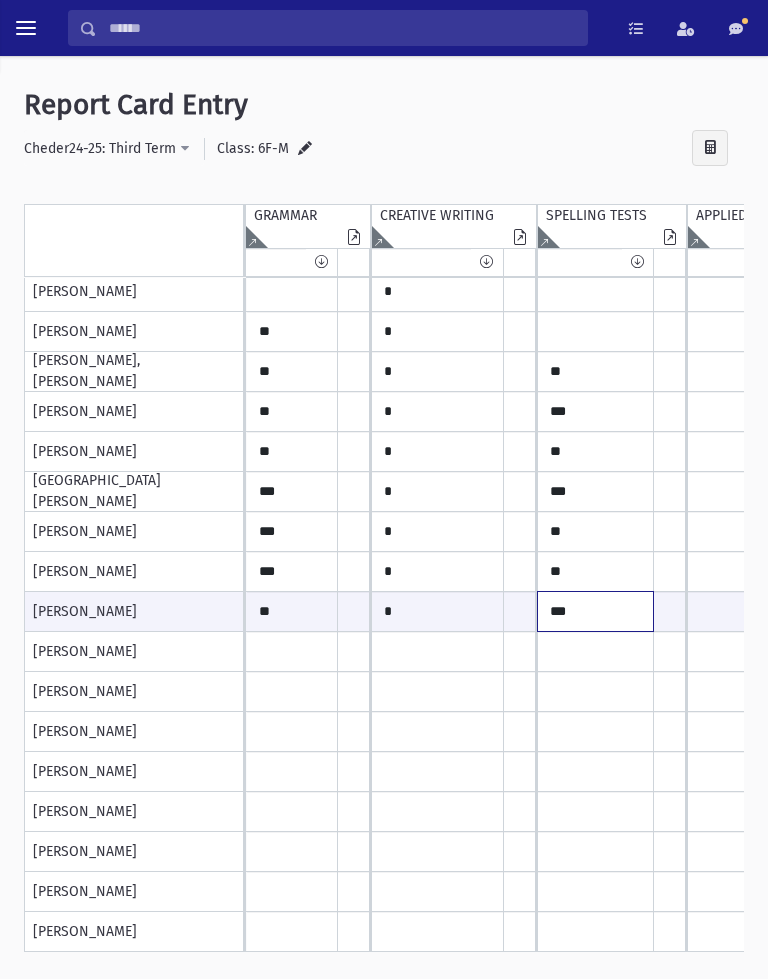 type on "***" 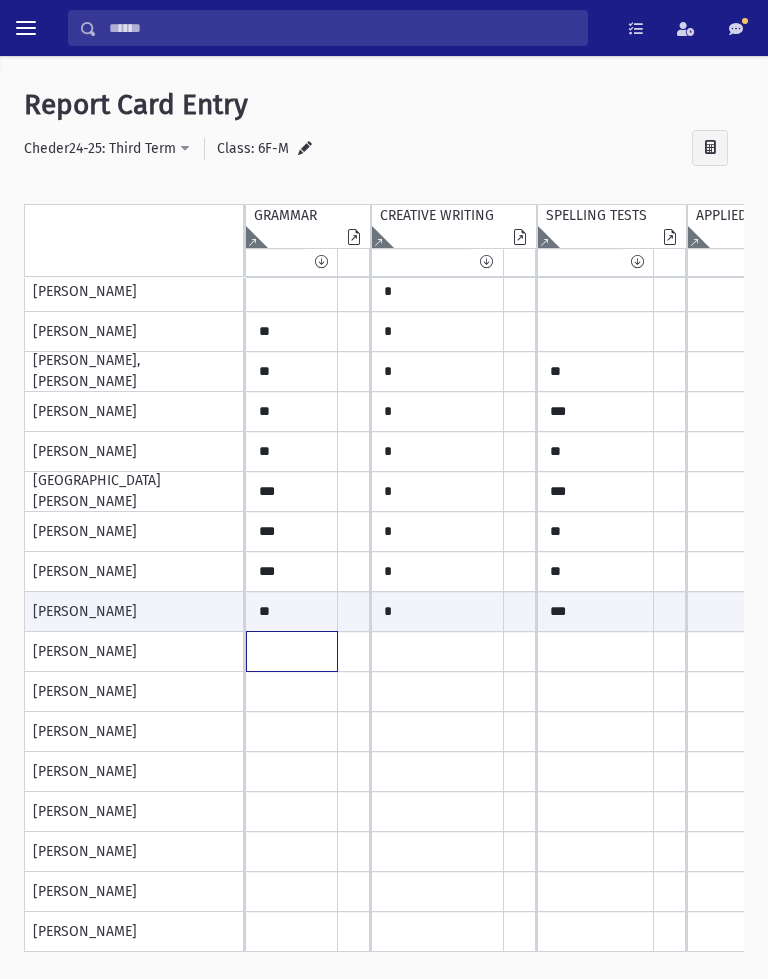click at bounding box center (292, 92) 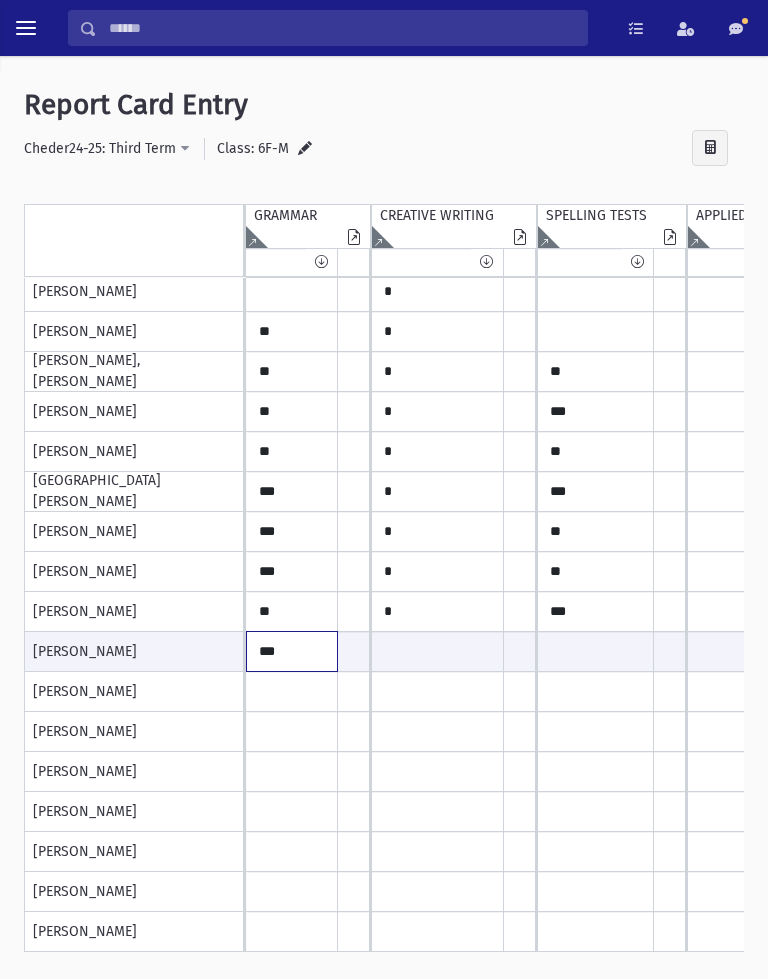 type on "***" 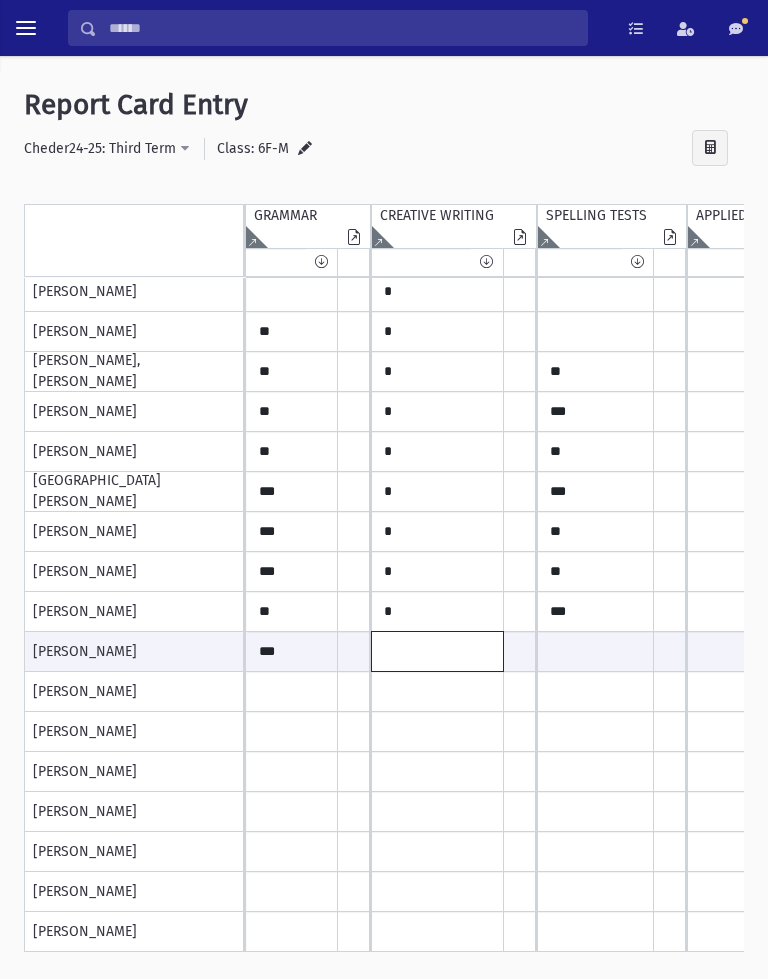 click at bounding box center [292, 651] 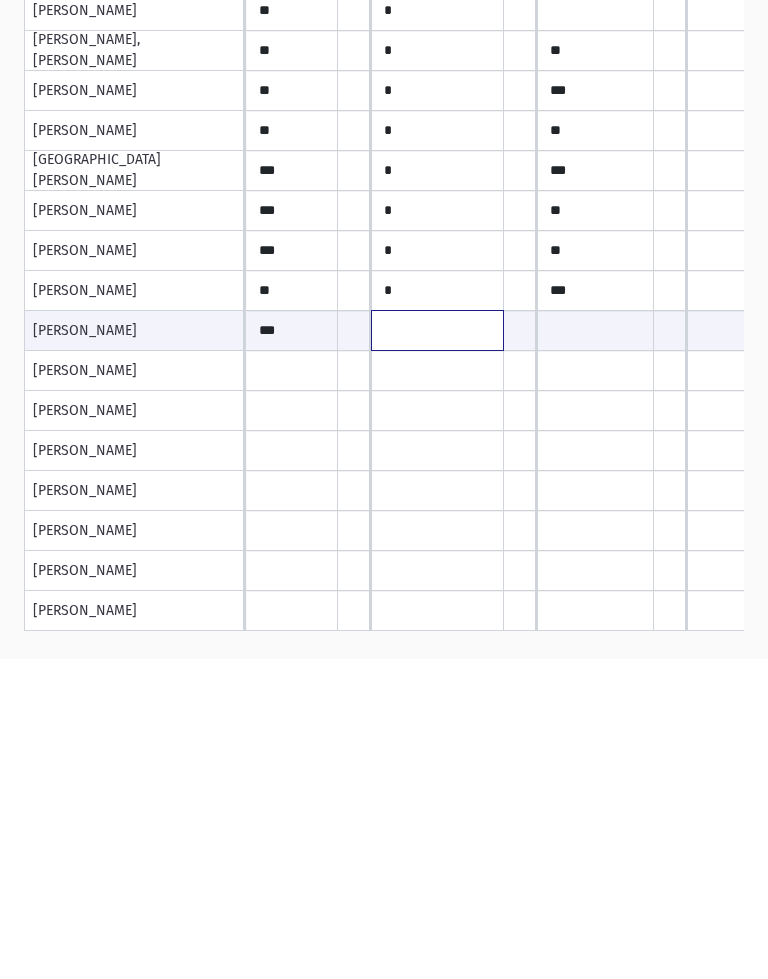 scroll, scrollTop: 0, scrollLeft: 0, axis: both 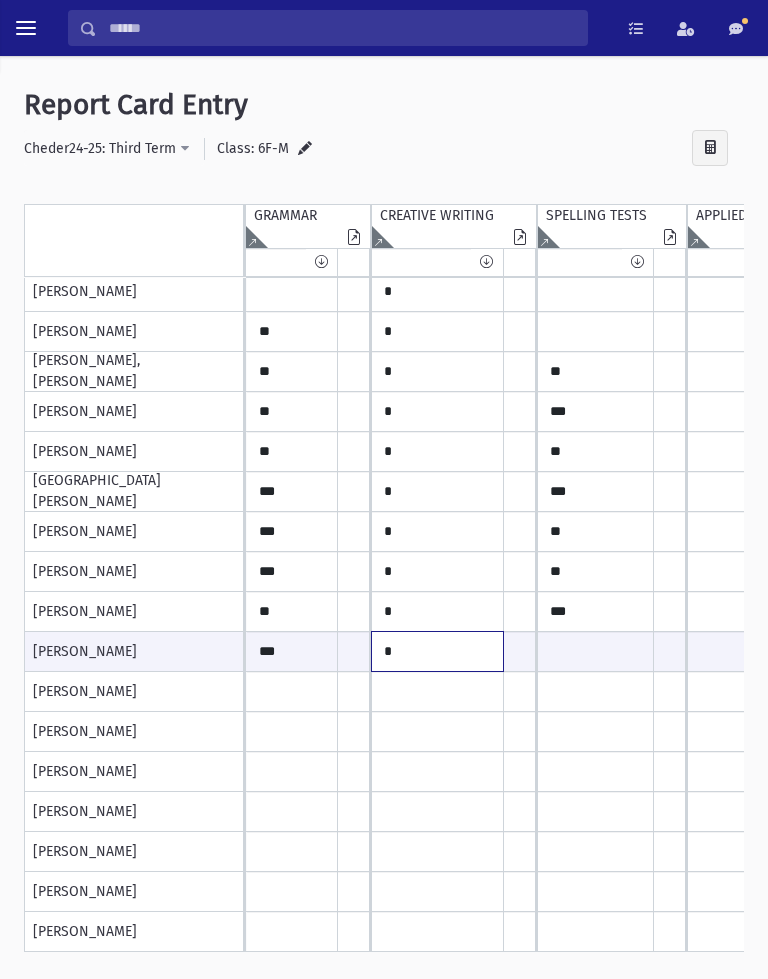 type on "*" 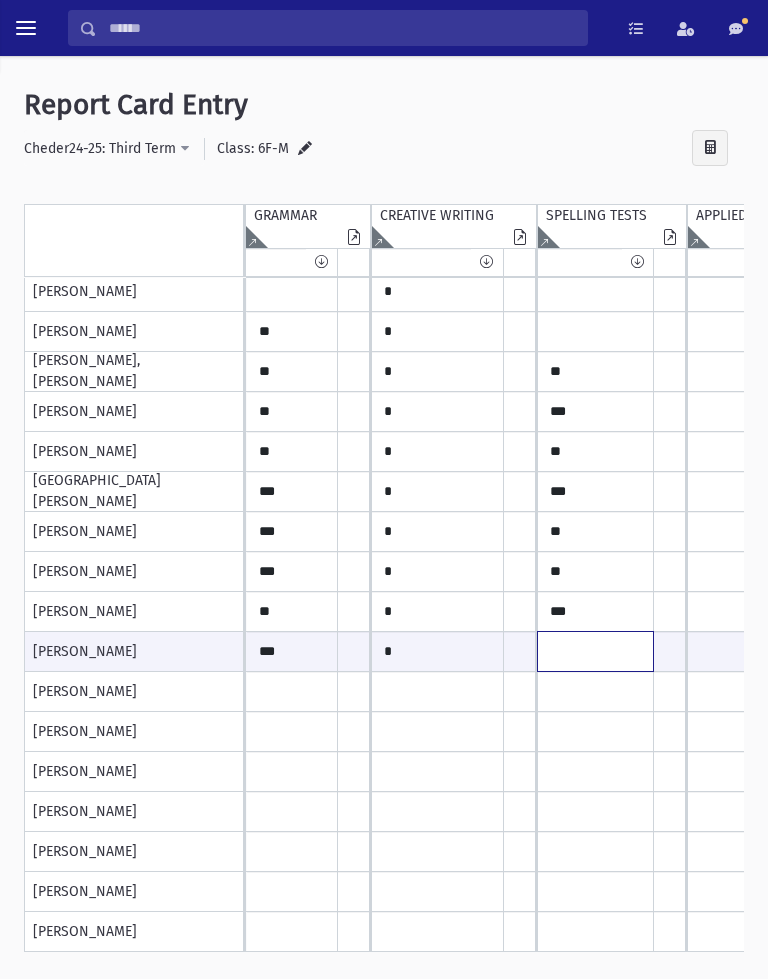 click at bounding box center [292, 651] 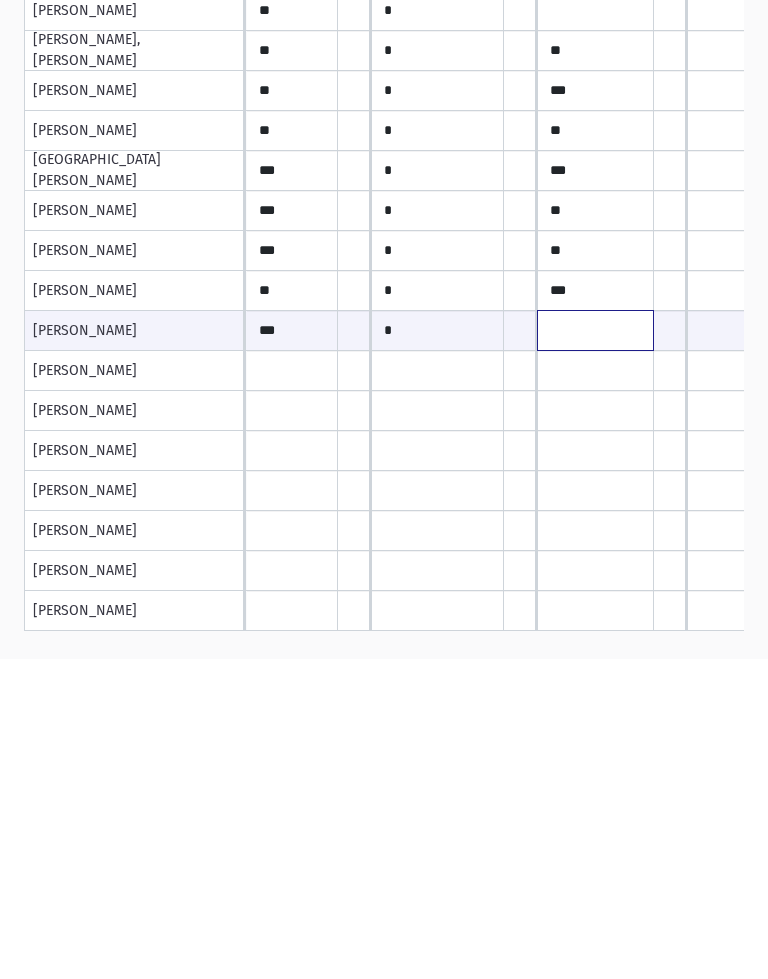 scroll, scrollTop: 0, scrollLeft: 0, axis: both 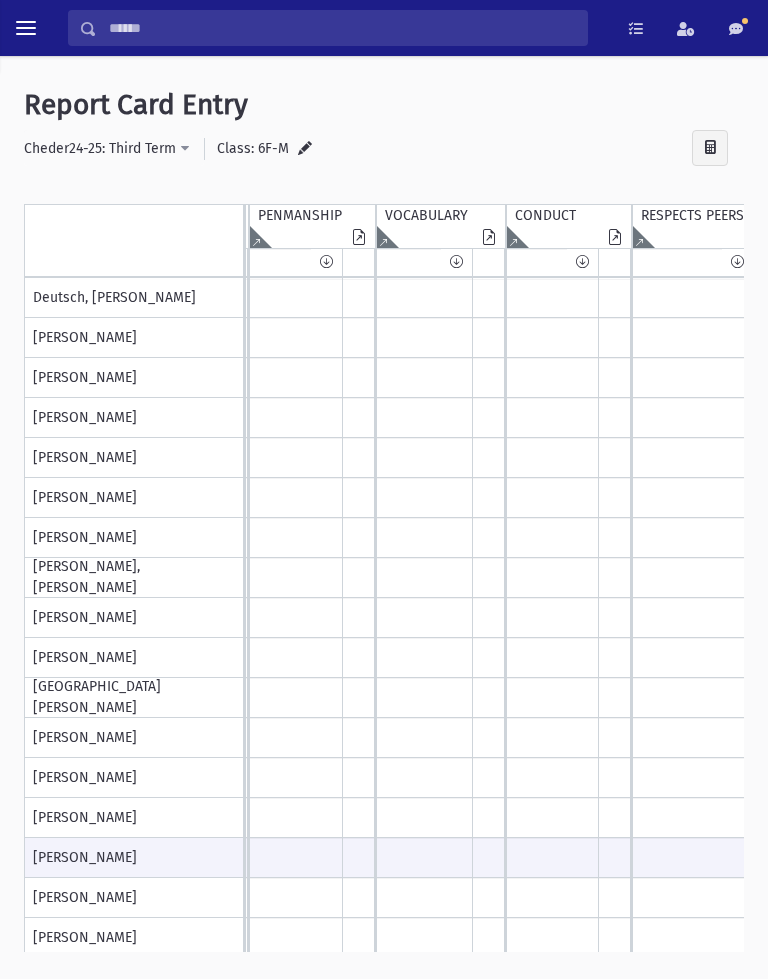 type on "**" 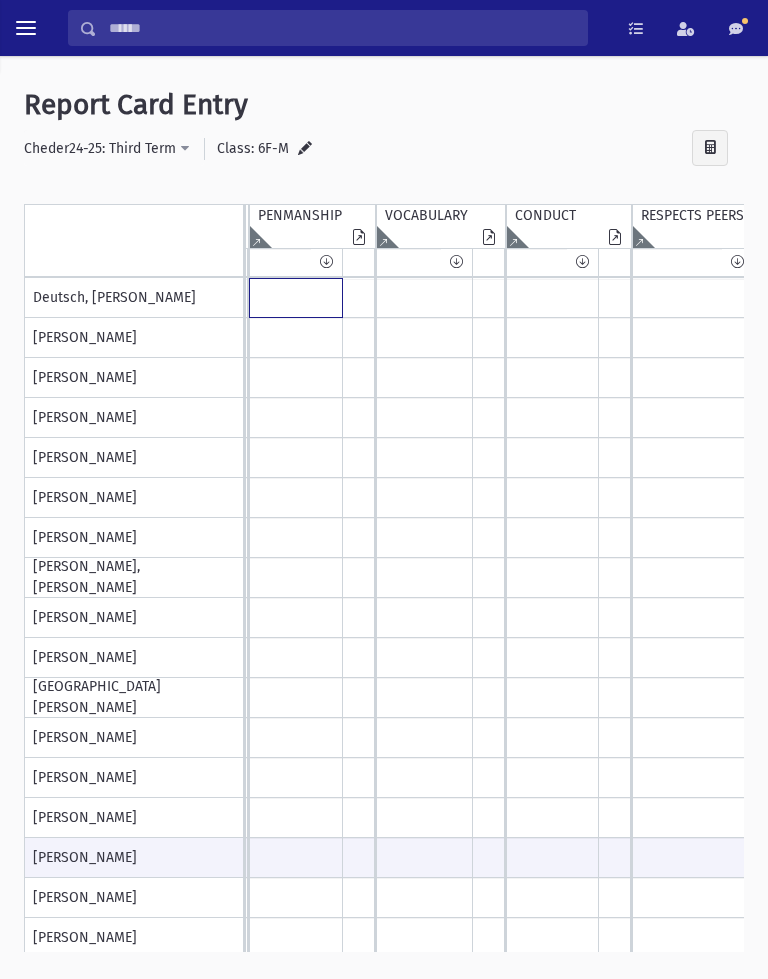 click at bounding box center [-310, 298] 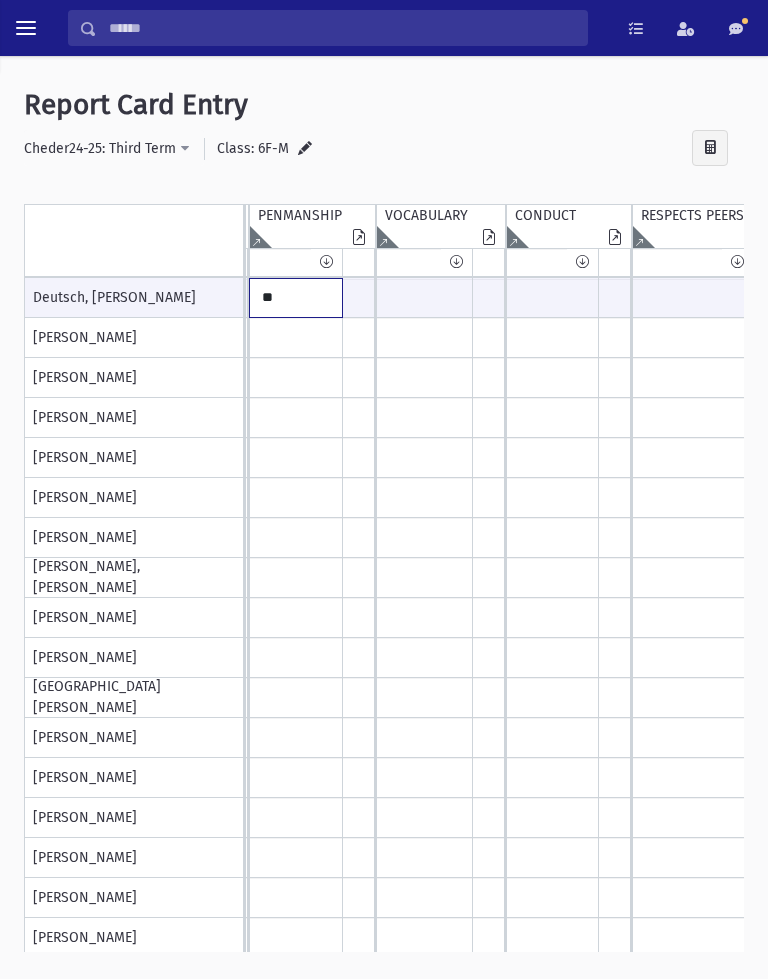 type on "**" 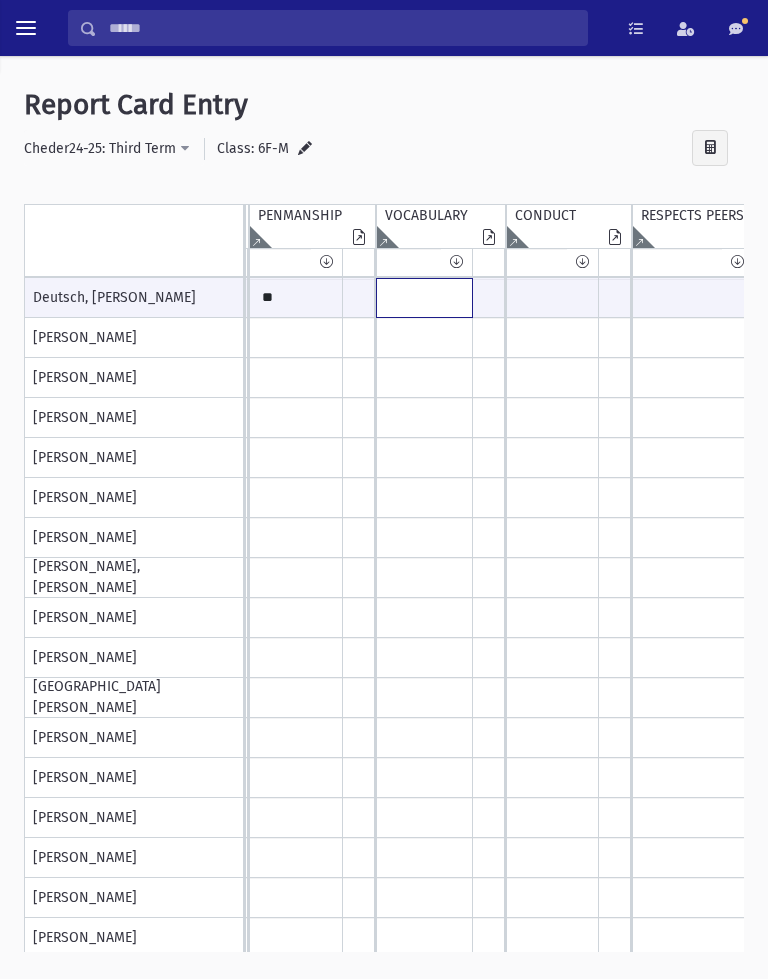 click at bounding box center [-310, 298] 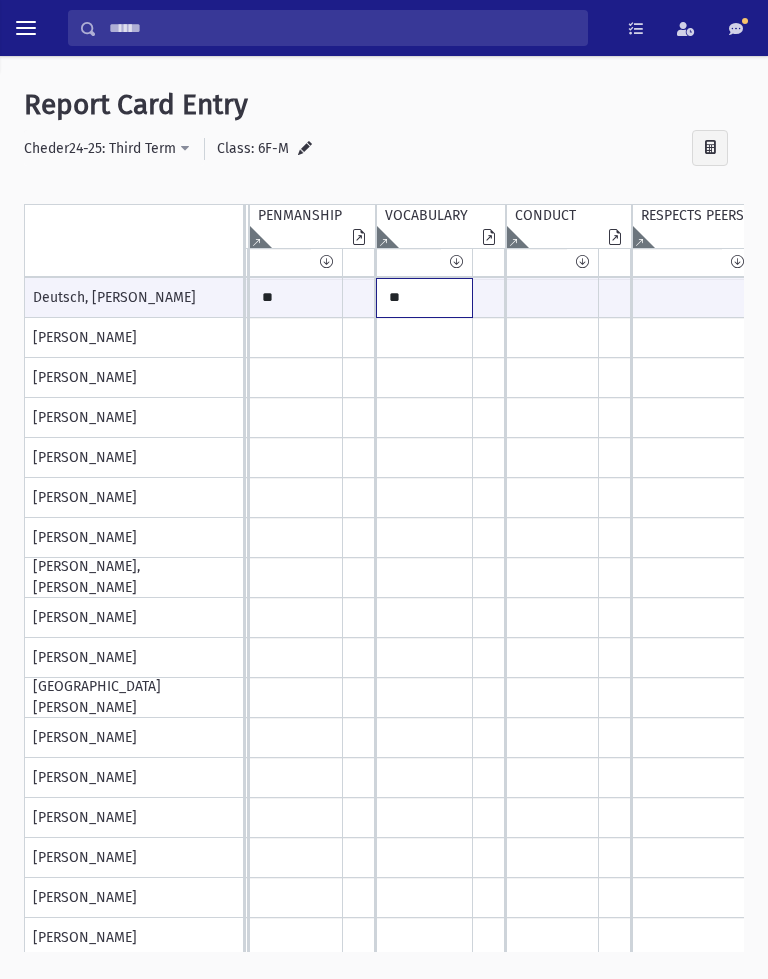 type on "**" 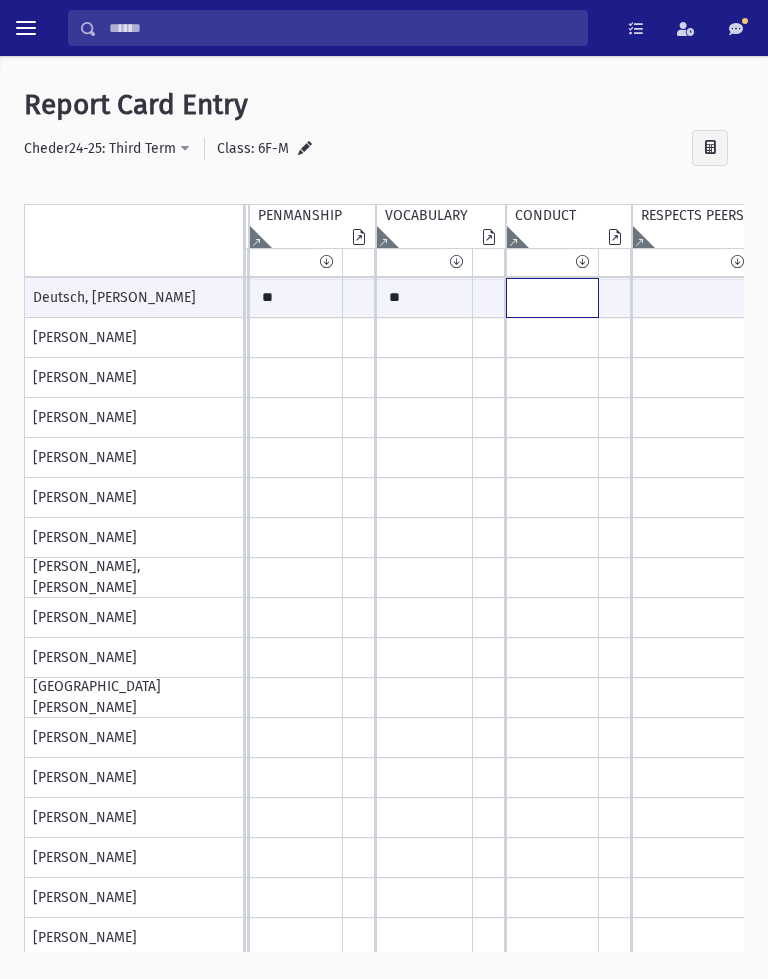 click at bounding box center [-310, 298] 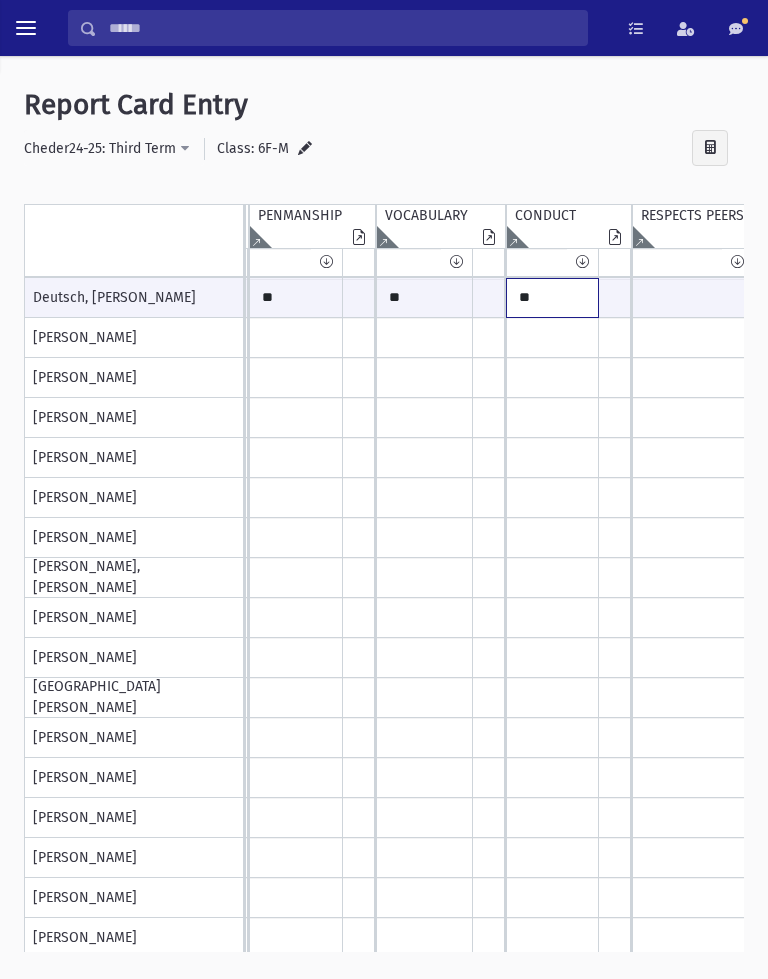 type on "**" 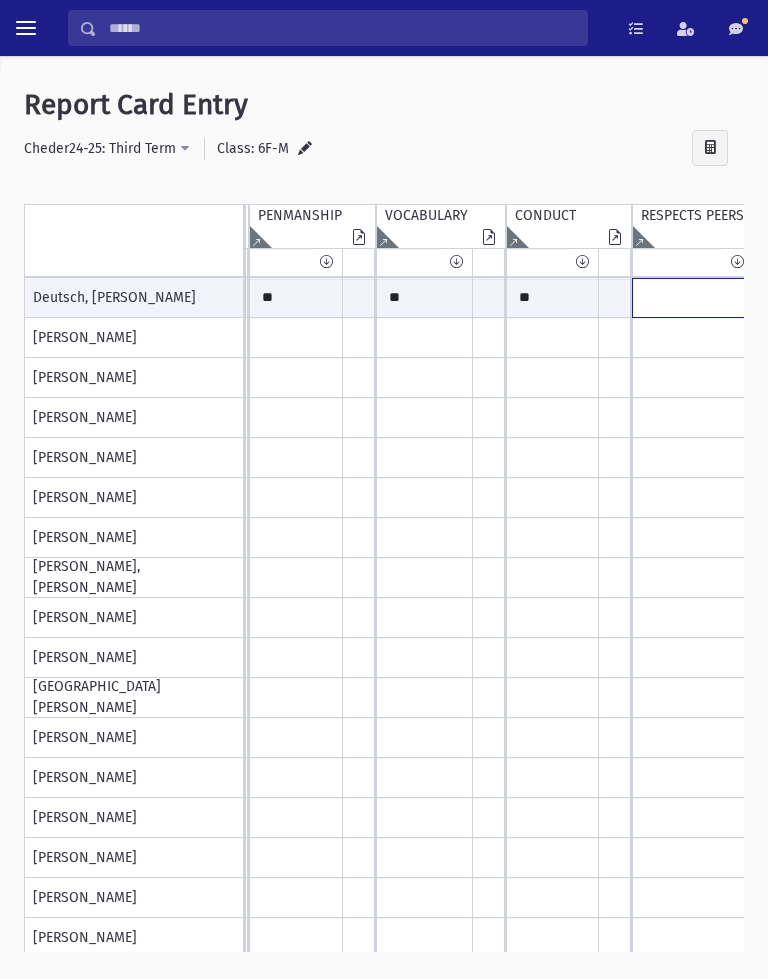 click at bounding box center [-310, 298] 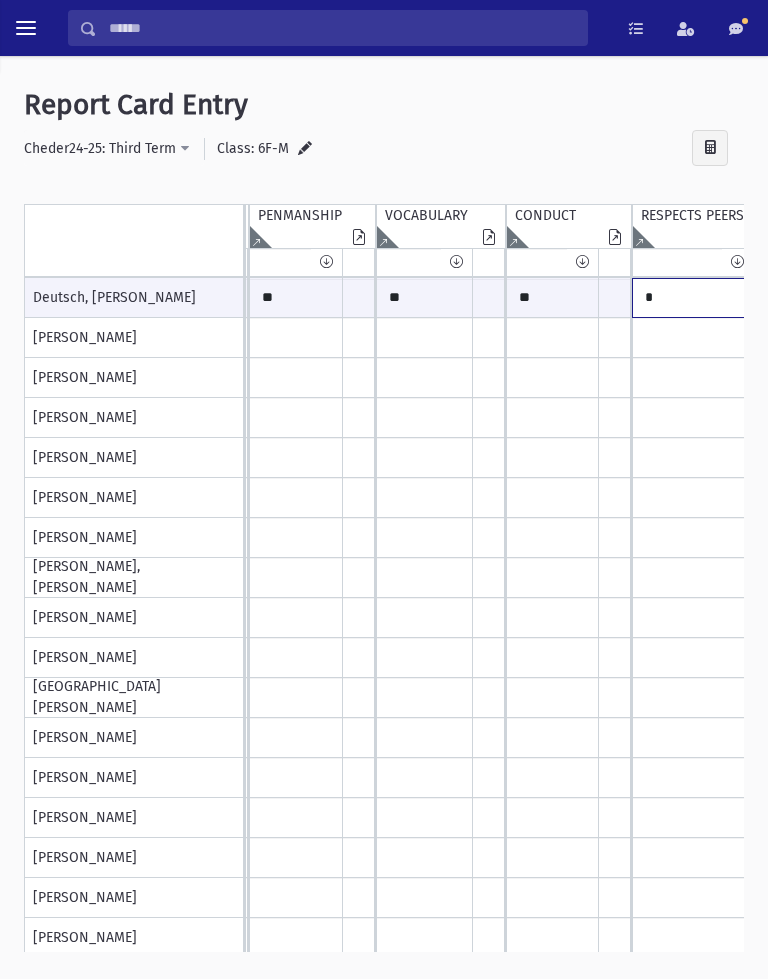 type on "*" 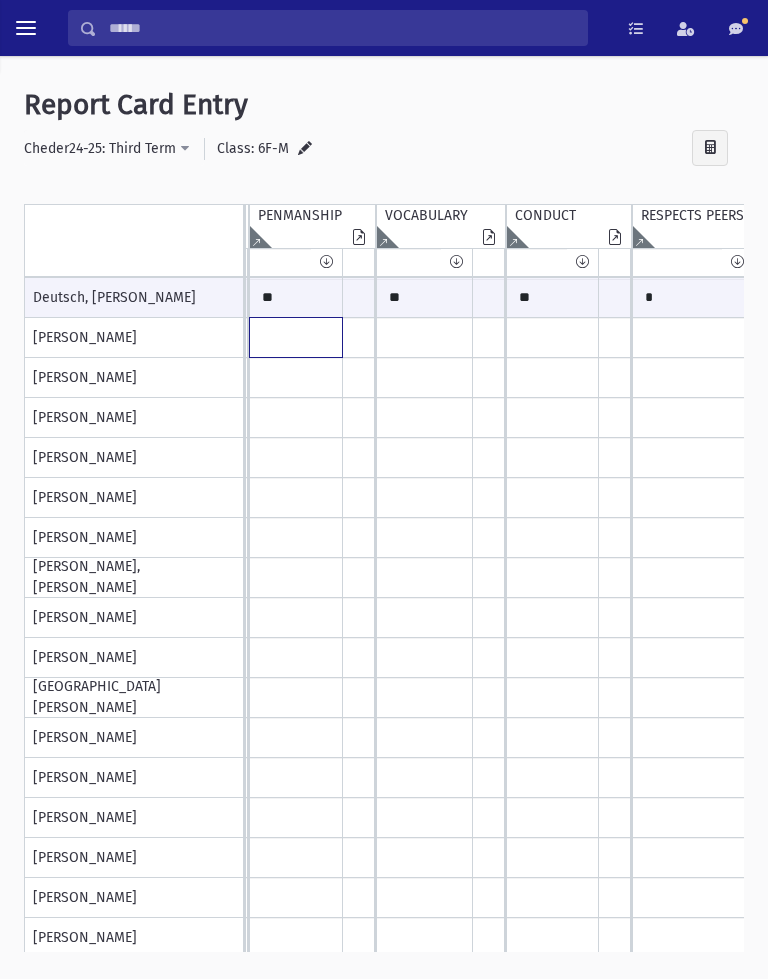 click at bounding box center (-310, 298) 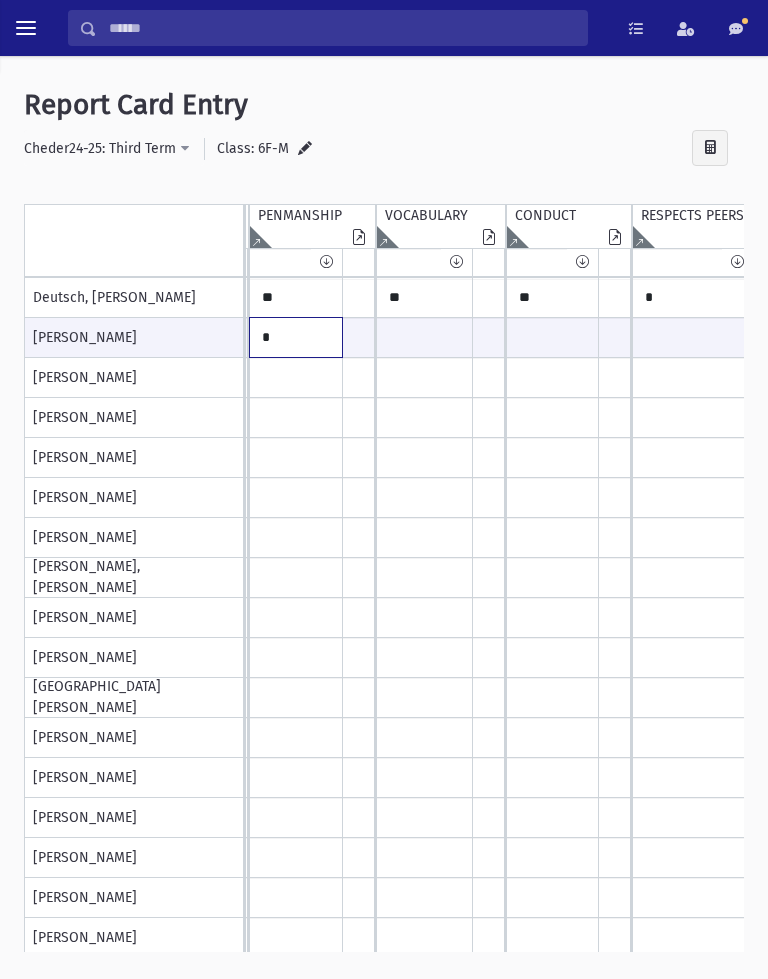 type on "*" 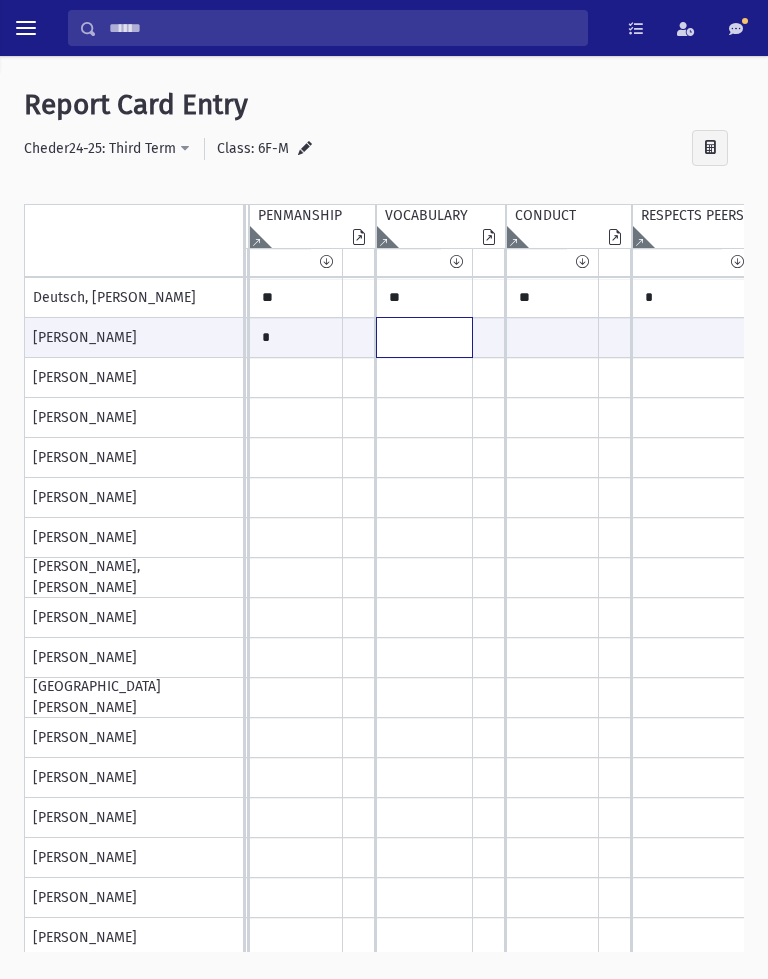 click at bounding box center (-310, 337) 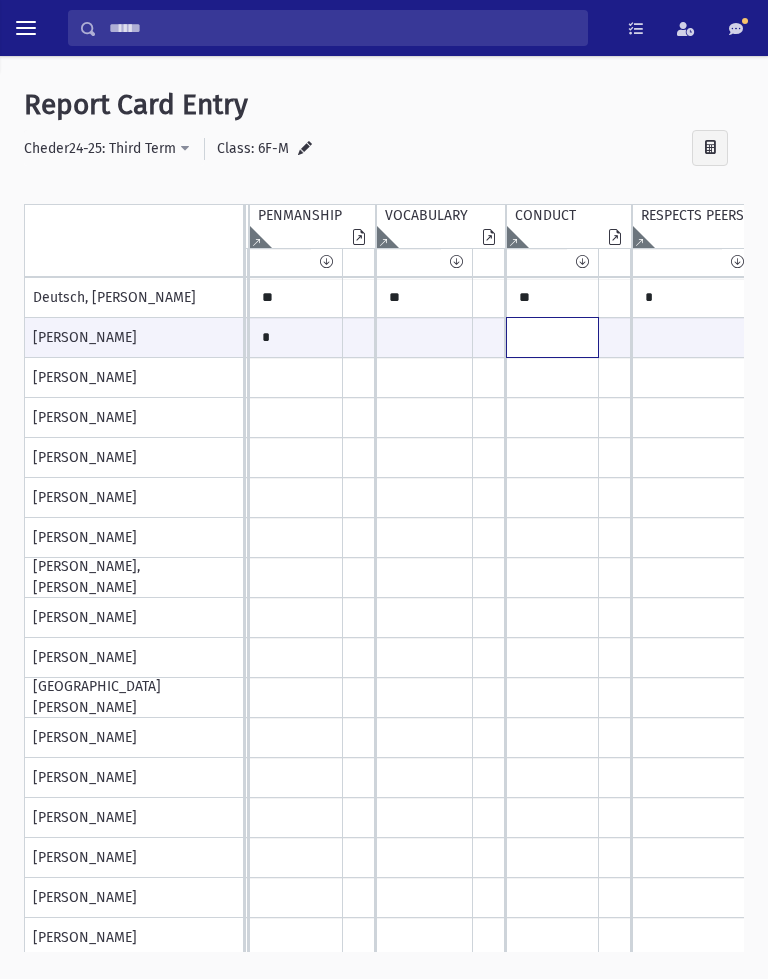 click at bounding box center [-310, 337] 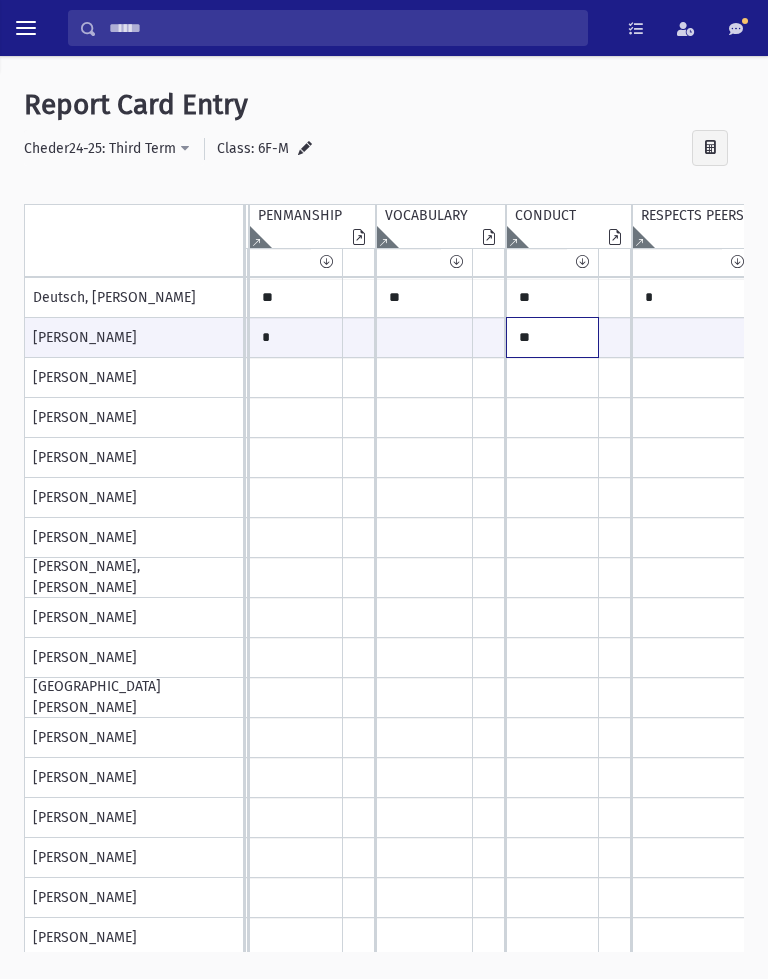 type on "**" 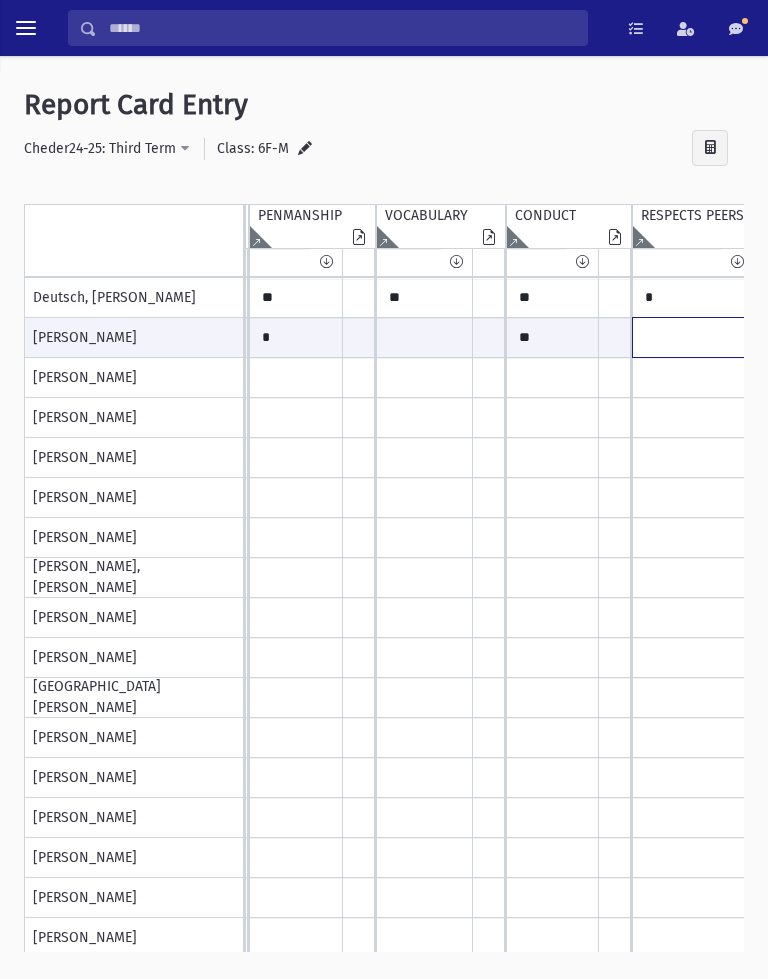 click at bounding box center (-310, 337) 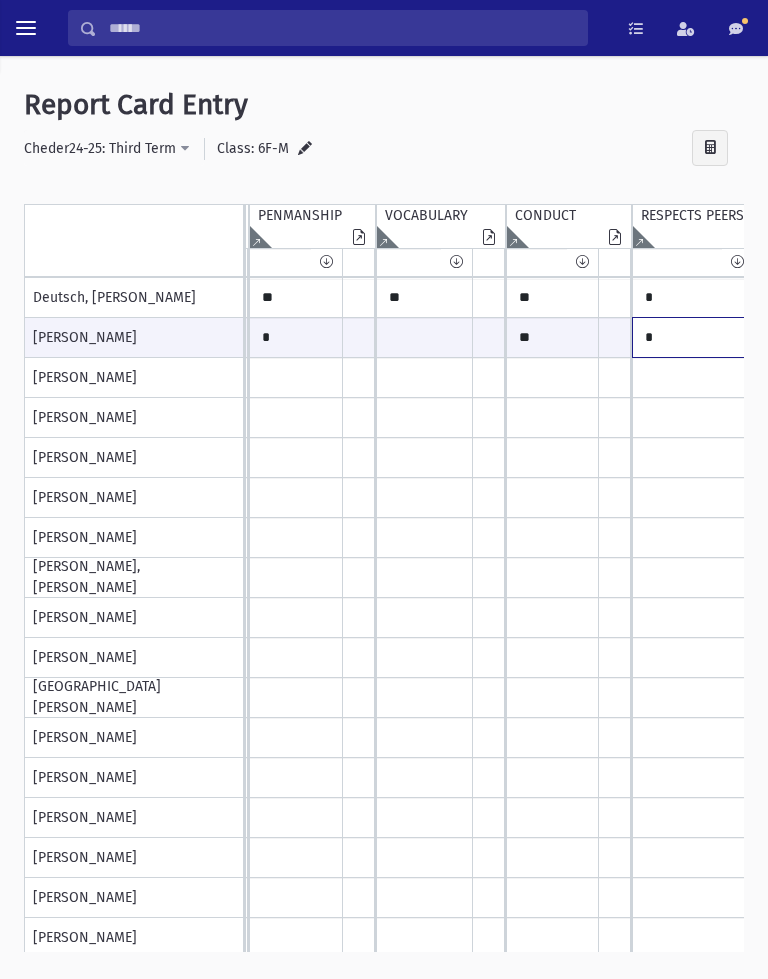 type on "*" 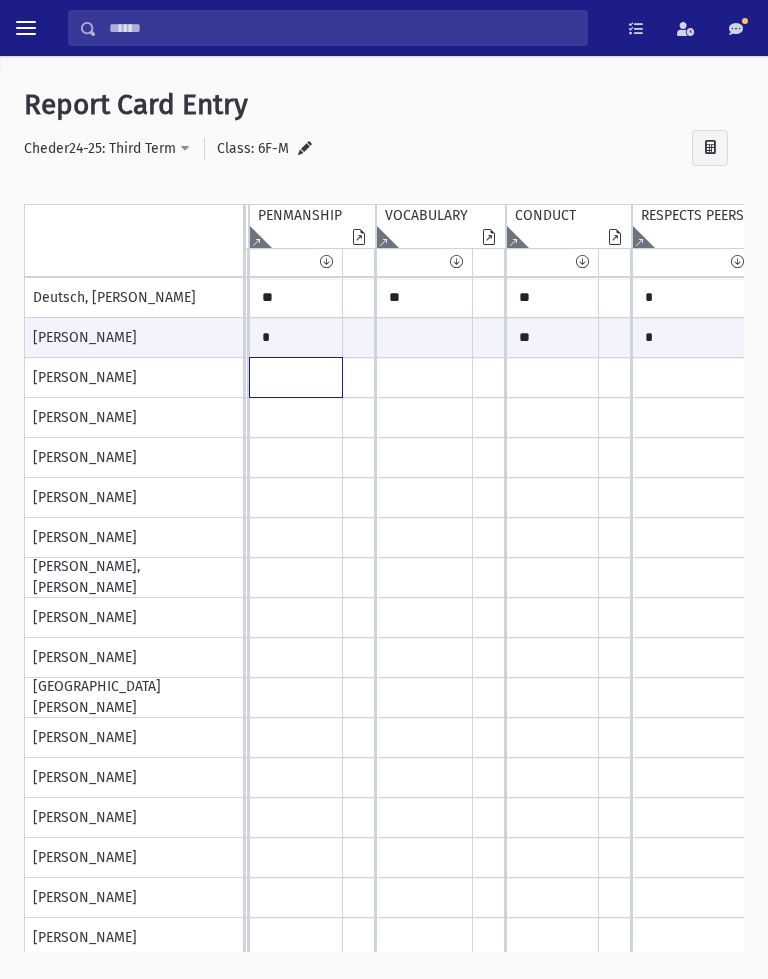 click at bounding box center [-310, 298] 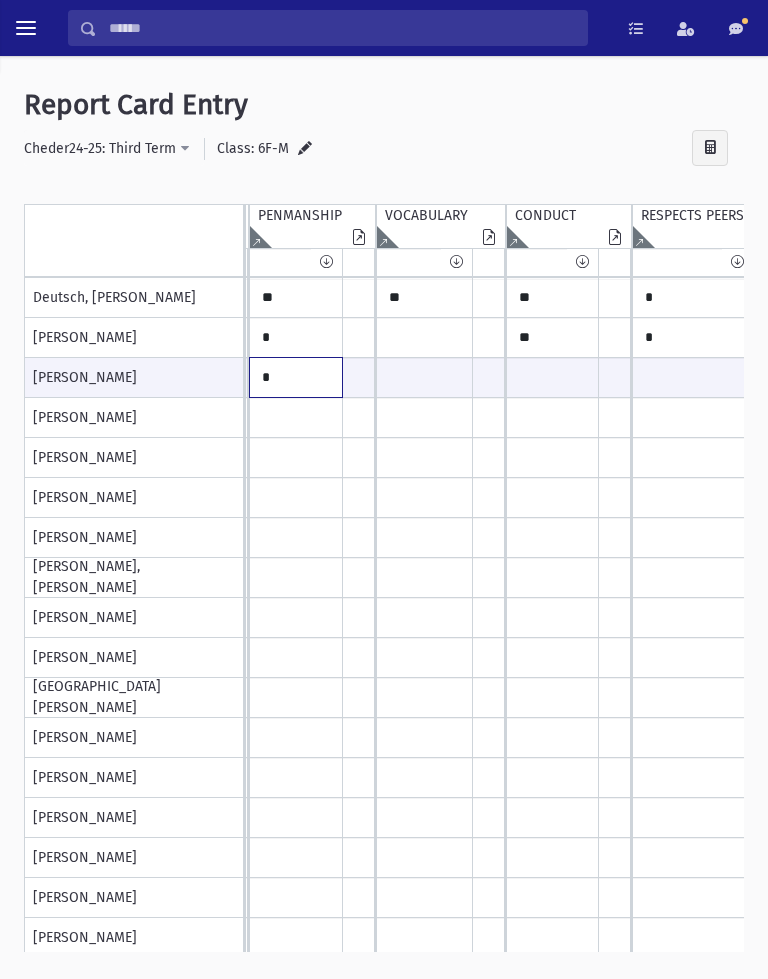 type on "*" 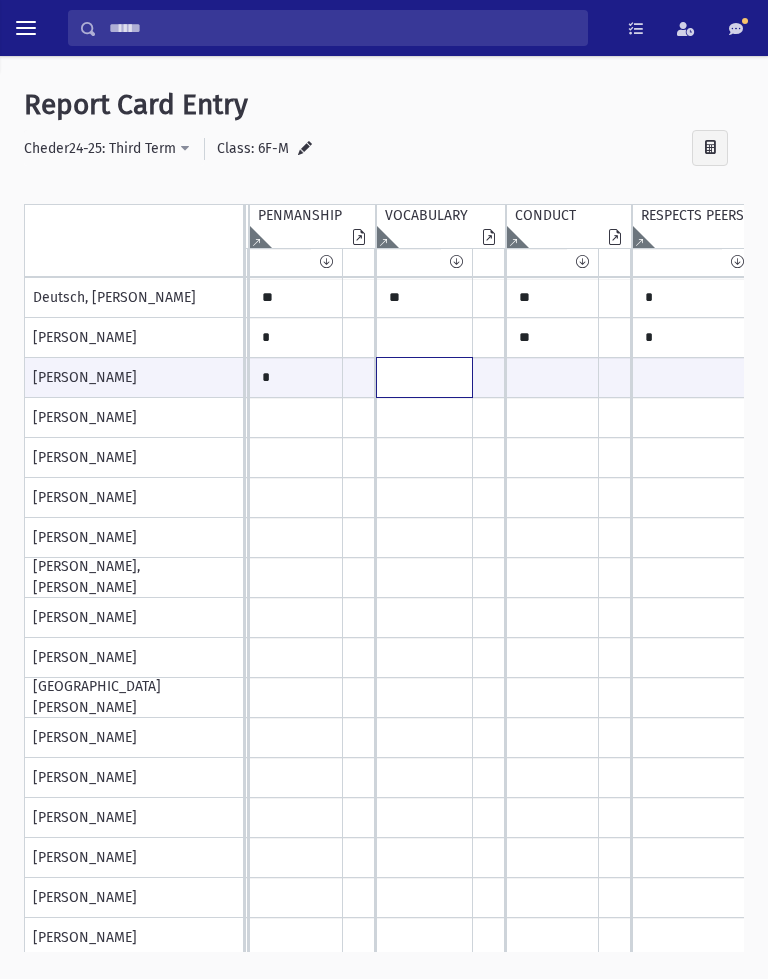 click at bounding box center [-310, 377] 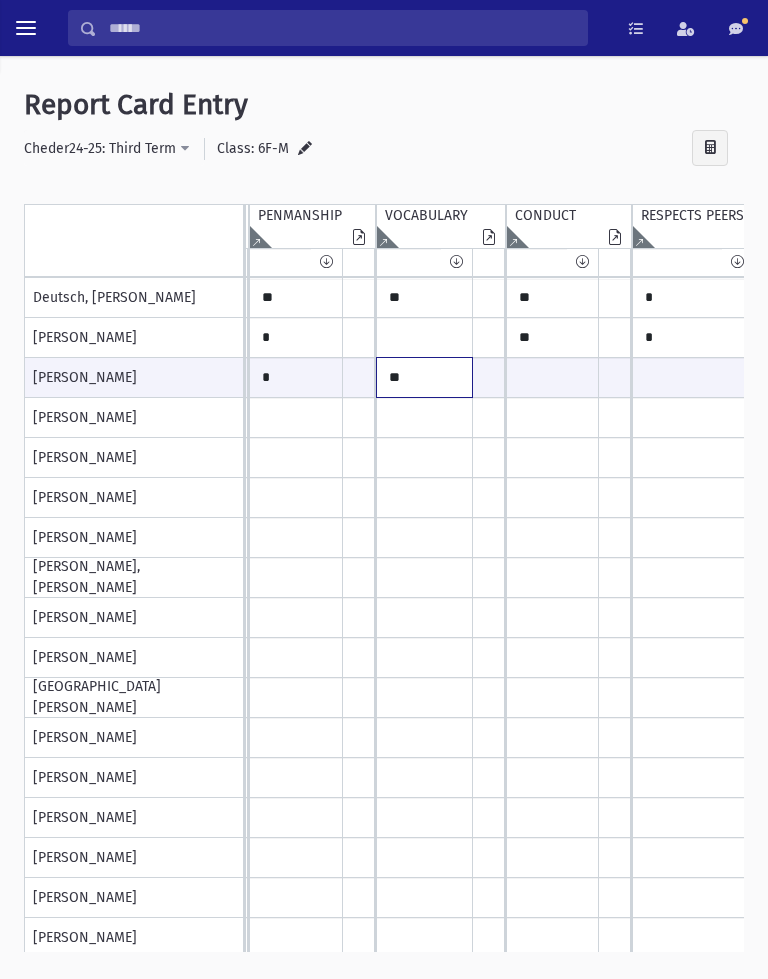 type on "**" 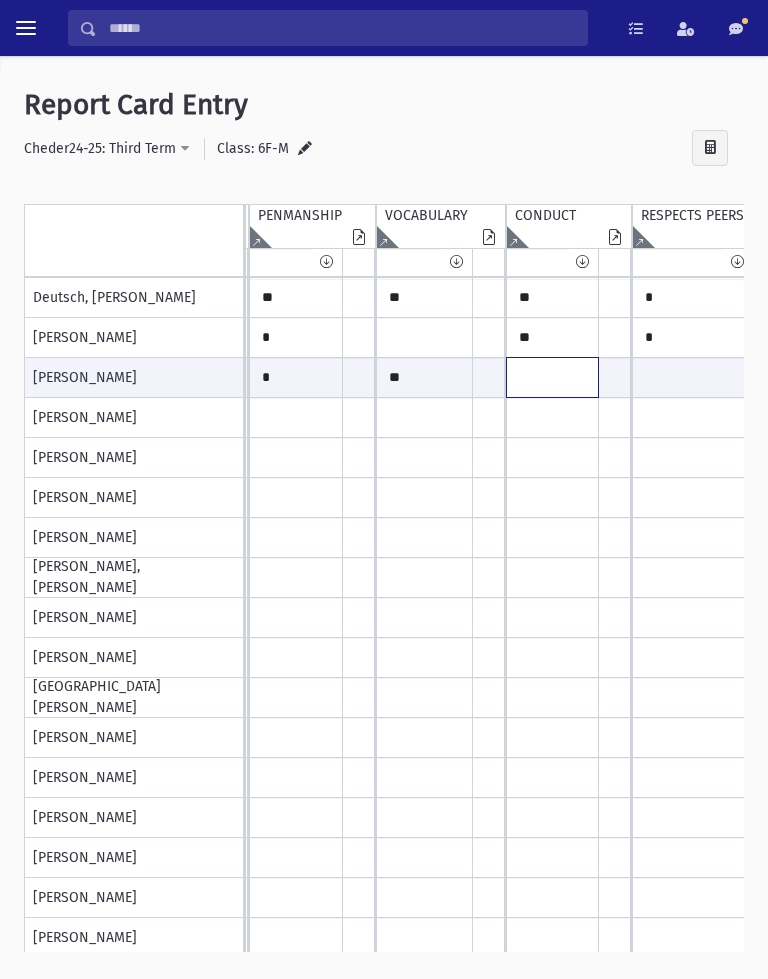 click at bounding box center [-310, 377] 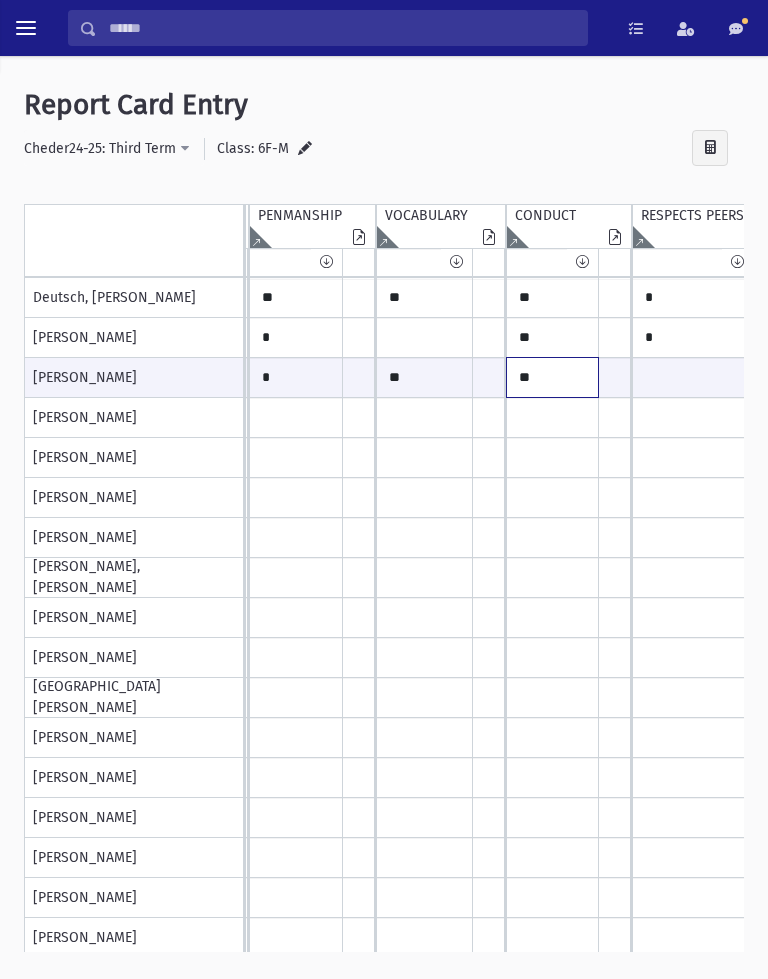 type on "**" 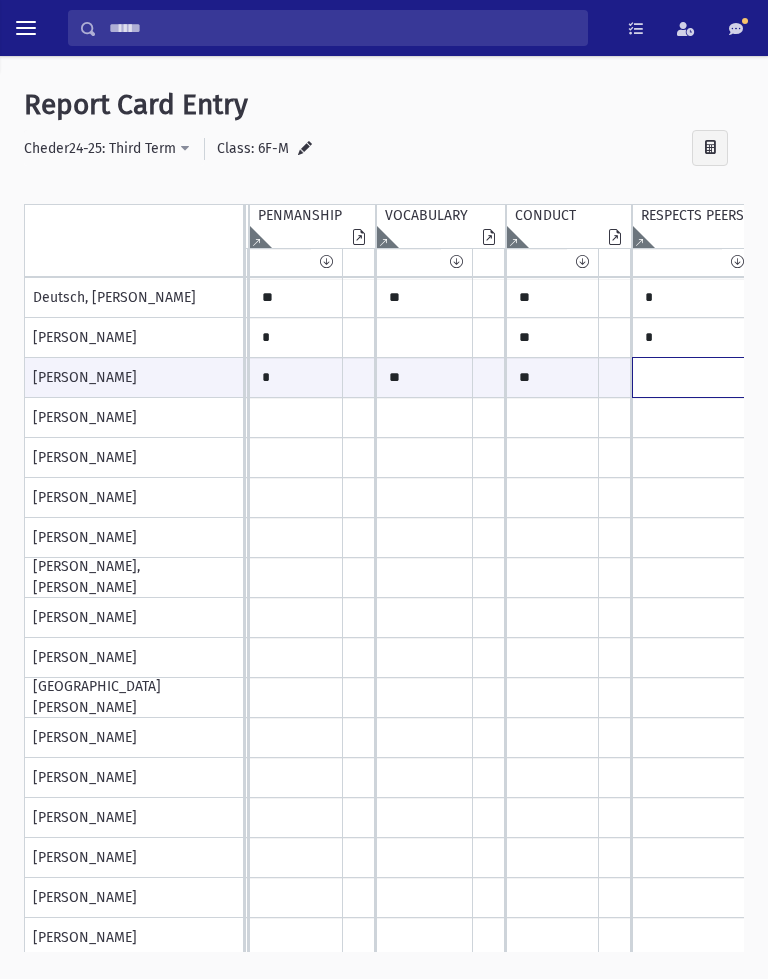 click at bounding box center (-310, 377) 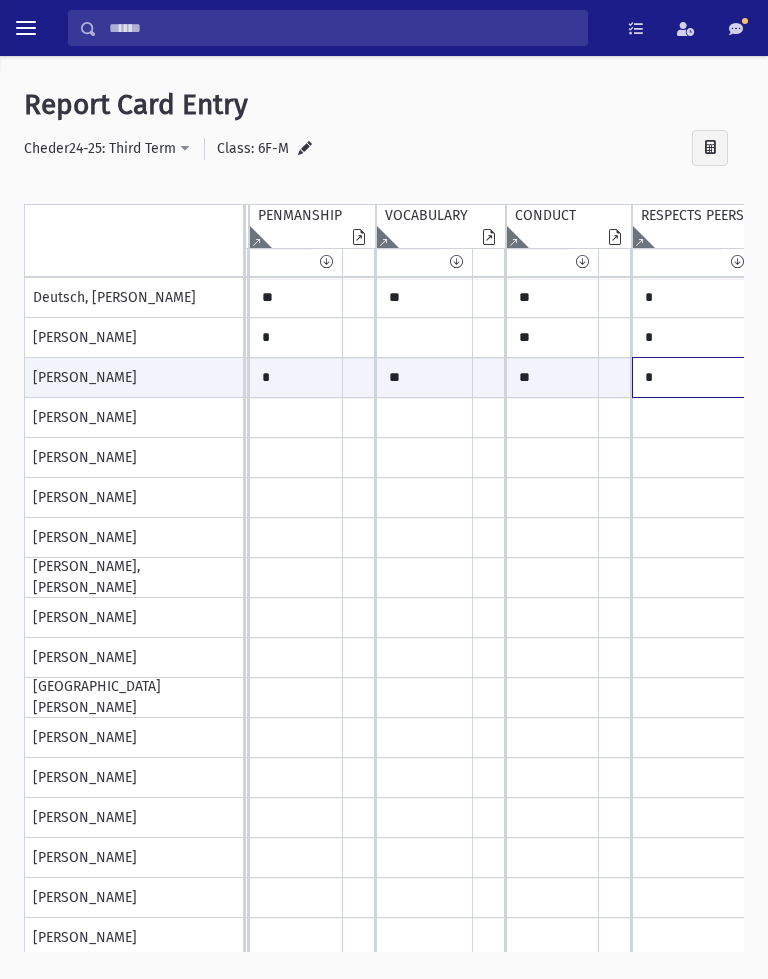 type on "*" 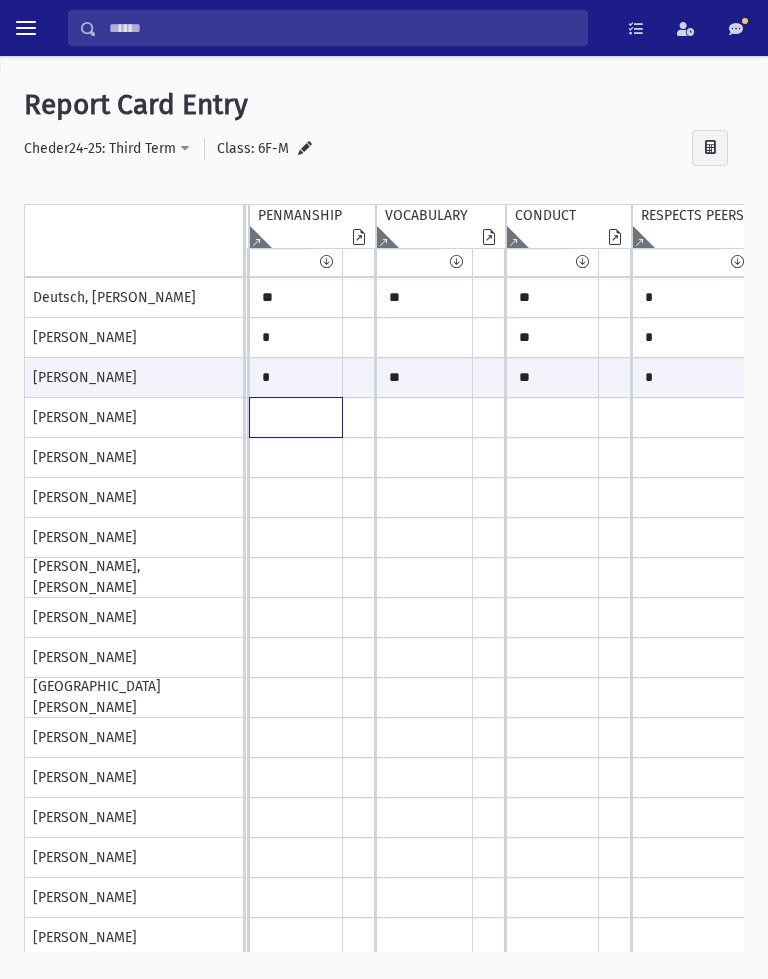 click at bounding box center [-310, 298] 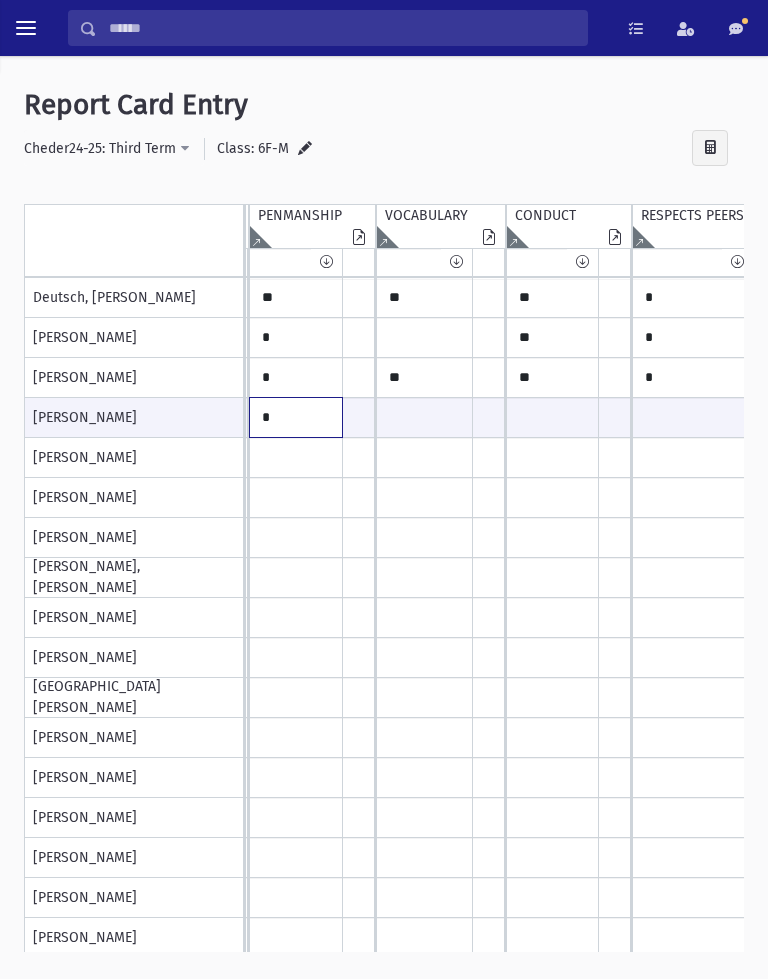 type on "*" 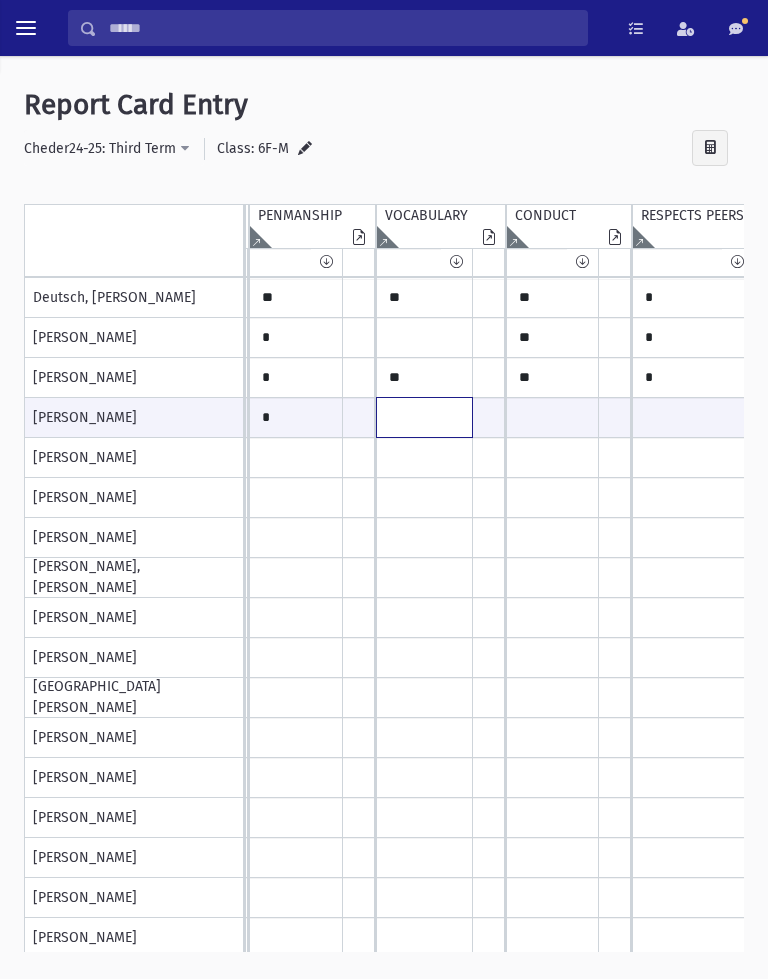 click at bounding box center (-310, 417) 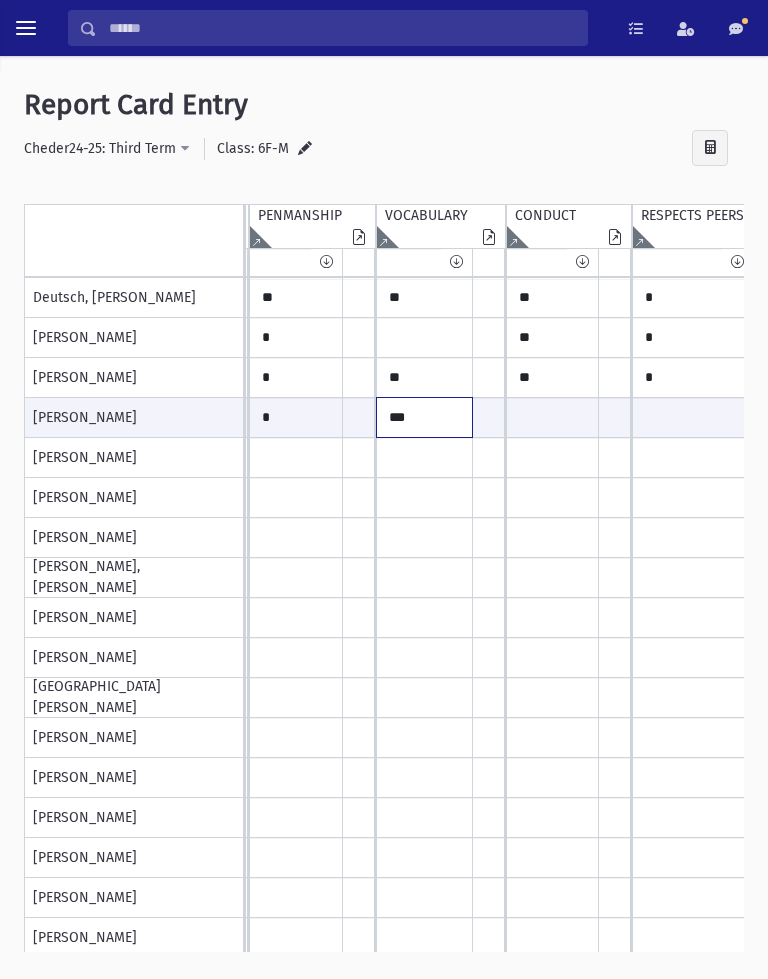 type on "***" 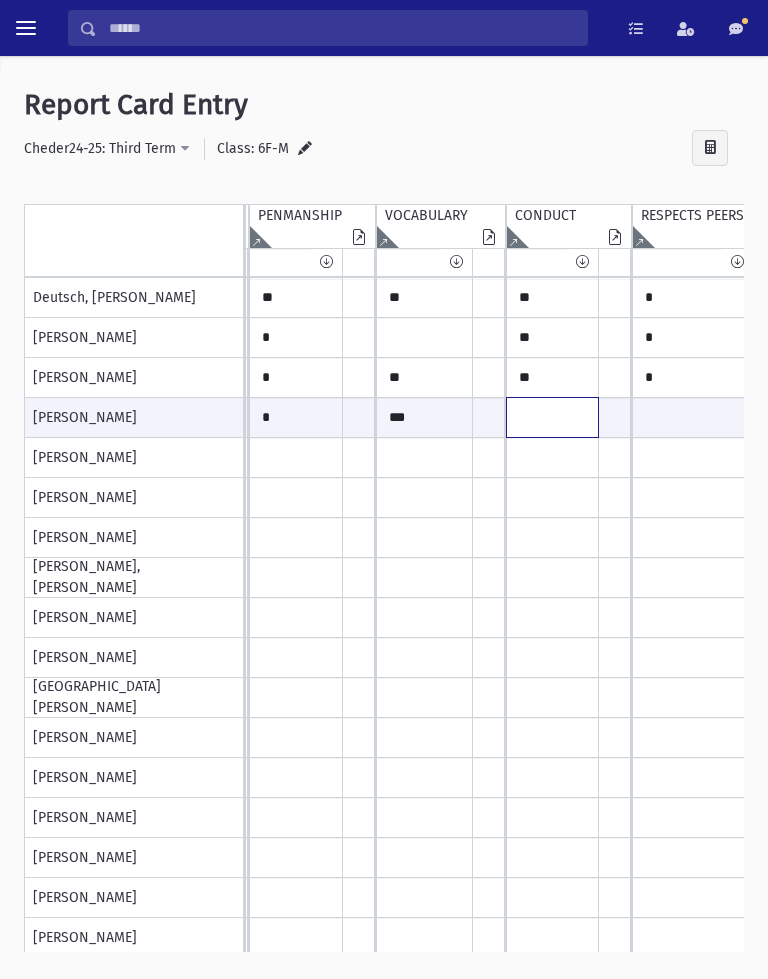 click at bounding box center [-310, 417] 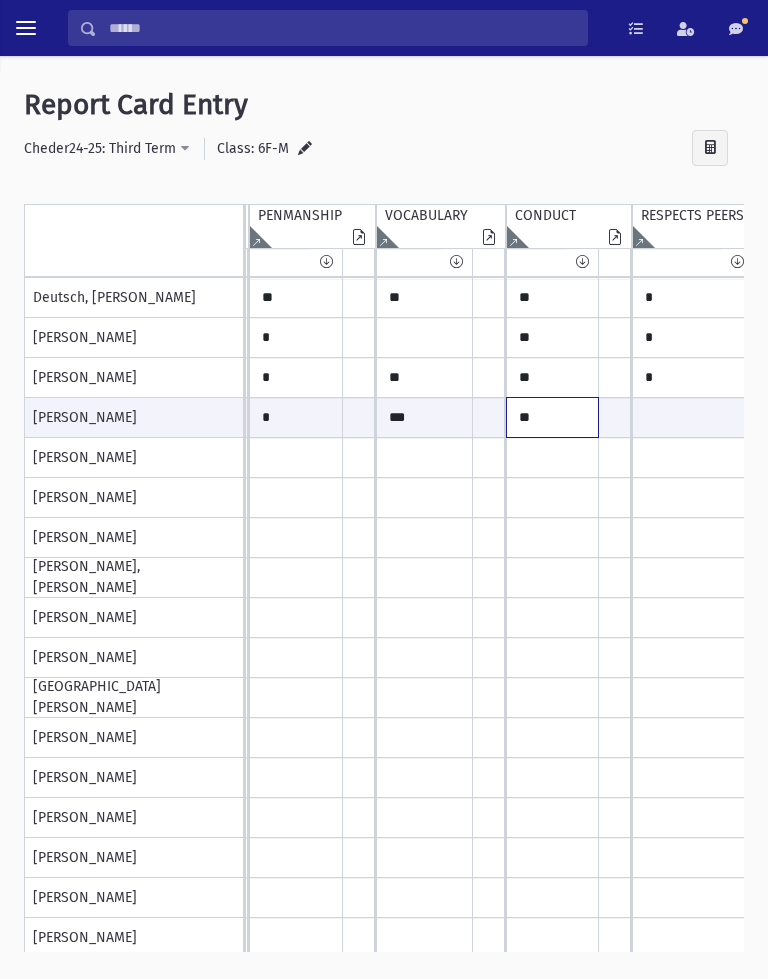 type on "**" 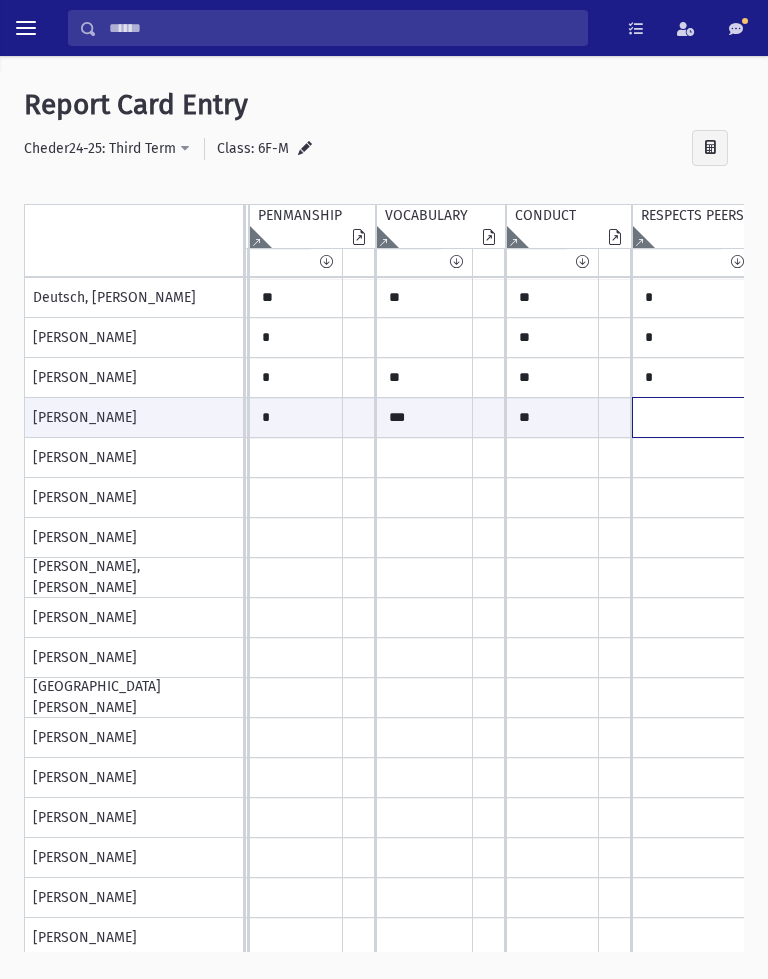 click at bounding box center [-310, 417] 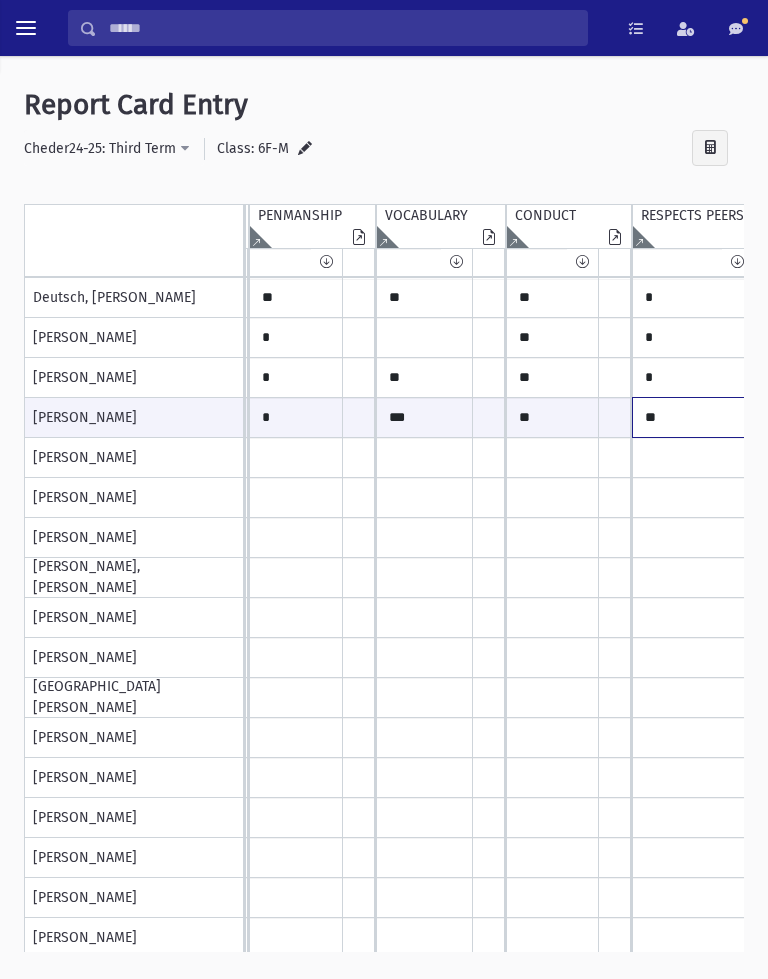 type on "**" 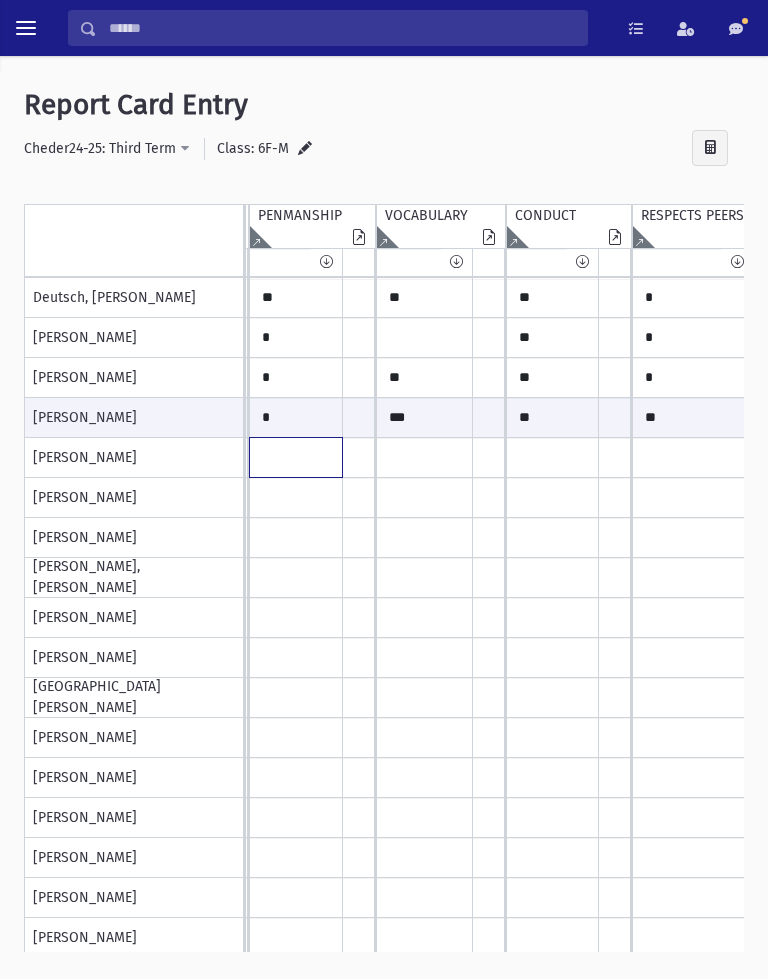 click at bounding box center [-310, 298] 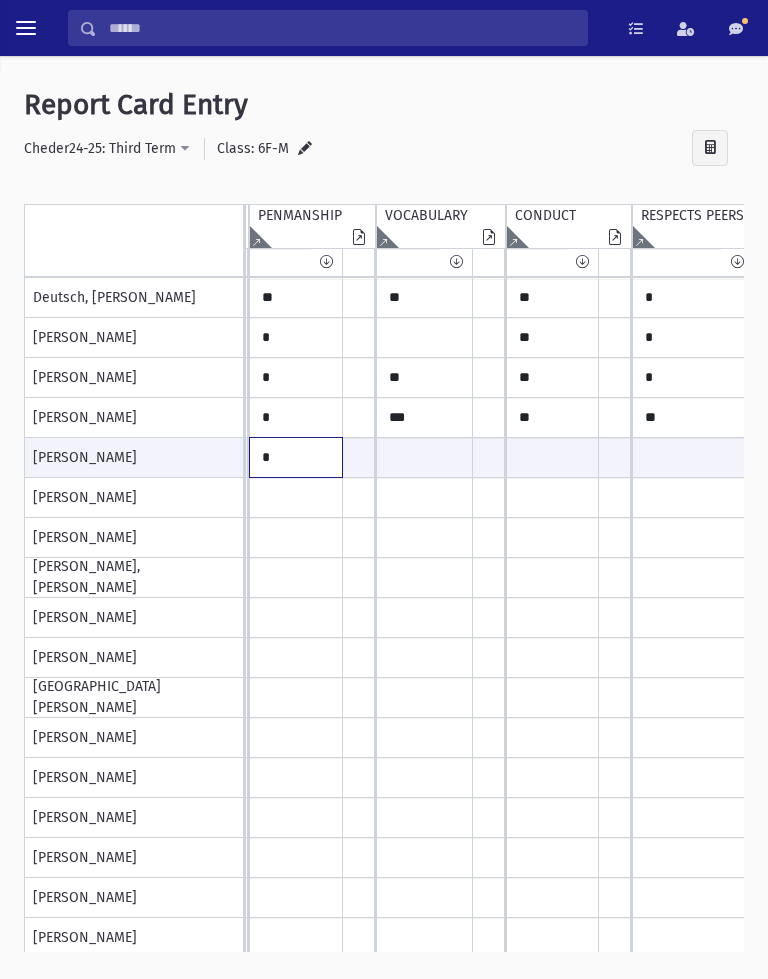 type on "*" 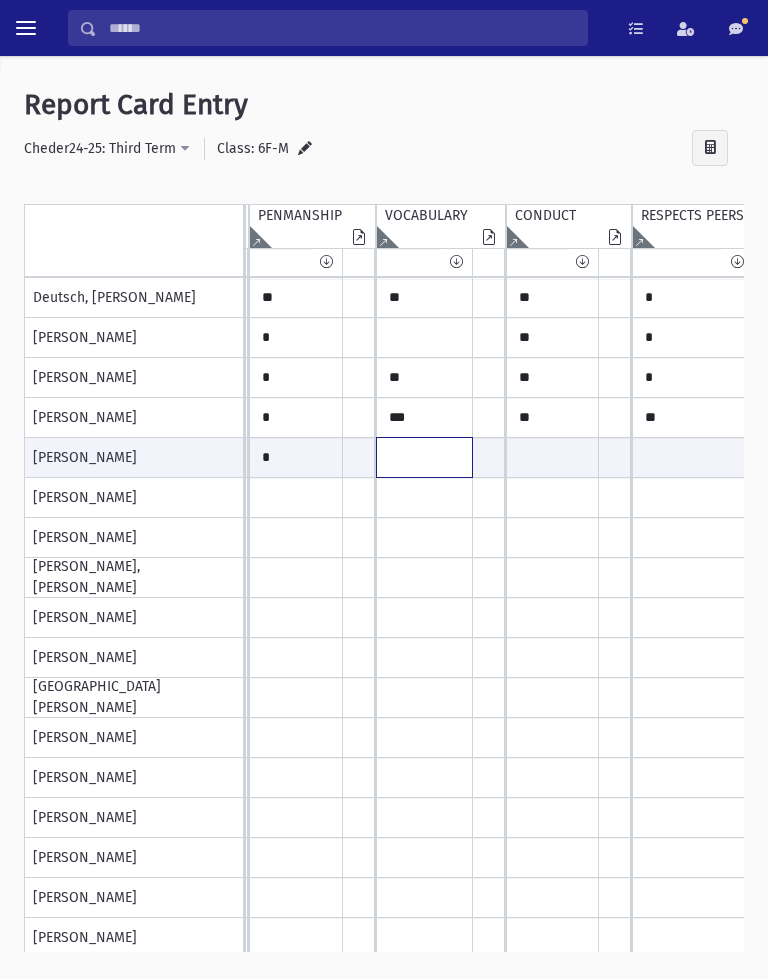 click at bounding box center [-310, 457] 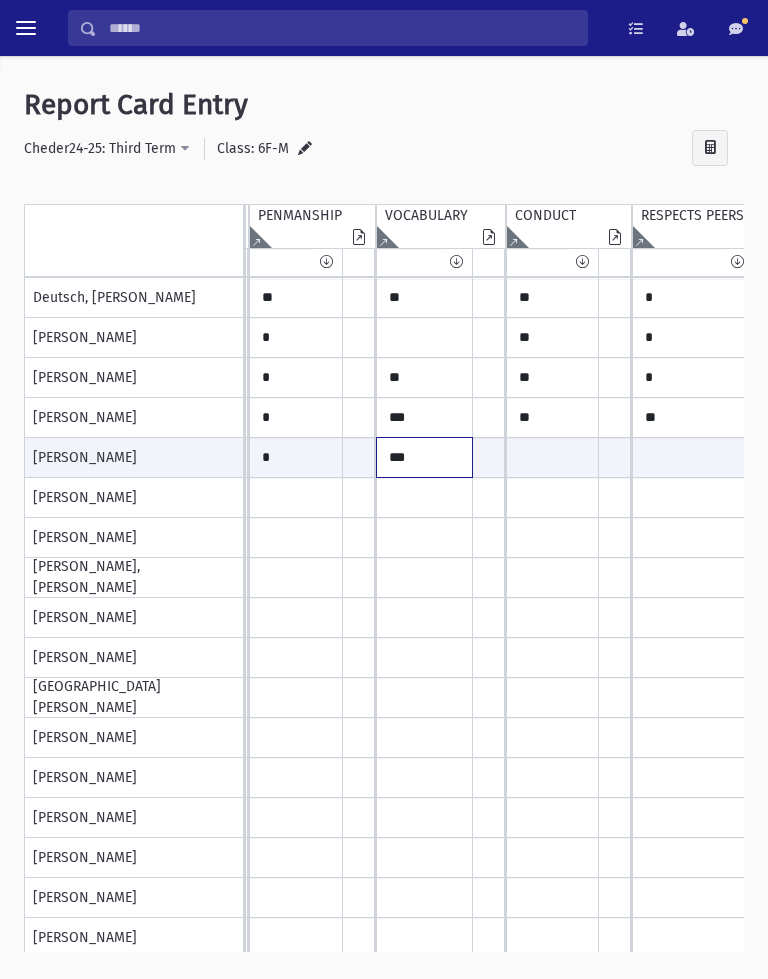 type on "***" 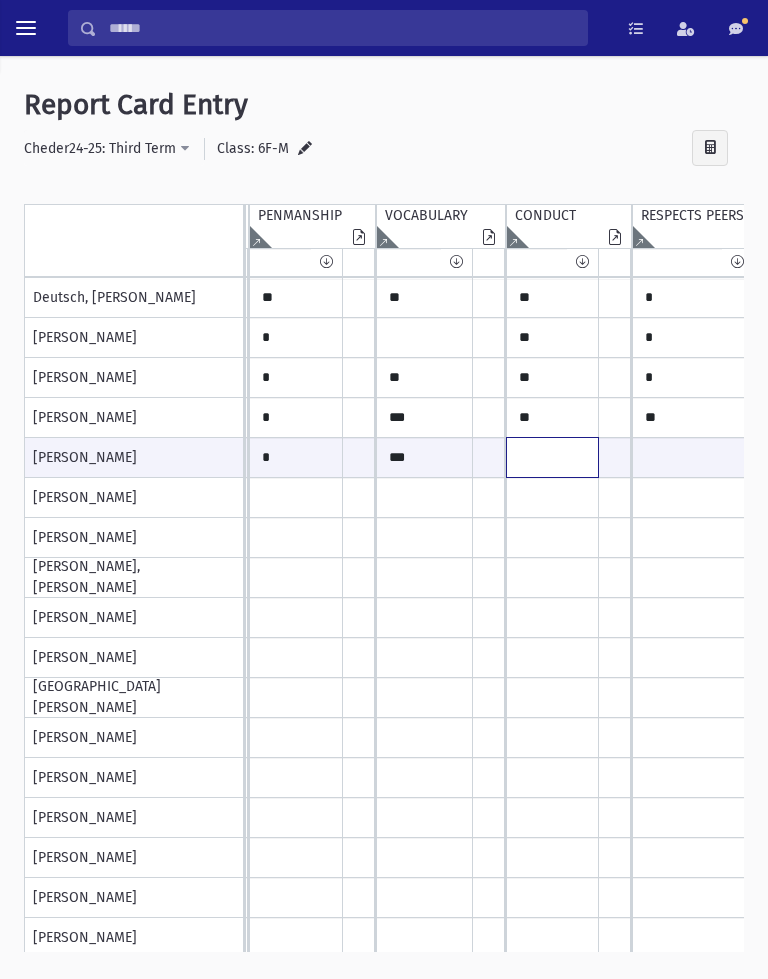 click at bounding box center (-310, 457) 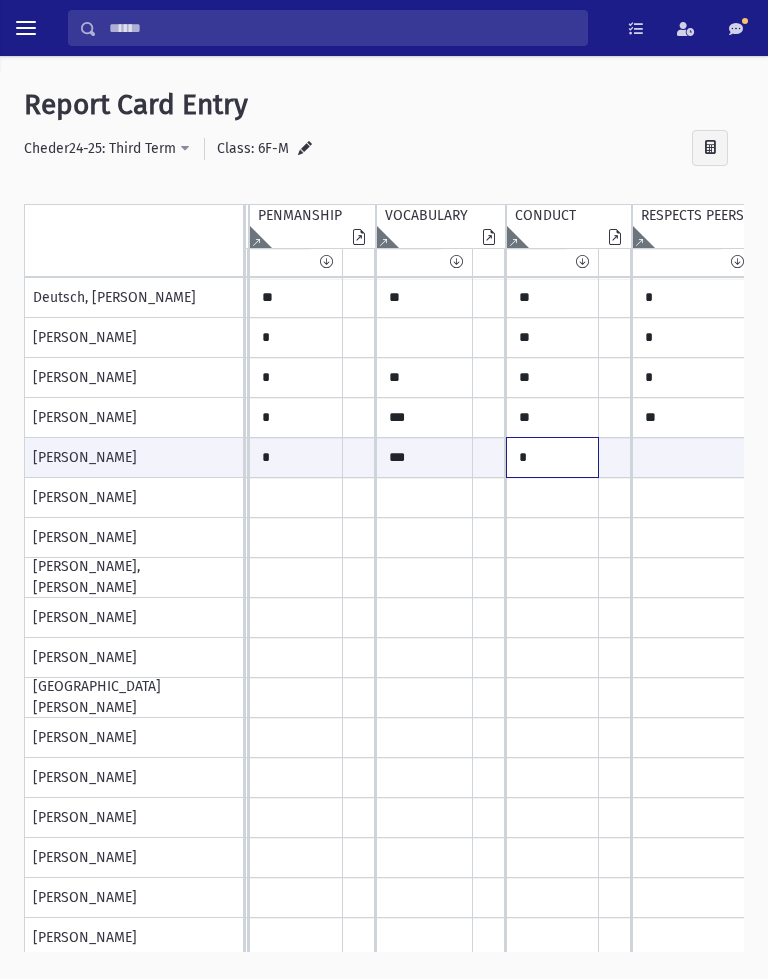 type on "*" 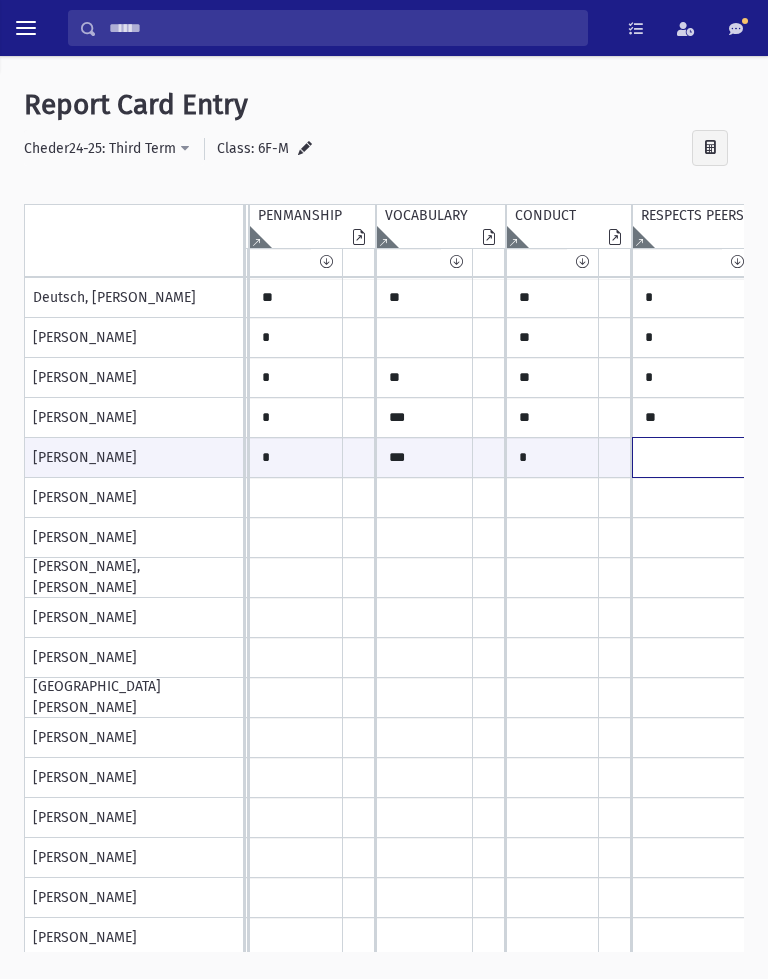 click at bounding box center [-310, 457] 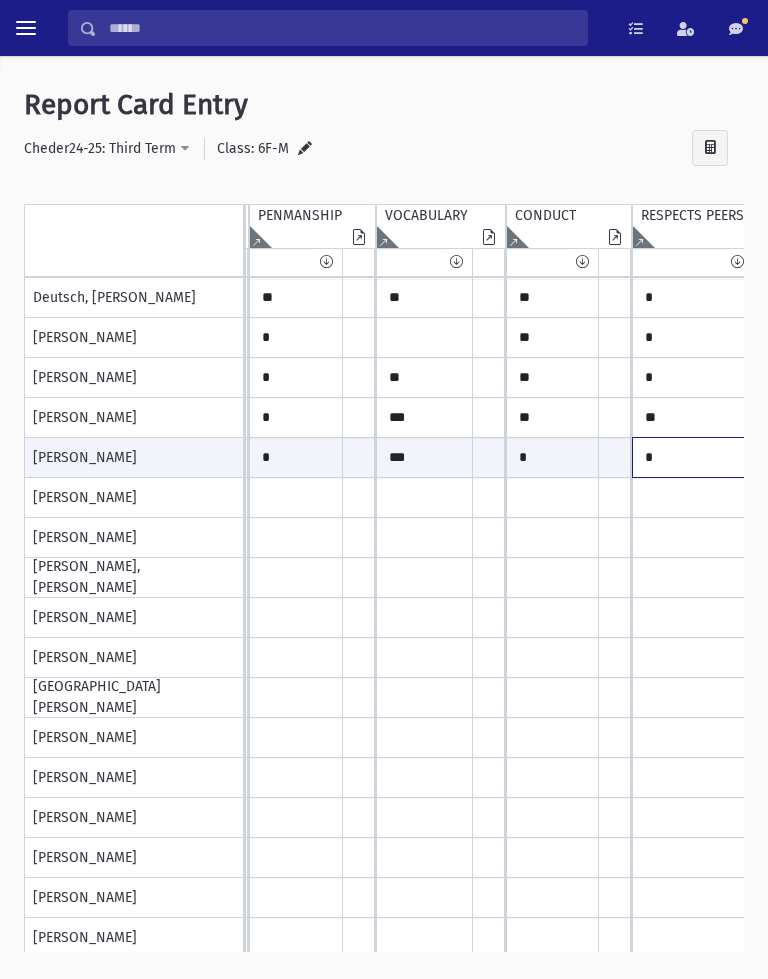 type on "*" 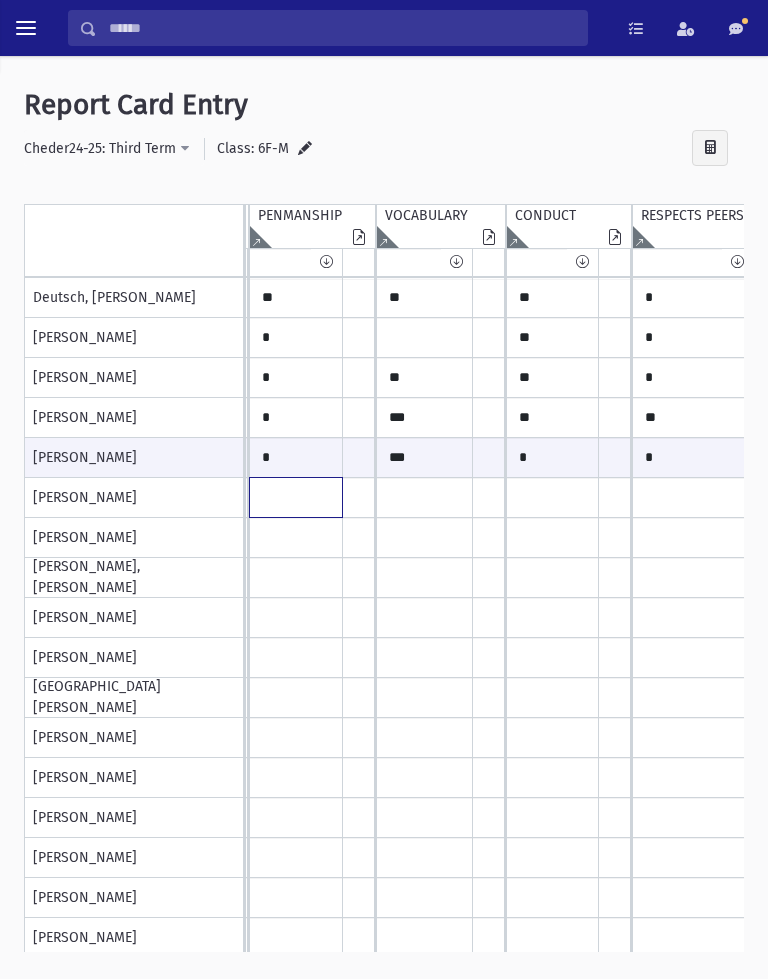 click at bounding box center (-310, 298) 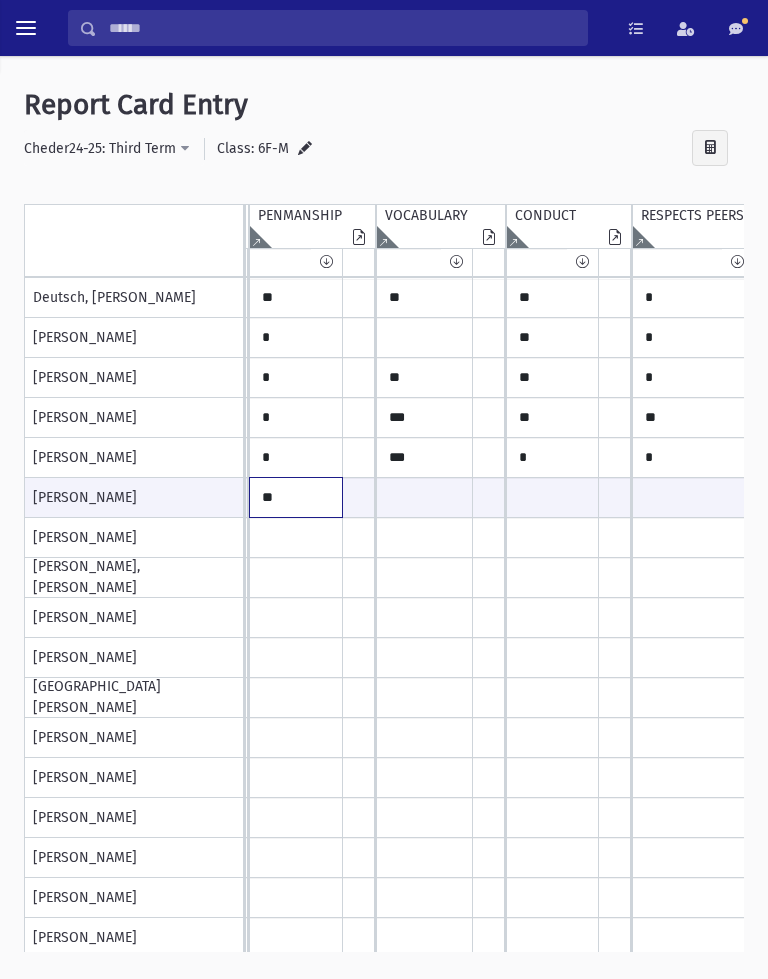 type on "**" 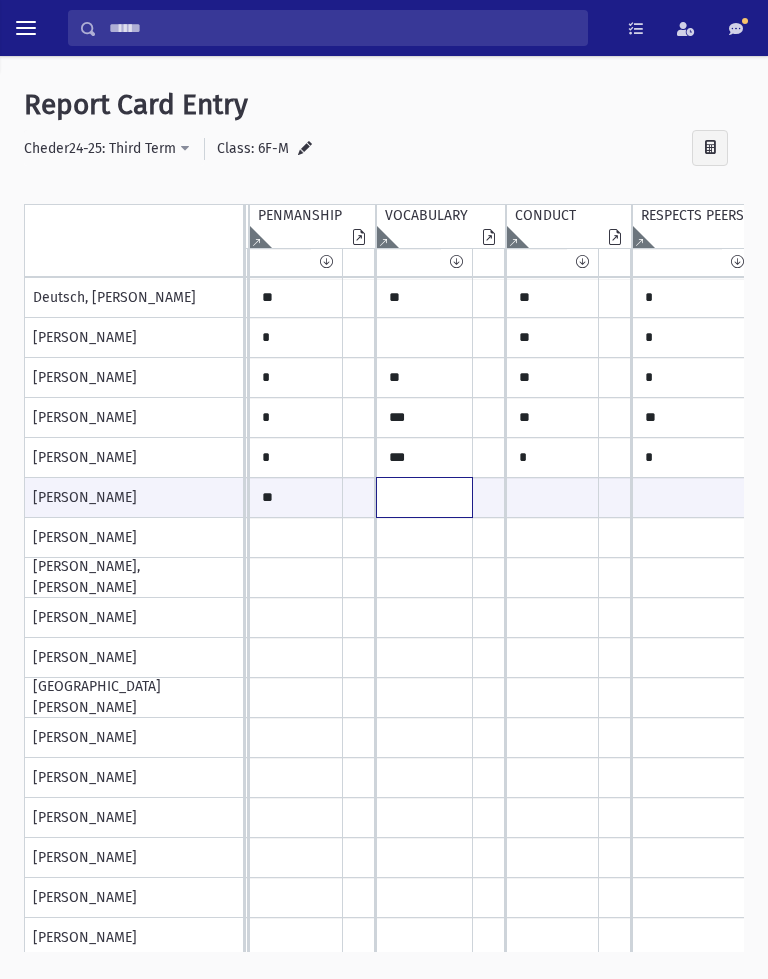 click at bounding box center [-310, 497] 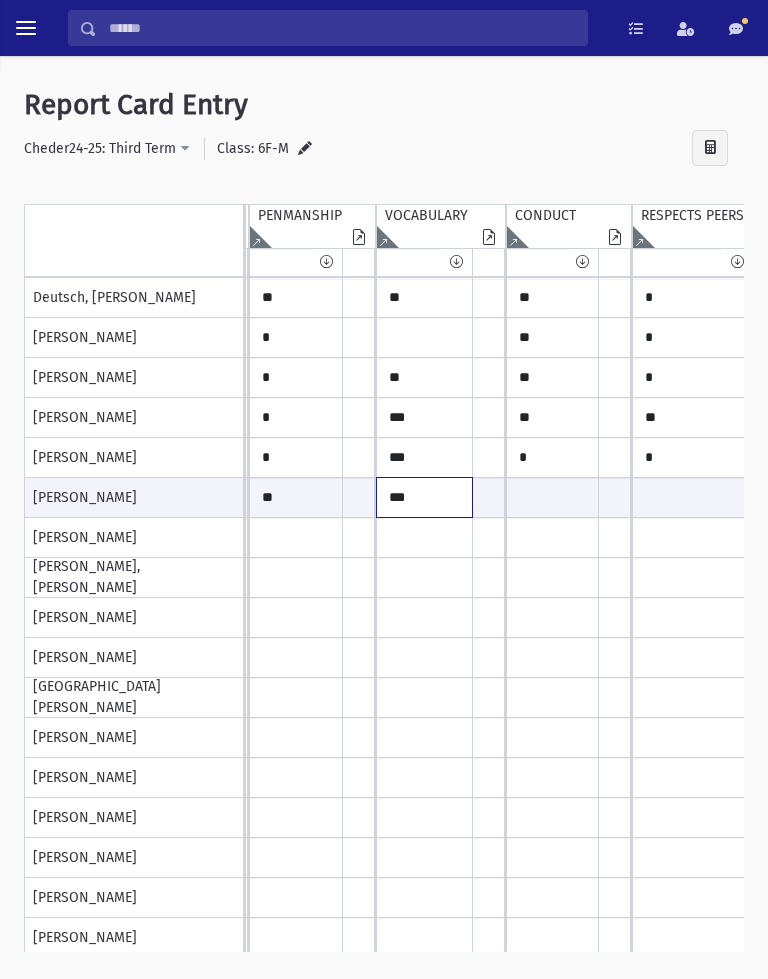 type on "***" 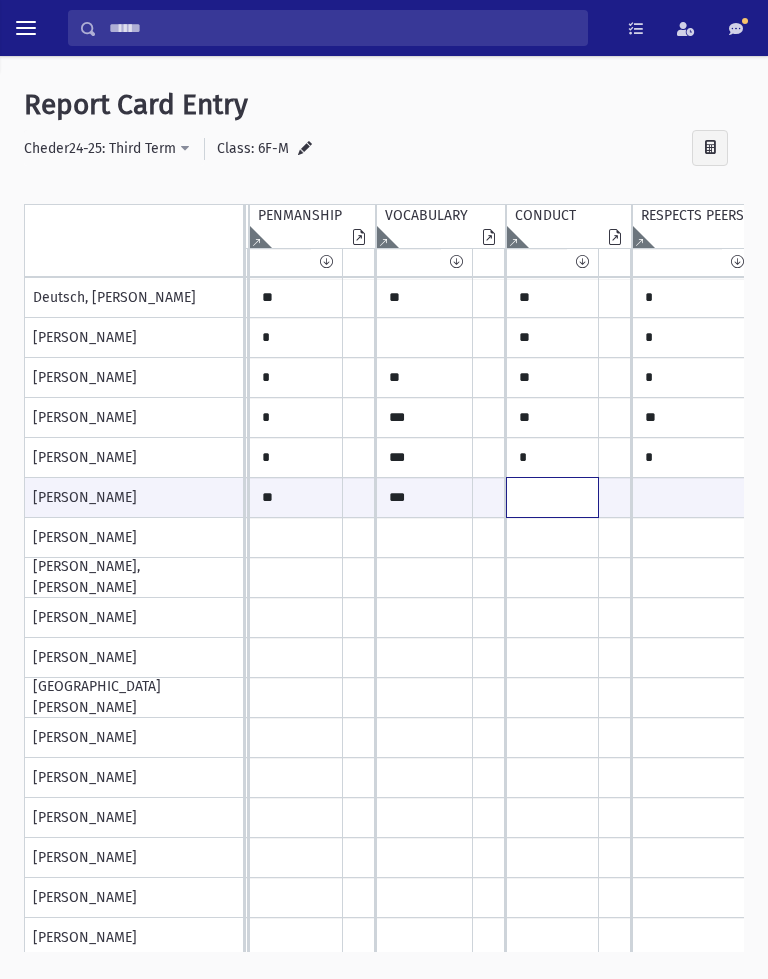 click at bounding box center [-310, 497] 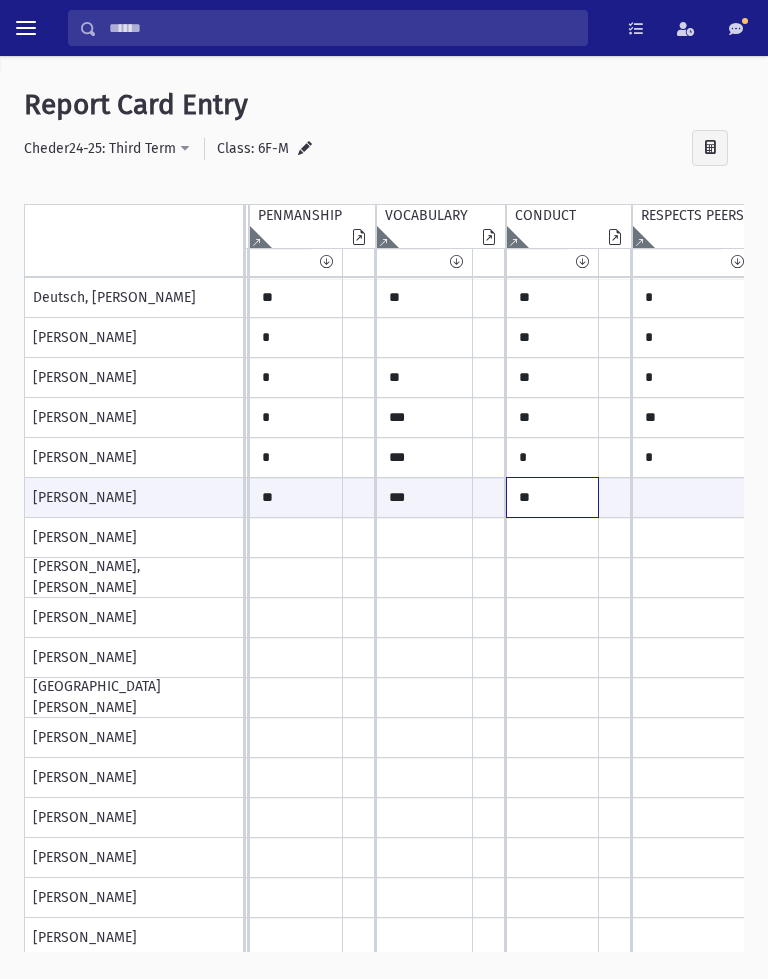 type on "**" 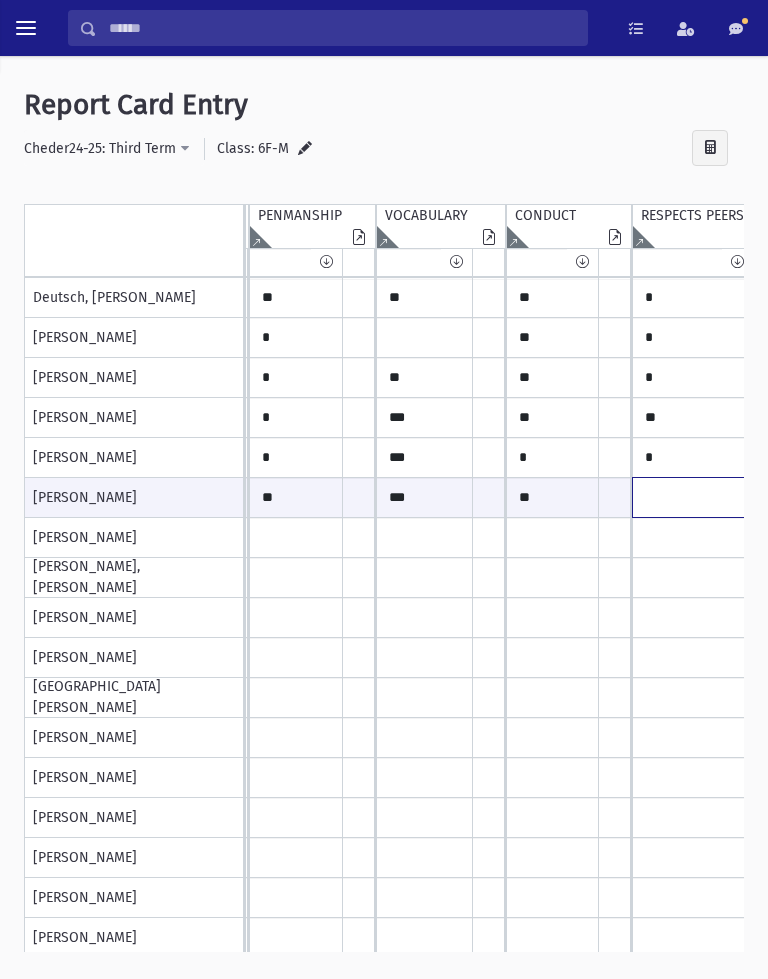 click at bounding box center [-310, 497] 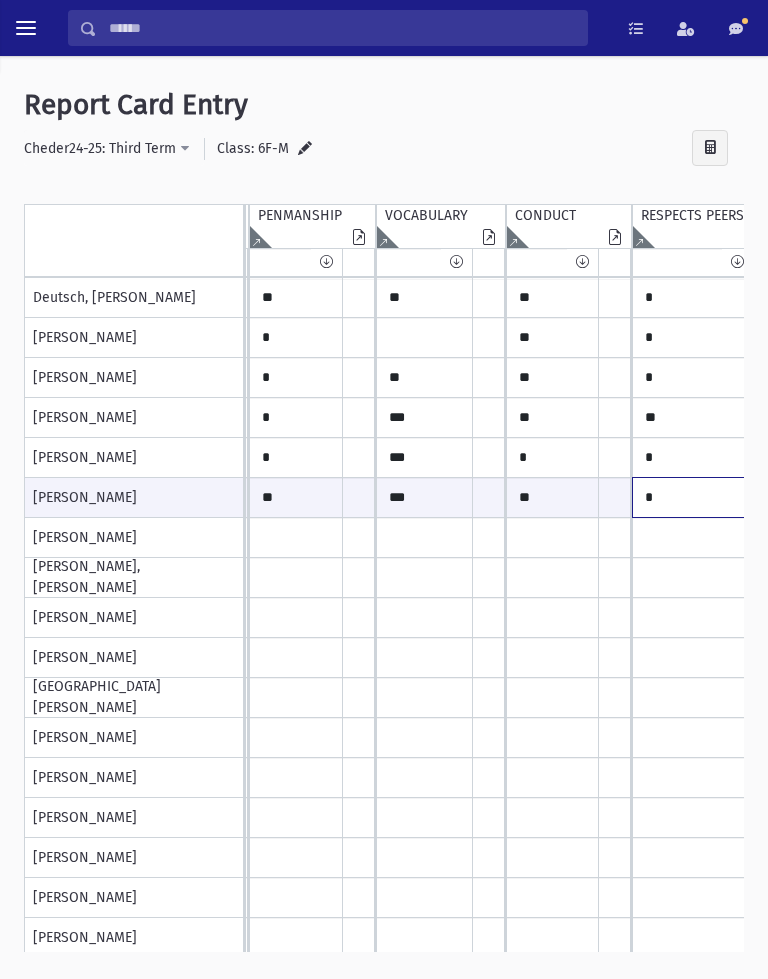 type on "*" 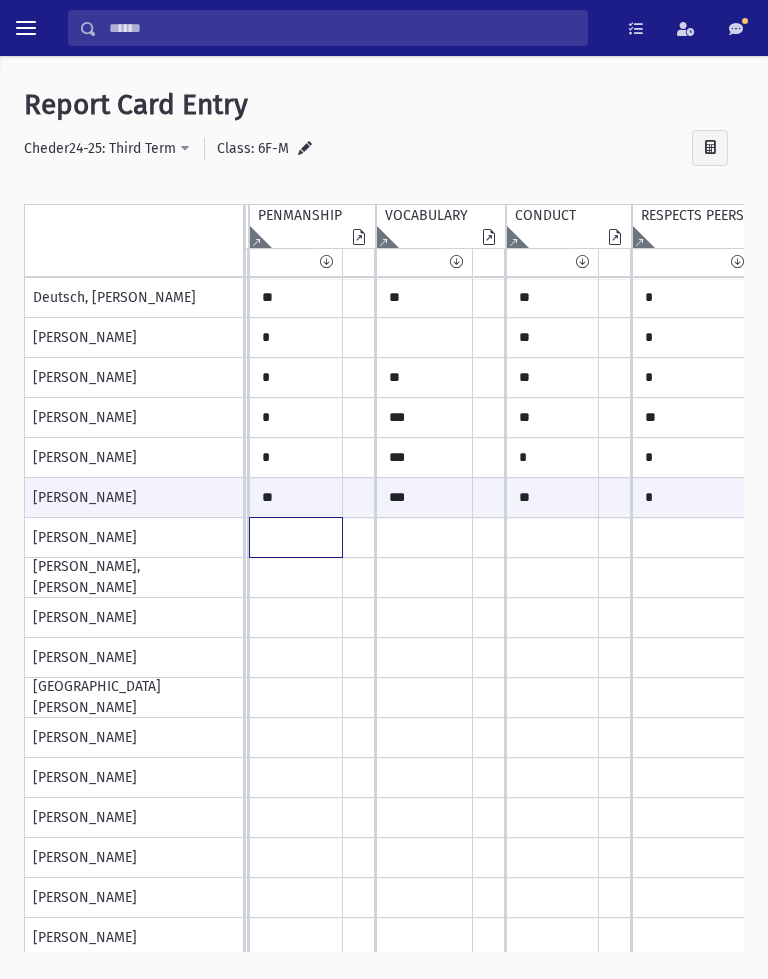 click at bounding box center [-310, 298] 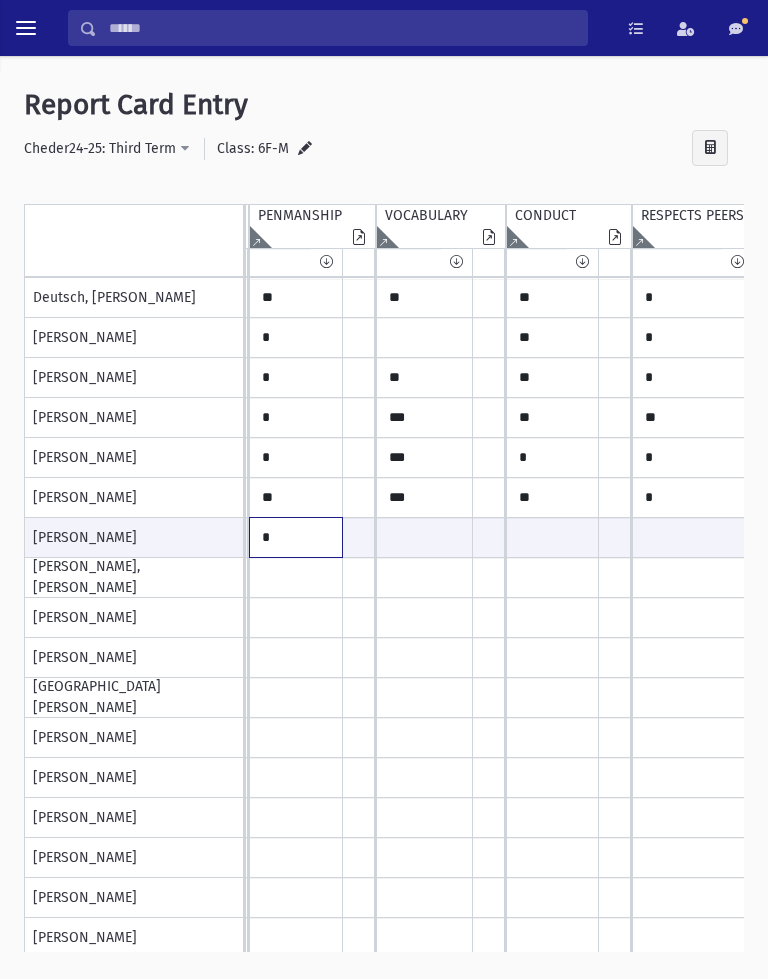 type on "*" 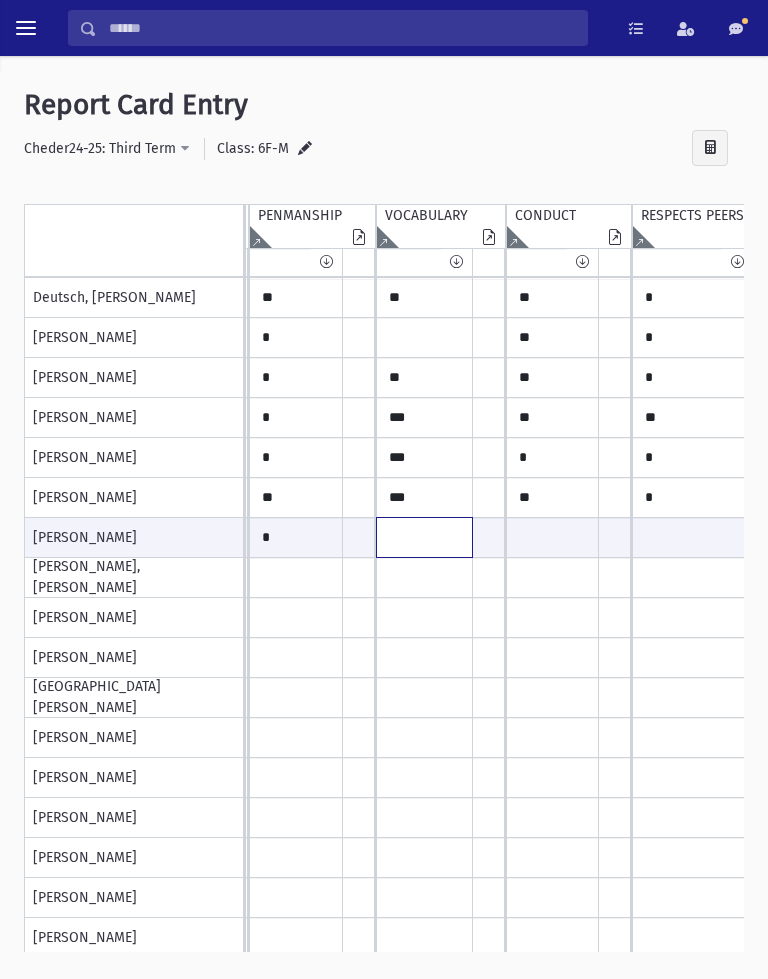 click at bounding box center (-310, 537) 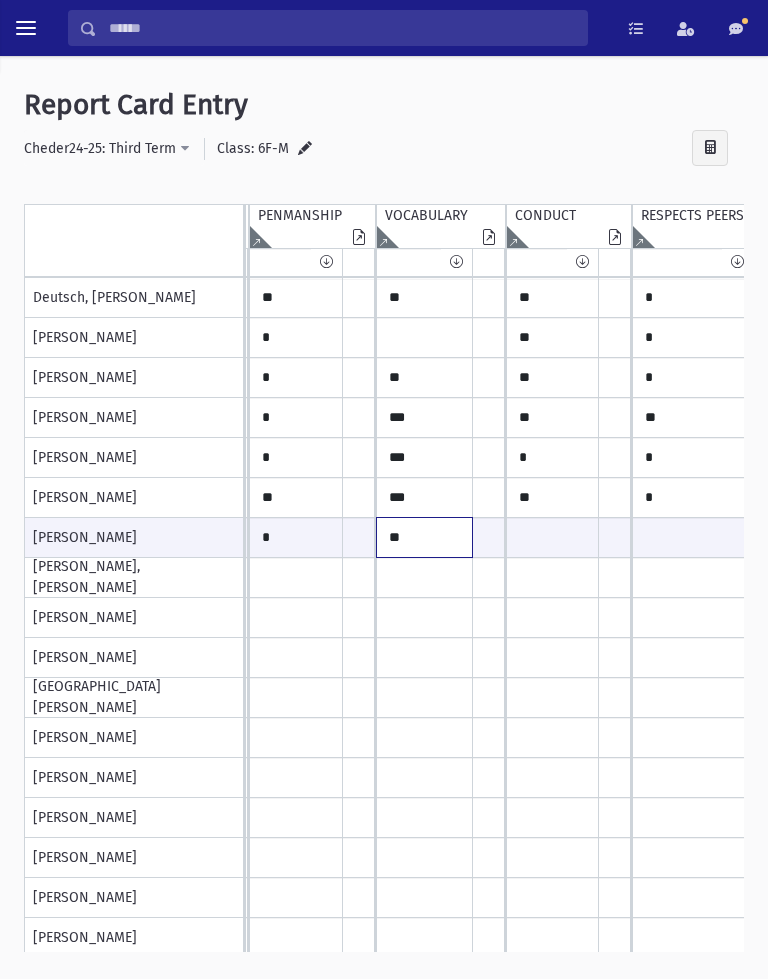 type on "**" 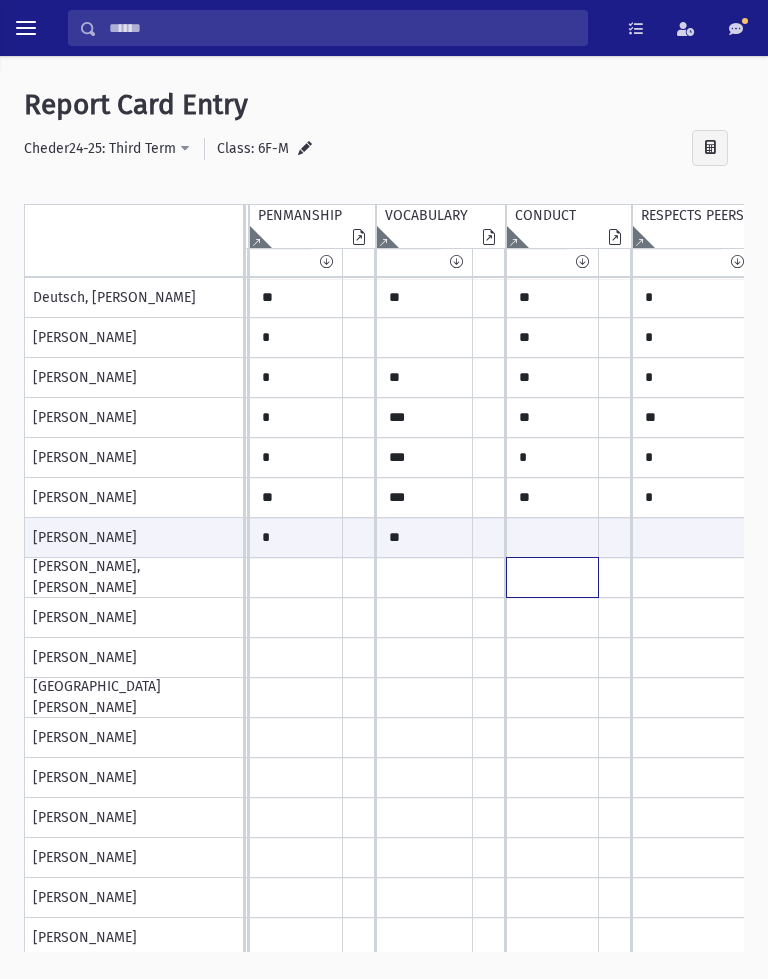 click at bounding box center [-310, 298] 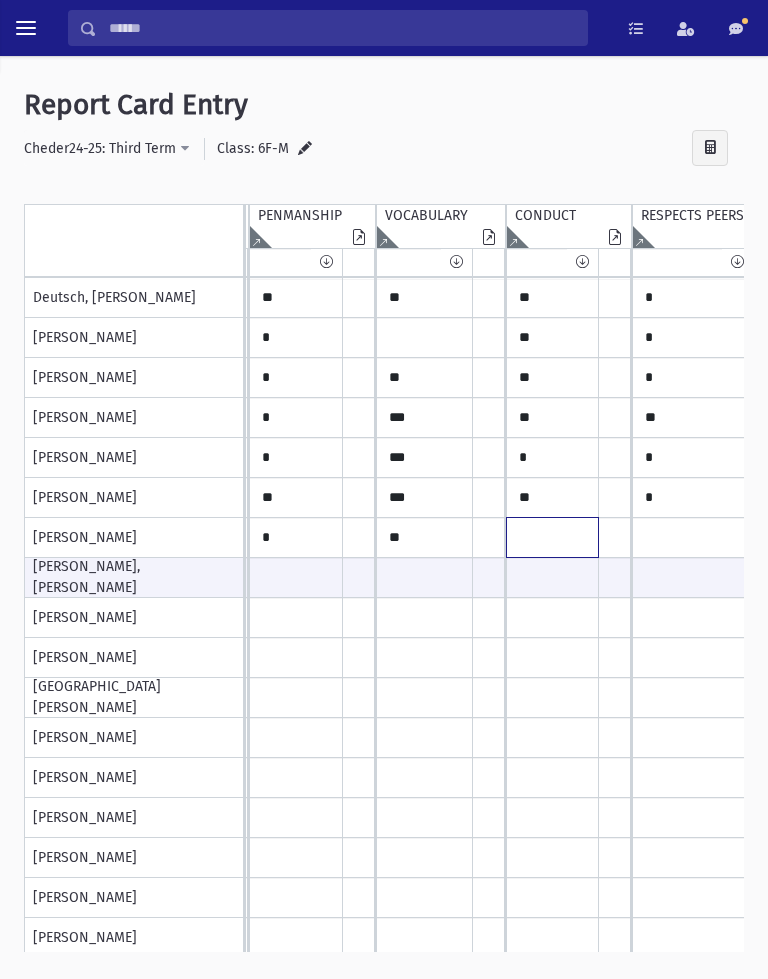 click at bounding box center [-310, 298] 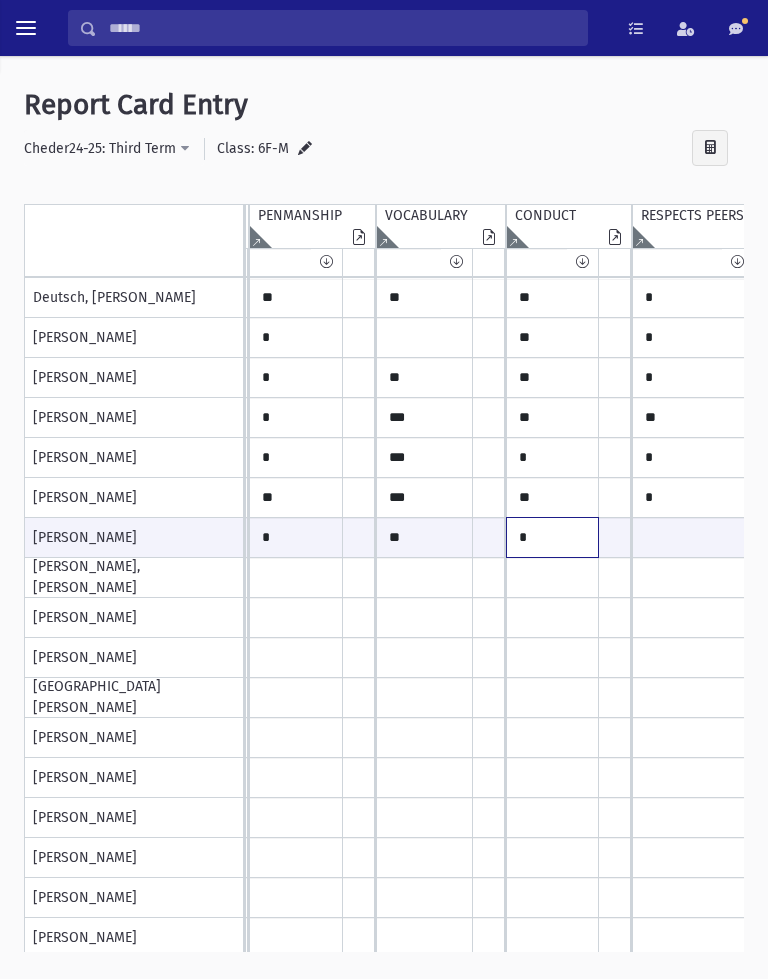 type on "*" 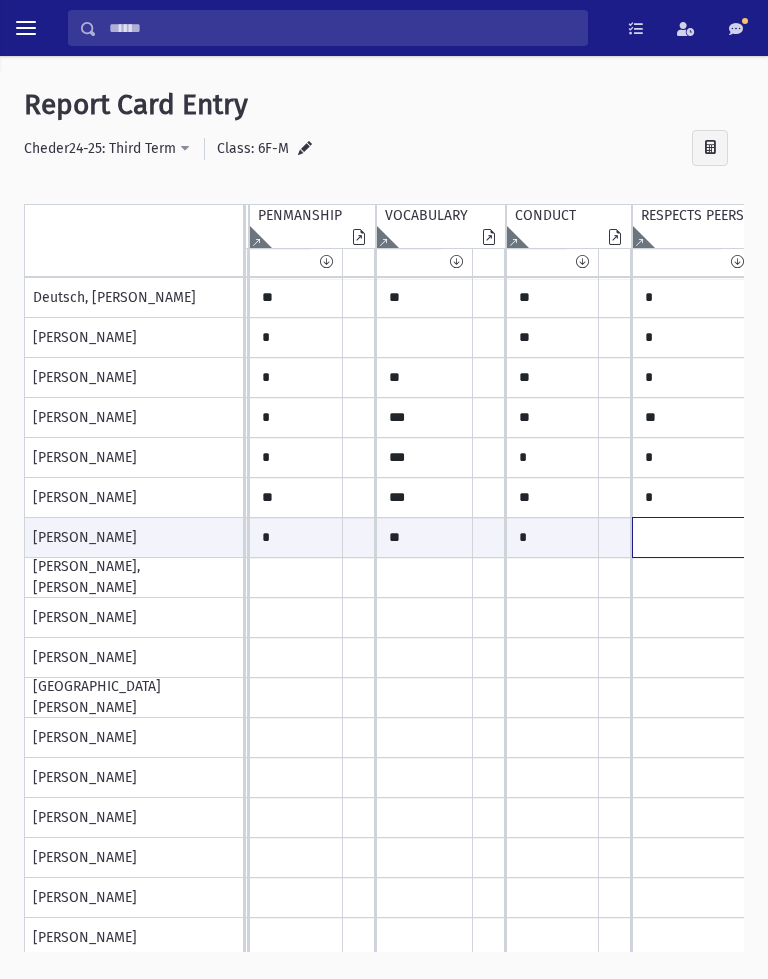 click at bounding box center (-310, 537) 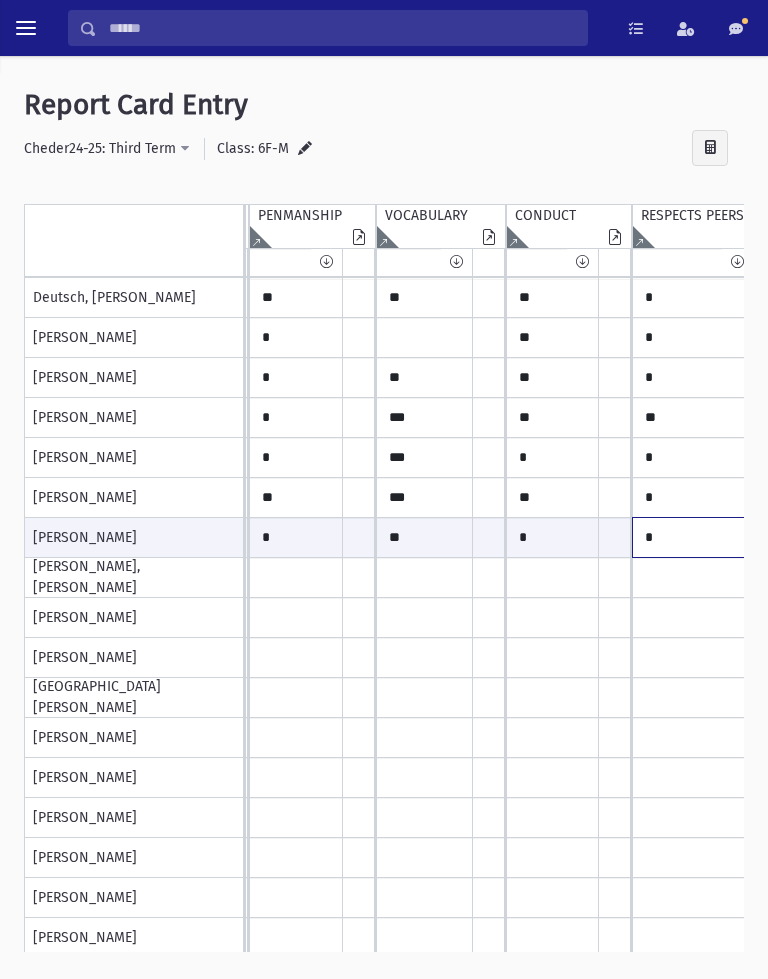 type on "*" 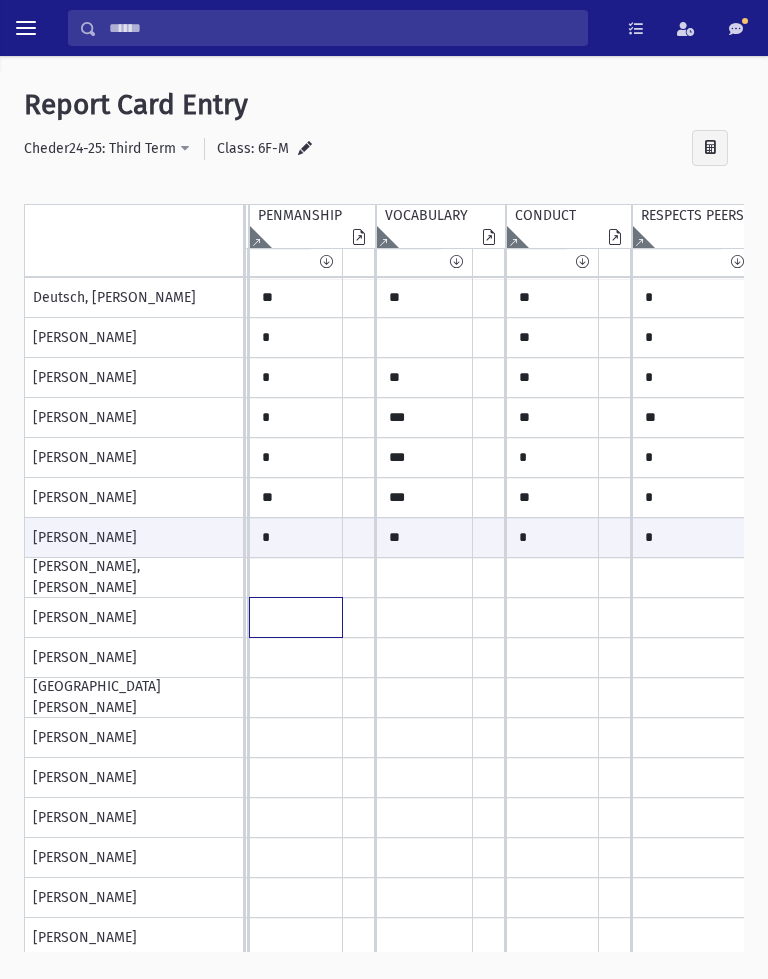 click at bounding box center (-310, 298) 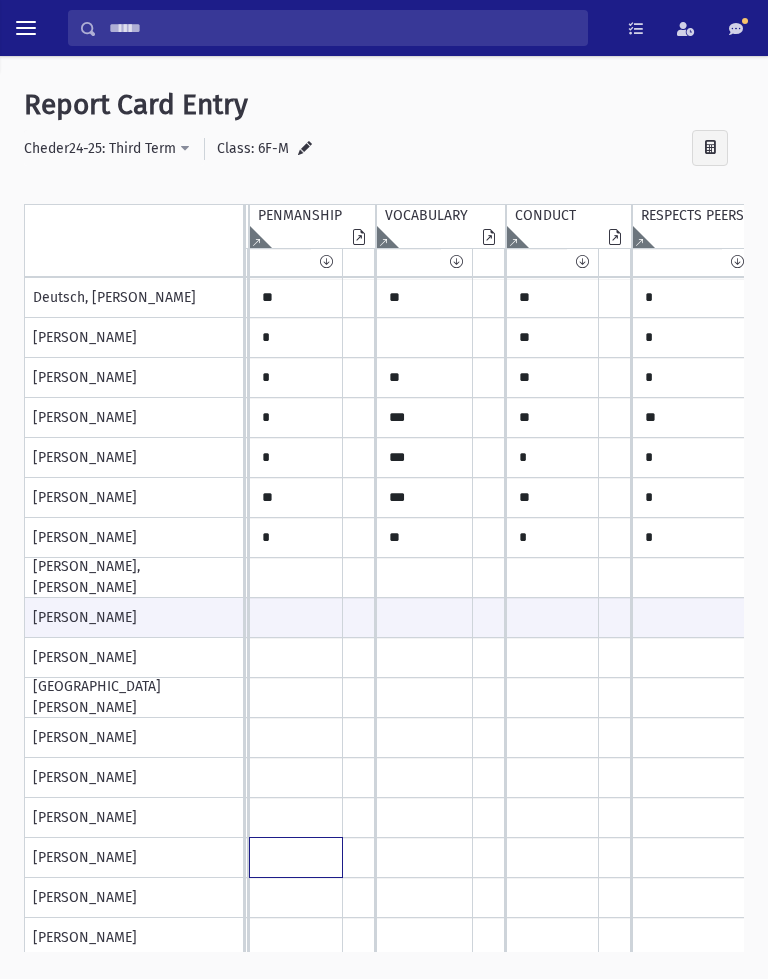 click at bounding box center (-310, 298) 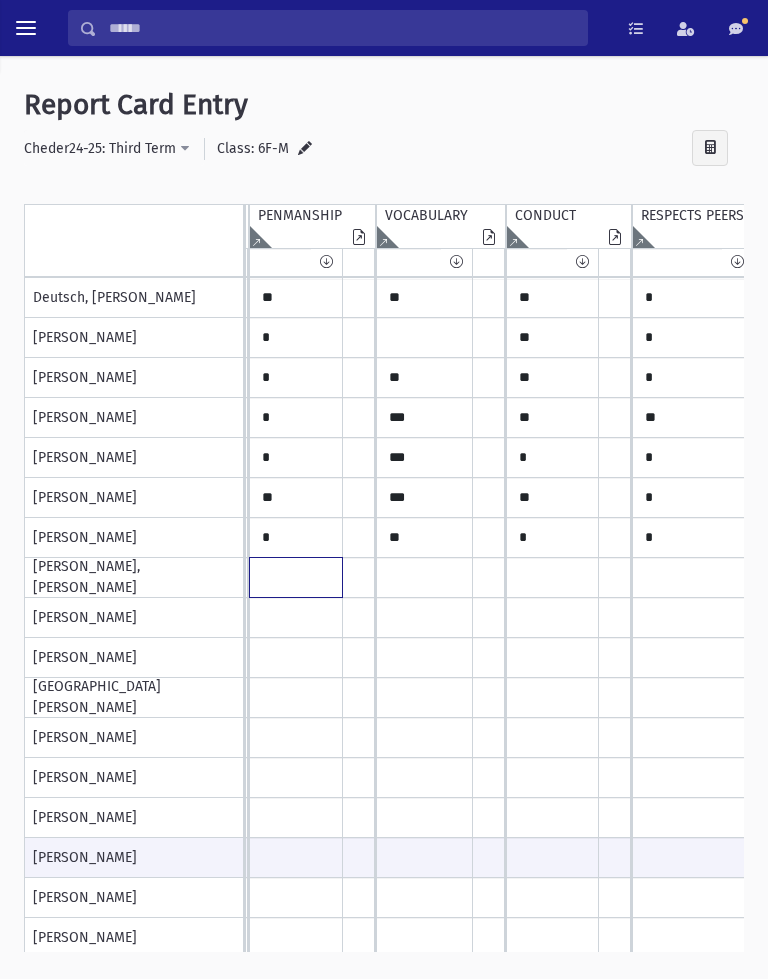 click at bounding box center (-310, 298) 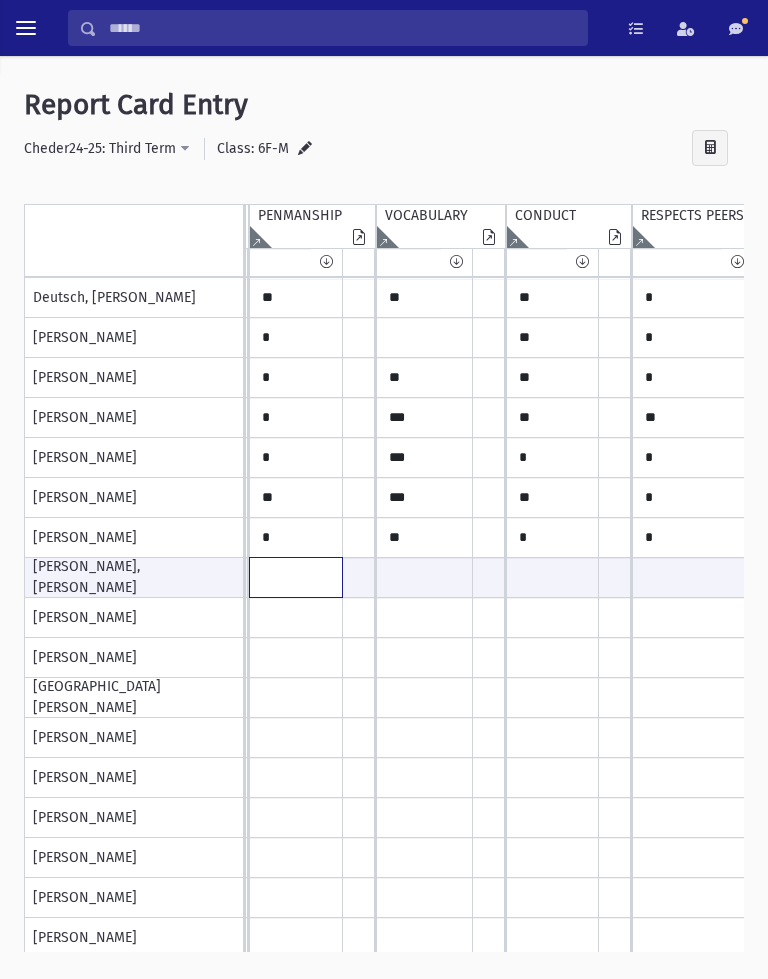click at bounding box center [-310, 577] 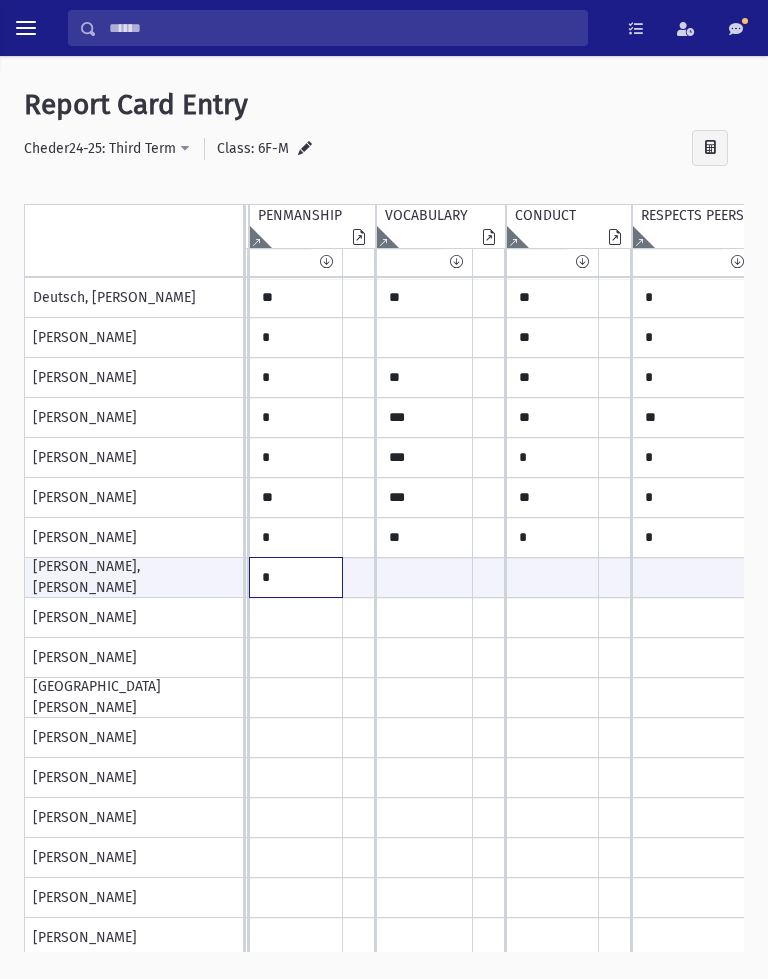type on "*" 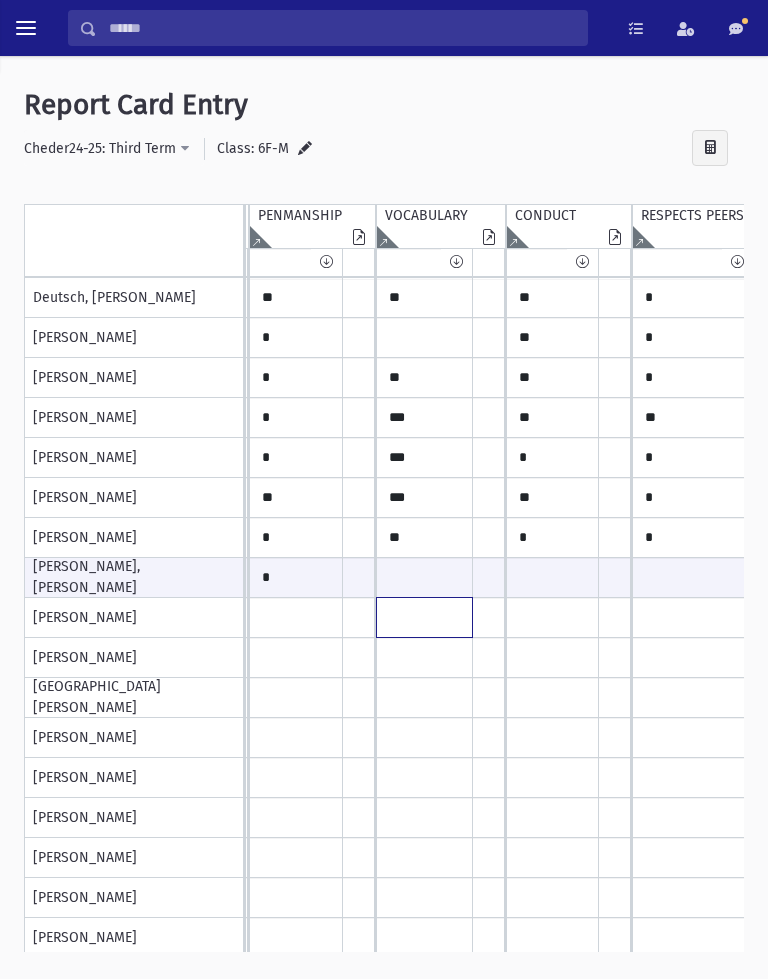 click at bounding box center [-310, 298] 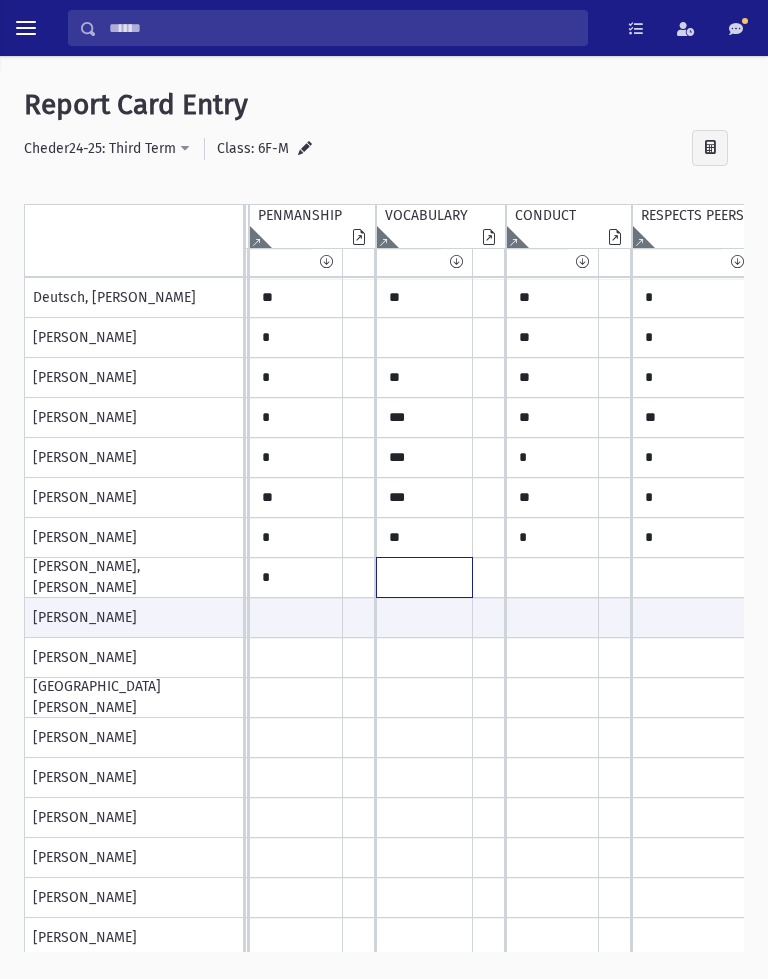 click at bounding box center (-310, 298) 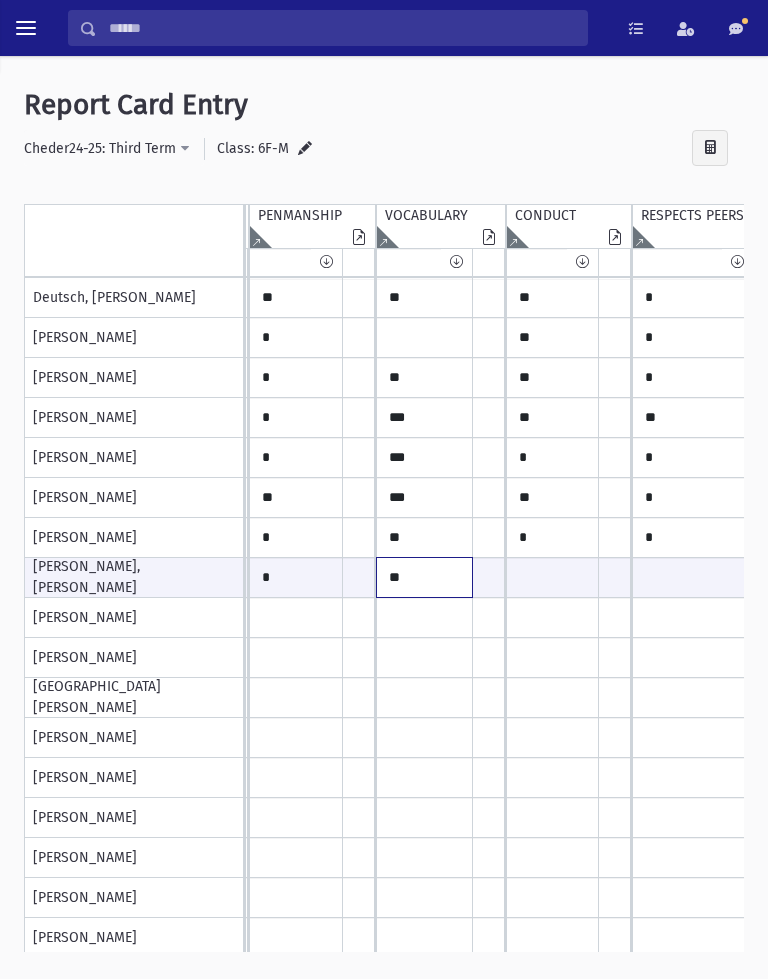 type on "**" 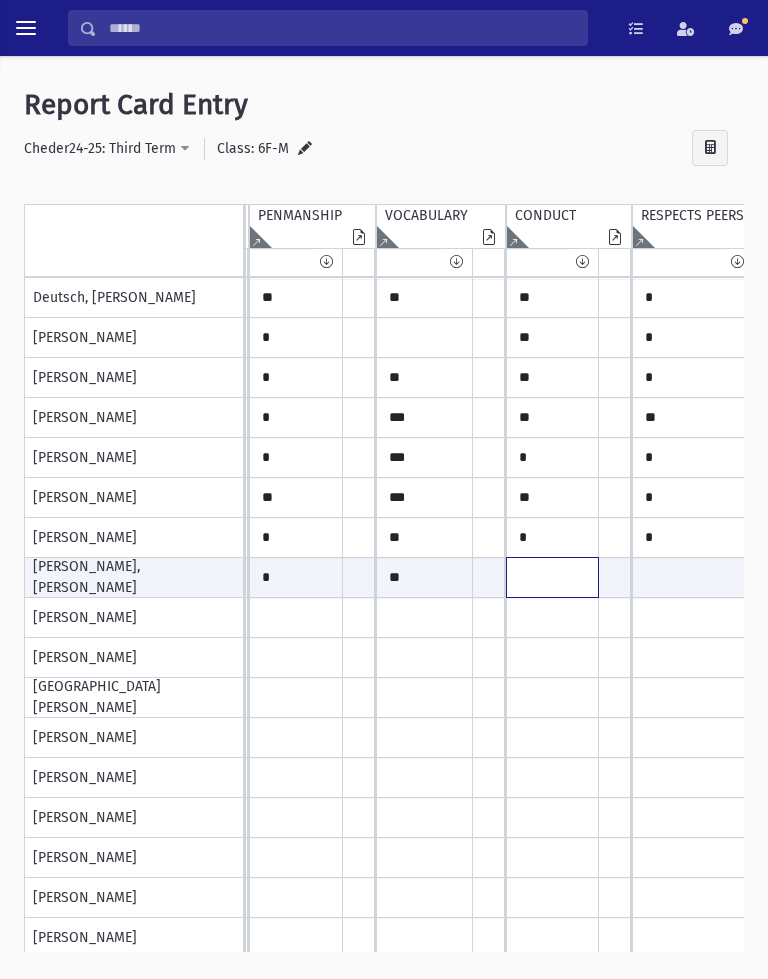 click at bounding box center [-310, 577] 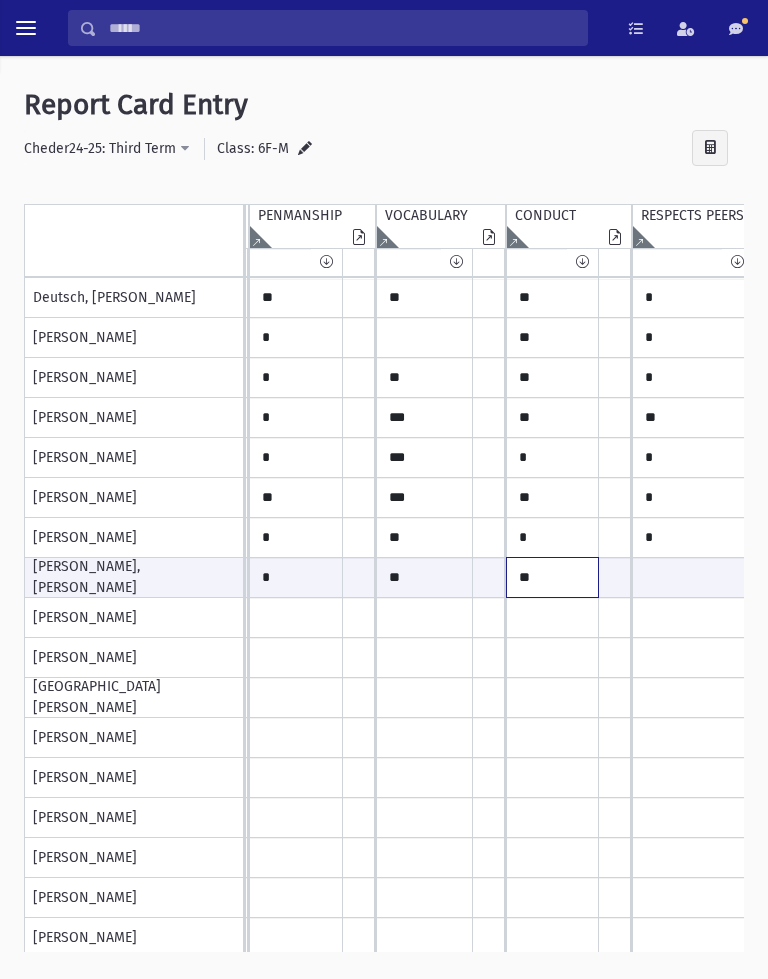 type on "**" 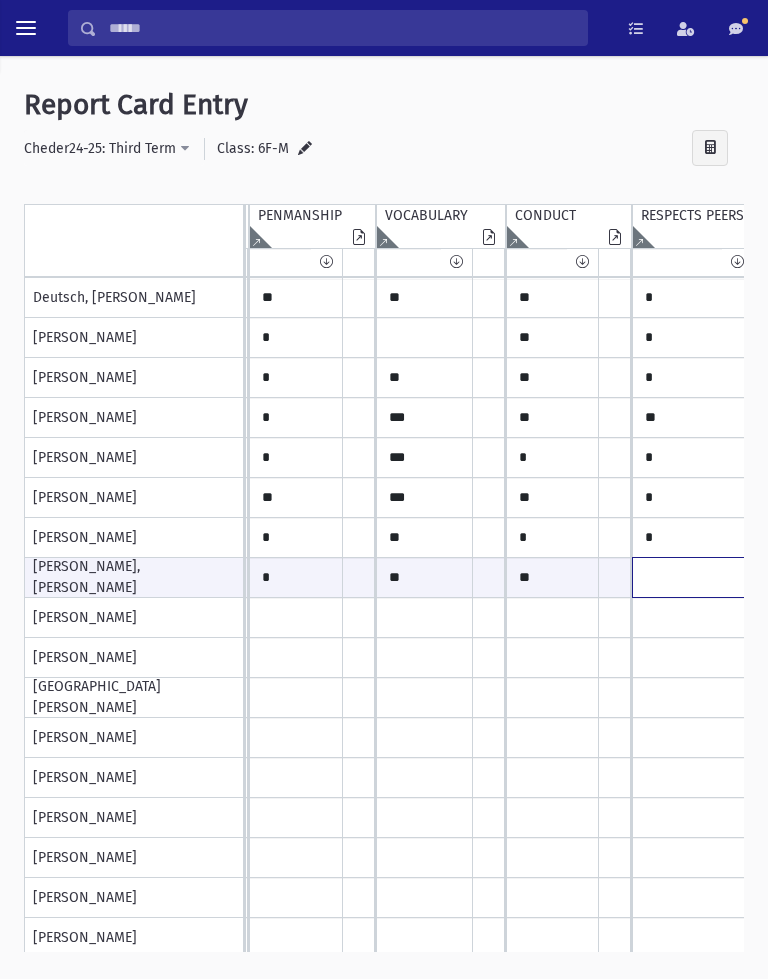click at bounding box center (-310, 577) 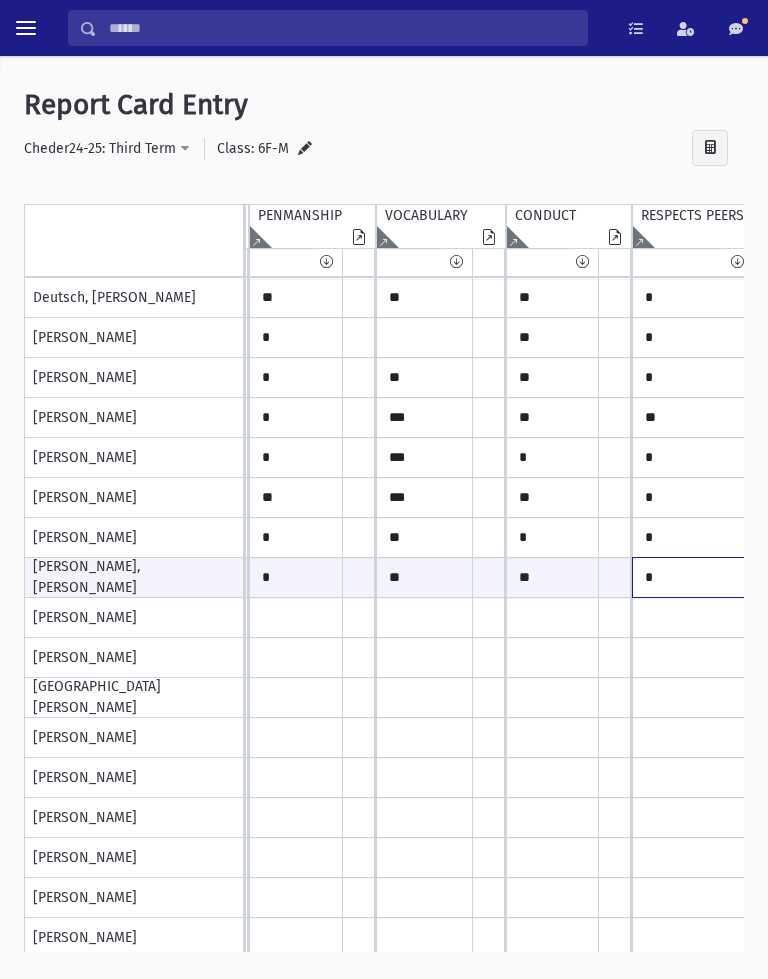 type on "*" 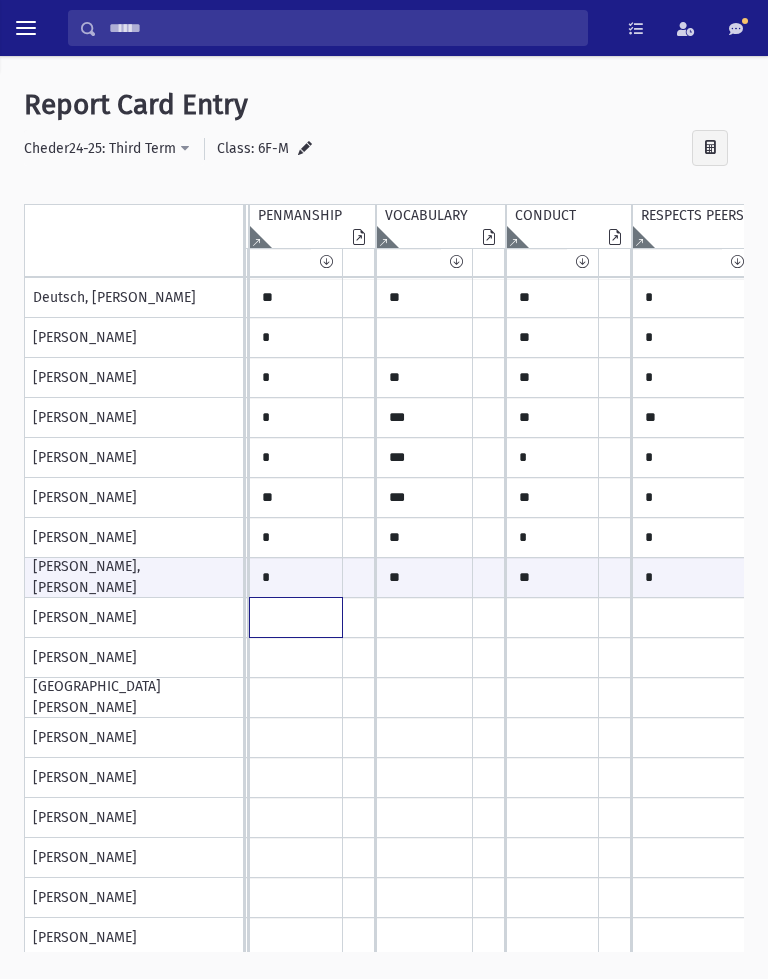 click at bounding box center [-310, 298] 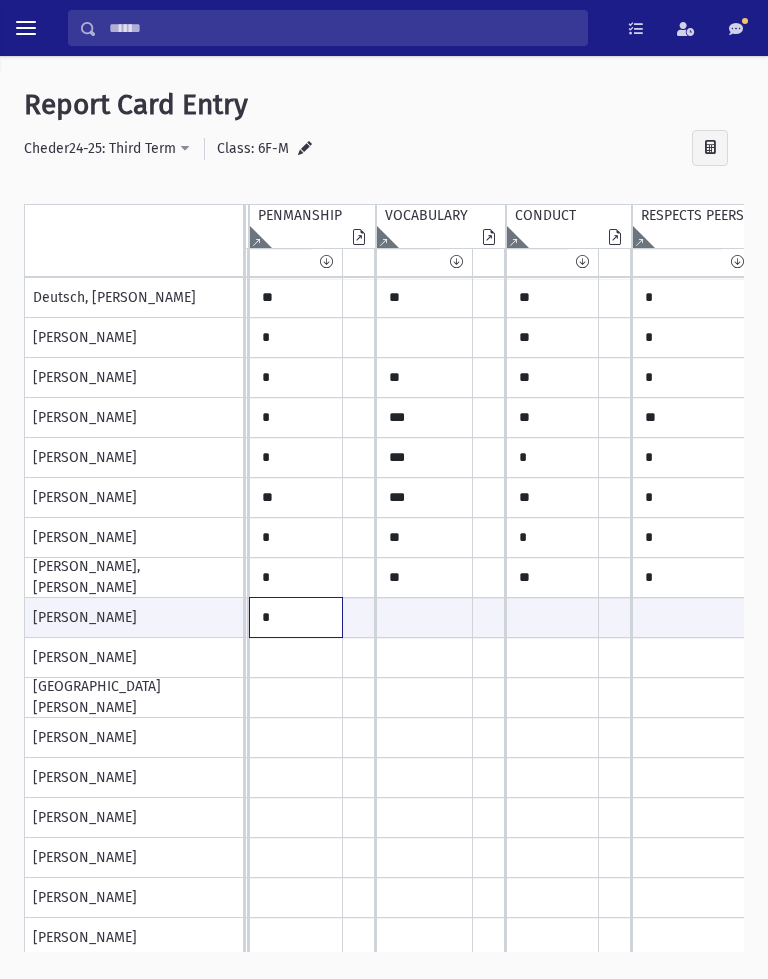 type on "*" 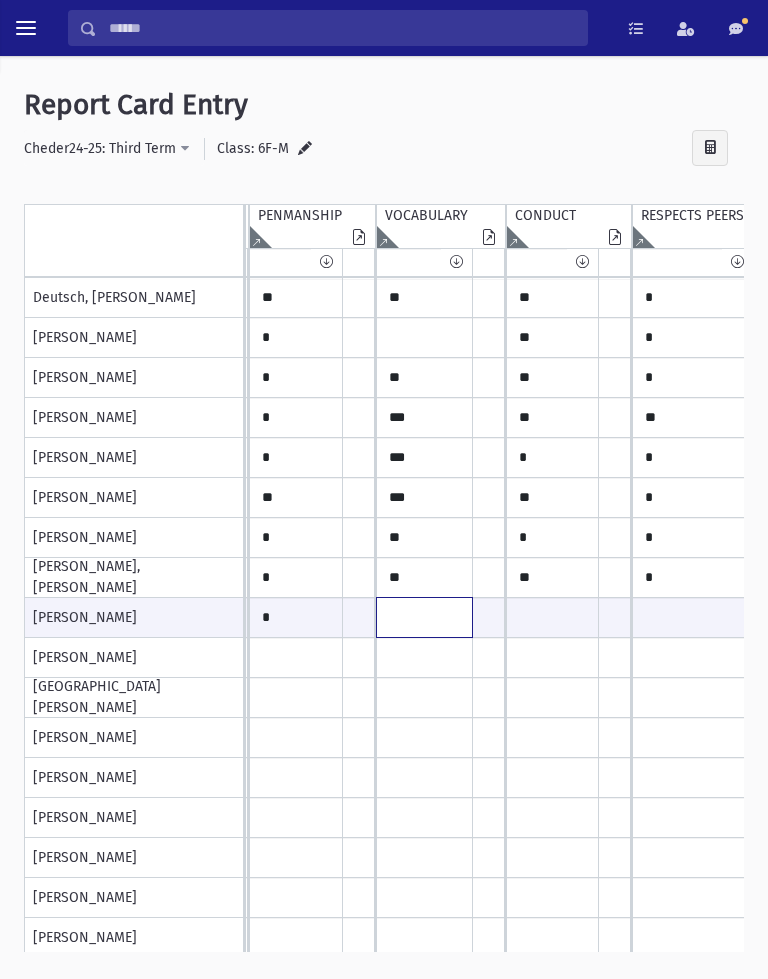 click at bounding box center [-310, 617] 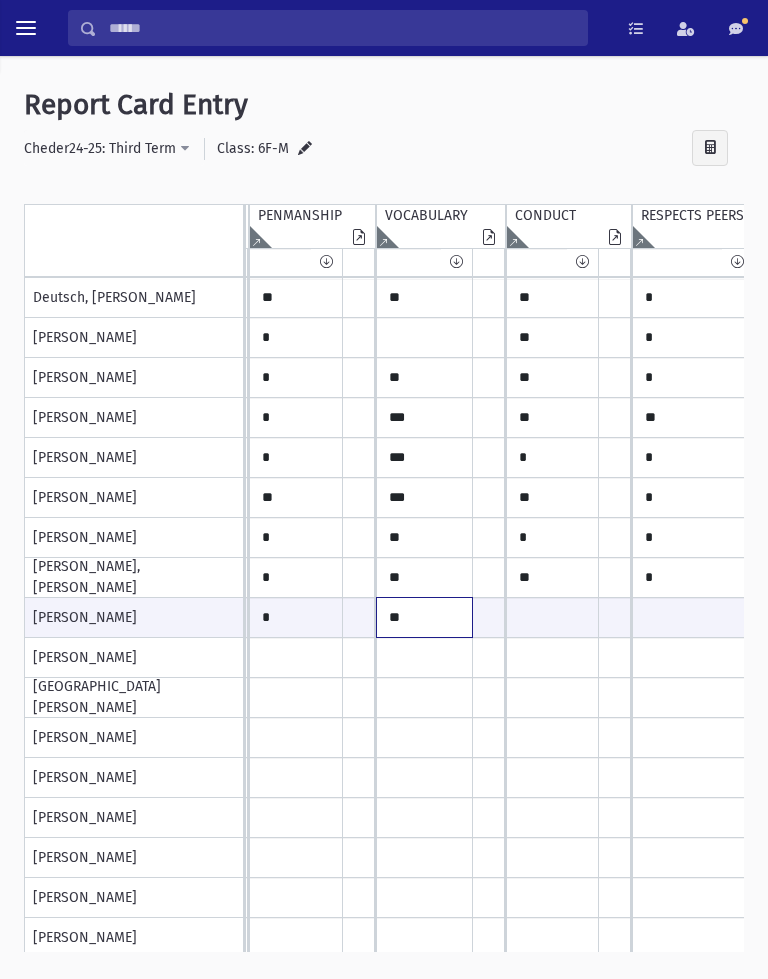 type on "**" 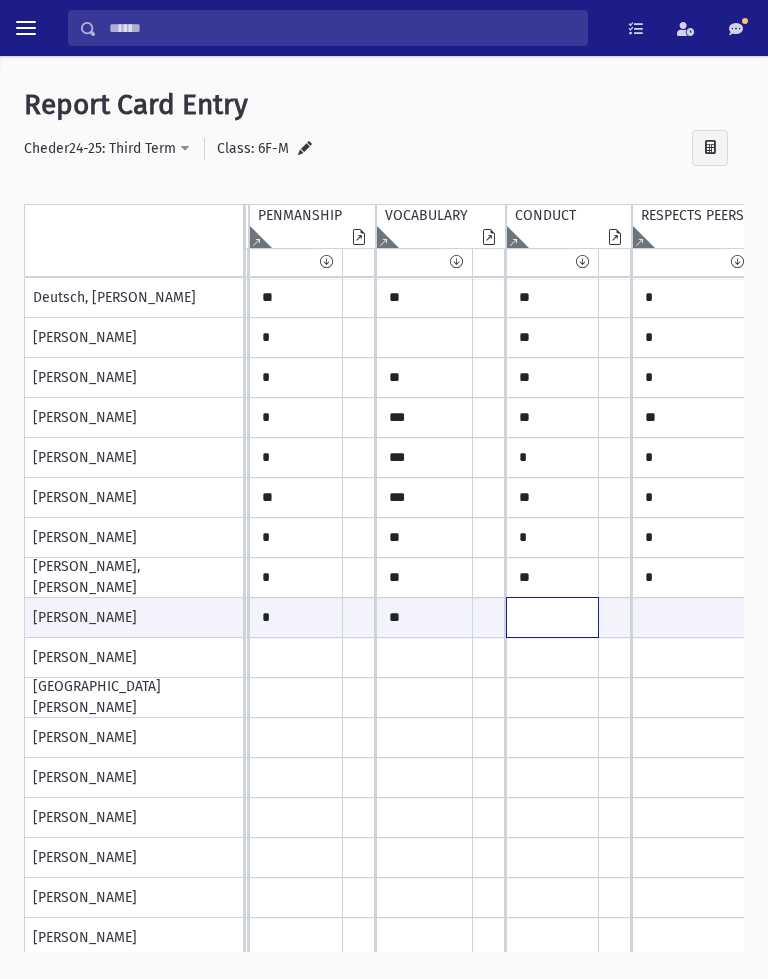 click at bounding box center [-310, 617] 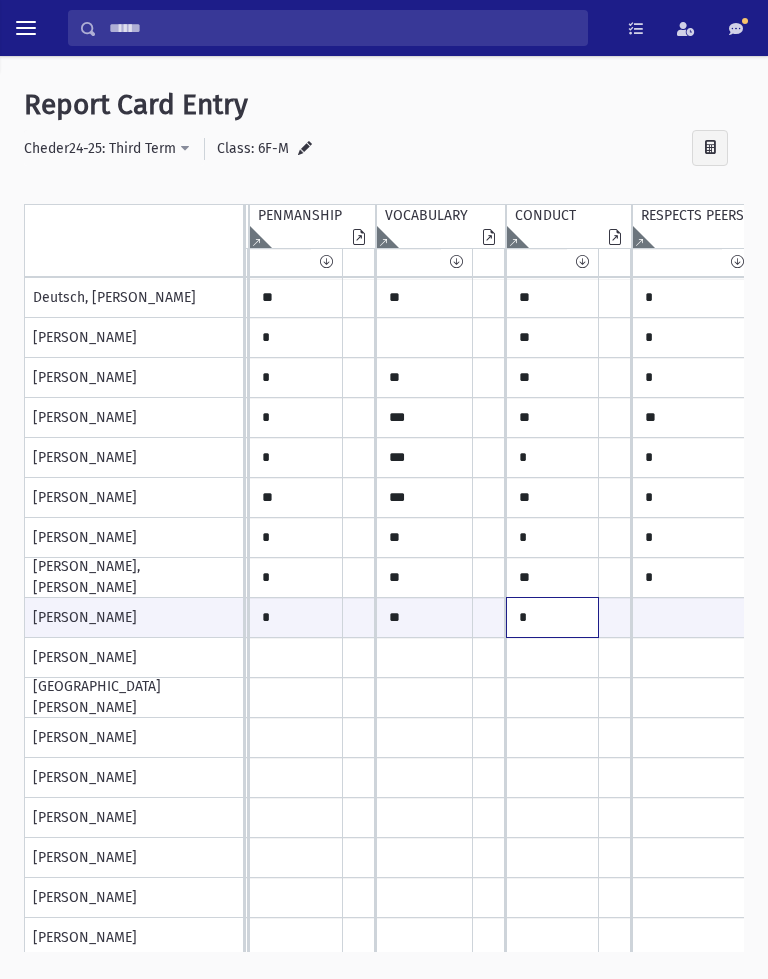 scroll, scrollTop: -1, scrollLeft: 610, axis: both 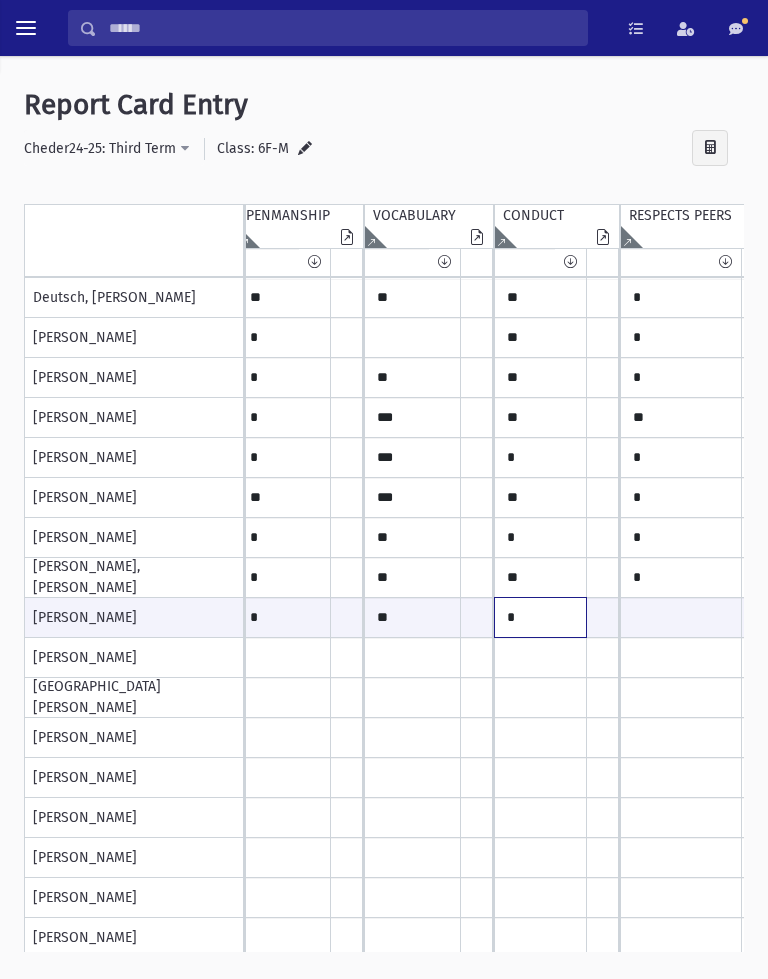 type on "*" 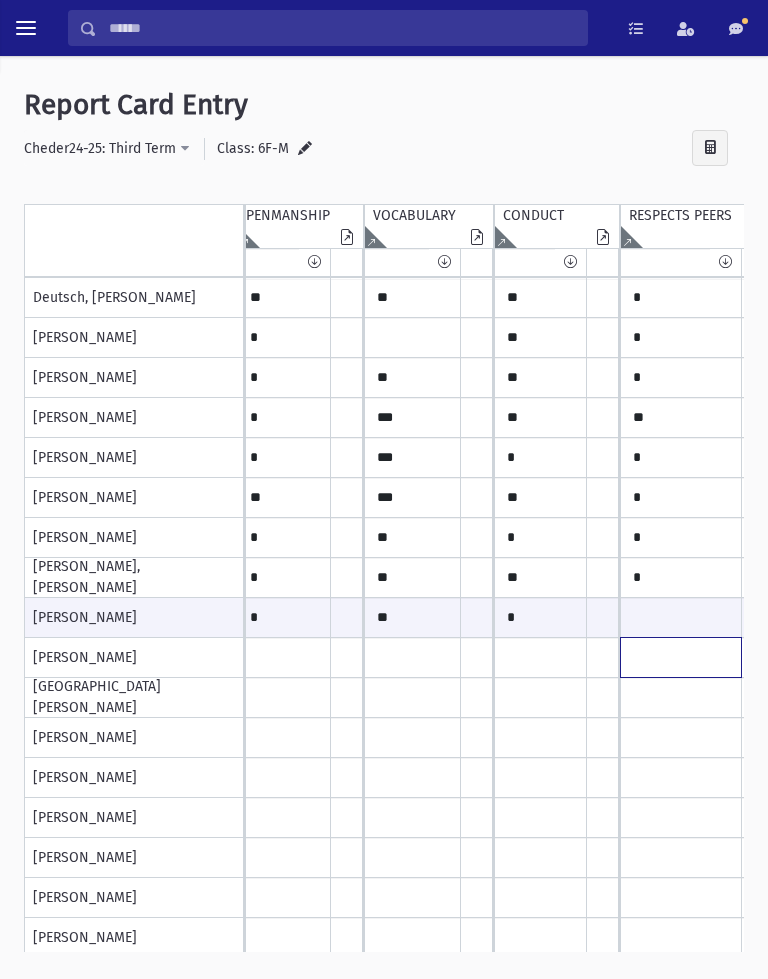 click at bounding box center [-322, 298] 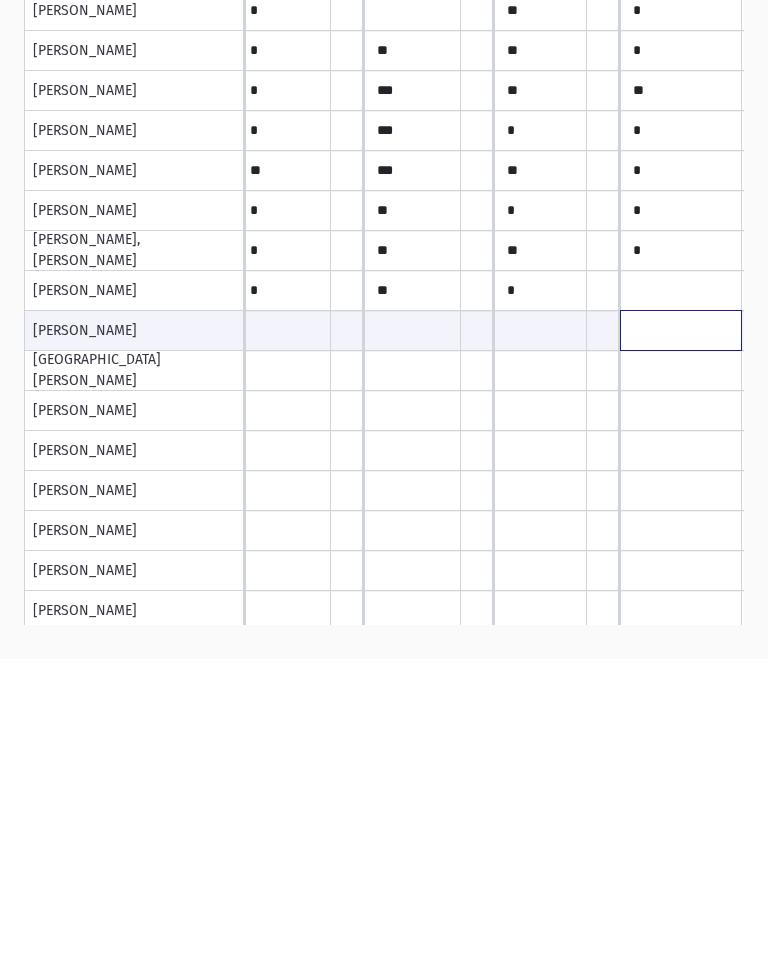 scroll, scrollTop: 0, scrollLeft: 0, axis: both 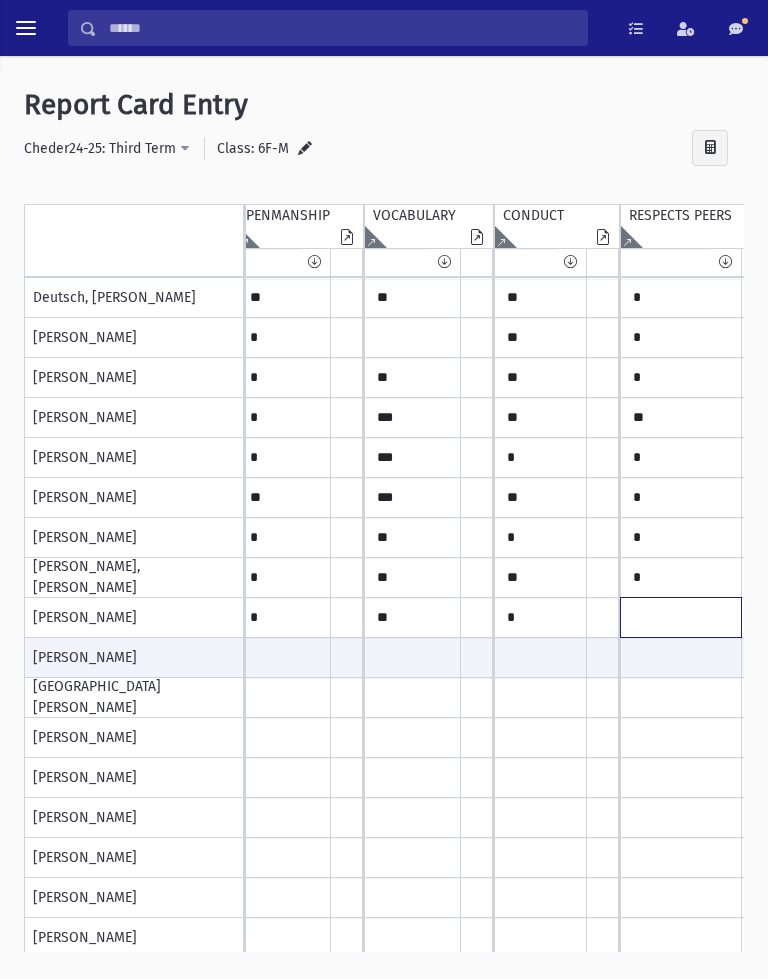 click at bounding box center (-322, 298) 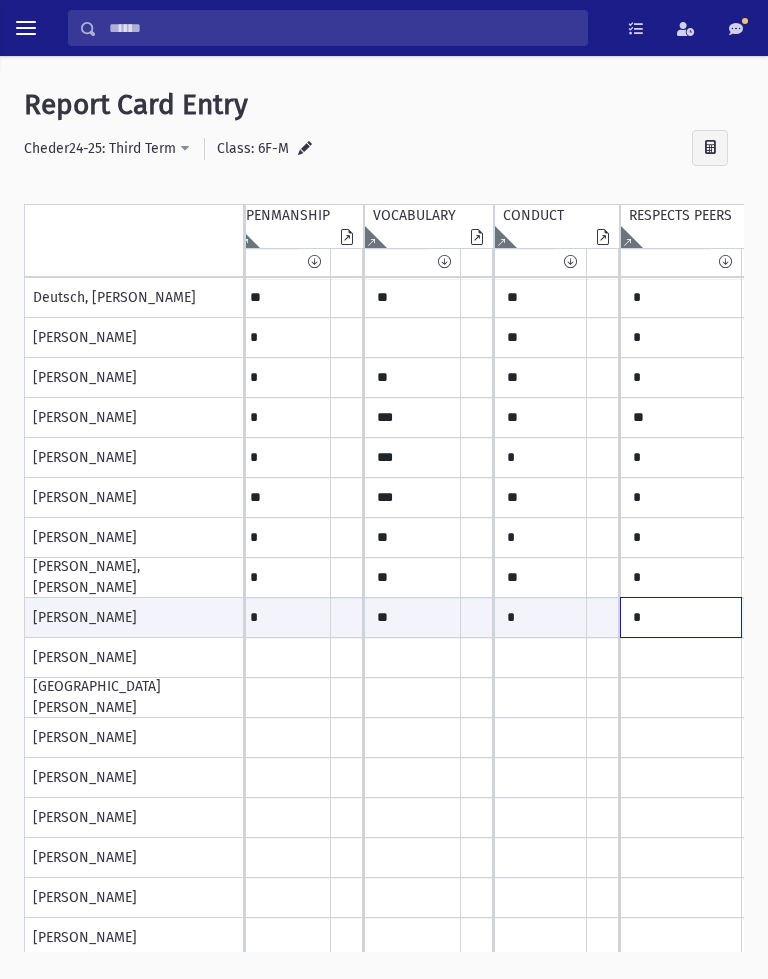 scroll, scrollTop: 81, scrollLeft: 626, axis: both 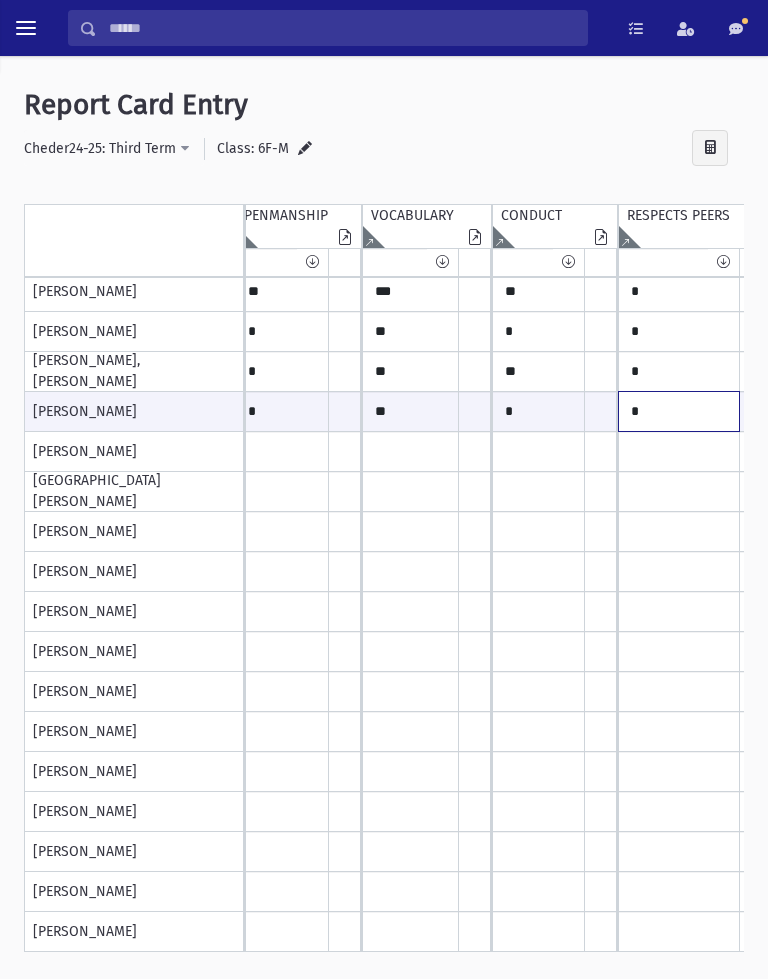 type on "*" 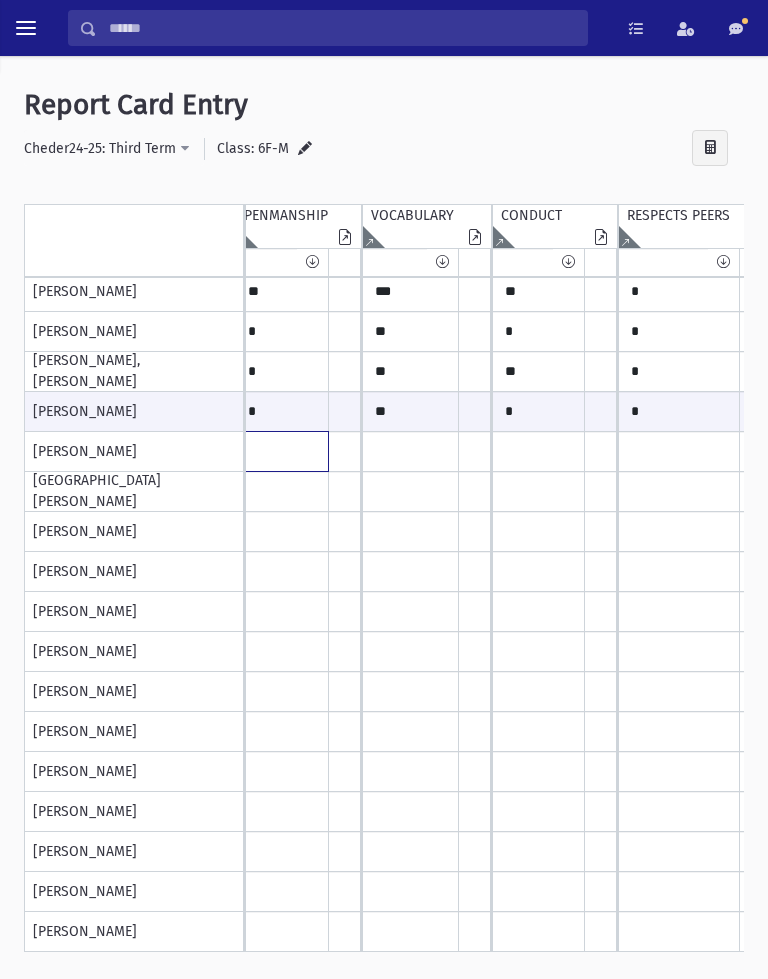 click at bounding box center [-324, 92] 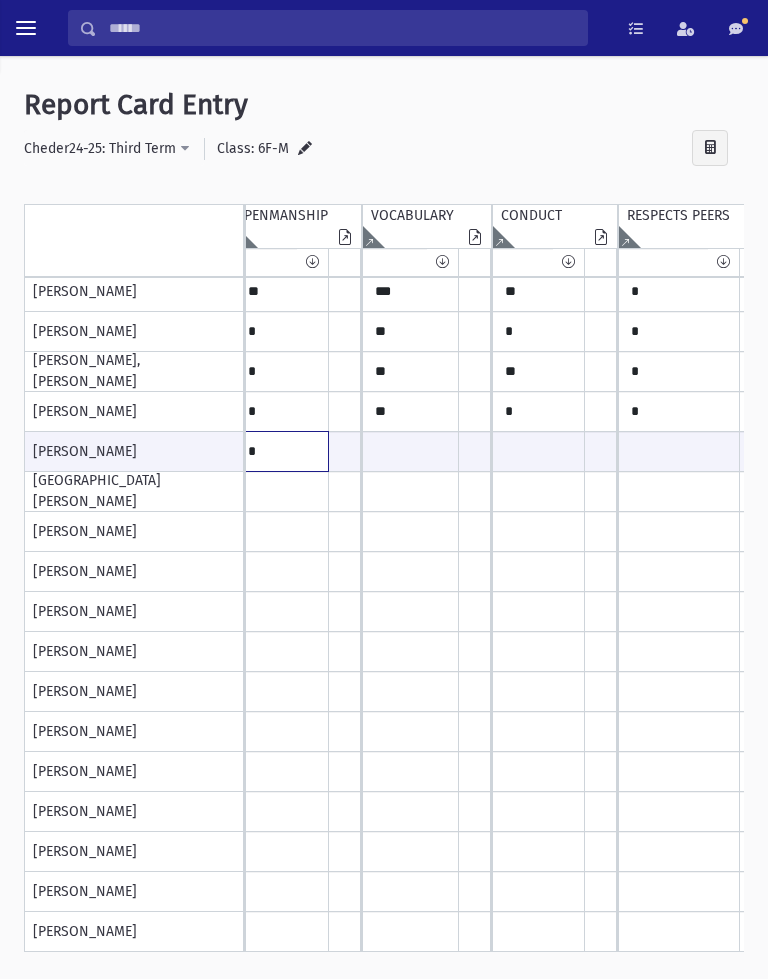 type on "*" 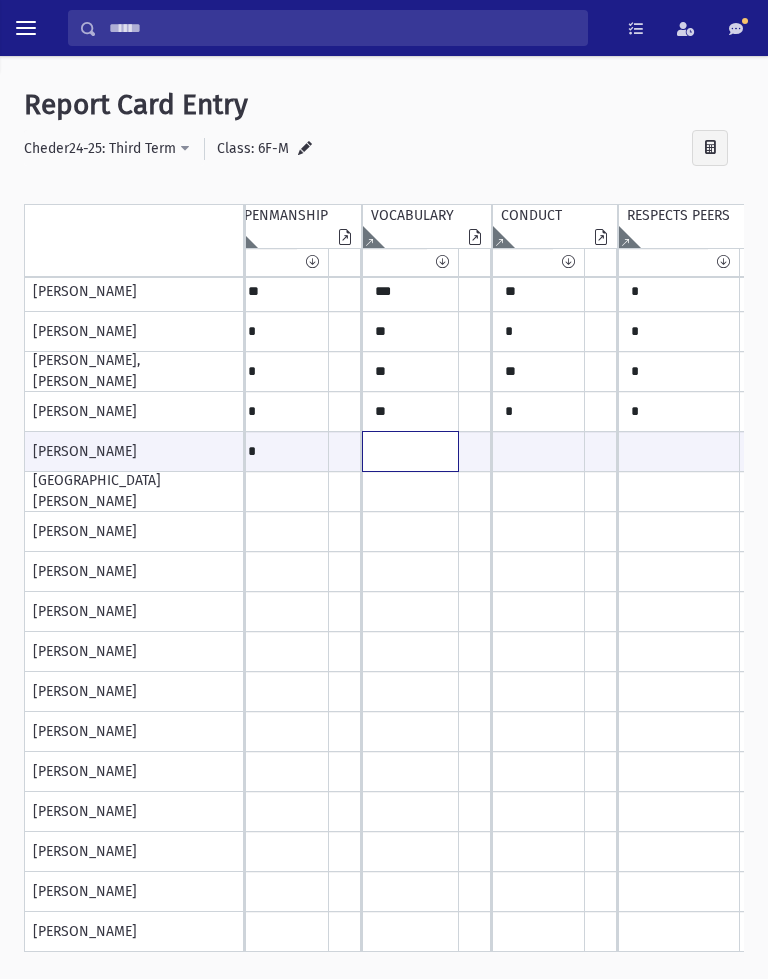 click at bounding box center [-324, 451] 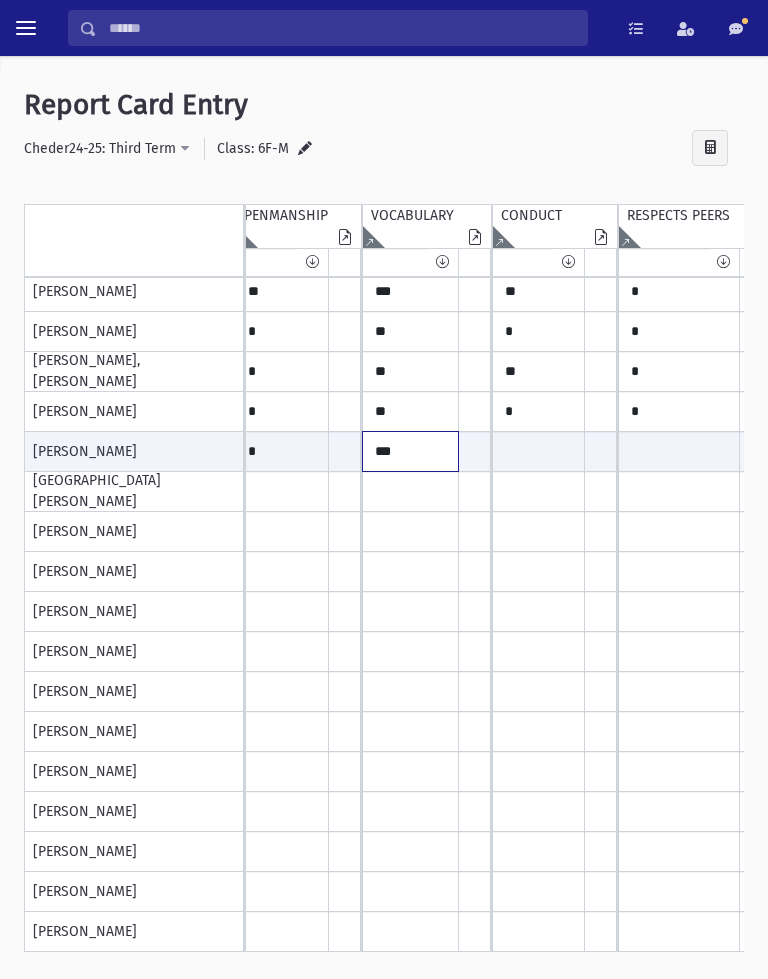 type on "***" 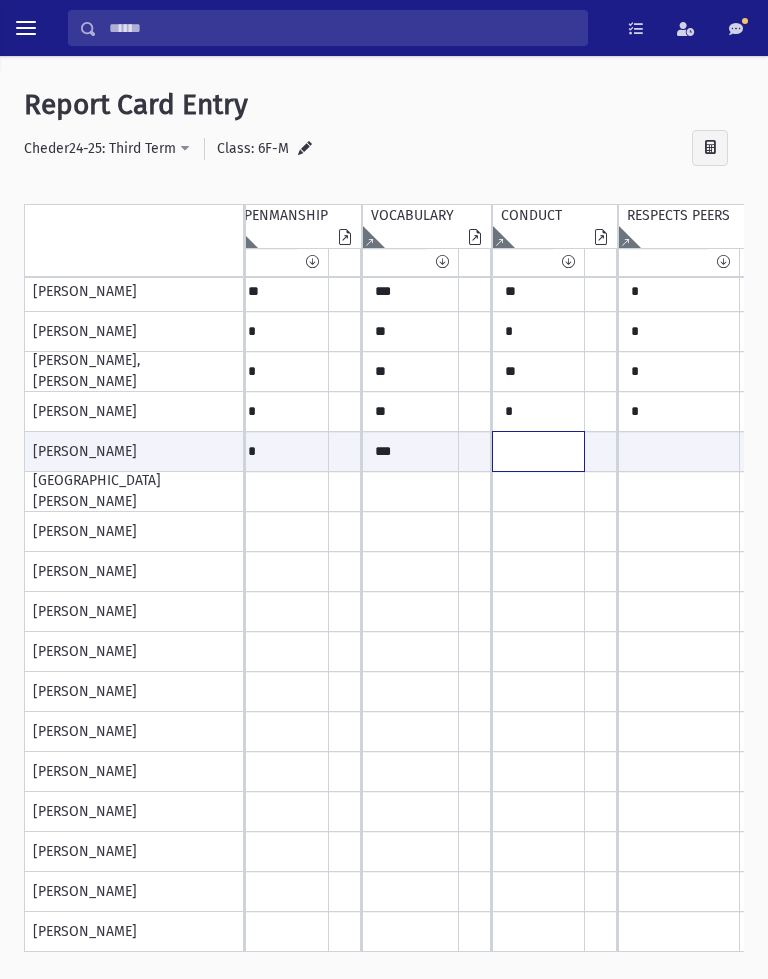 click at bounding box center [-324, 451] 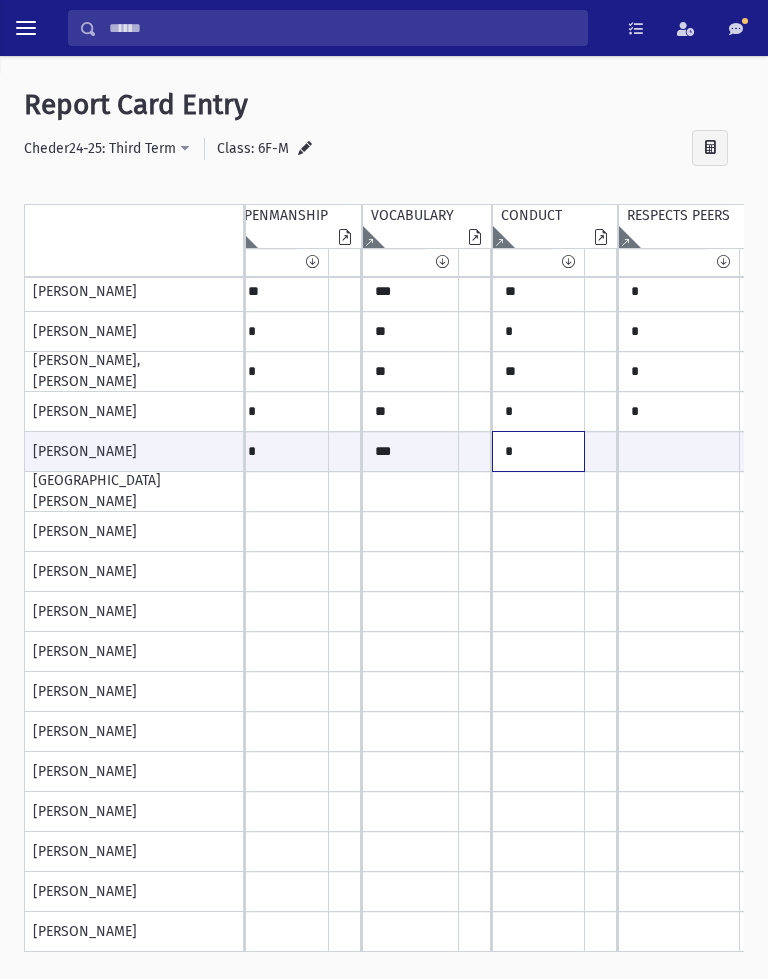 type on "*" 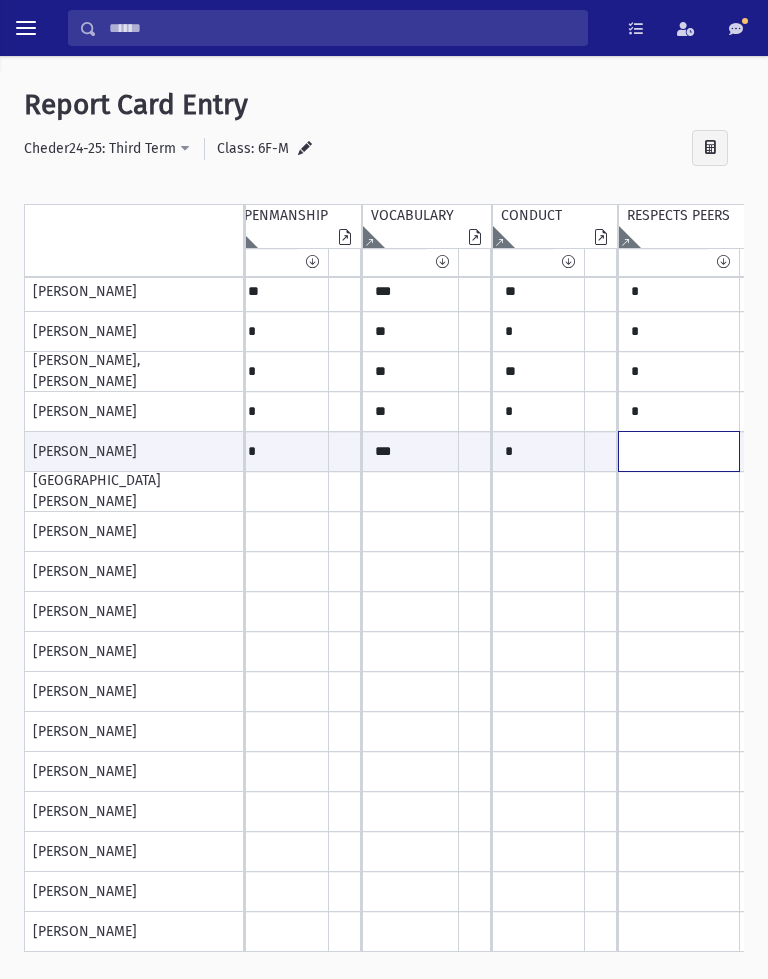 click at bounding box center (-324, 451) 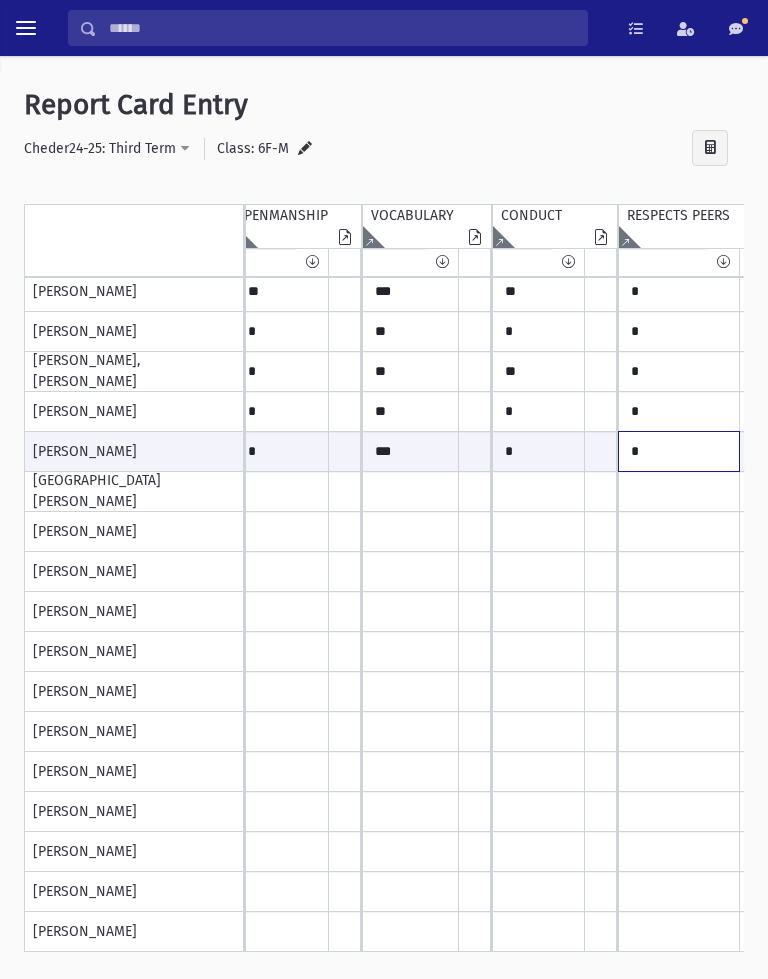 type on "*" 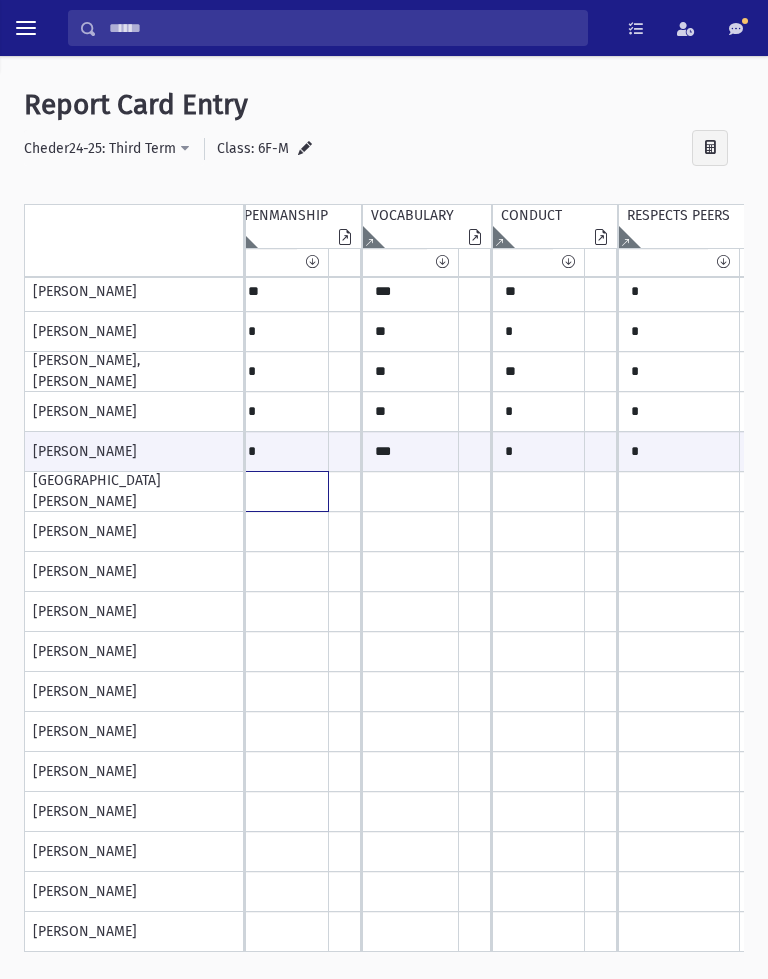 click at bounding box center [-324, 92] 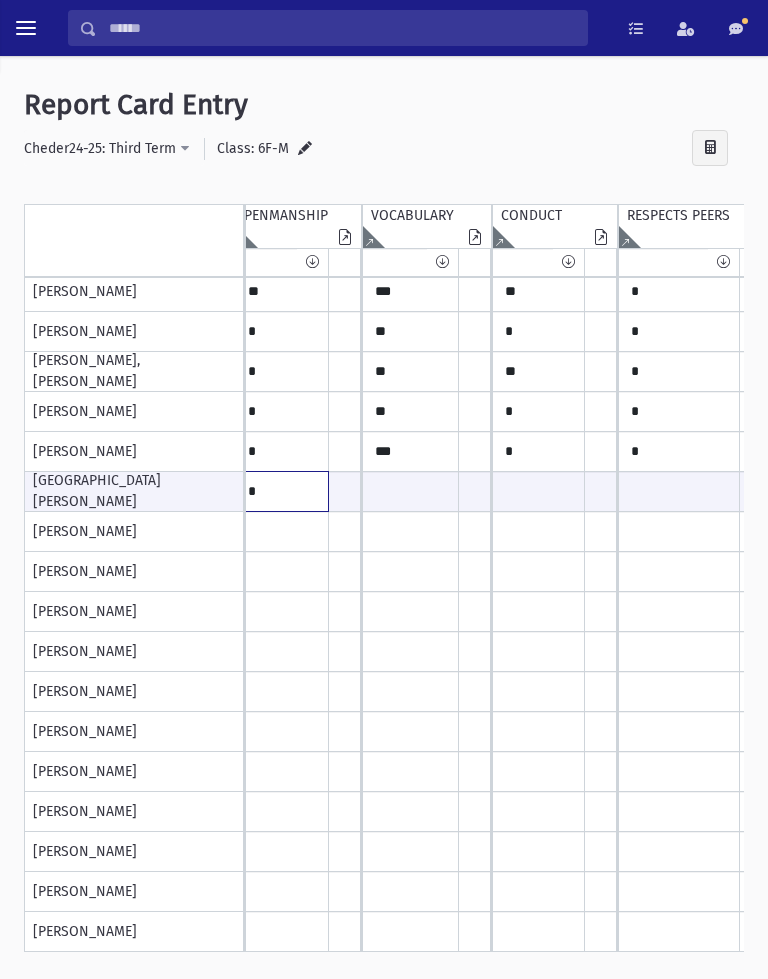 type on "*" 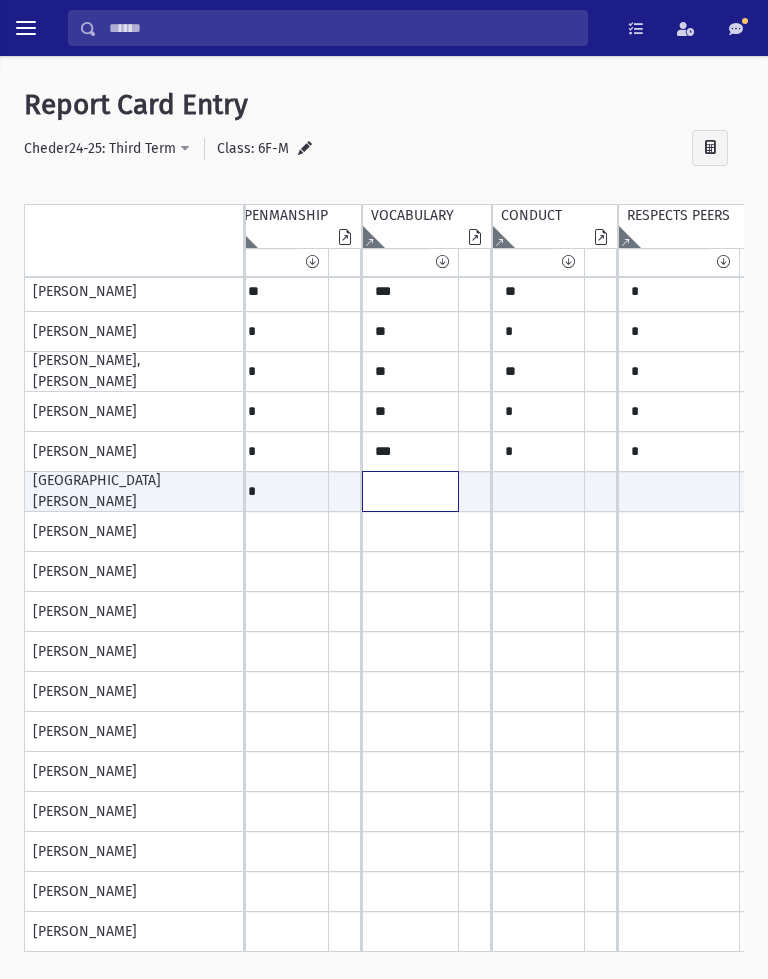 click at bounding box center (-324, 491) 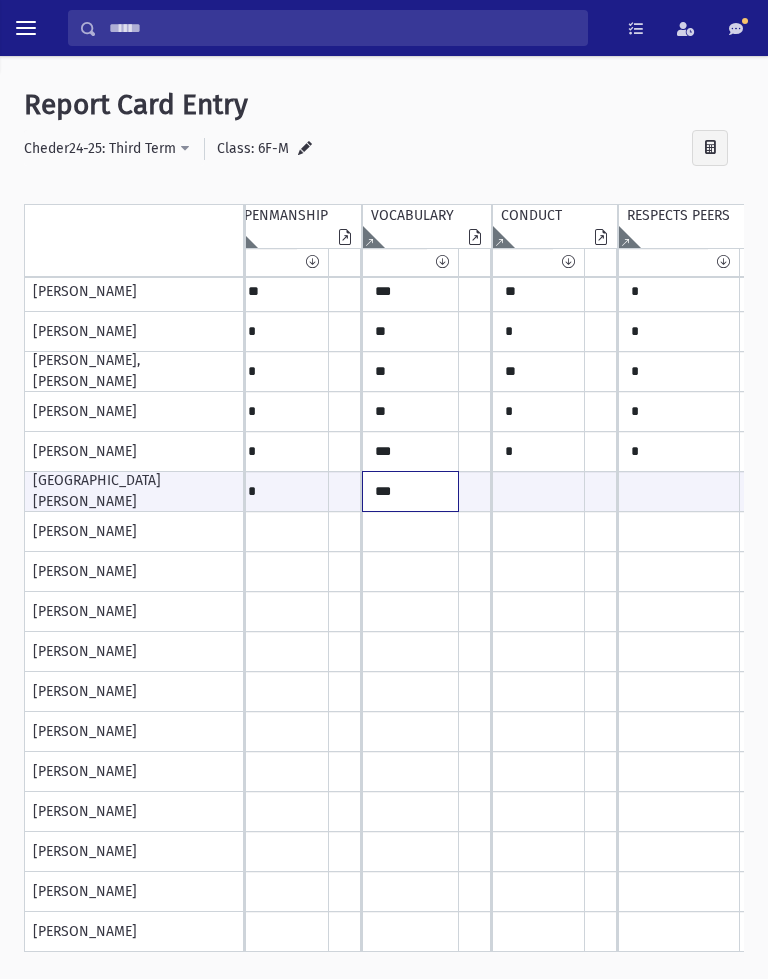 type on "***" 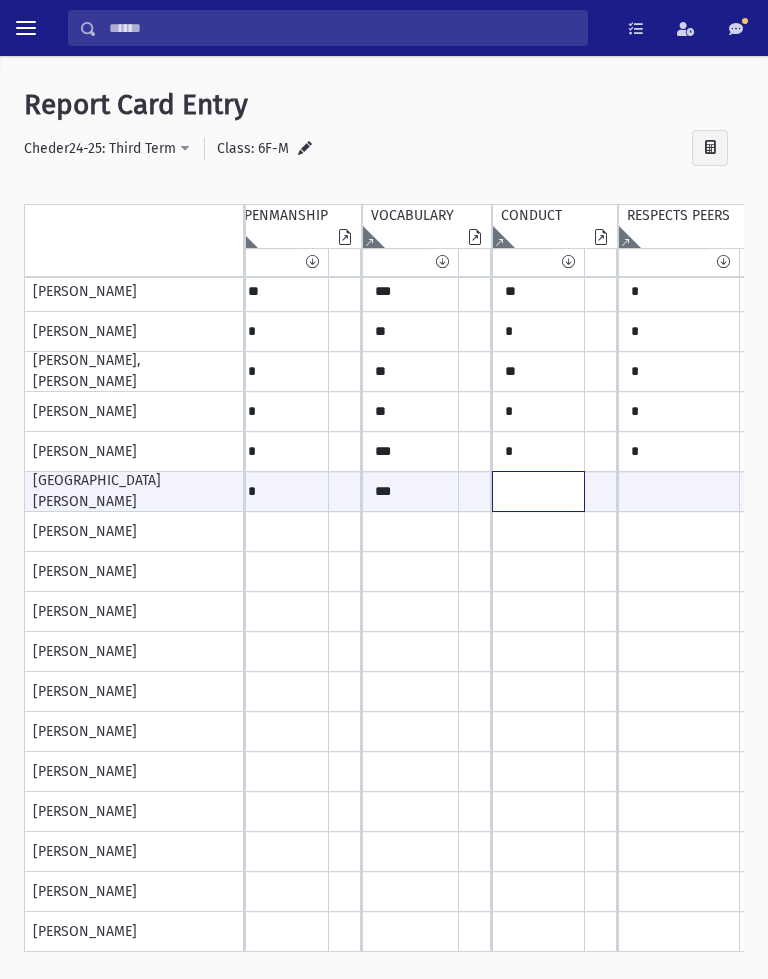 click at bounding box center (-324, 491) 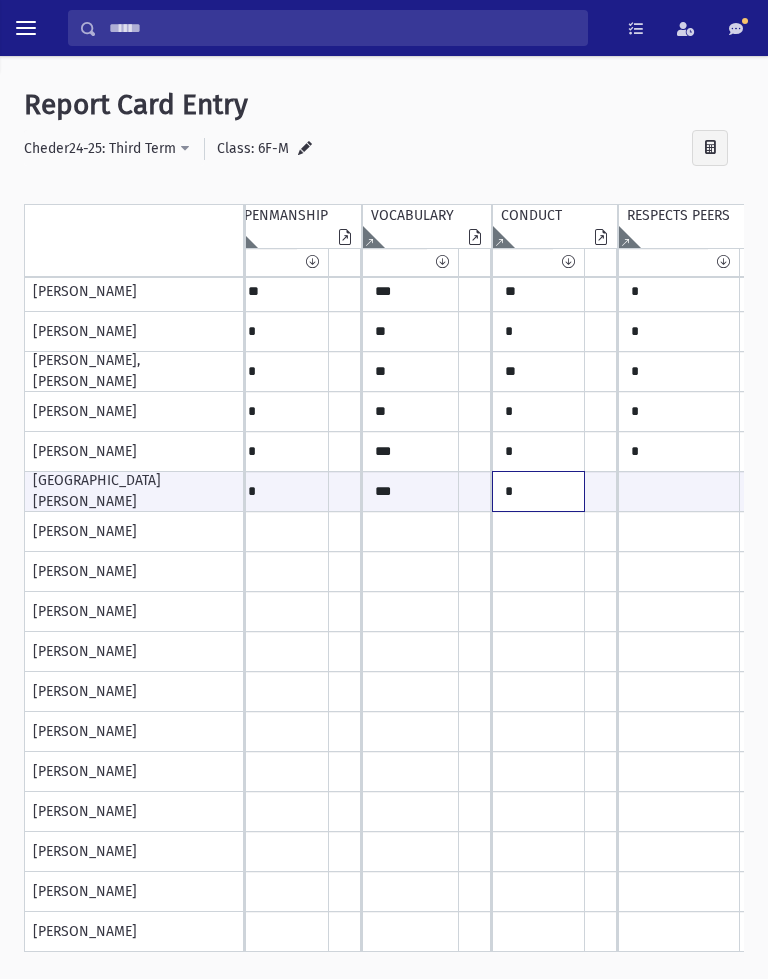 type on "*" 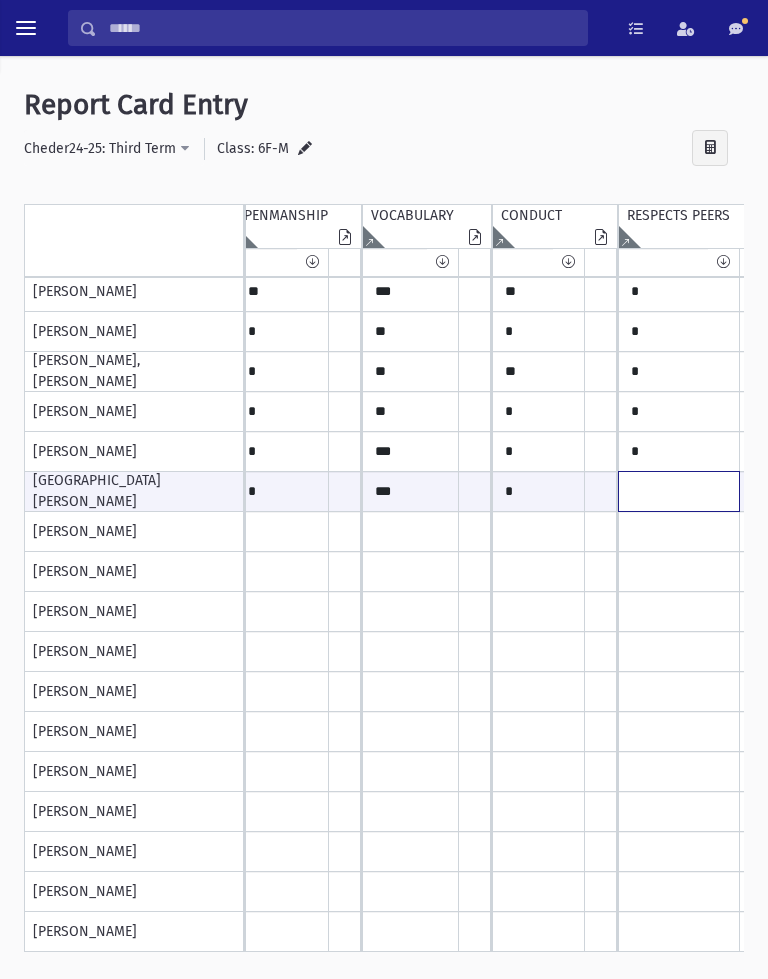 click at bounding box center [-324, 491] 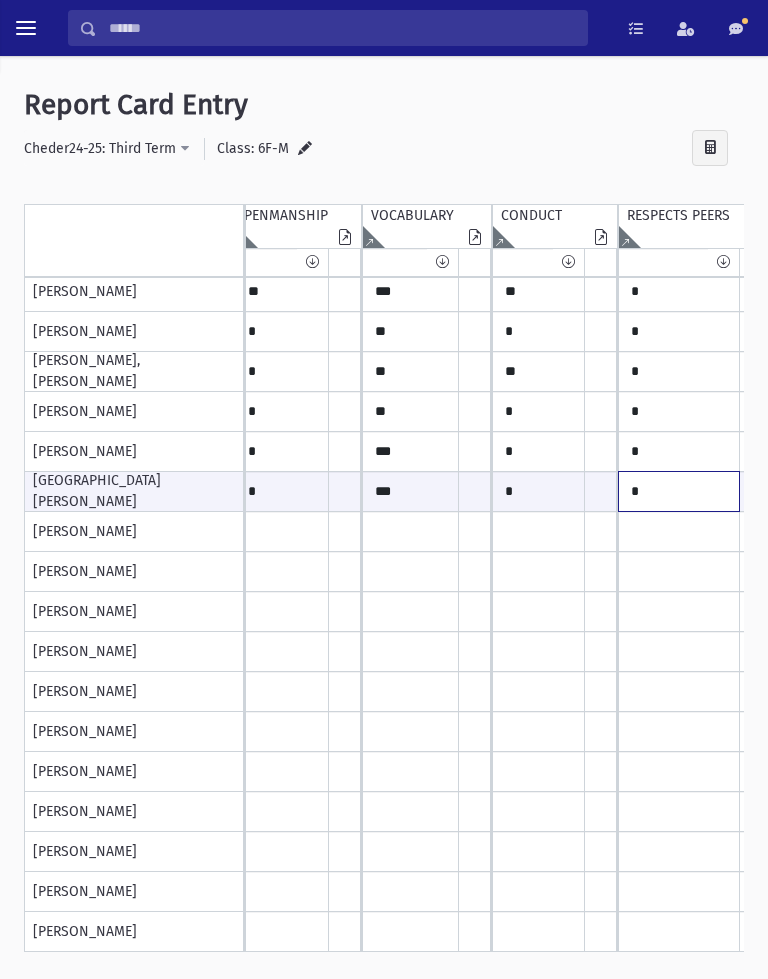 type on "*" 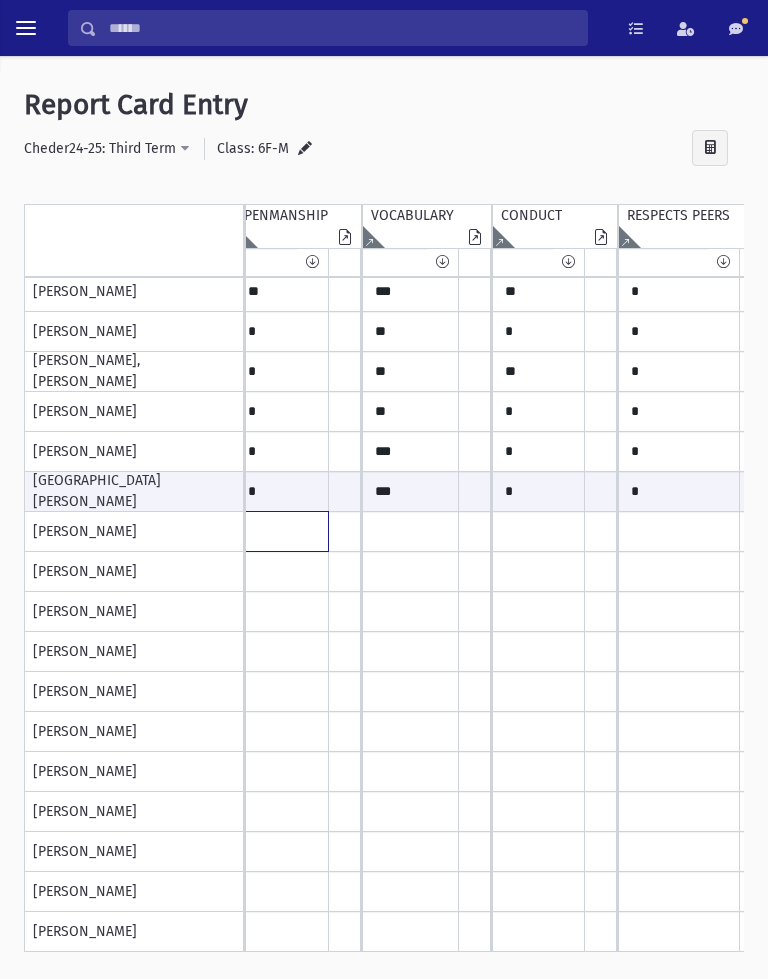 click at bounding box center [-324, 92] 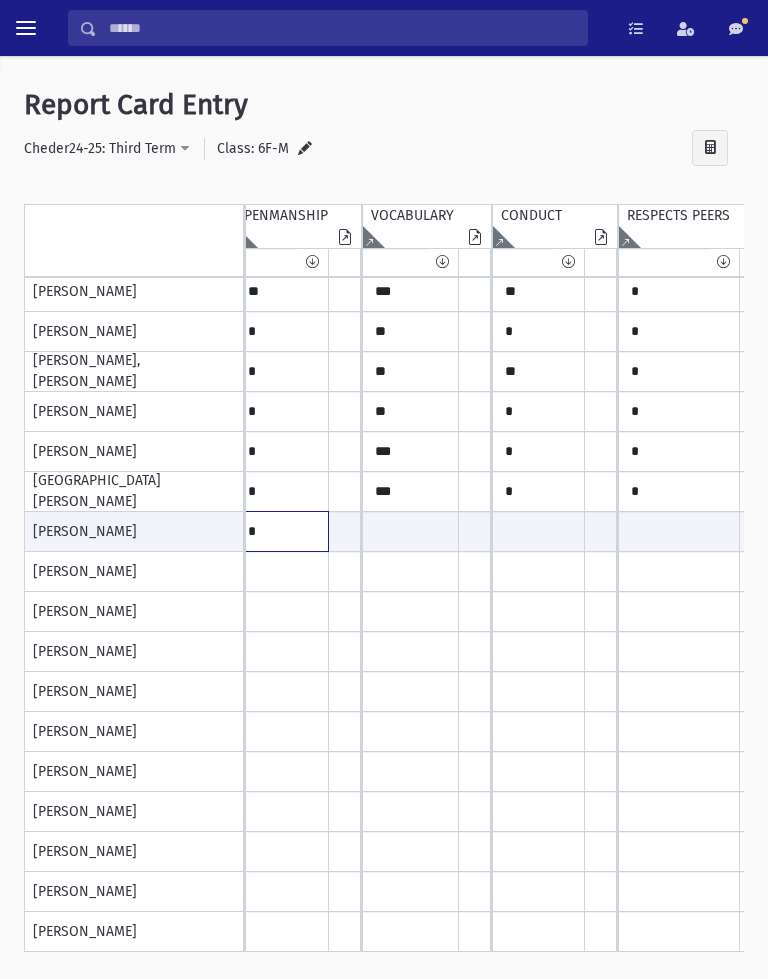 type on "*" 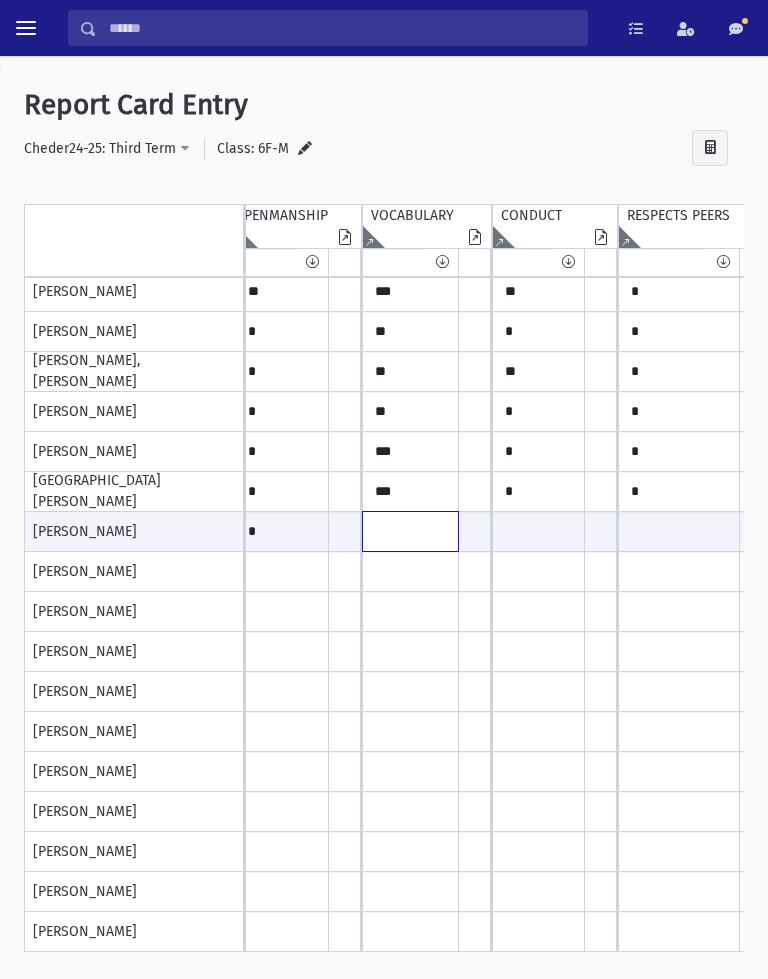 click at bounding box center (-324, 531) 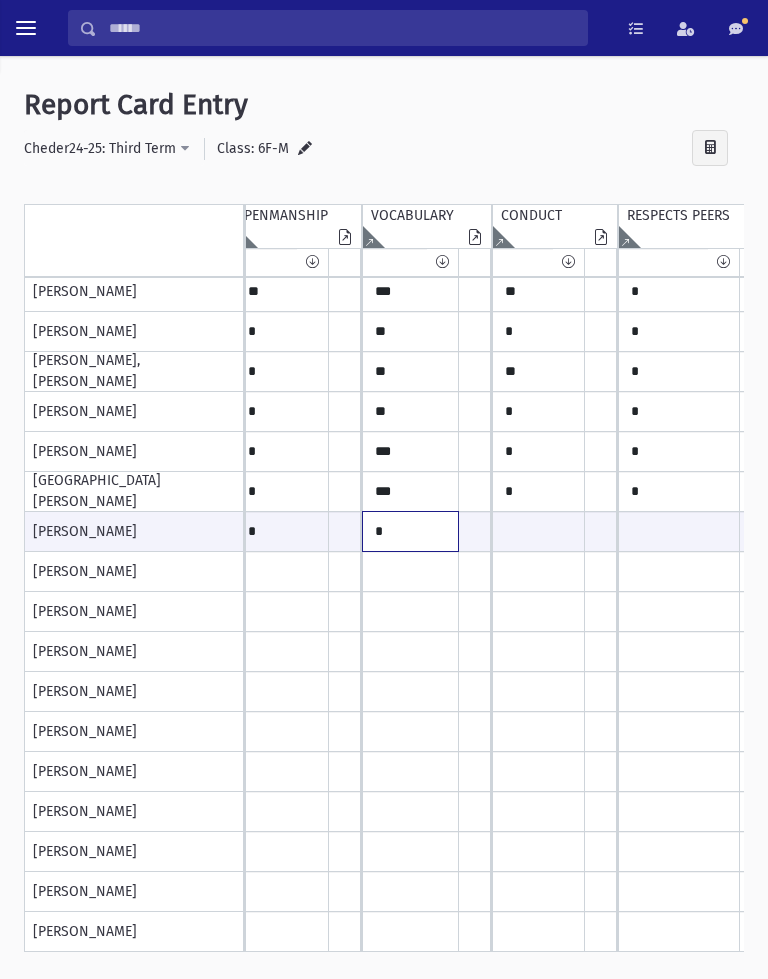 type on "*" 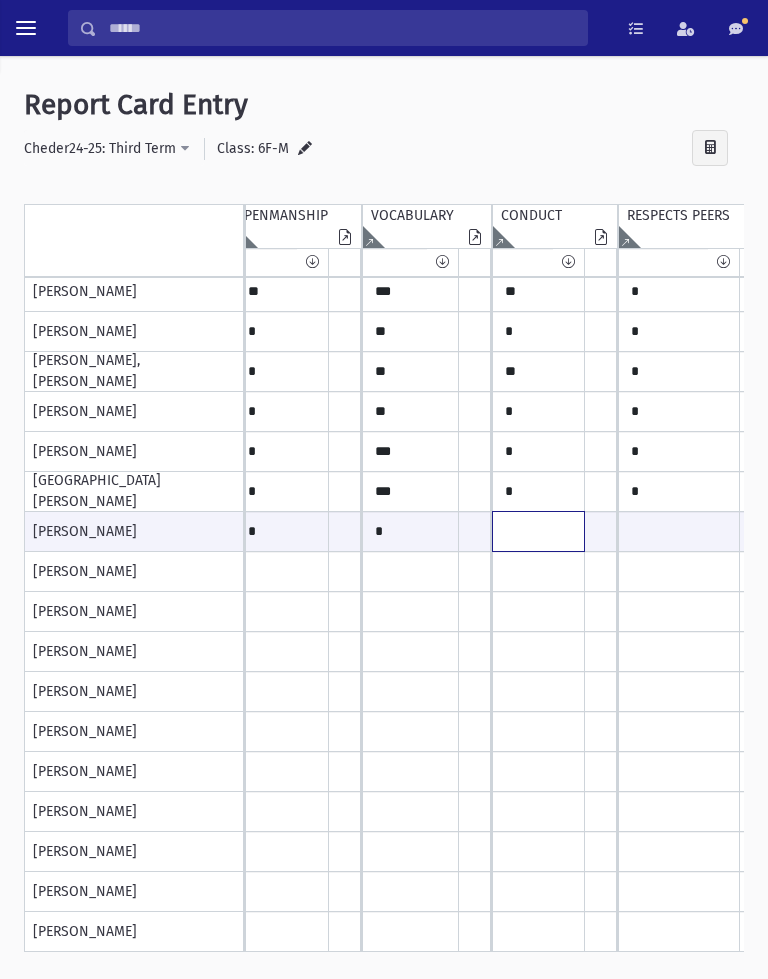 click at bounding box center [-324, 531] 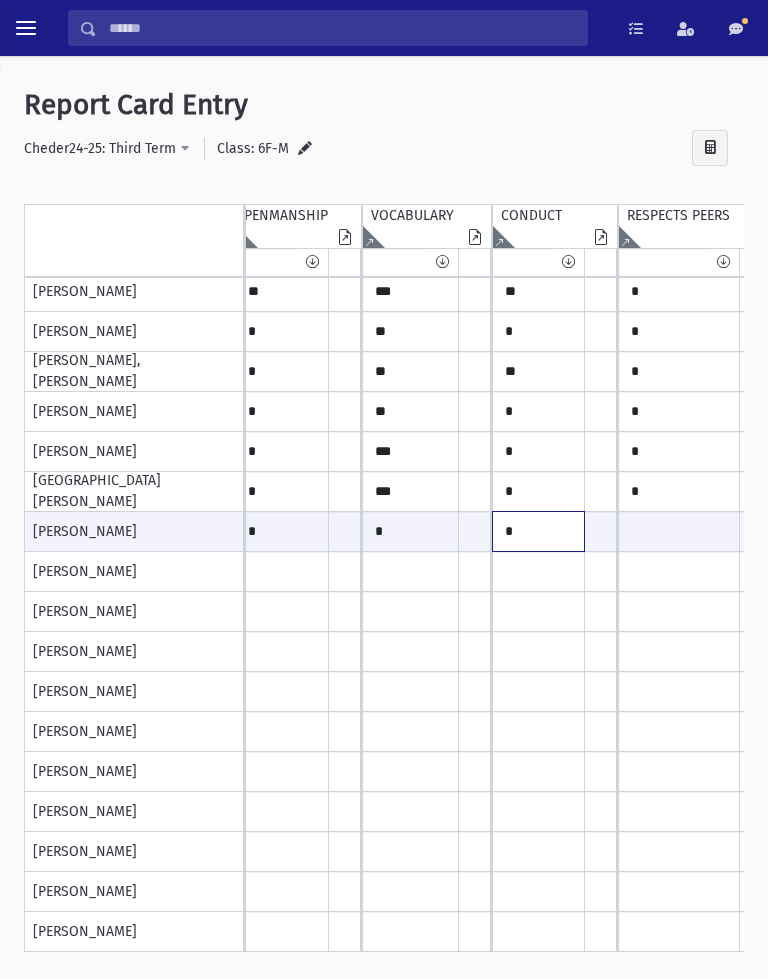 type on "*" 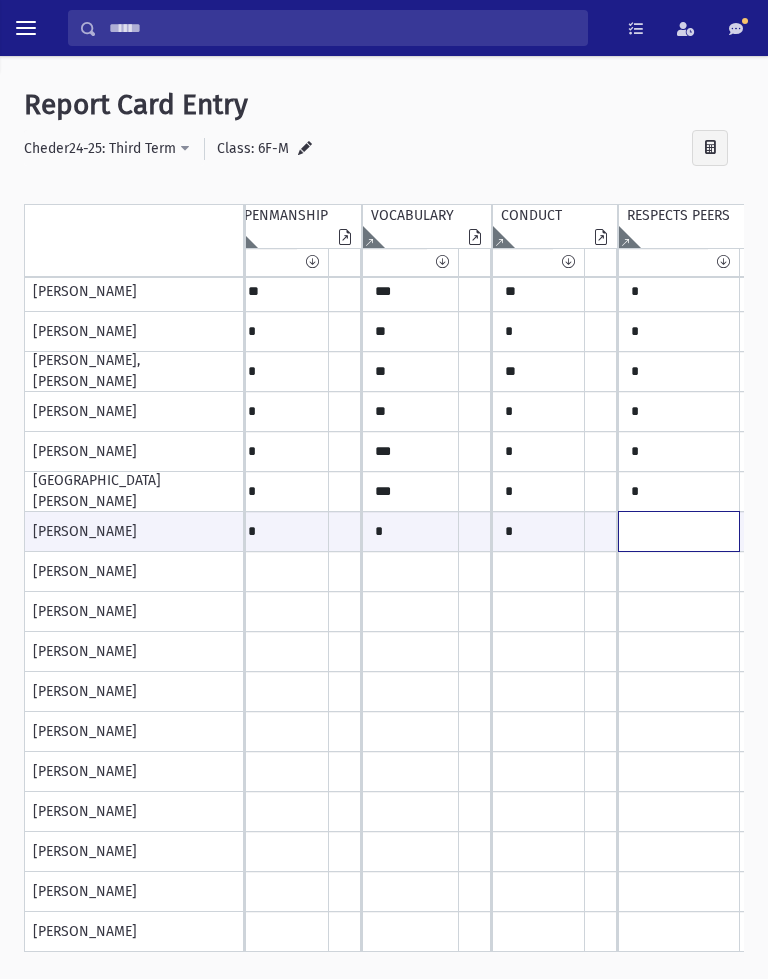 click at bounding box center (-324, 531) 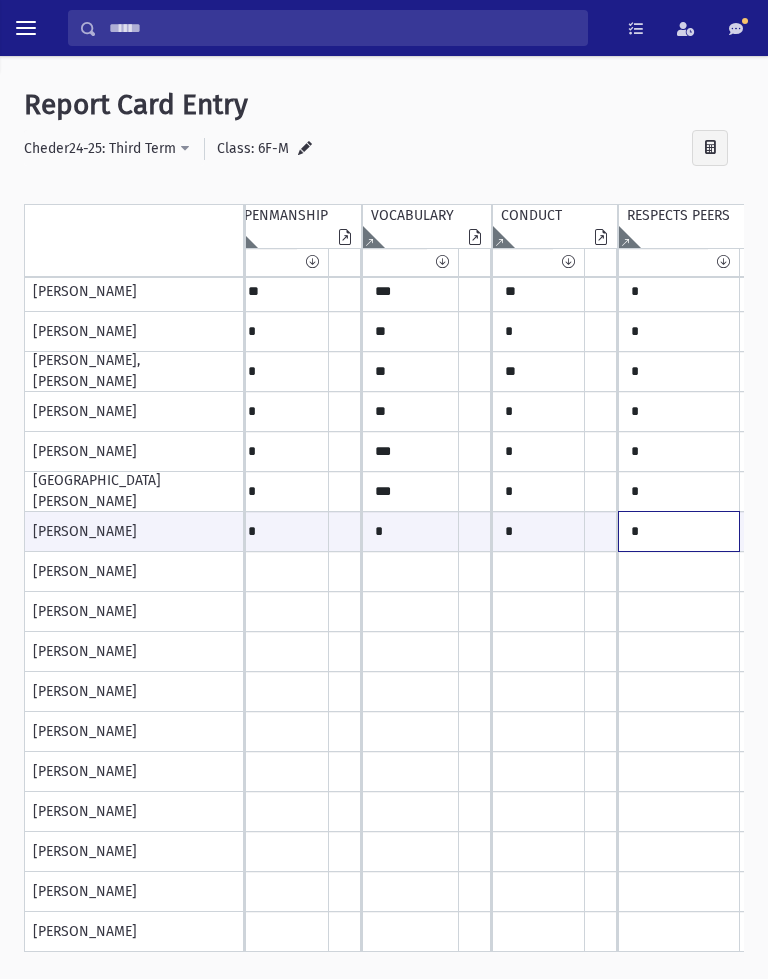 type on "*" 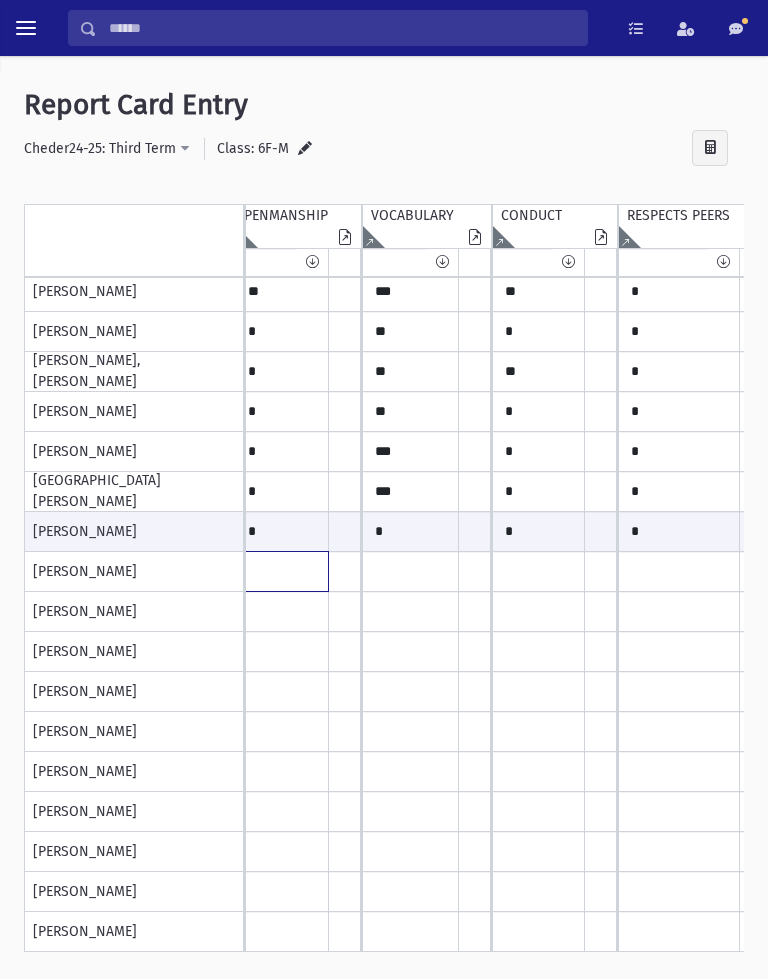 click at bounding box center [-324, 92] 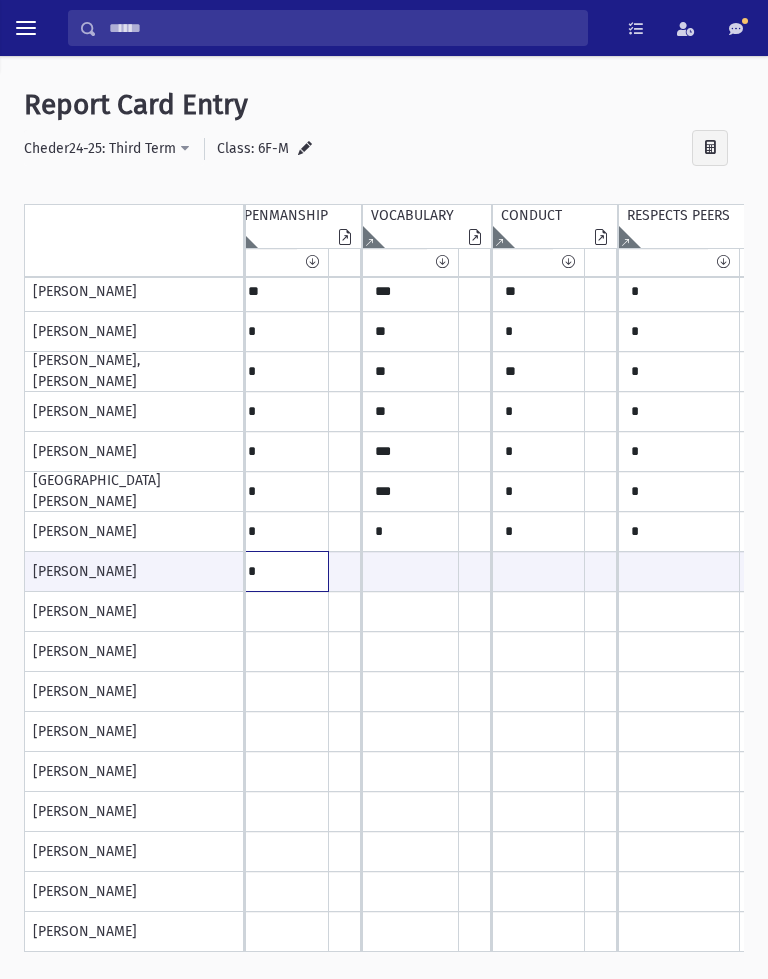 type on "*" 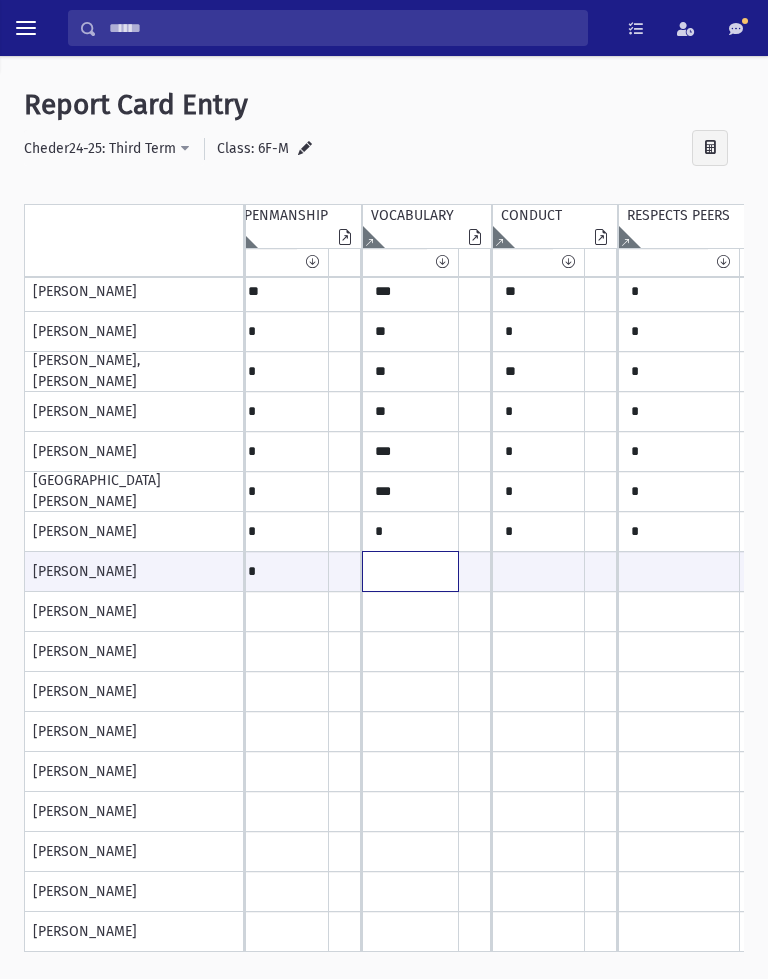 click at bounding box center (-324, 571) 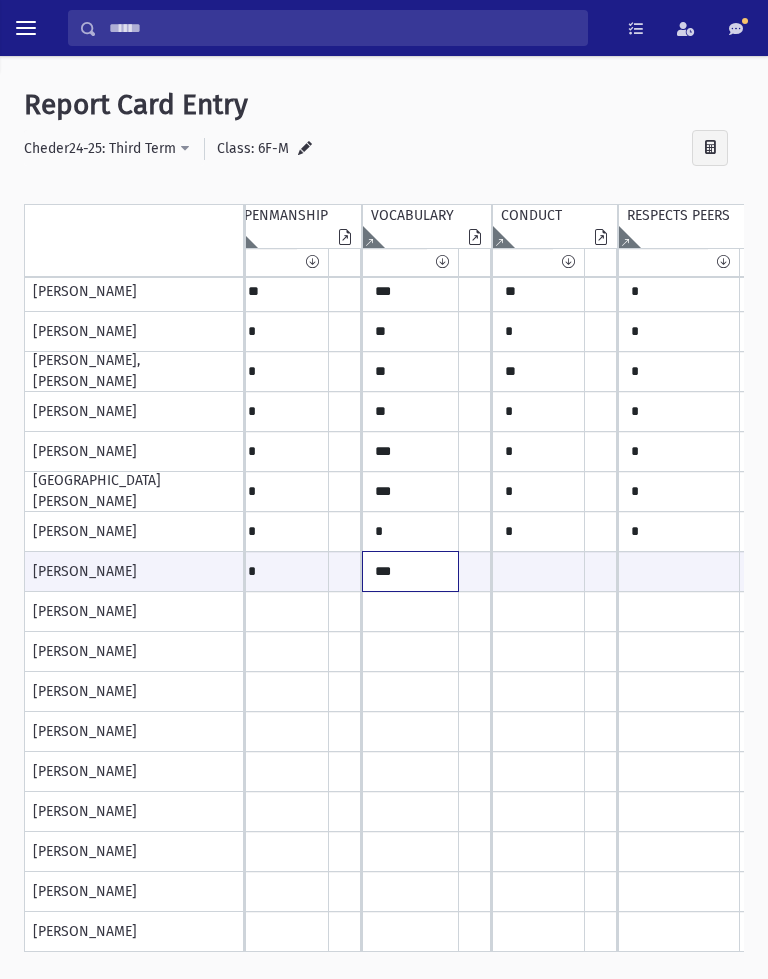 type on "***" 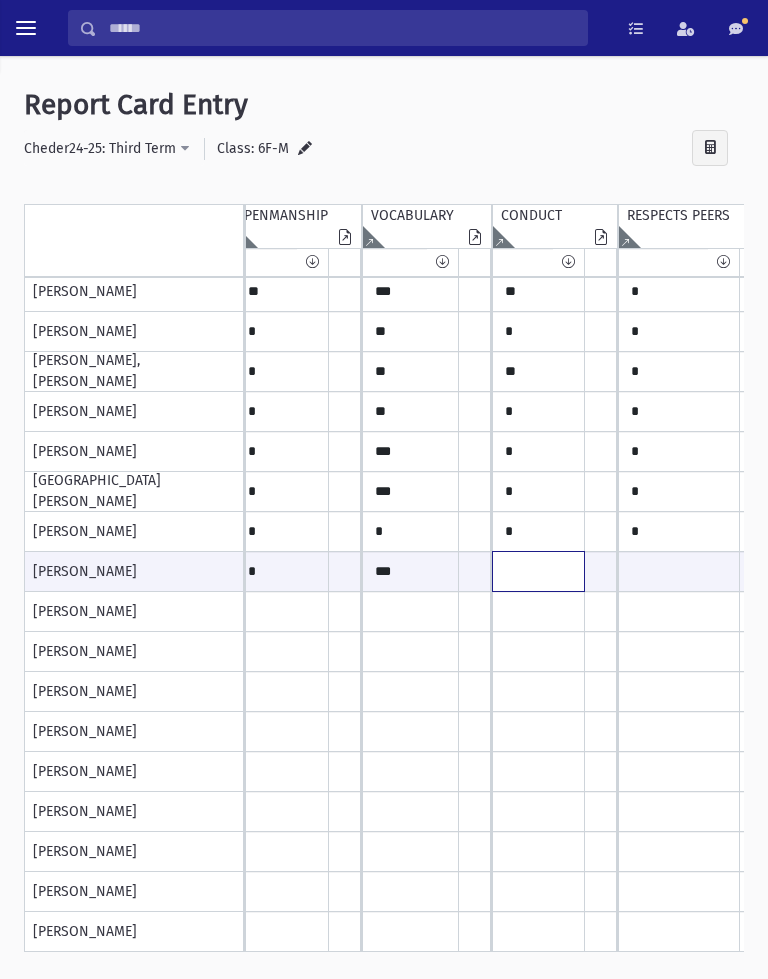 click at bounding box center [-324, 571] 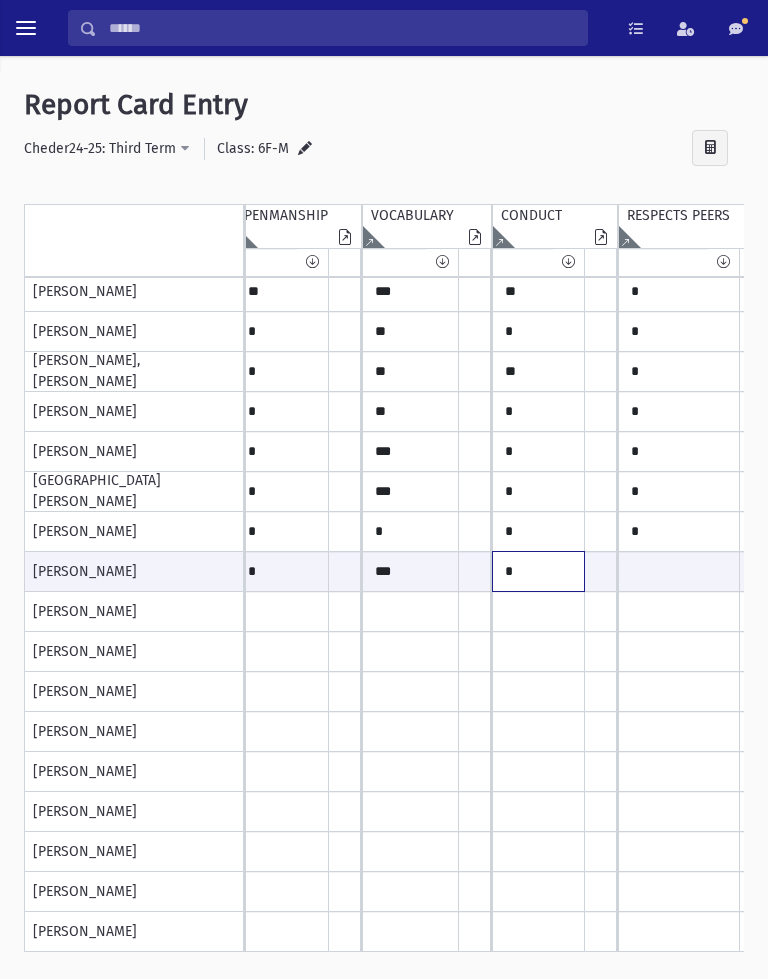 type on "*" 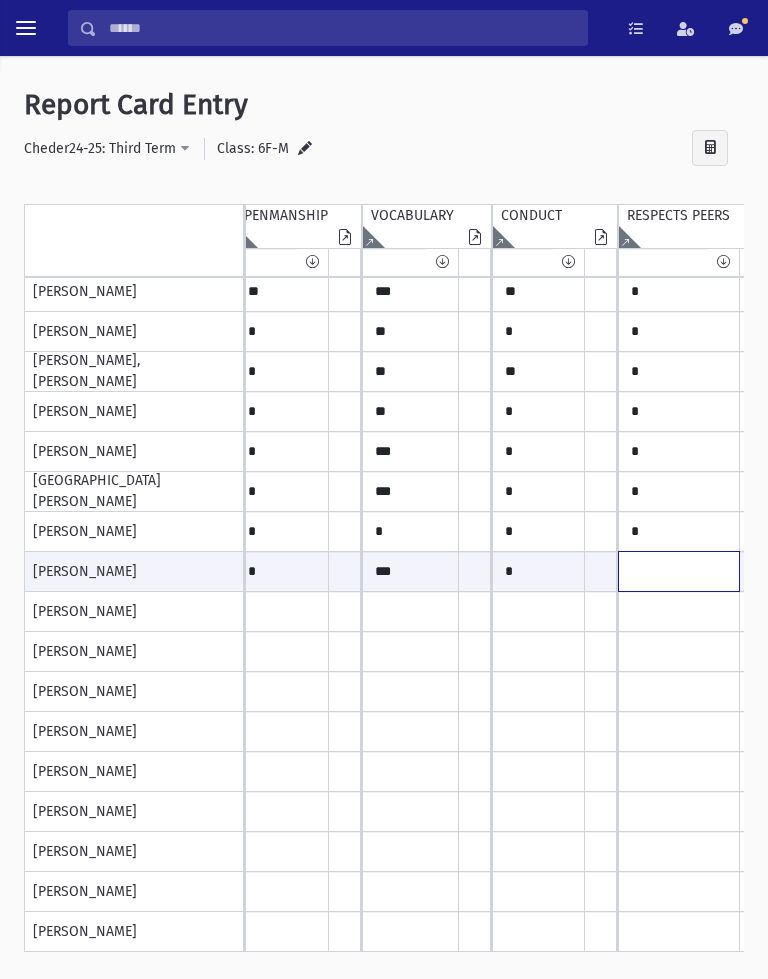 click at bounding box center (-324, 571) 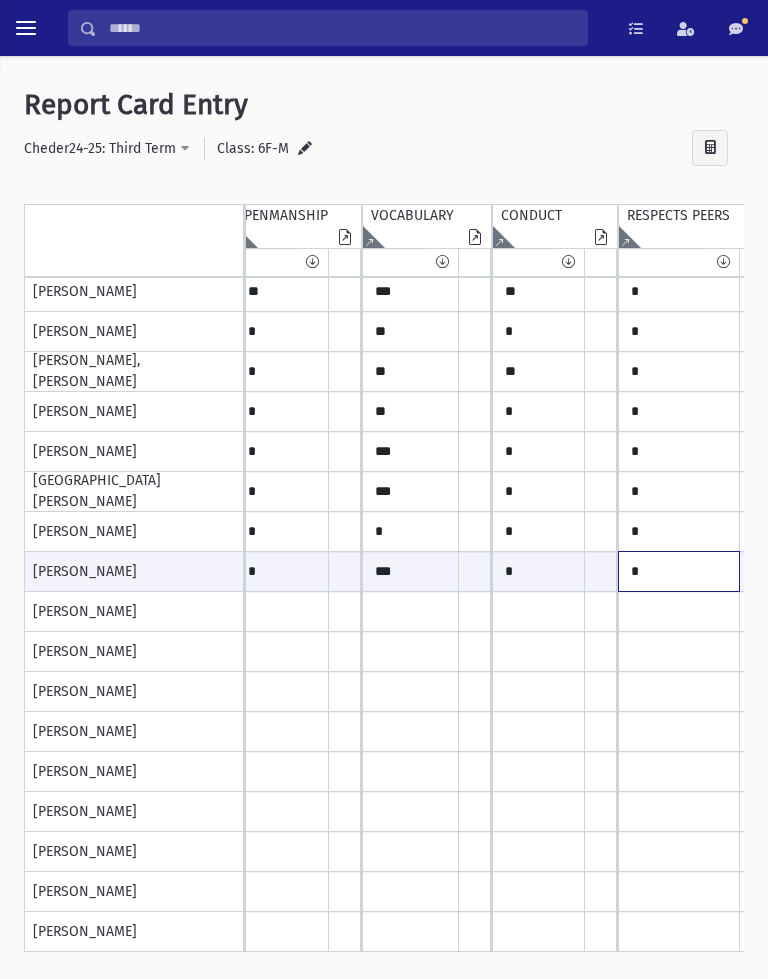 type on "*" 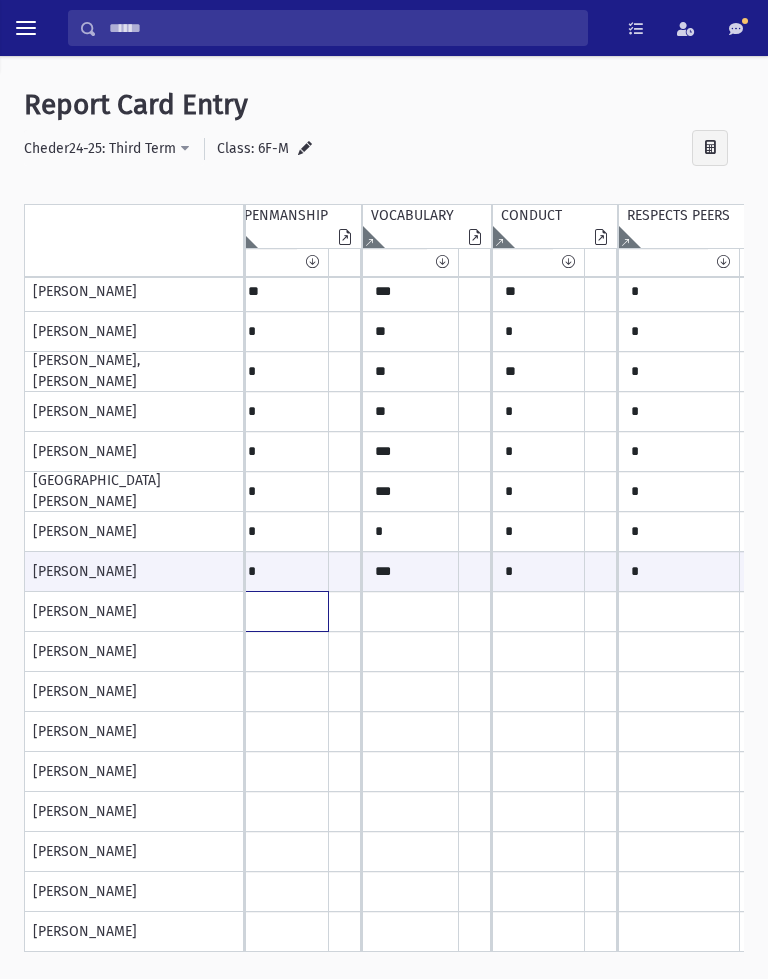 click at bounding box center [-324, 92] 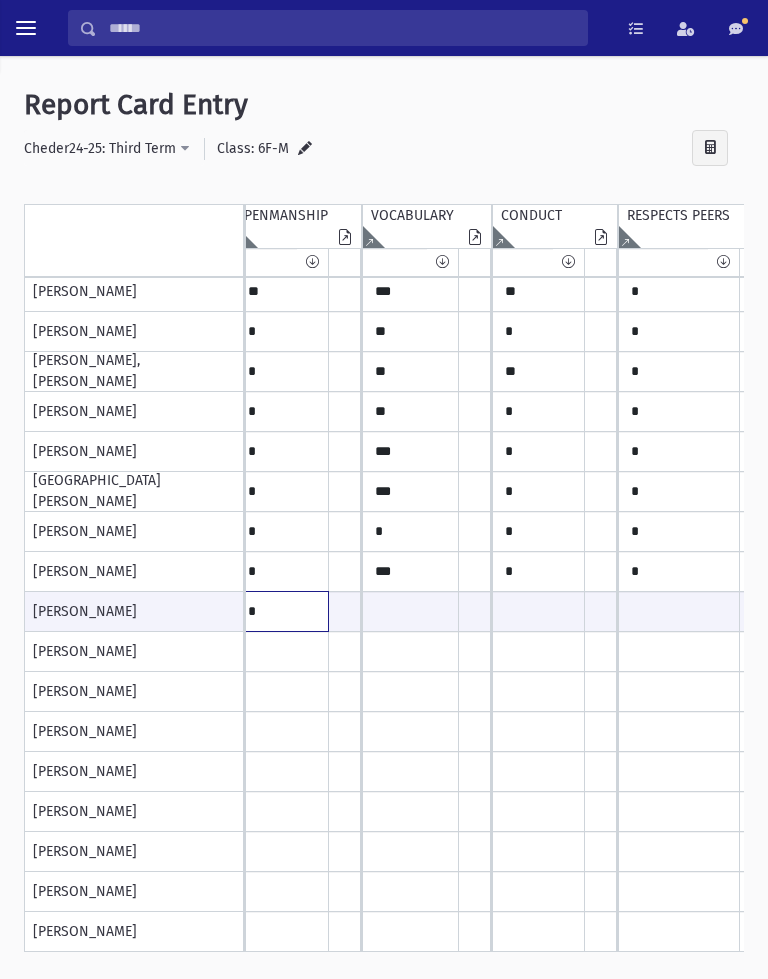 type on "*" 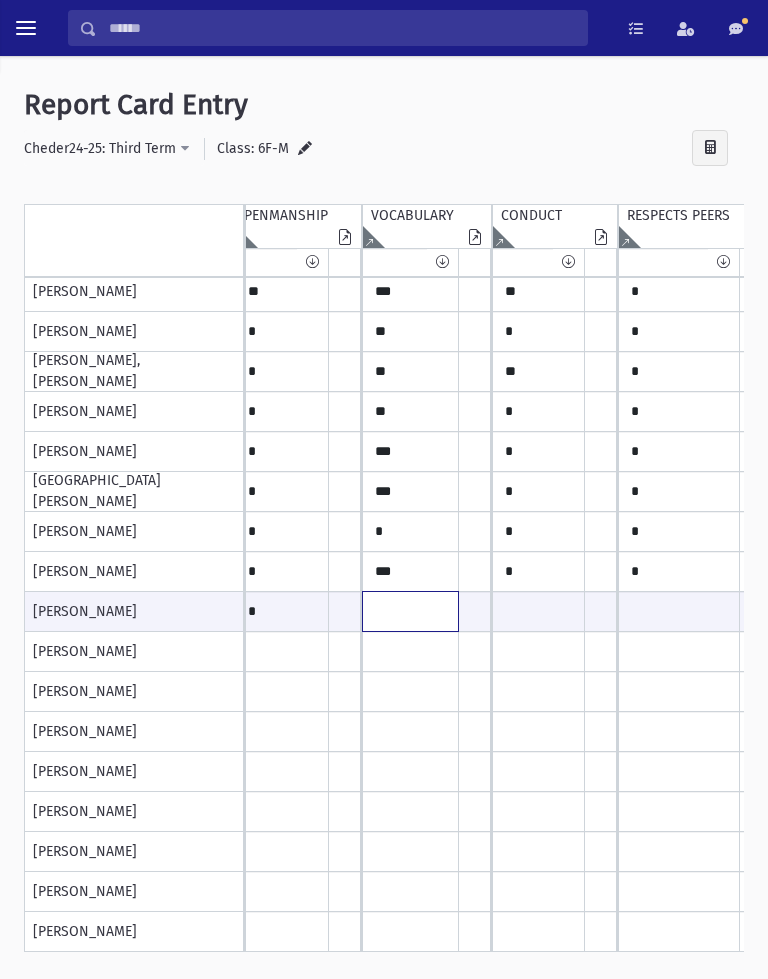 click at bounding box center (-324, 611) 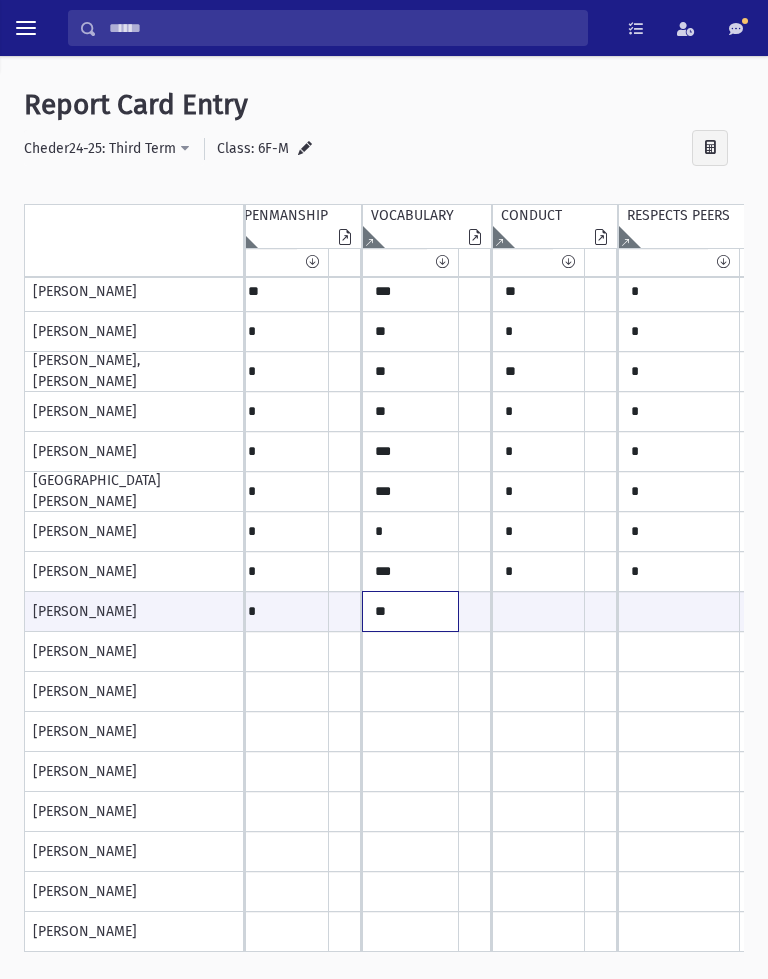 type on "**" 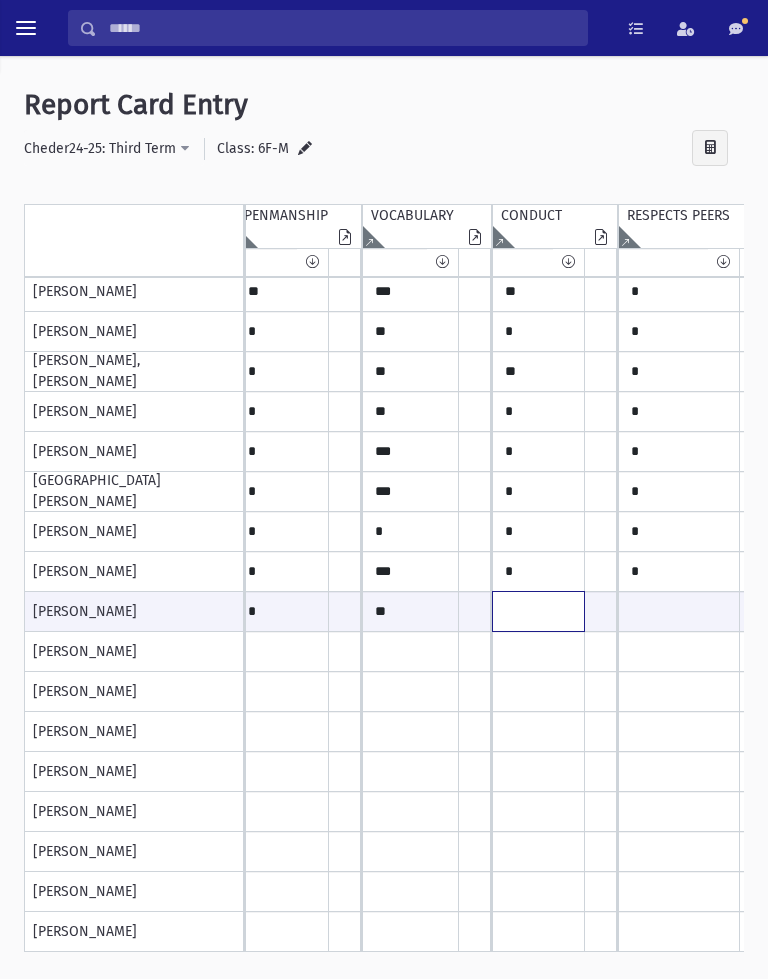 click at bounding box center [-324, 611] 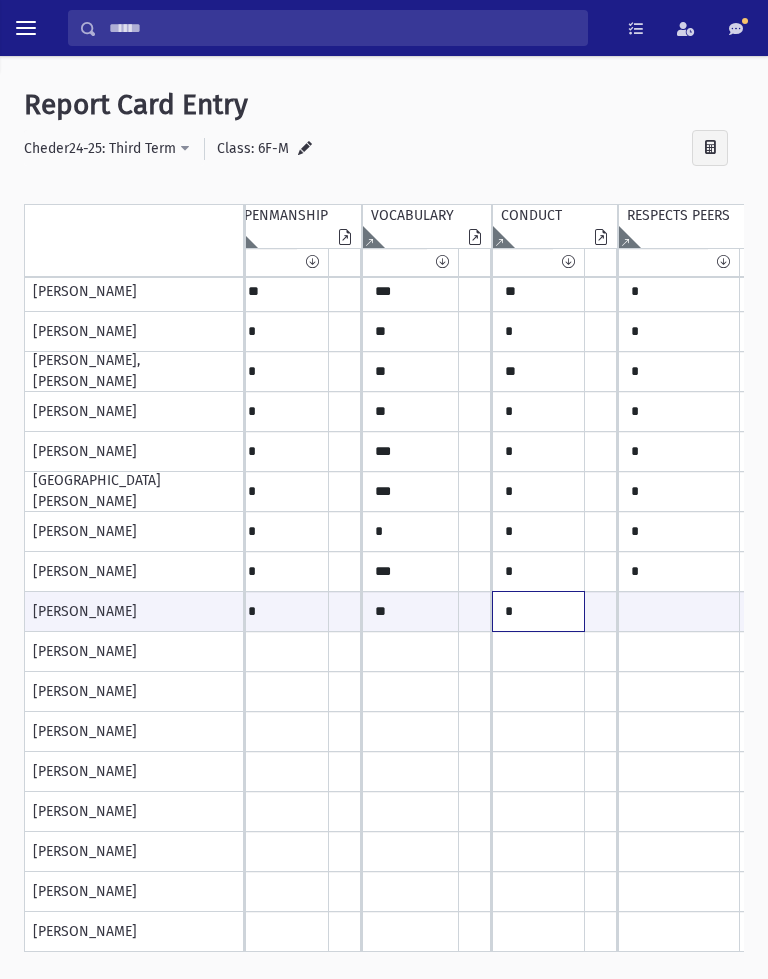 type on "*" 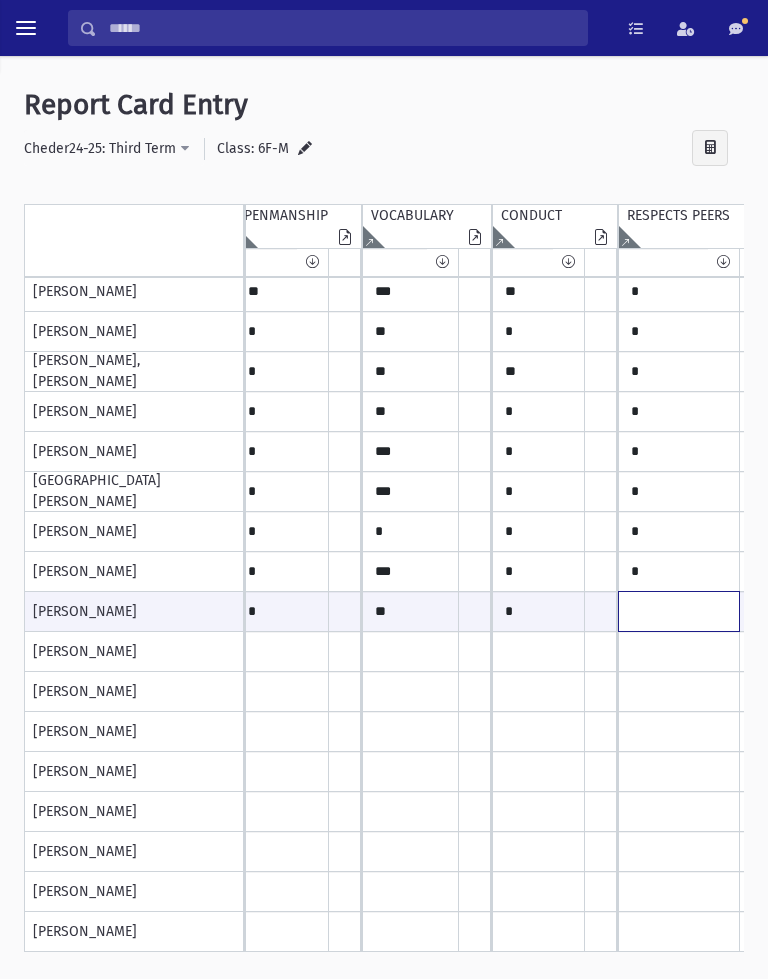 click at bounding box center (-324, 611) 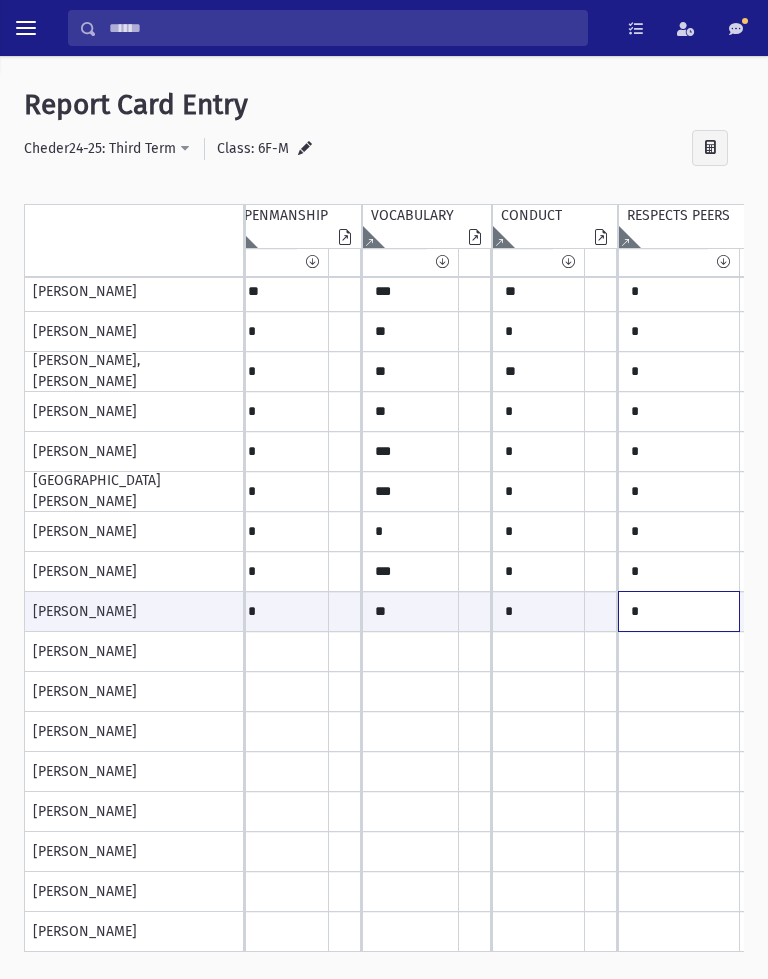 type on "*" 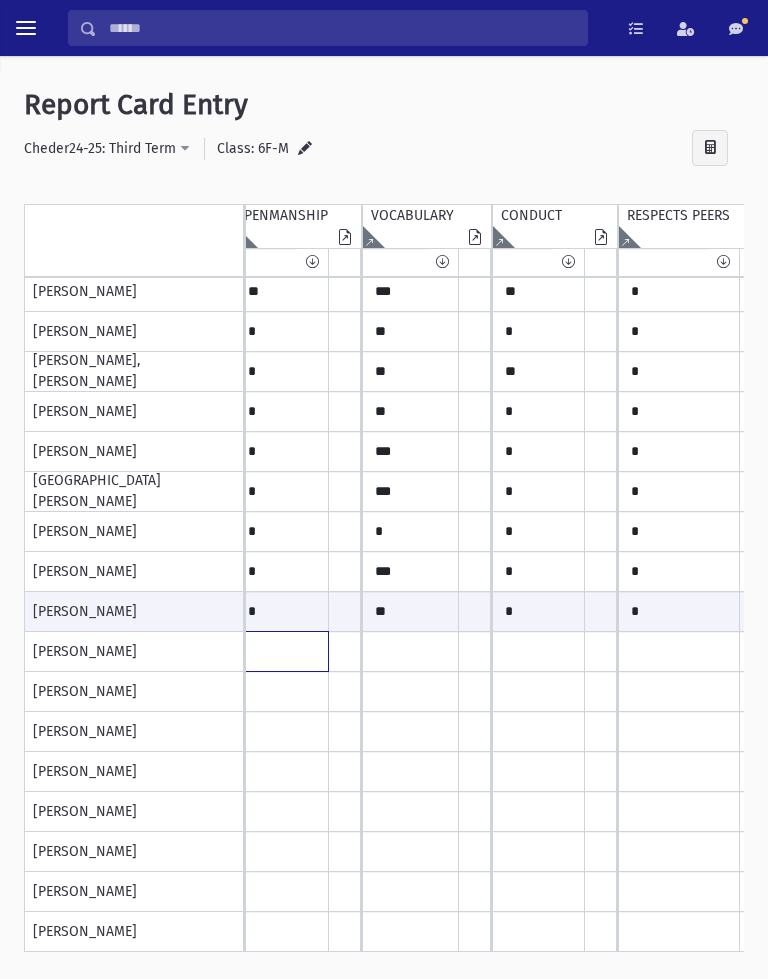 click at bounding box center [-324, 92] 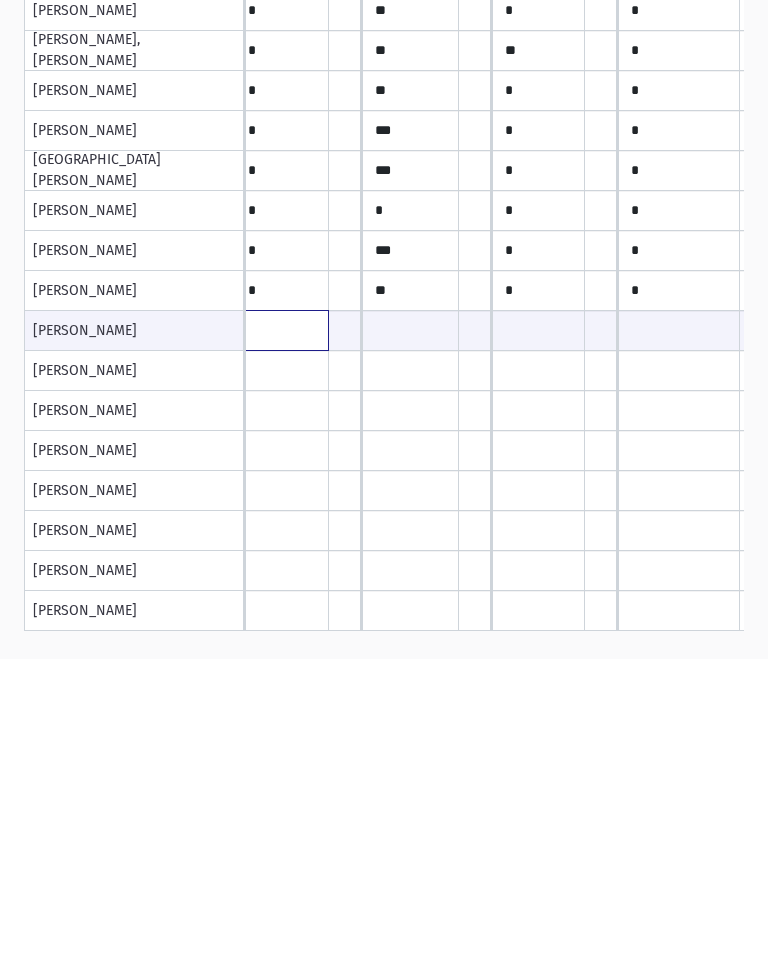 scroll, scrollTop: 0, scrollLeft: 0, axis: both 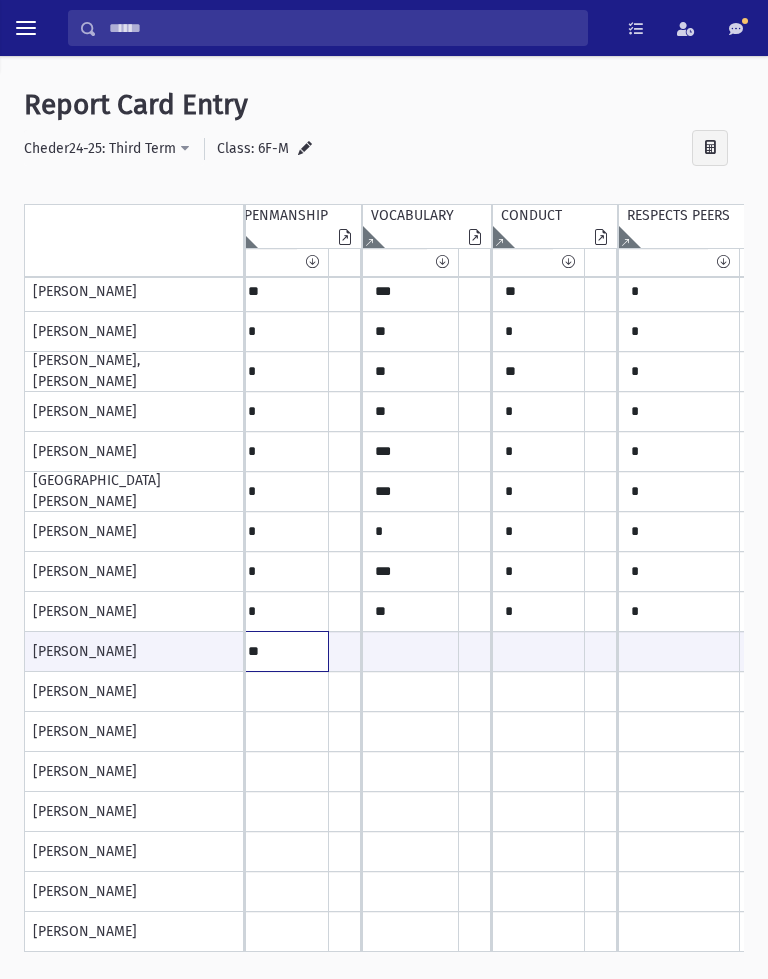 type on "**" 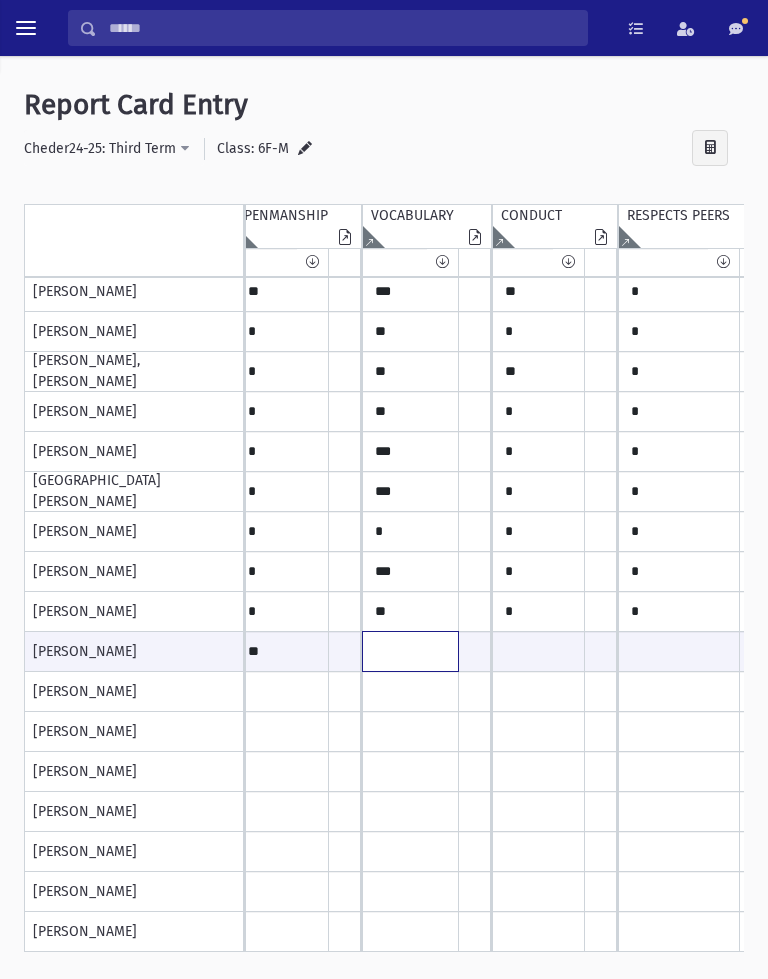 click at bounding box center [-324, 651] 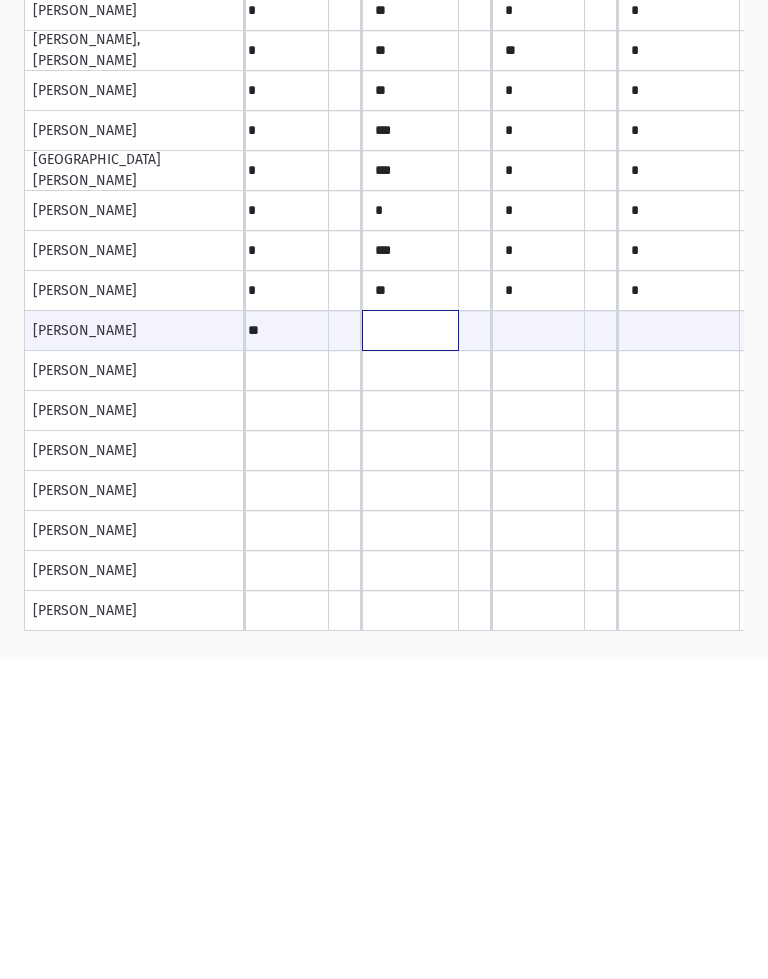 scroll, scrollTop: 0, scrollLeft: 0, axis: both 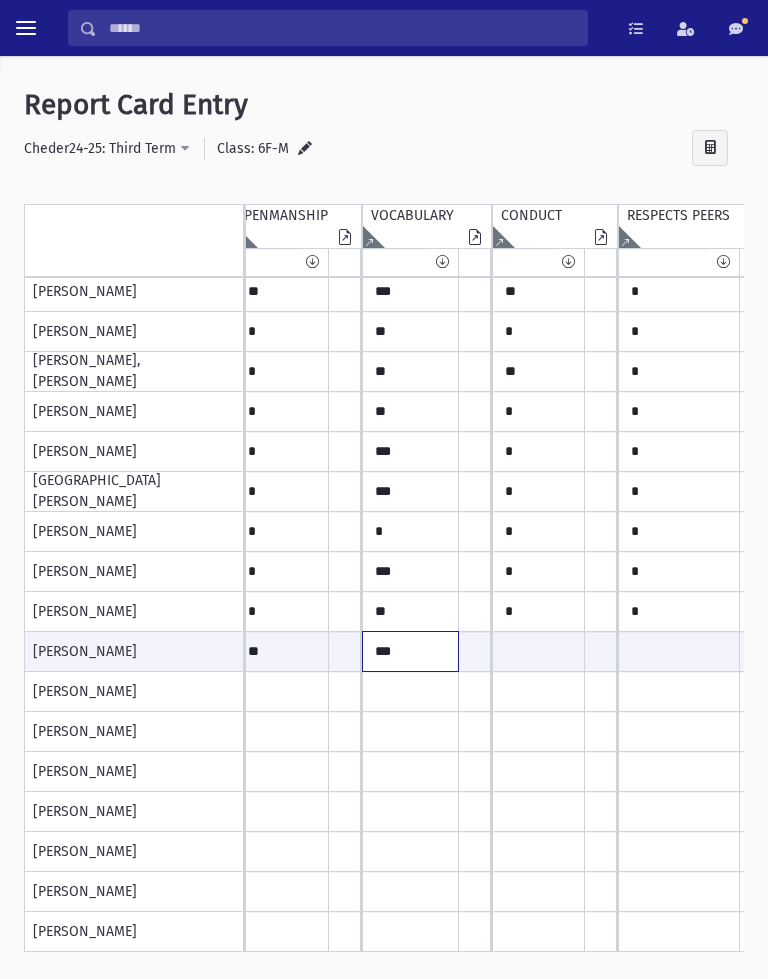 type on "***" 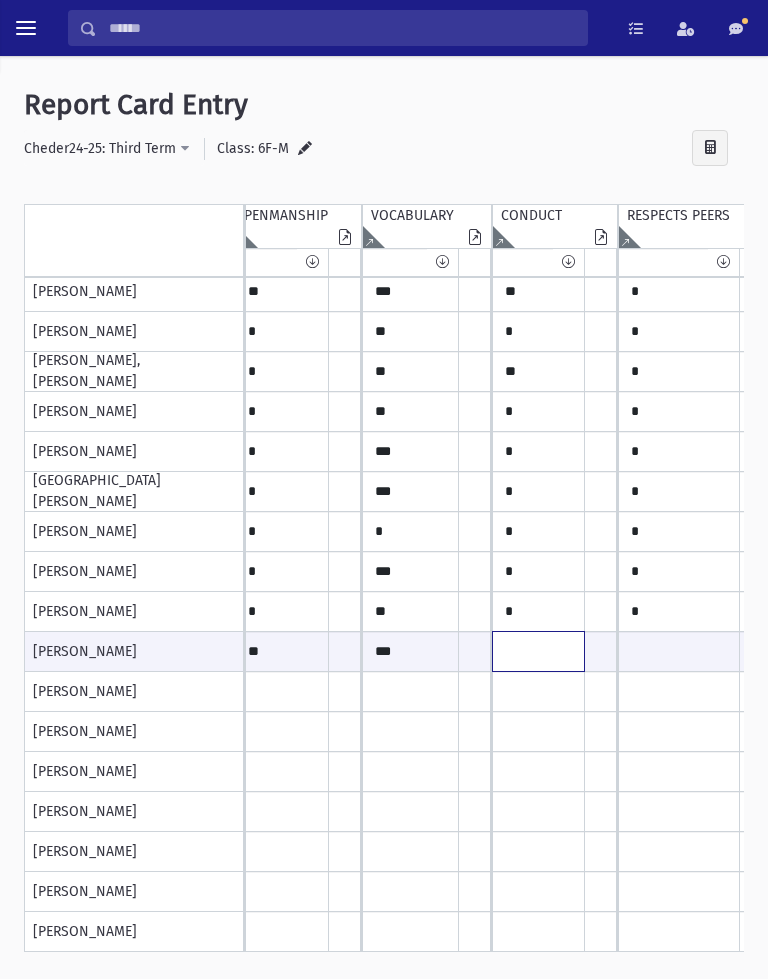 click at bounding box center (-324, 651) 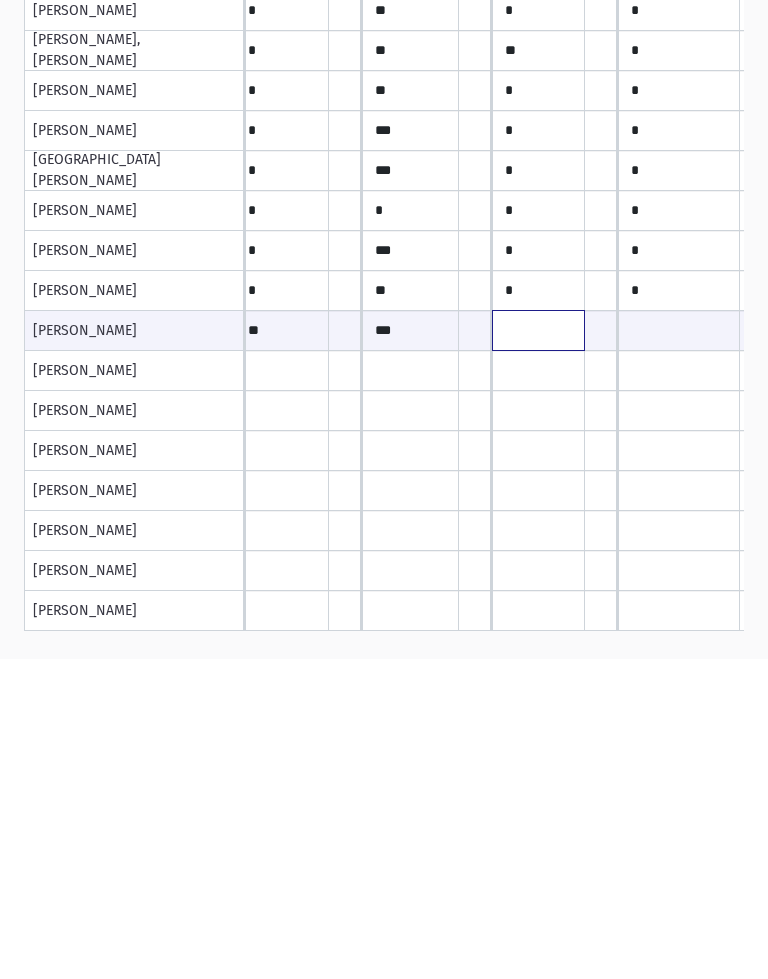 scroll, scrollTop: 0, scrollLeft: 0, axis: both 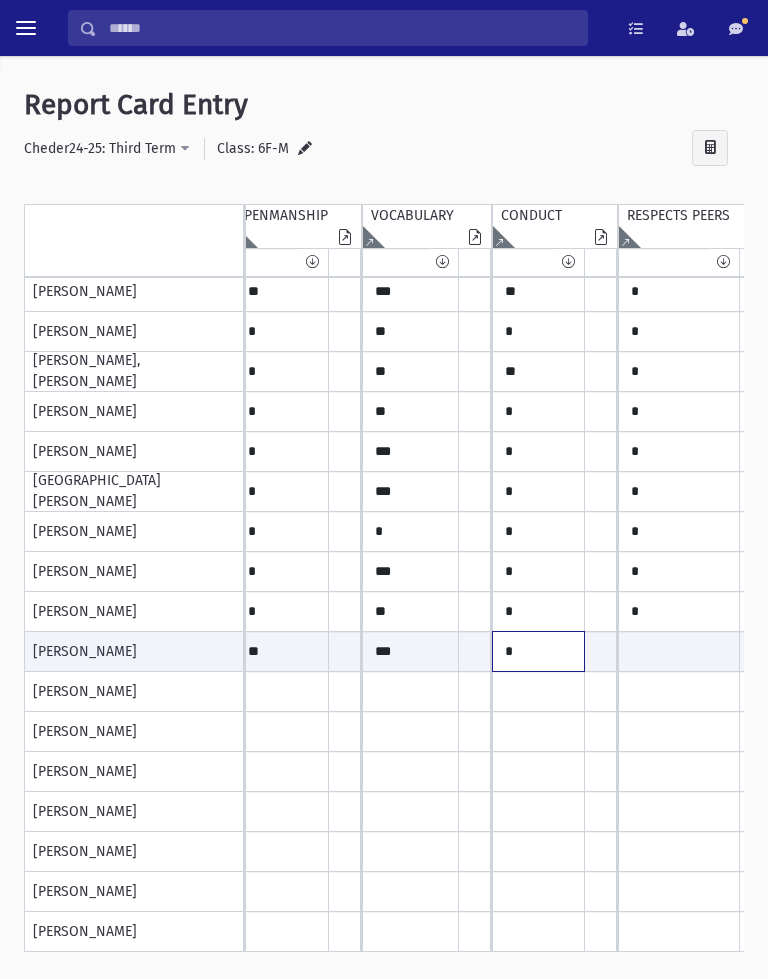 type on "*" 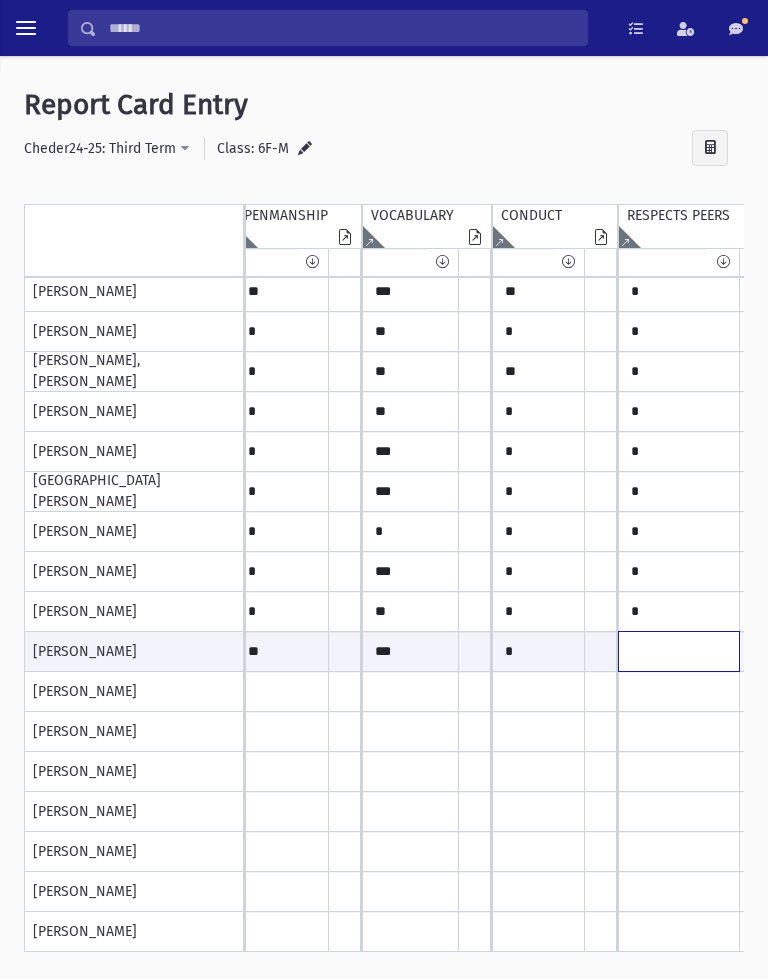 click at bounding box center [-324, 651] 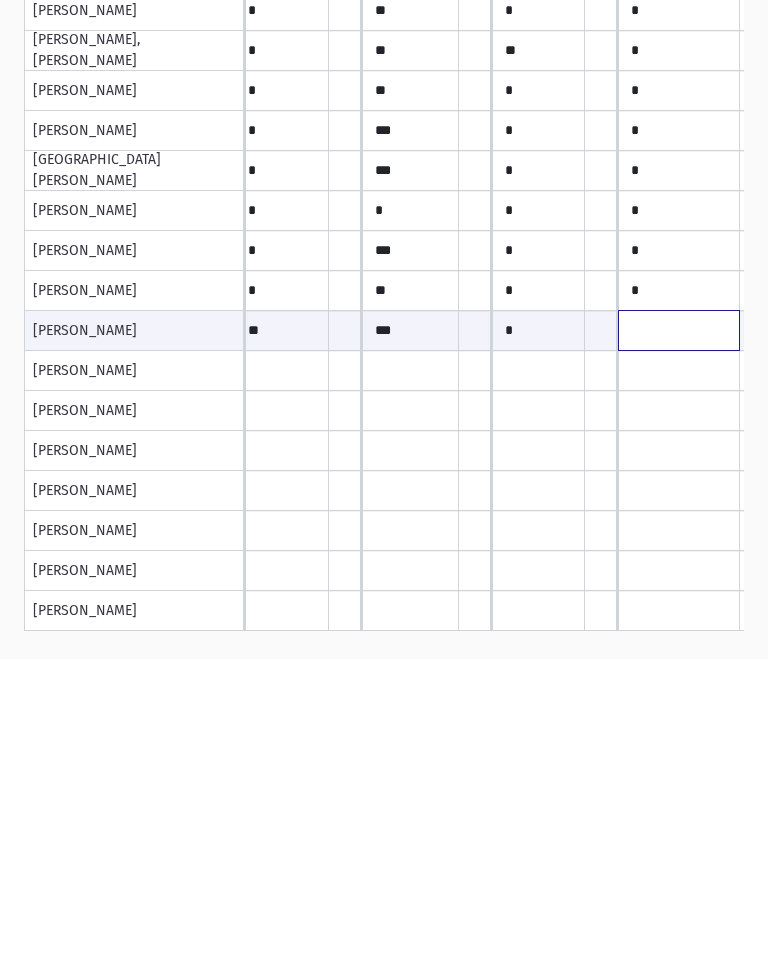 scroll, scrollTop: 0, scrollLeft: 0, axis: both 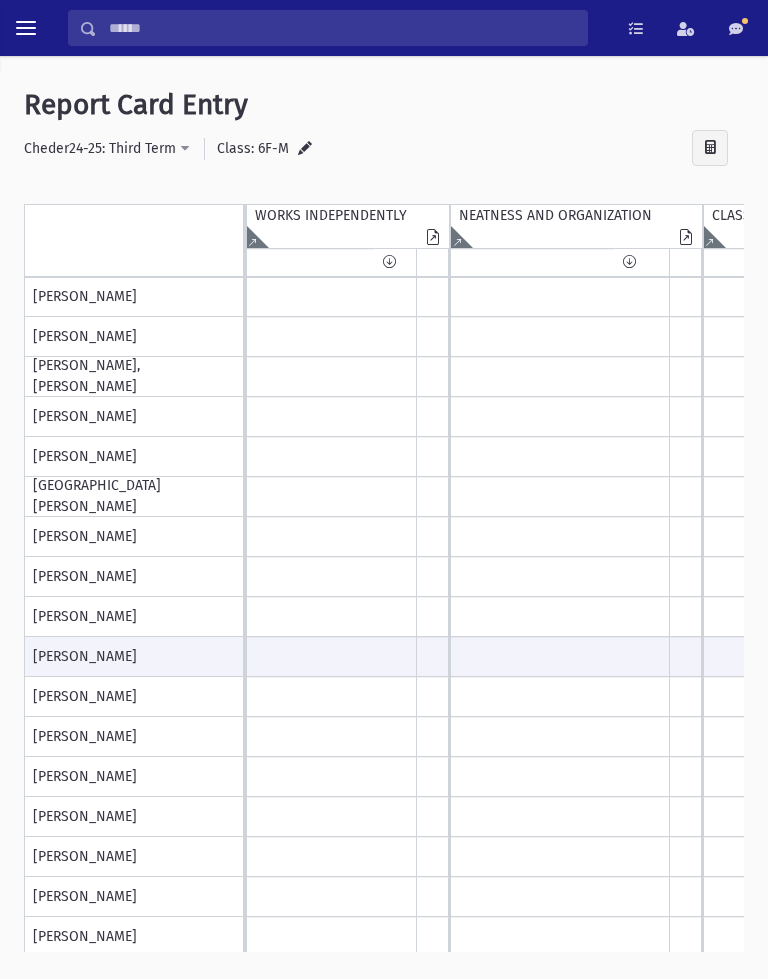 type on "*" 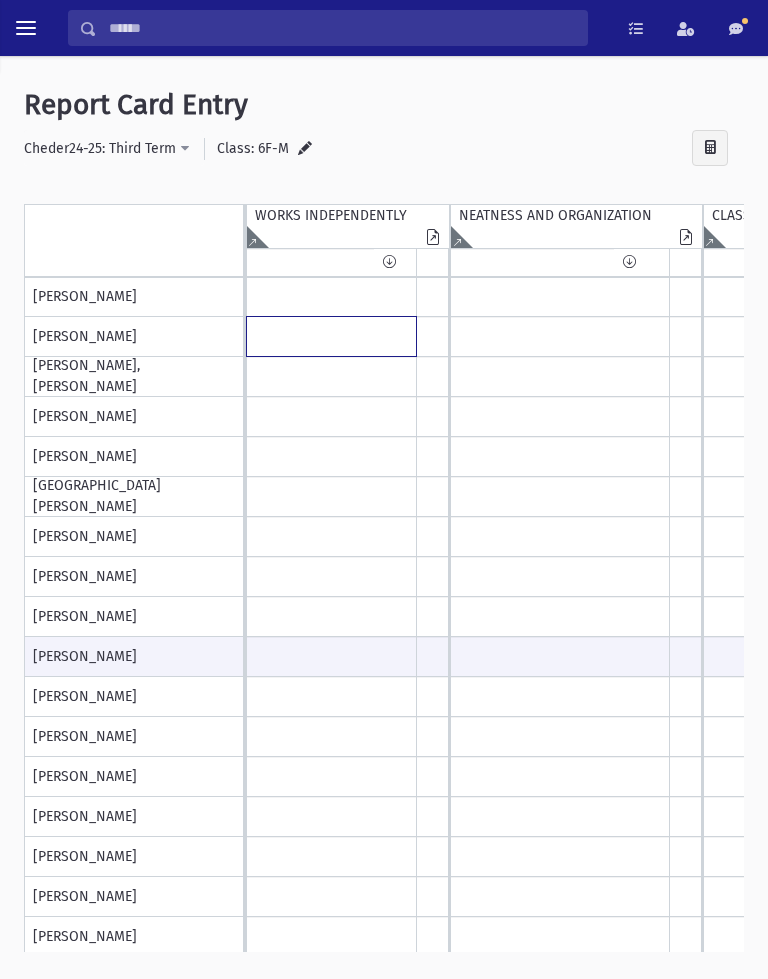 click at bounding box center [-851, 97] 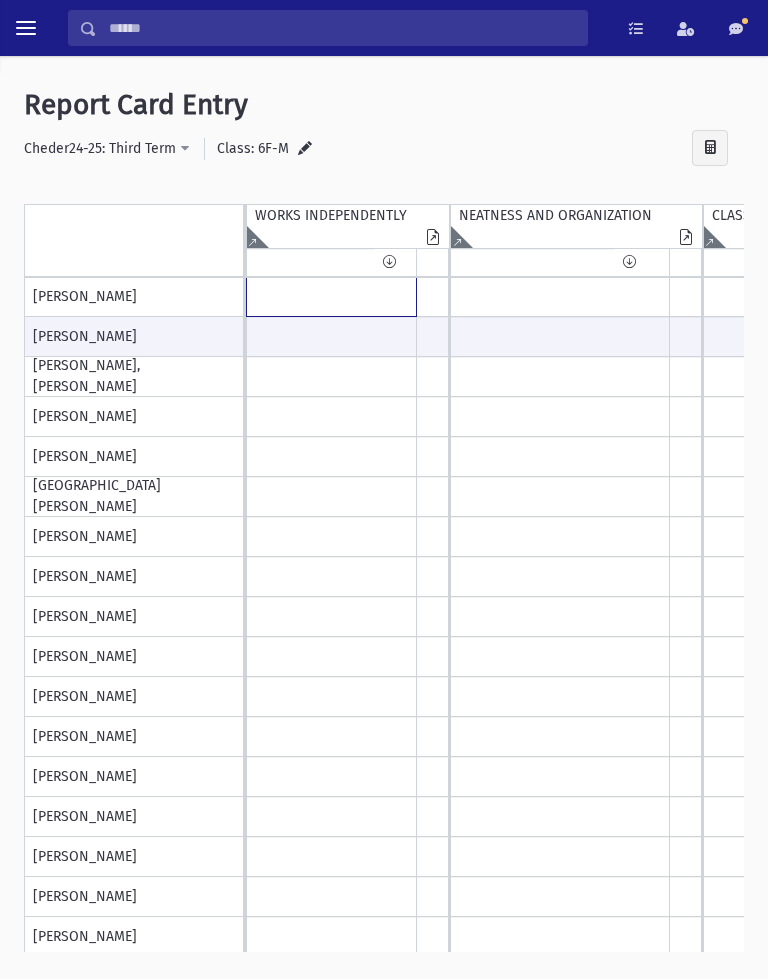 click at bounding box center (-851, 97) 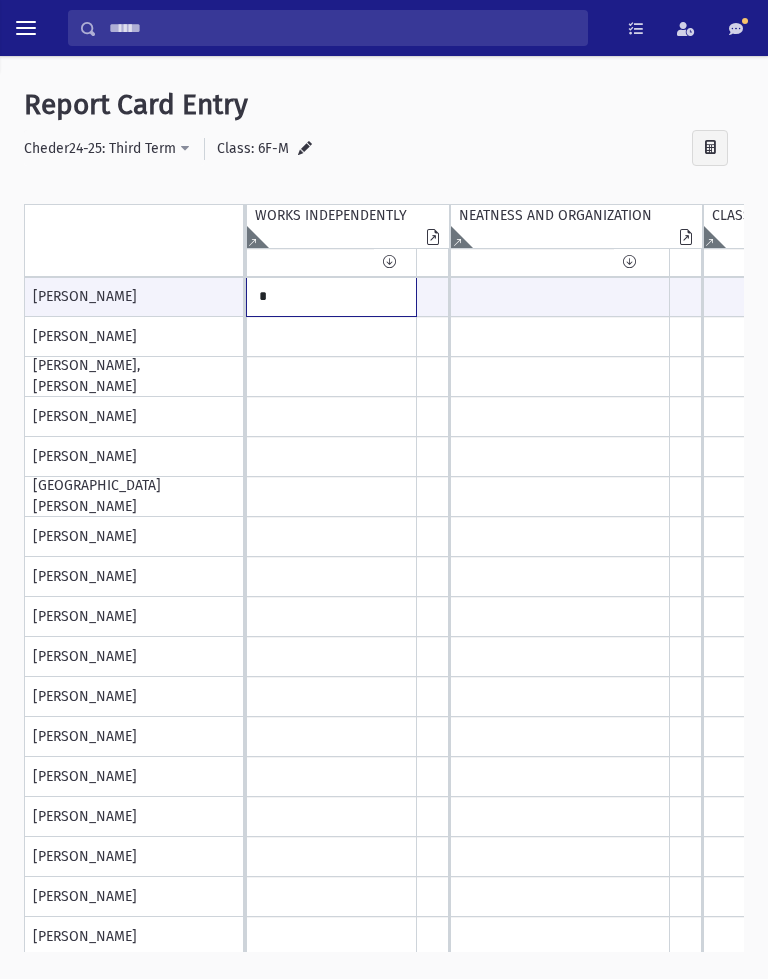 type on "*" 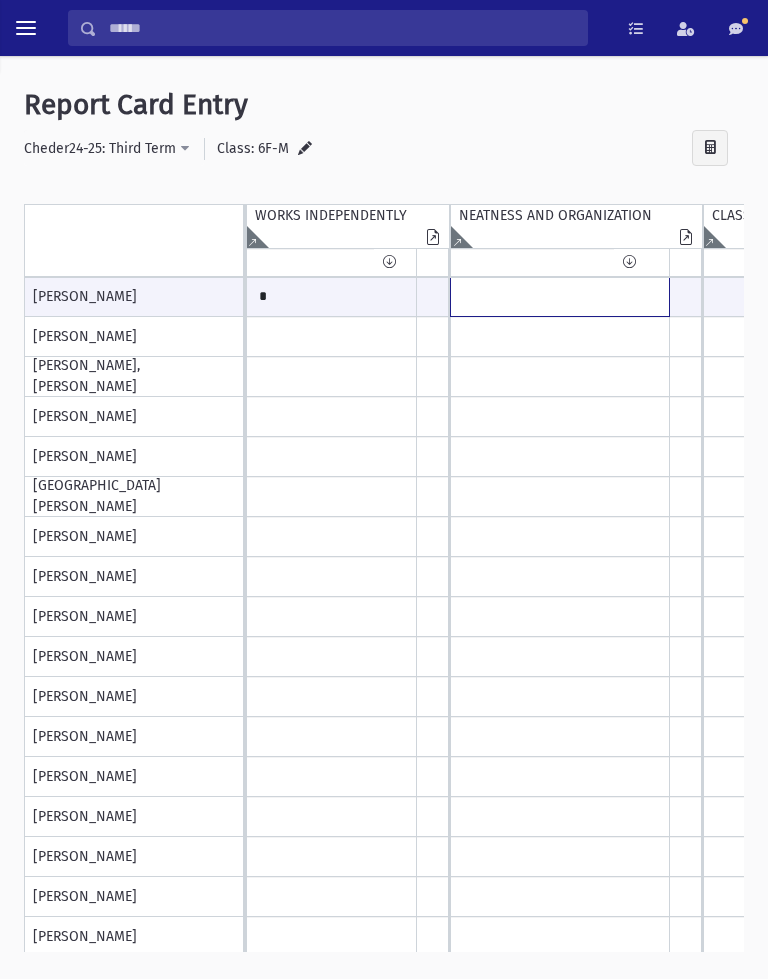 click at bounding box center (-851, 296) 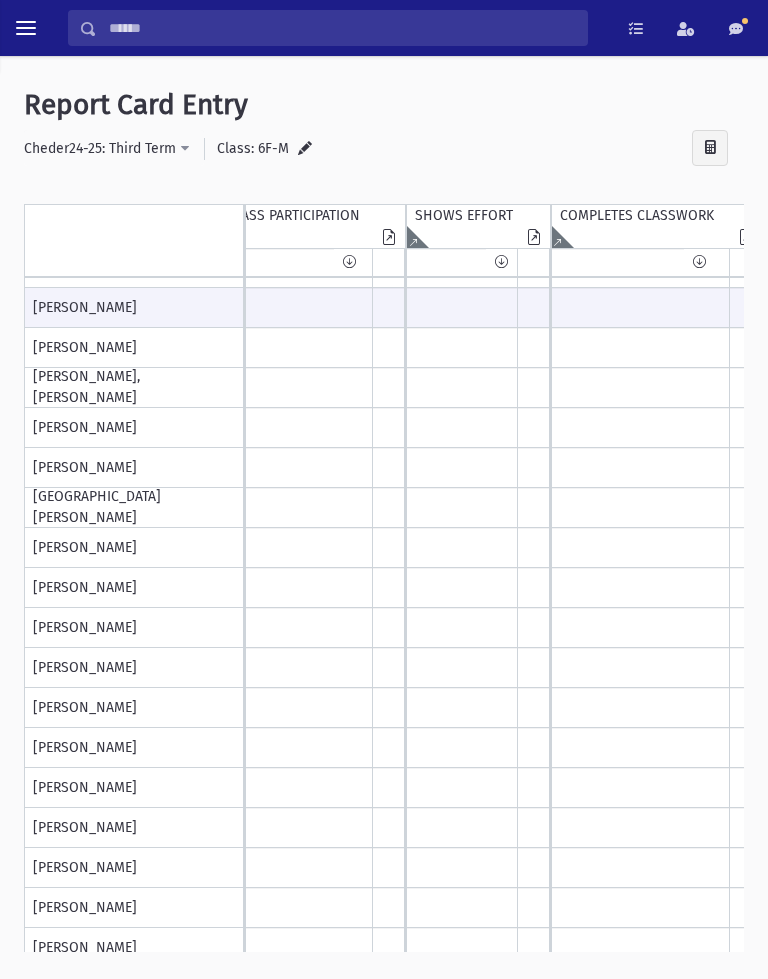 type on "**" 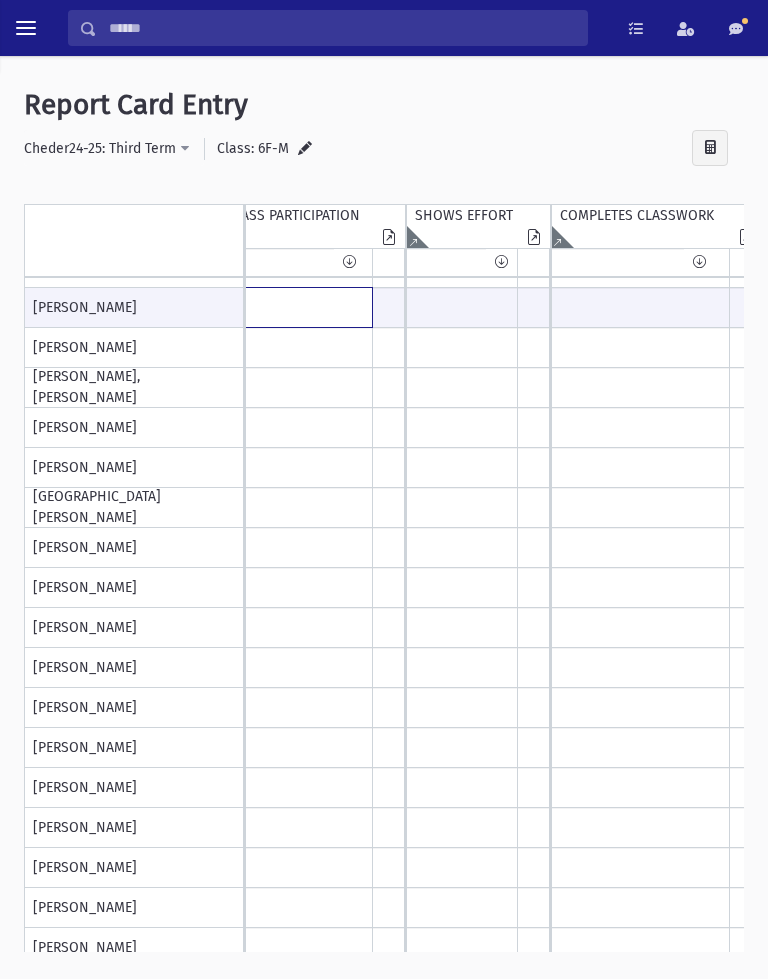 click at bounding box center (-1337, 307) 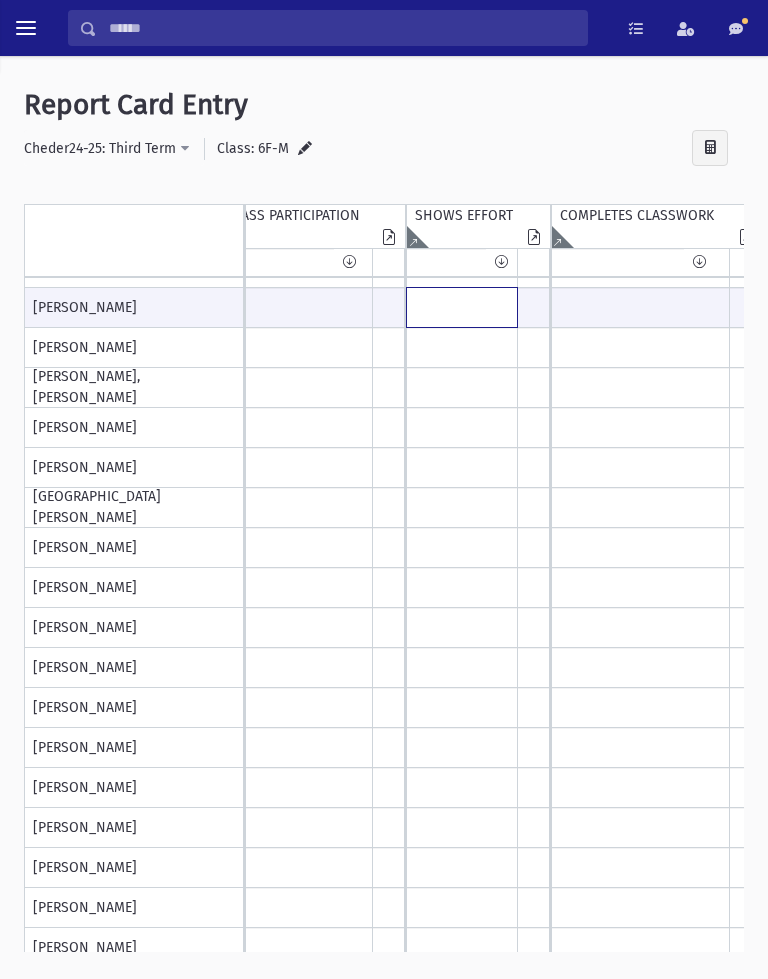 click at bounding box center [-1337, 307] 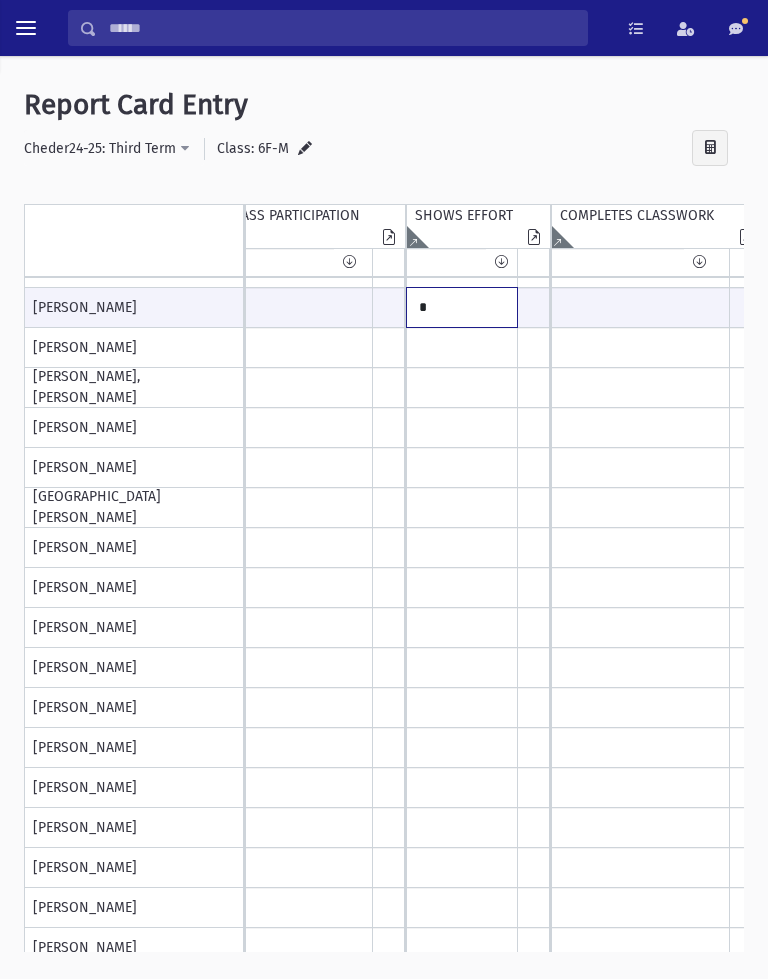 type on "*" 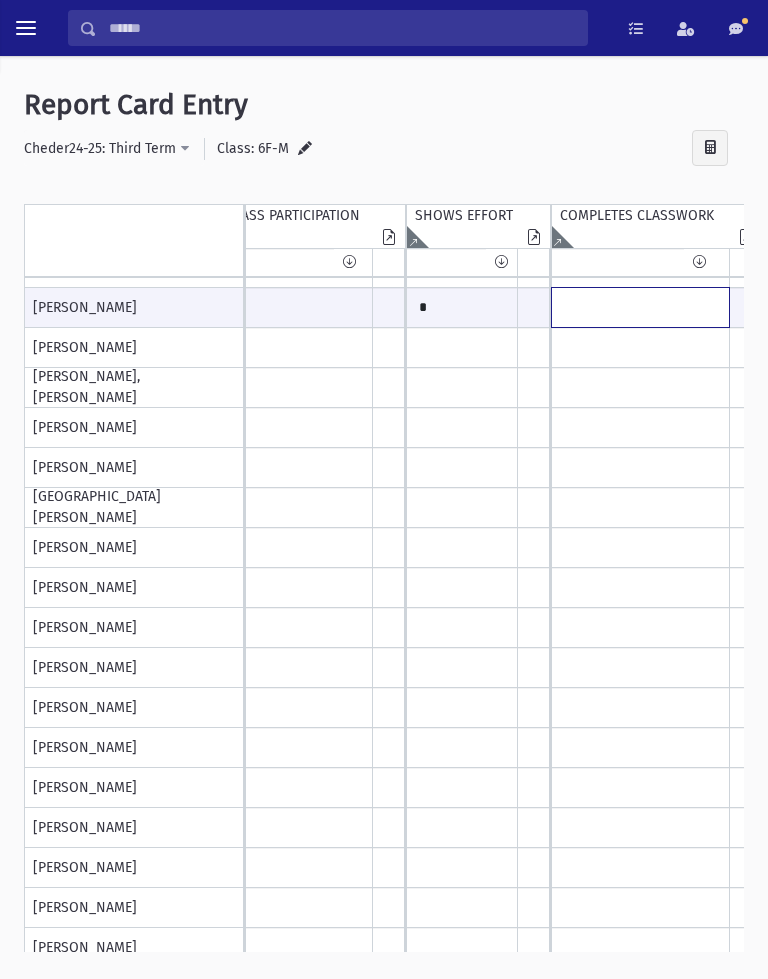 click at bounding box center (-1337, 307) 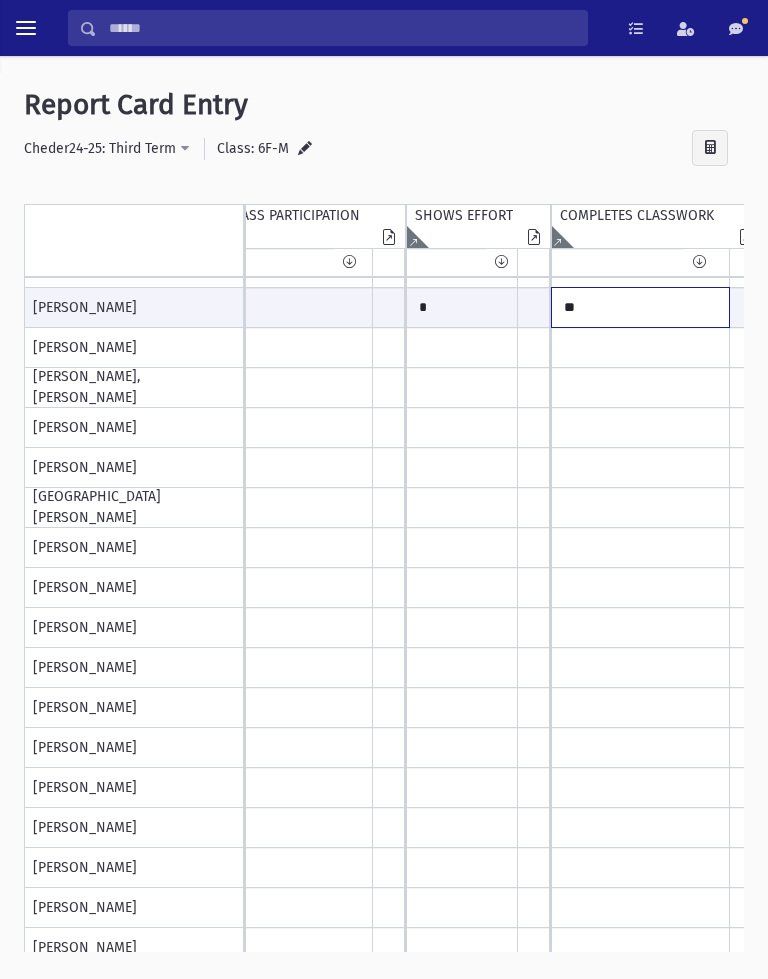 type on "**" 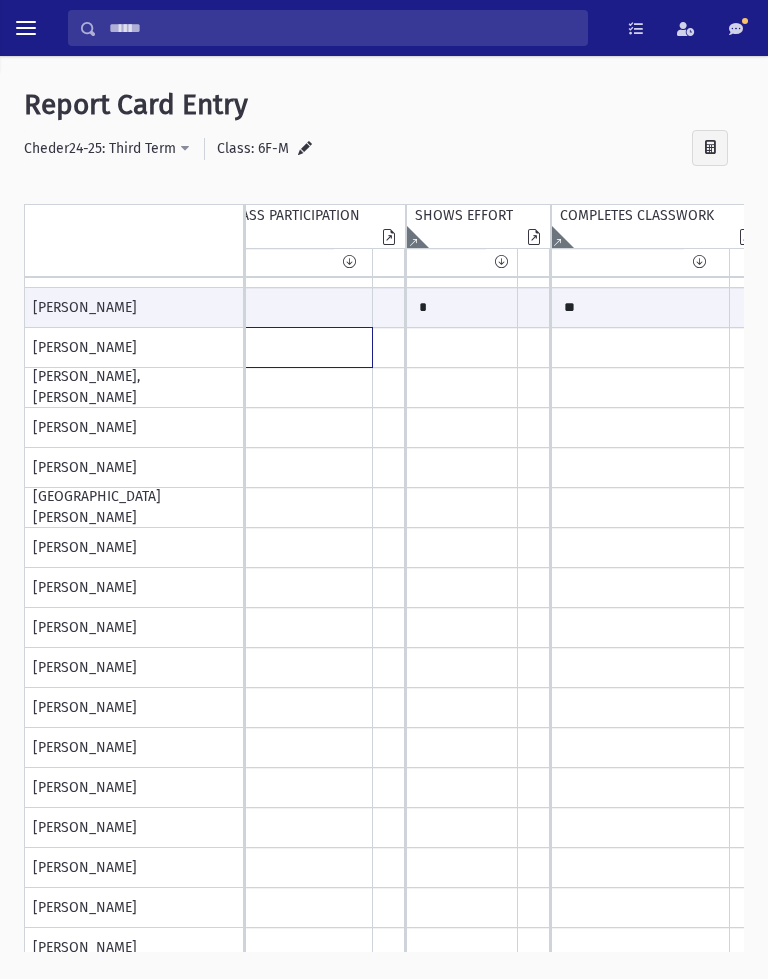 click at bounding box center [-1337, 108] 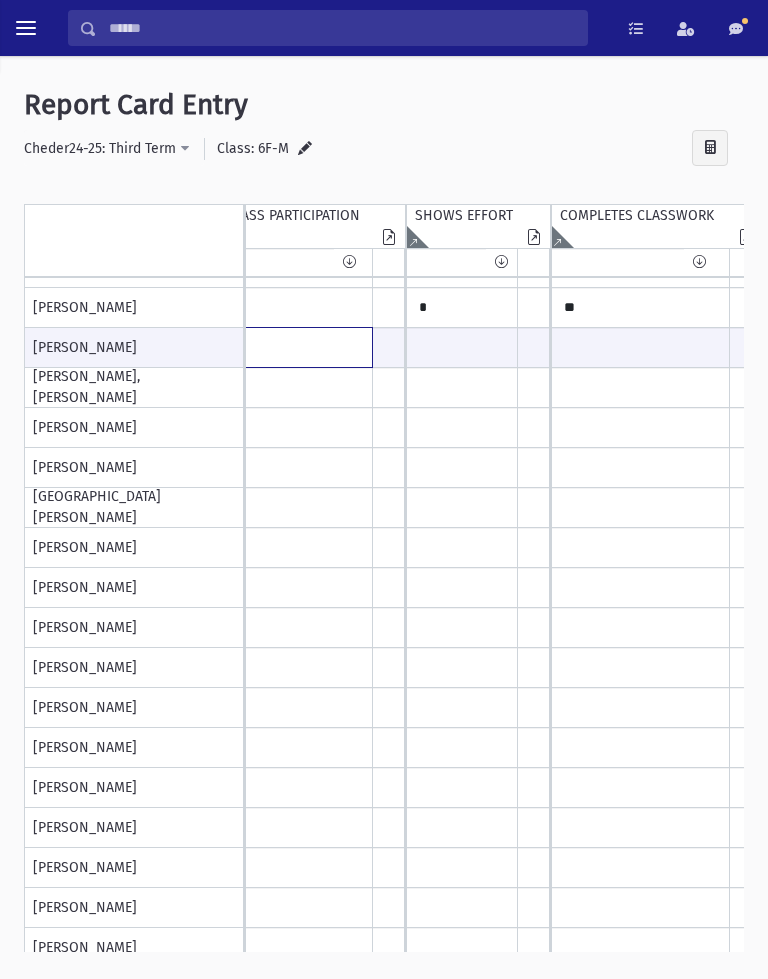 click at bounding box center [-1337, 347] 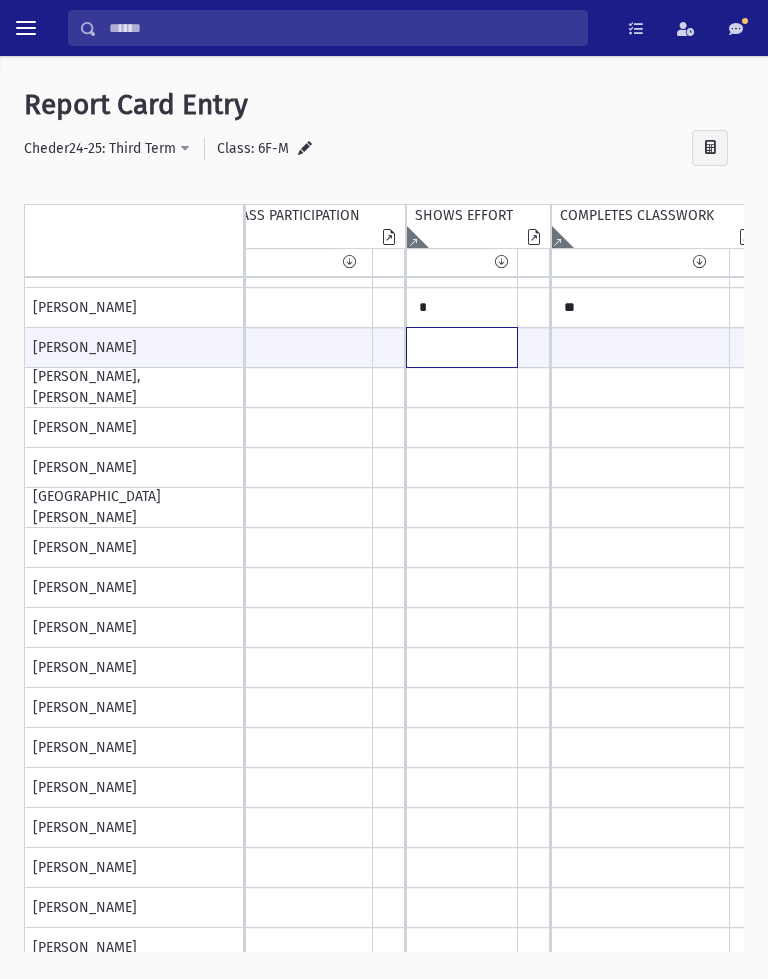 click at bounding box center (-1337, 347) 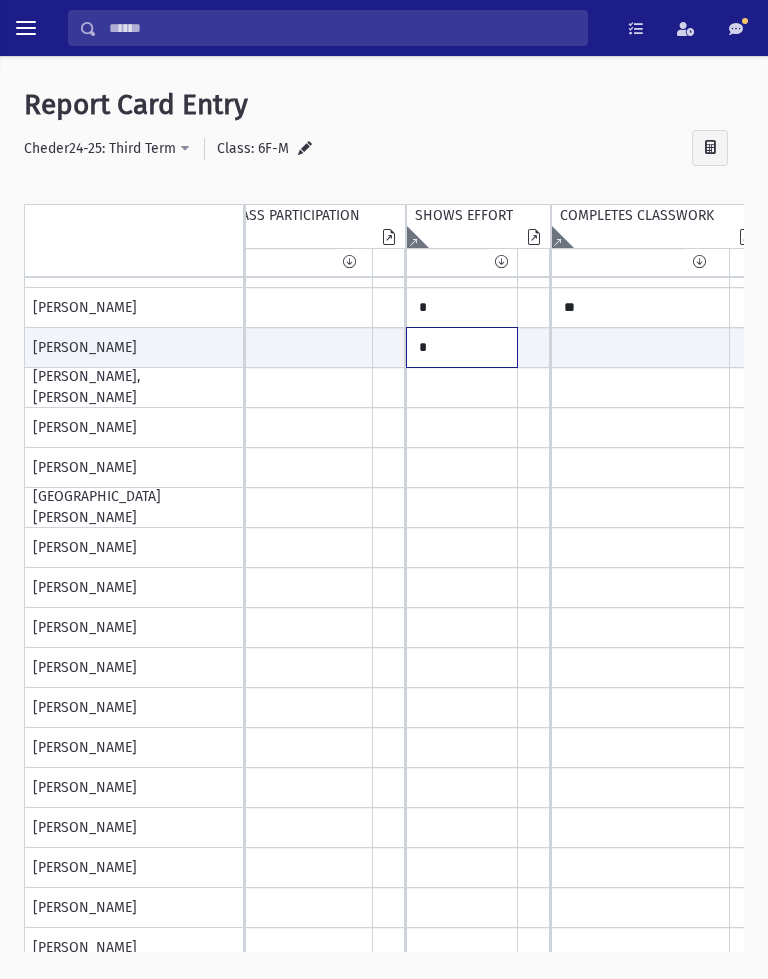 type on "*" 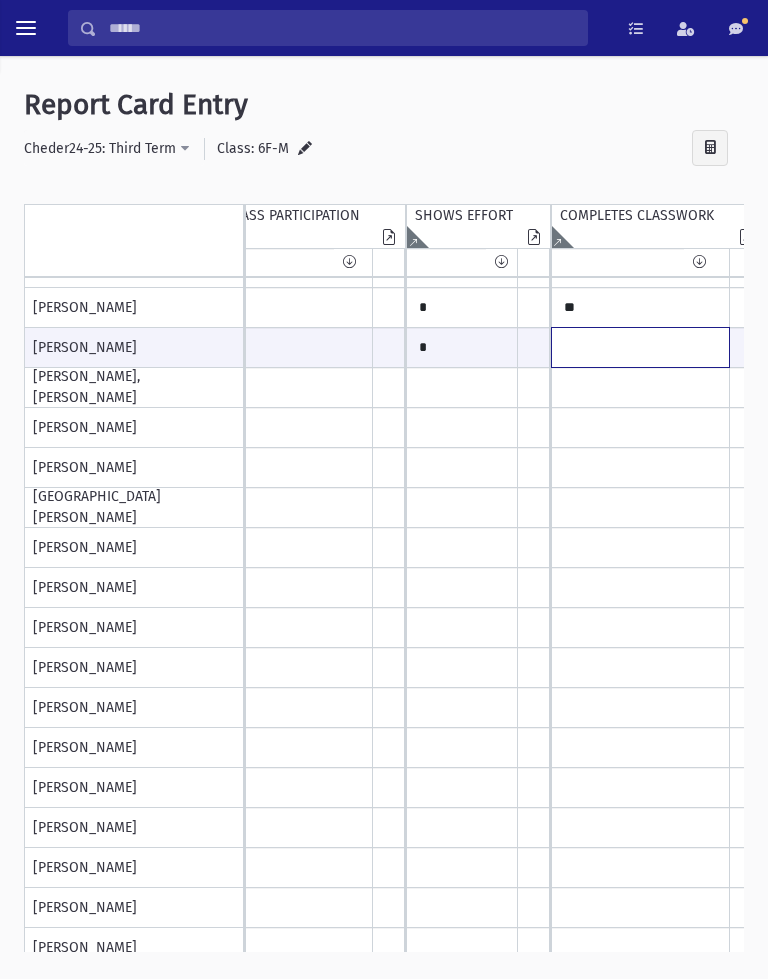 click at bounding box center [-1337, 347] 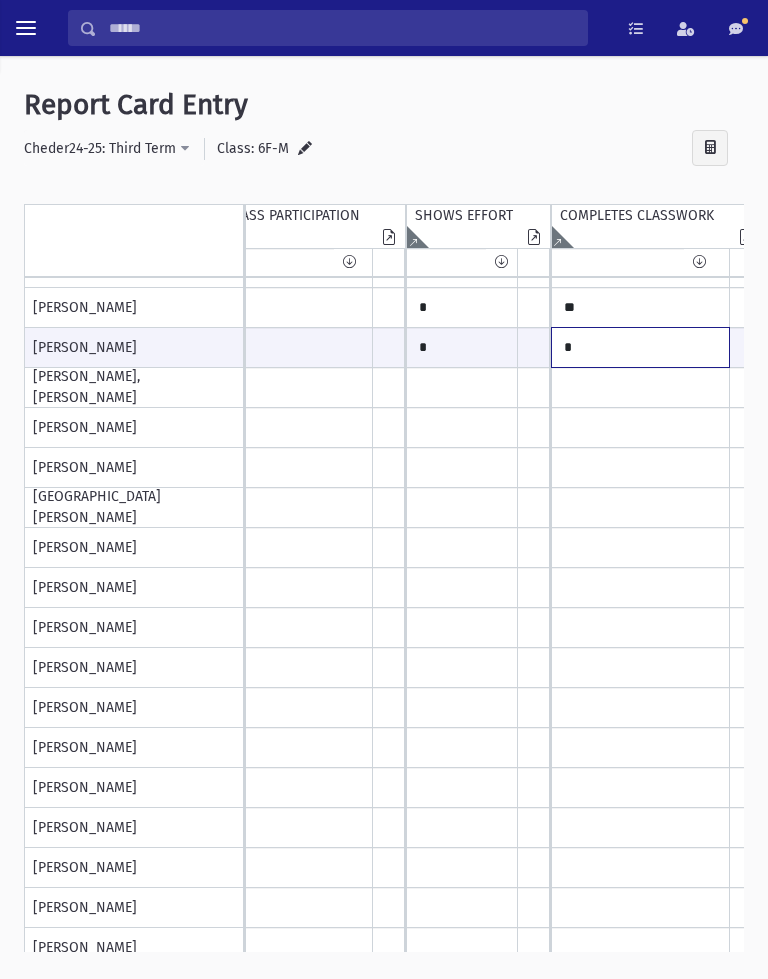 scroll, scrollTop: 191, scrollLeft: 1763, axis: both 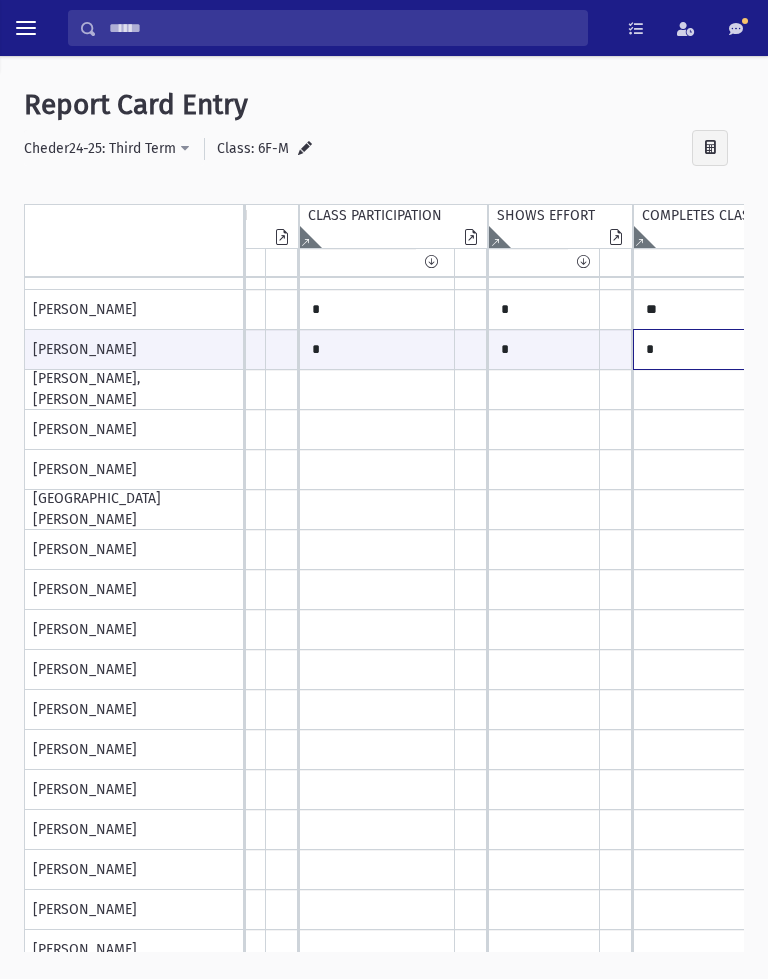 type on "*" 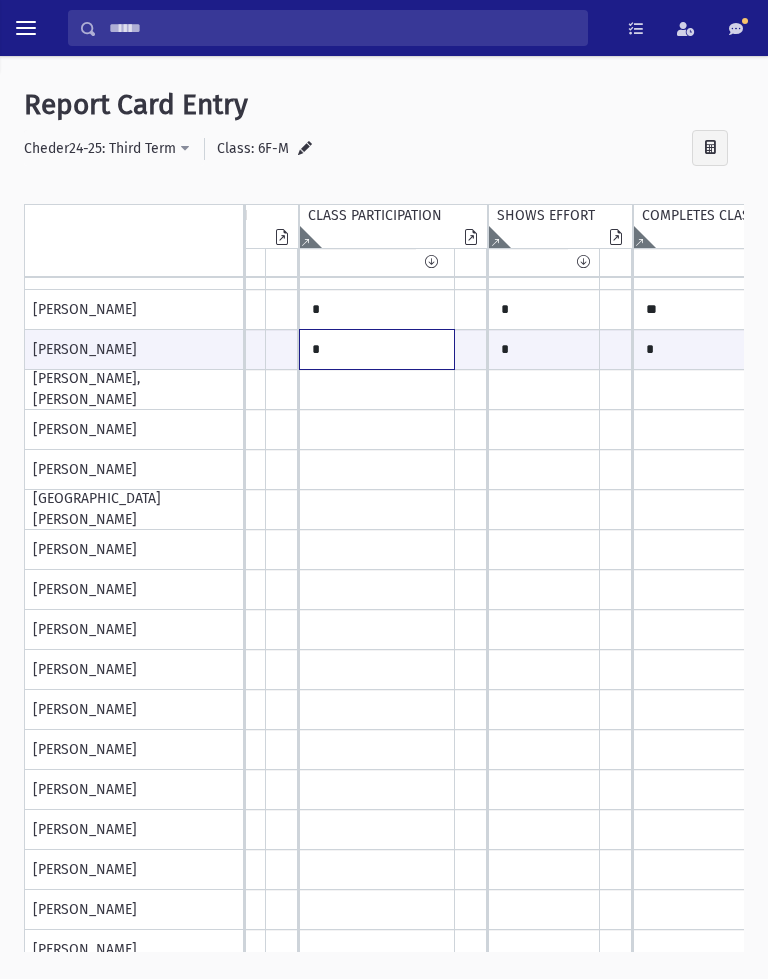click on "*" at bounding box center [-1255, 349] 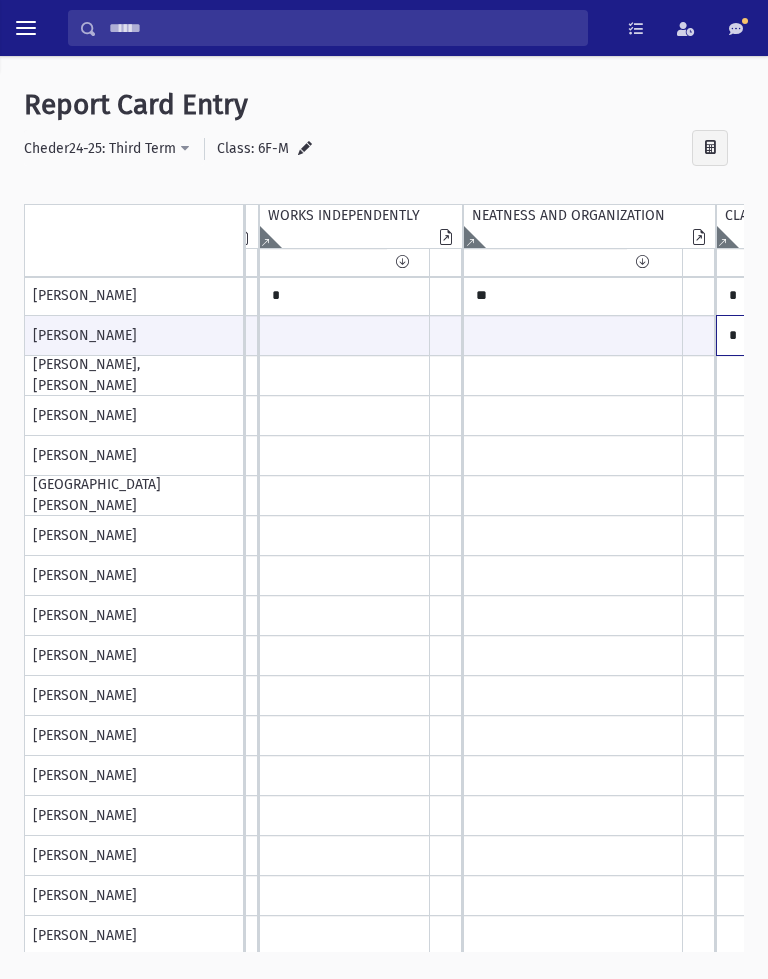 type on "*" 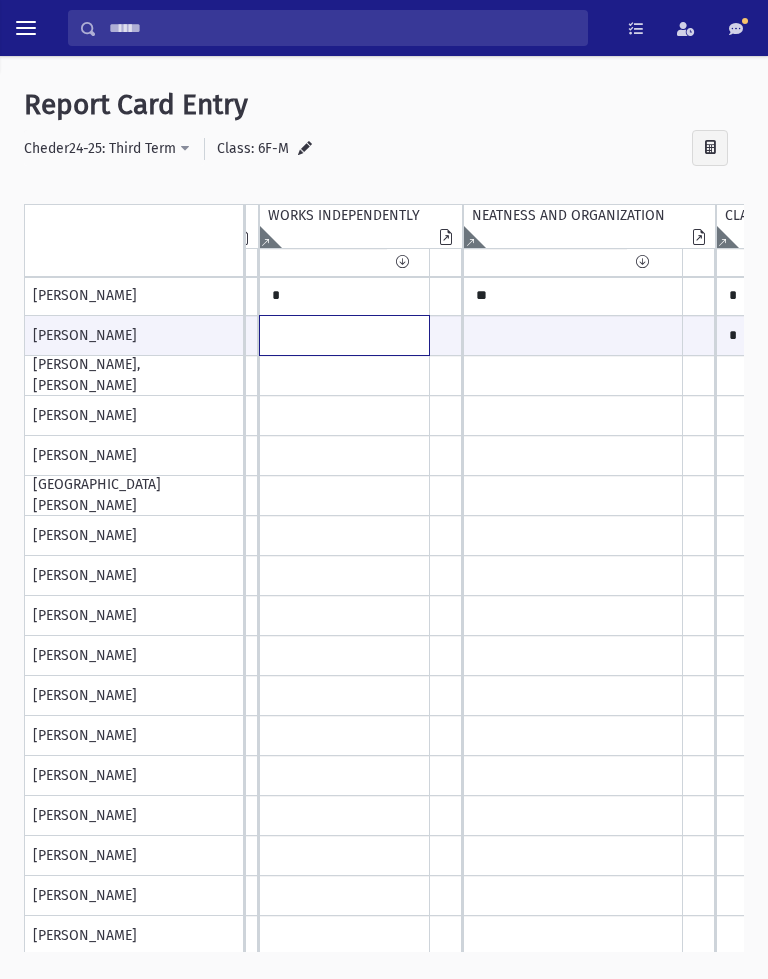 click at bounding box center [-838, 335] 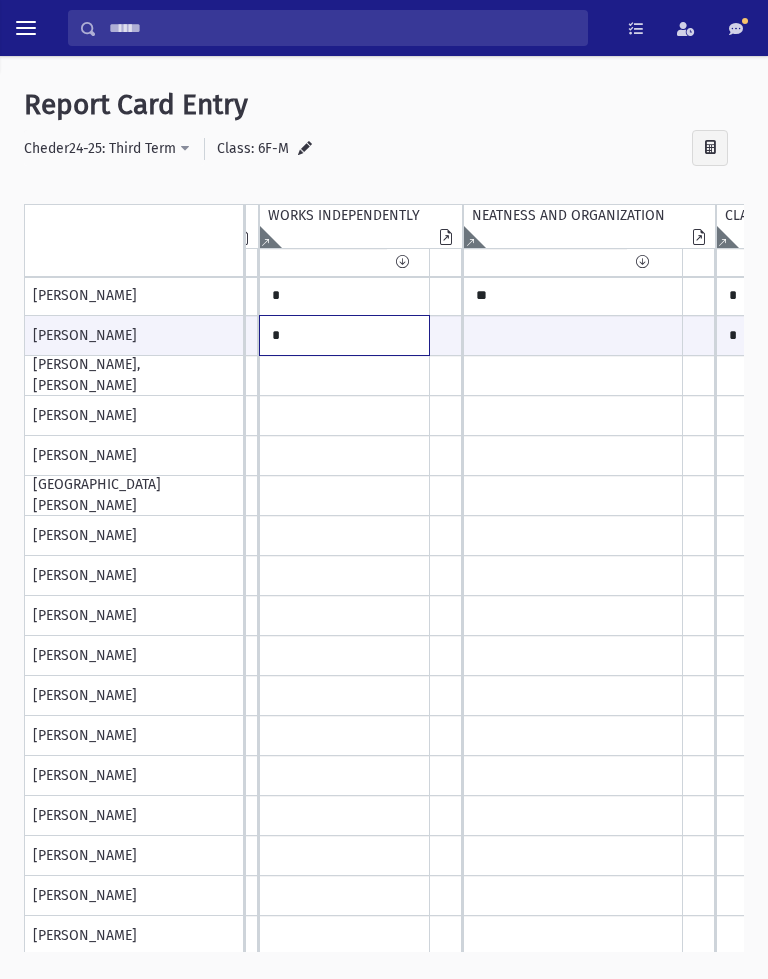 type on "*" 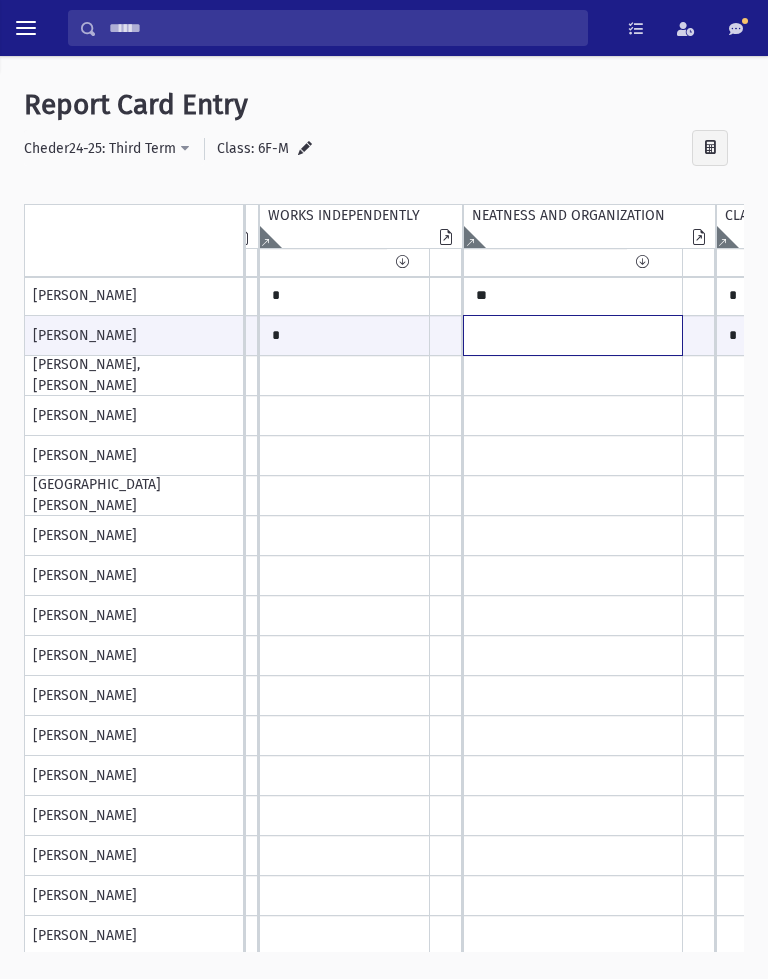 click at bounding box center (-838, 335) 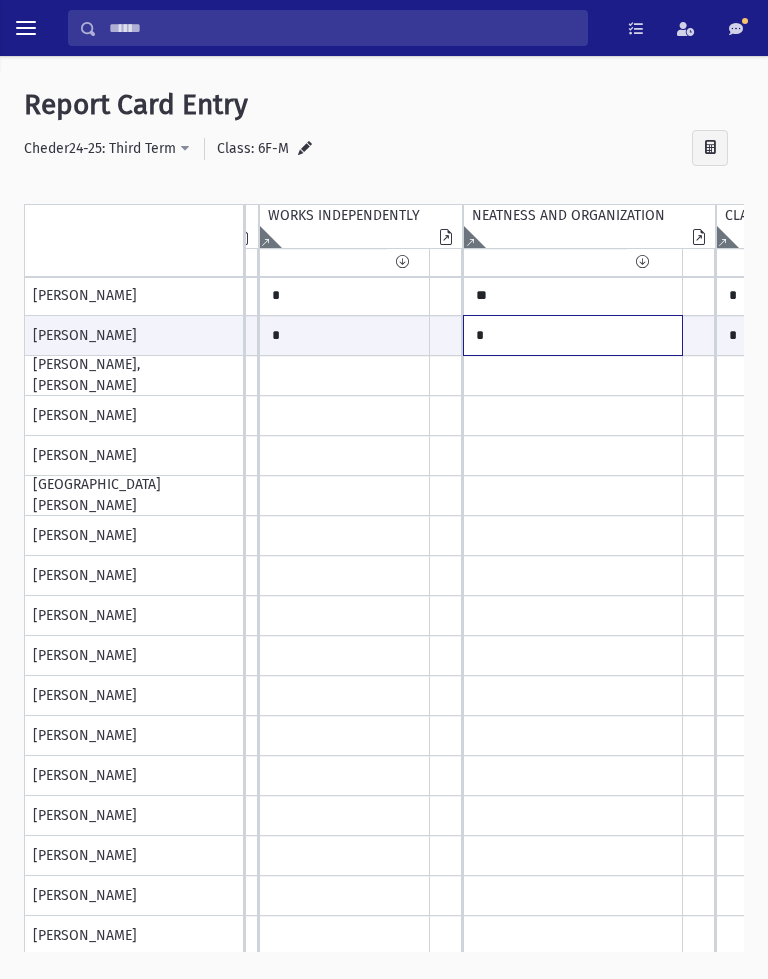 type on "*" 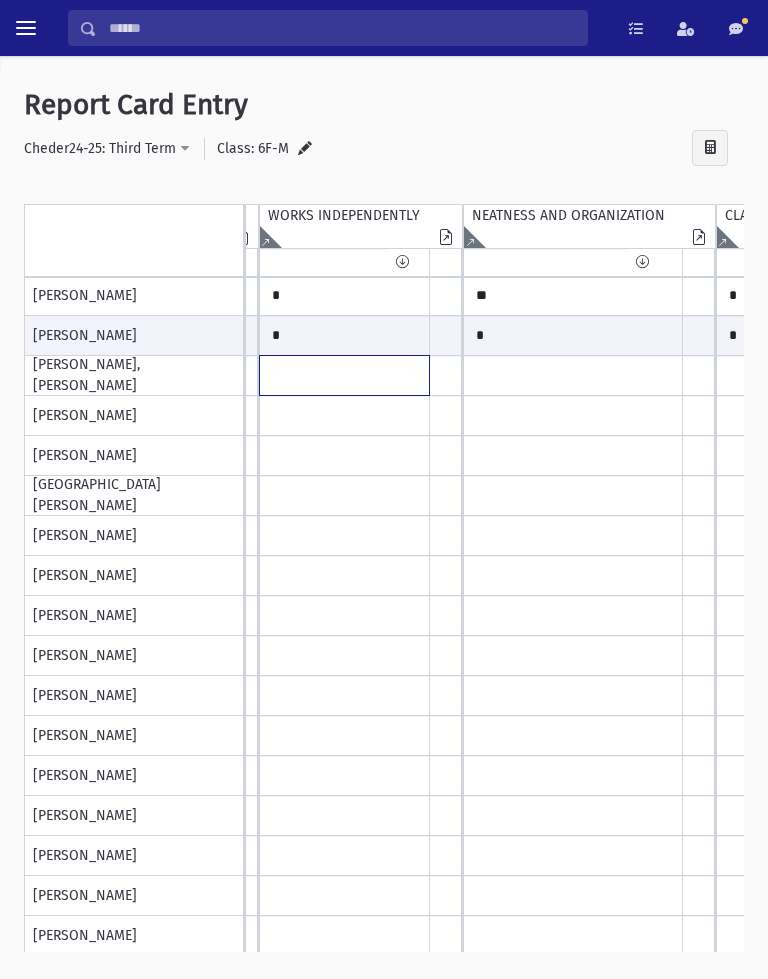 click at bounding box center (-838, 96) 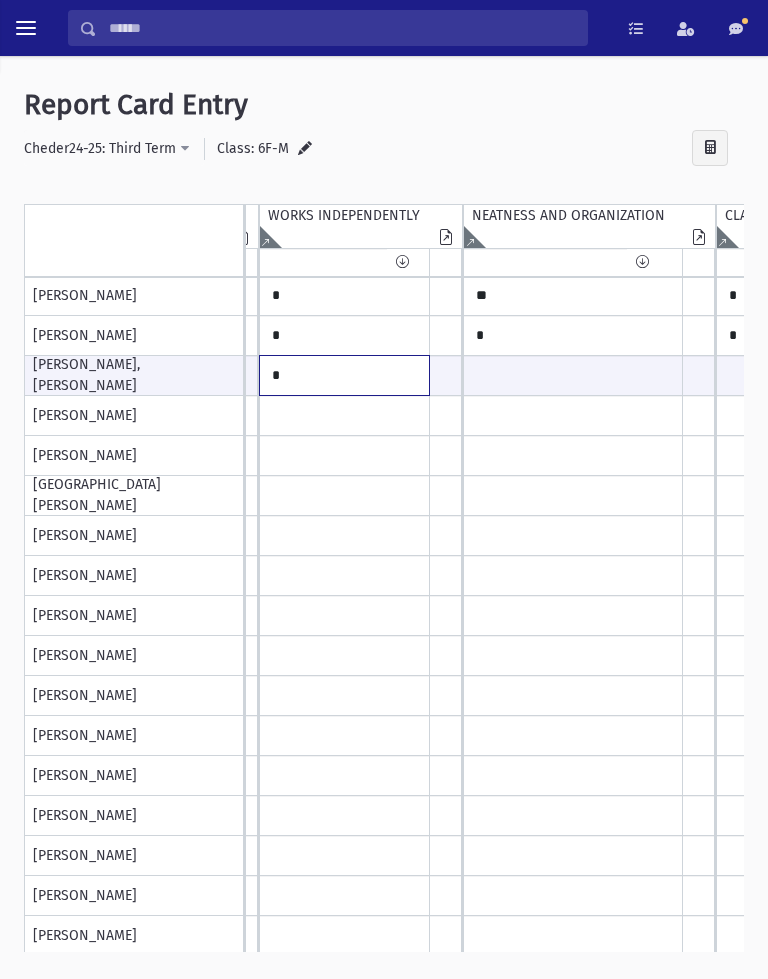 type on "*" 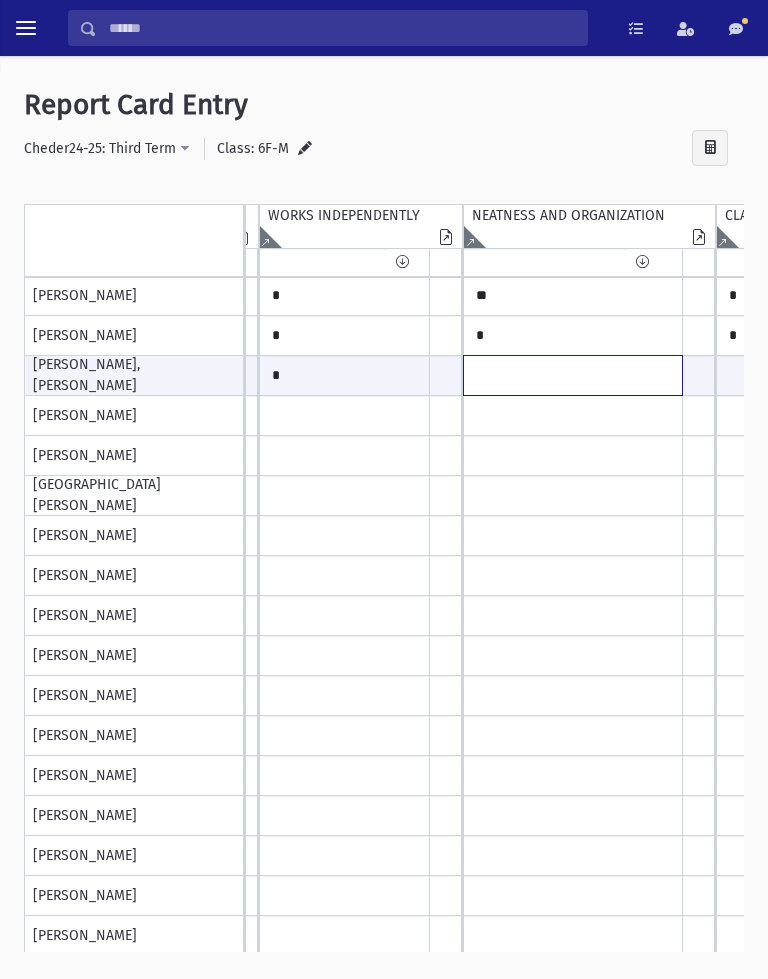 click at bounding box center (-838, 375) 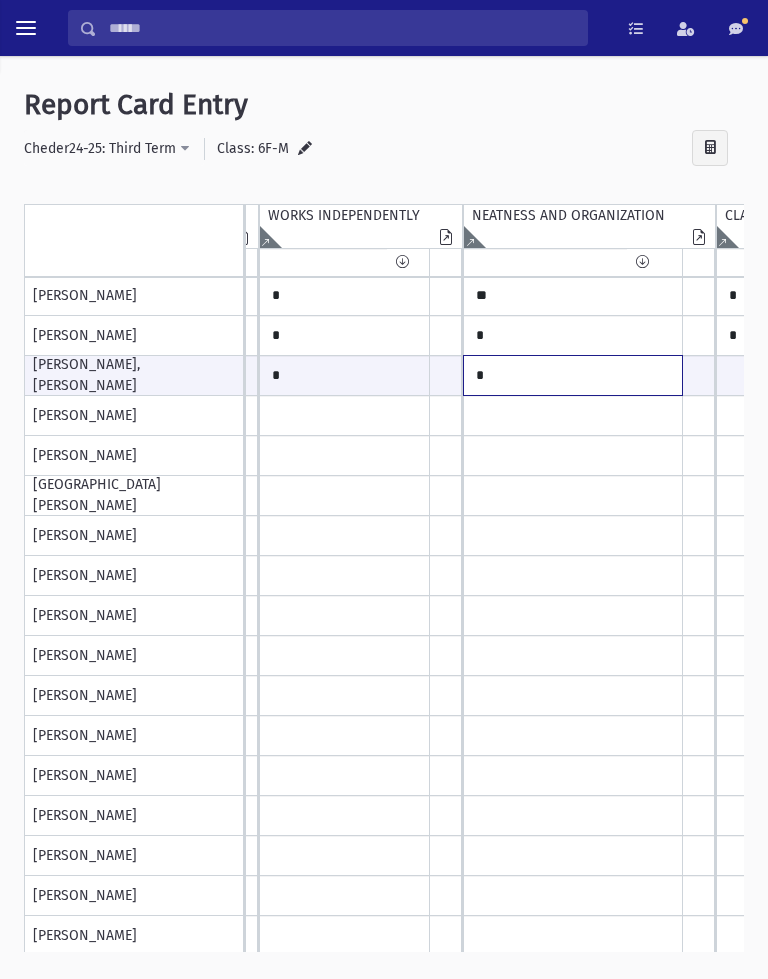 type on "*" 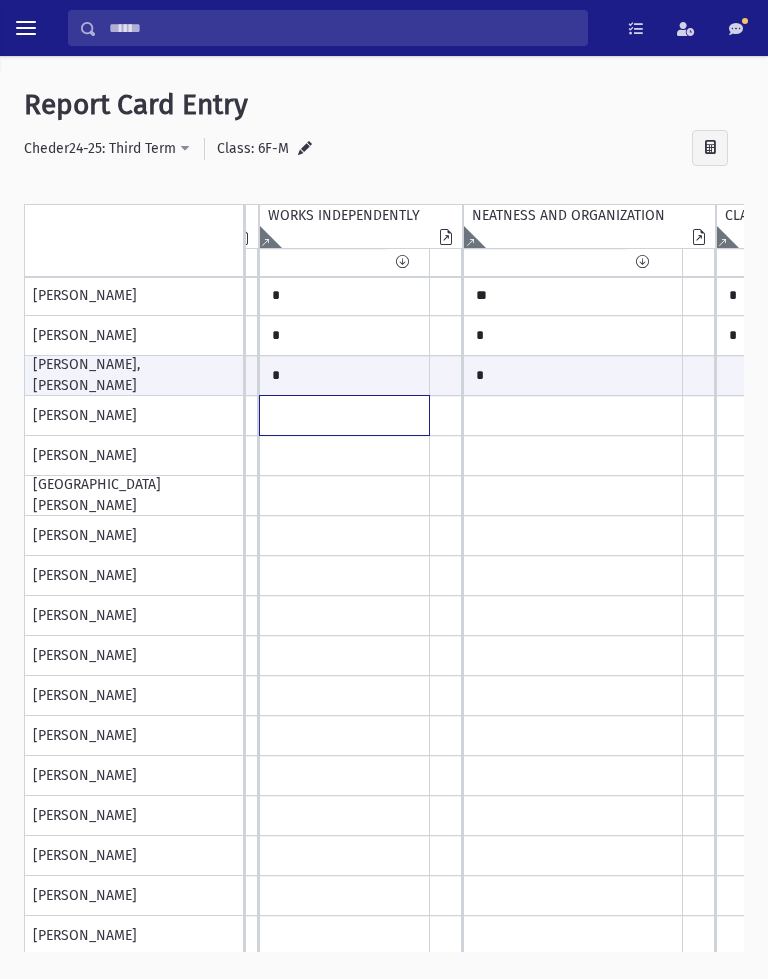 click at bounding box center [-838, 96] 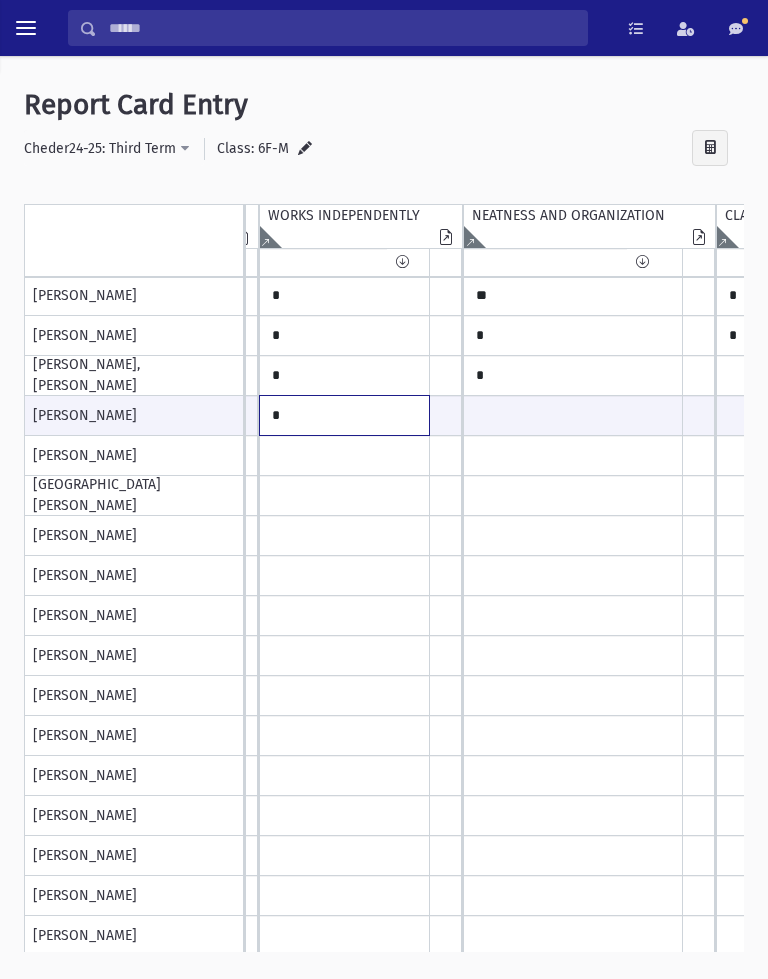 type on "*" 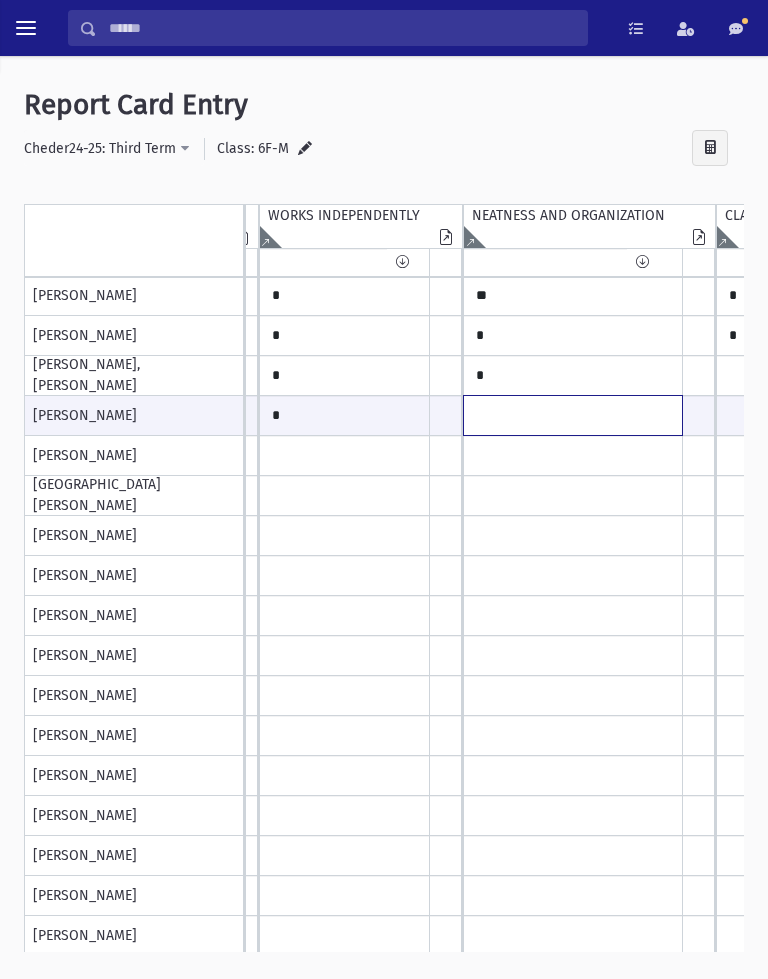 click at bounding box center [-838, 415] 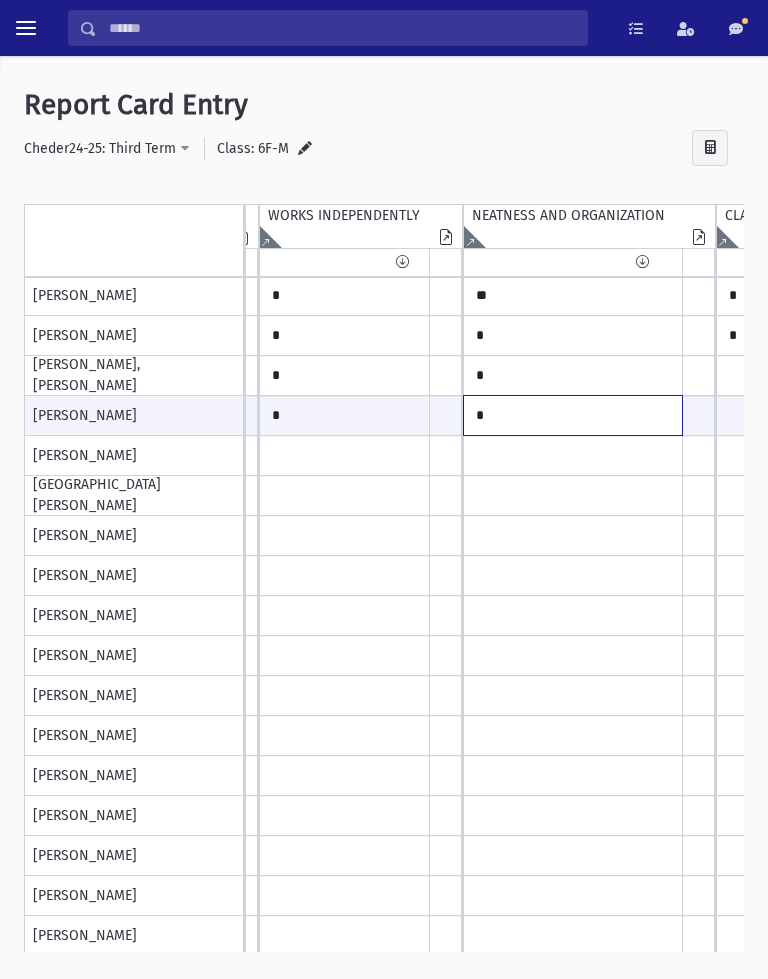 type on "*" 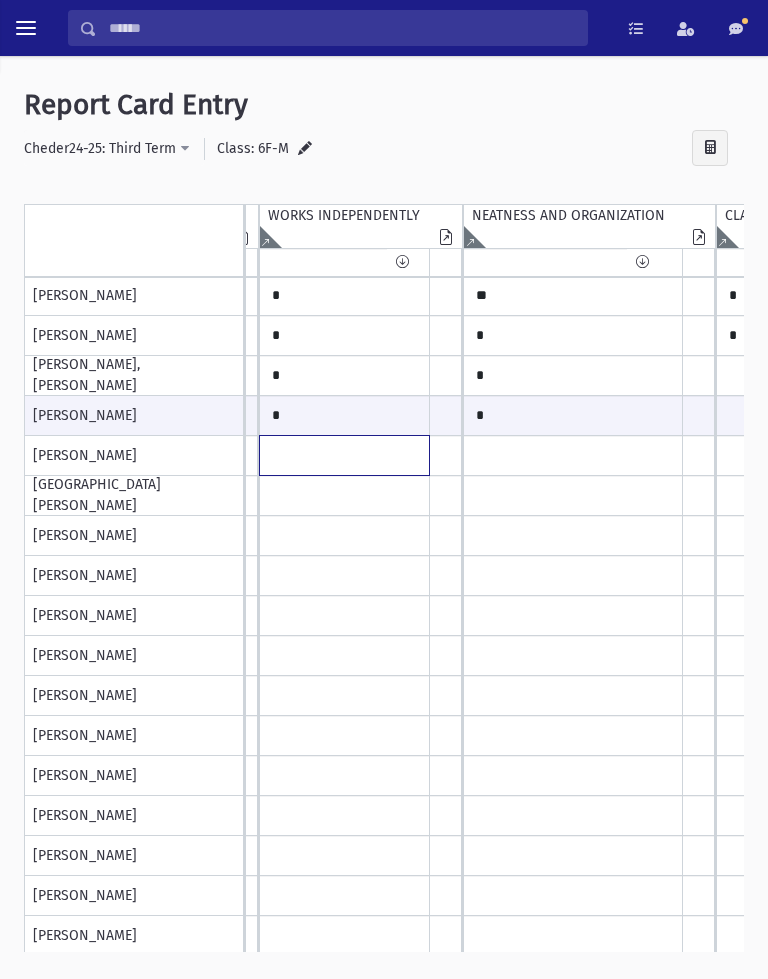click at bounding box center [-838, 96] 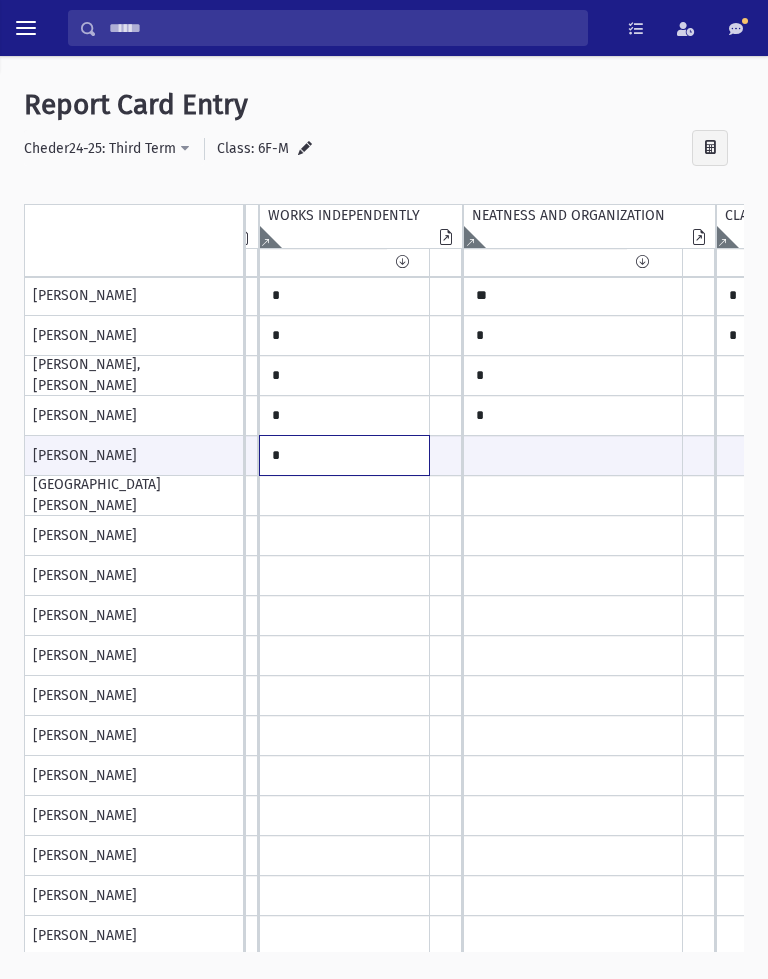 type on "*" 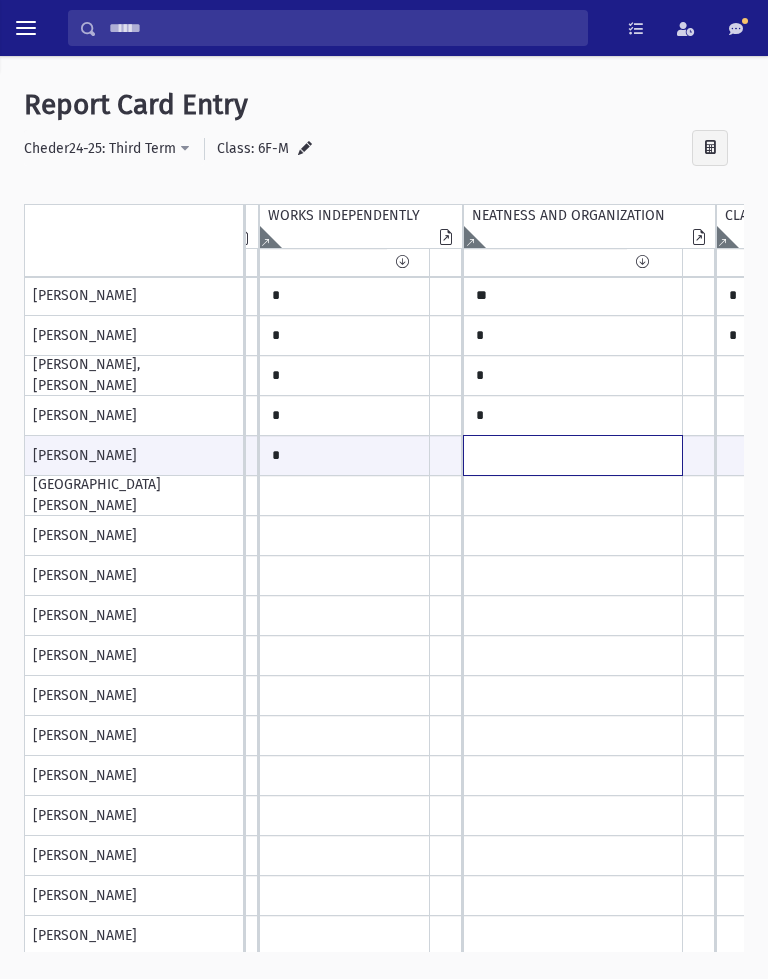 click at bounding box center (-838, 455) 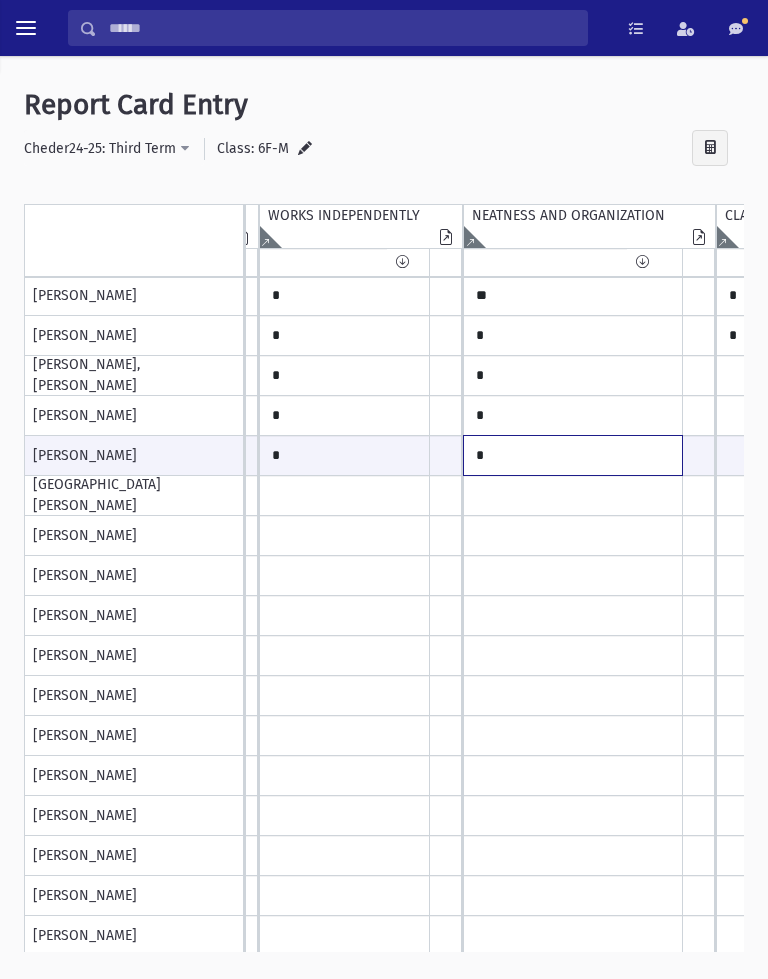 type on "*" 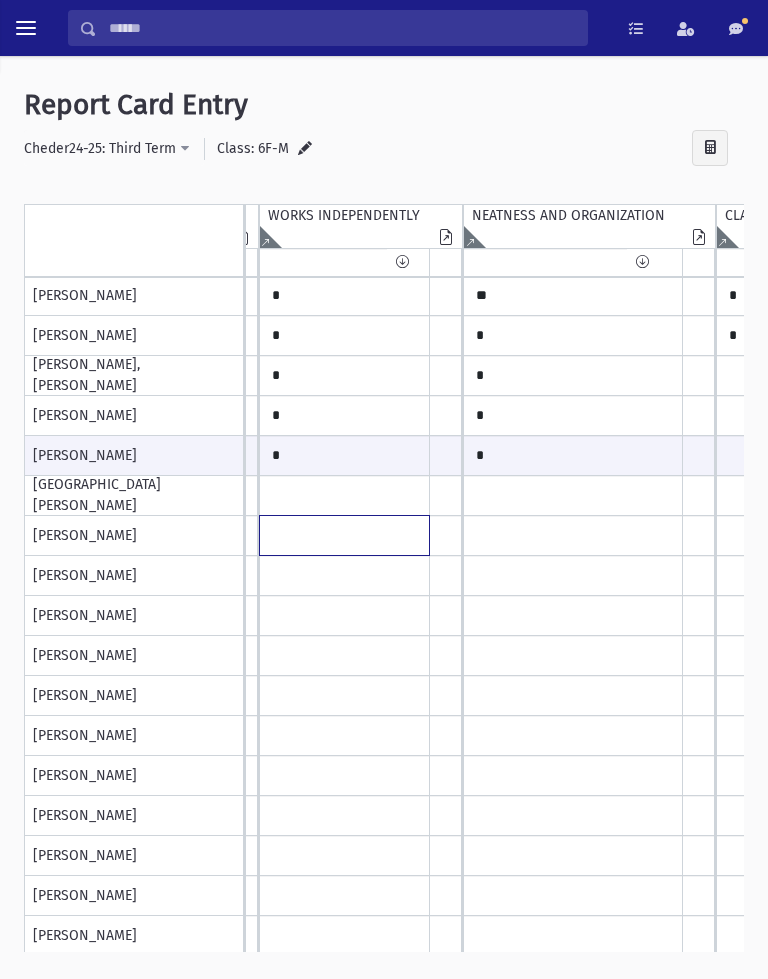 click at bounding box center [-838, 96] 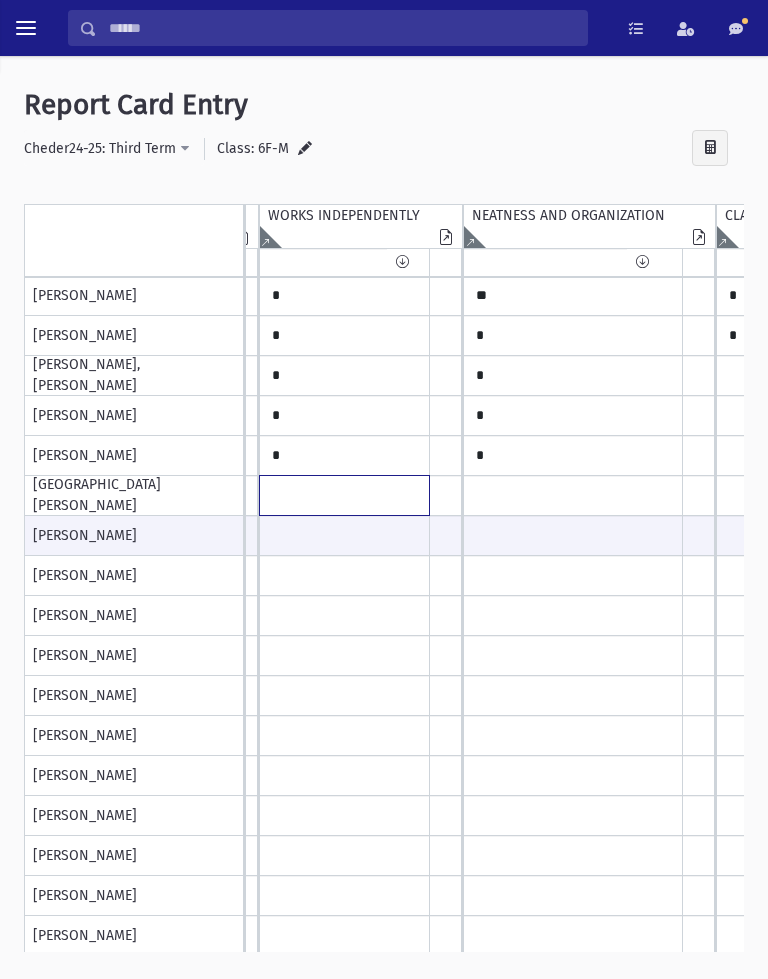 click at bounding box center [-838, 96] 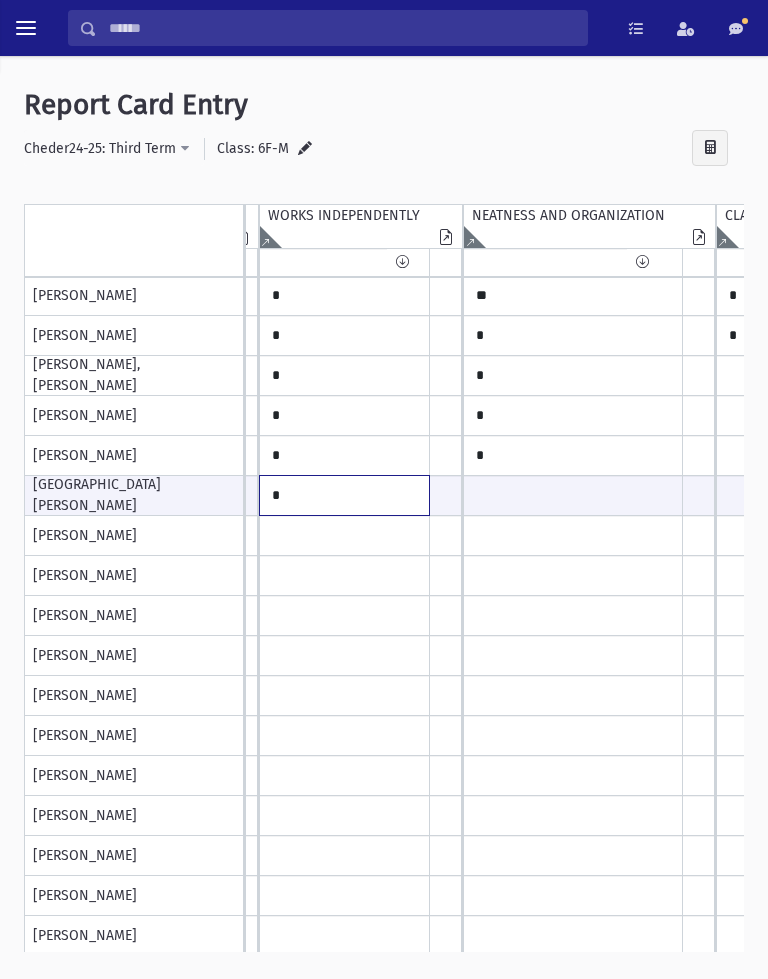type on "*" 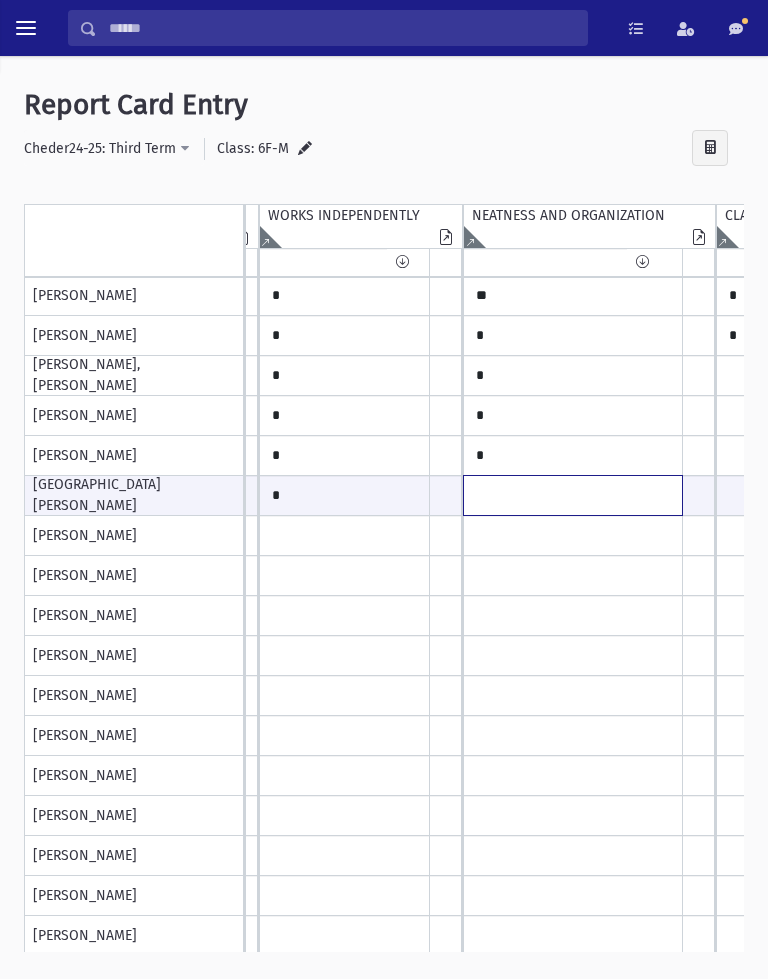 click at bounding box center [-838, 495] 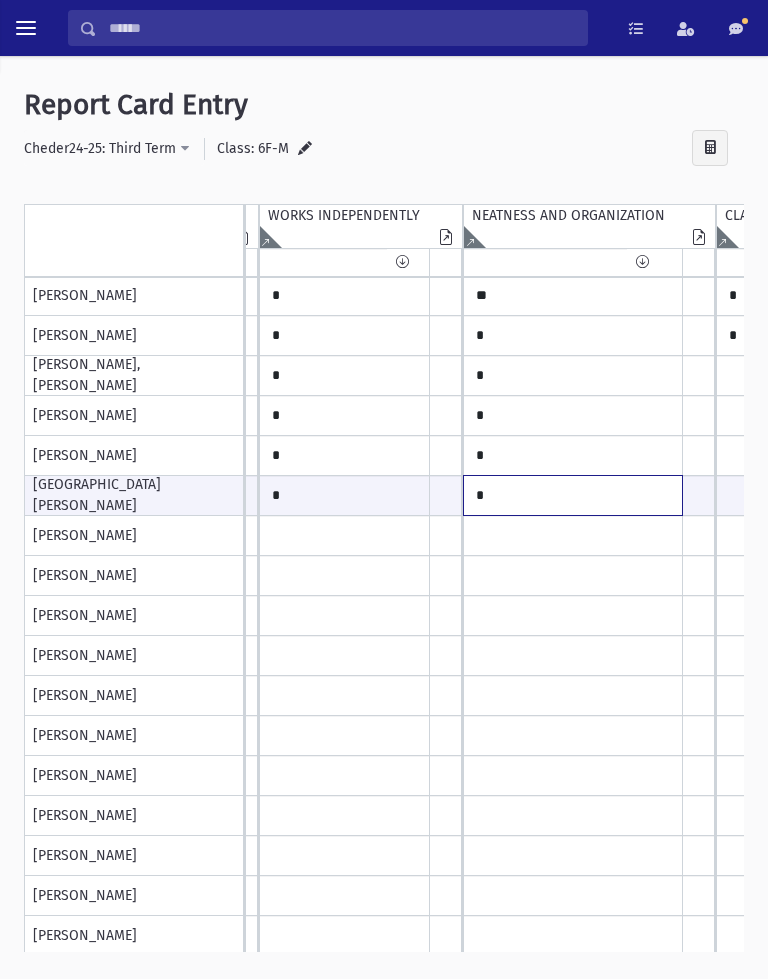 type on "*" 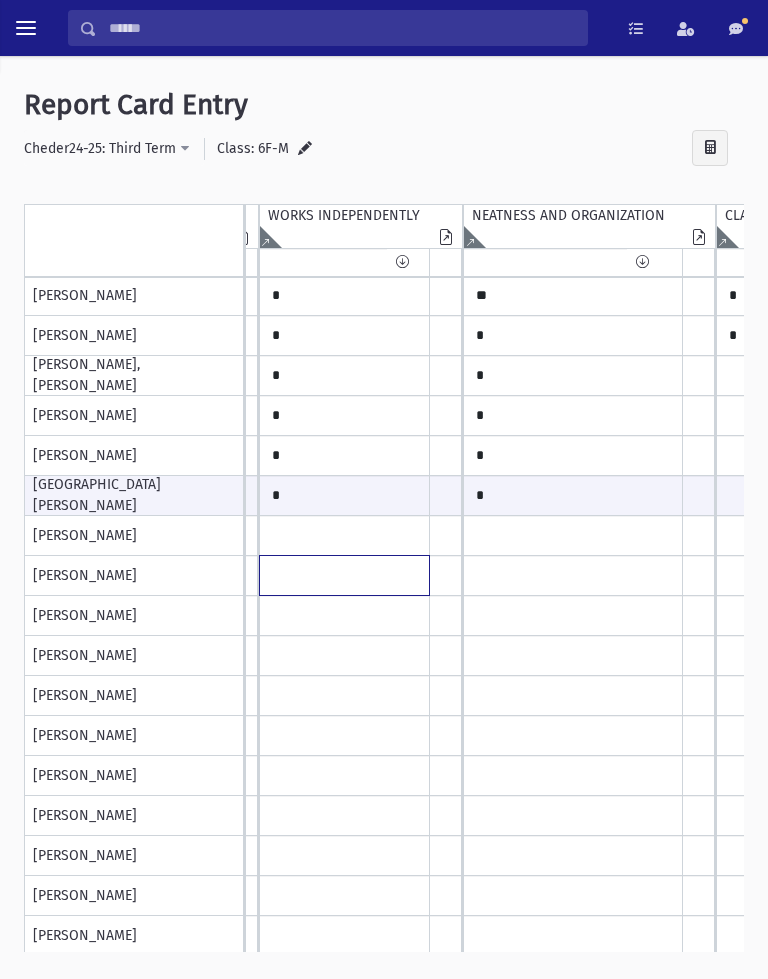 click at bounding box center [-838, 96] 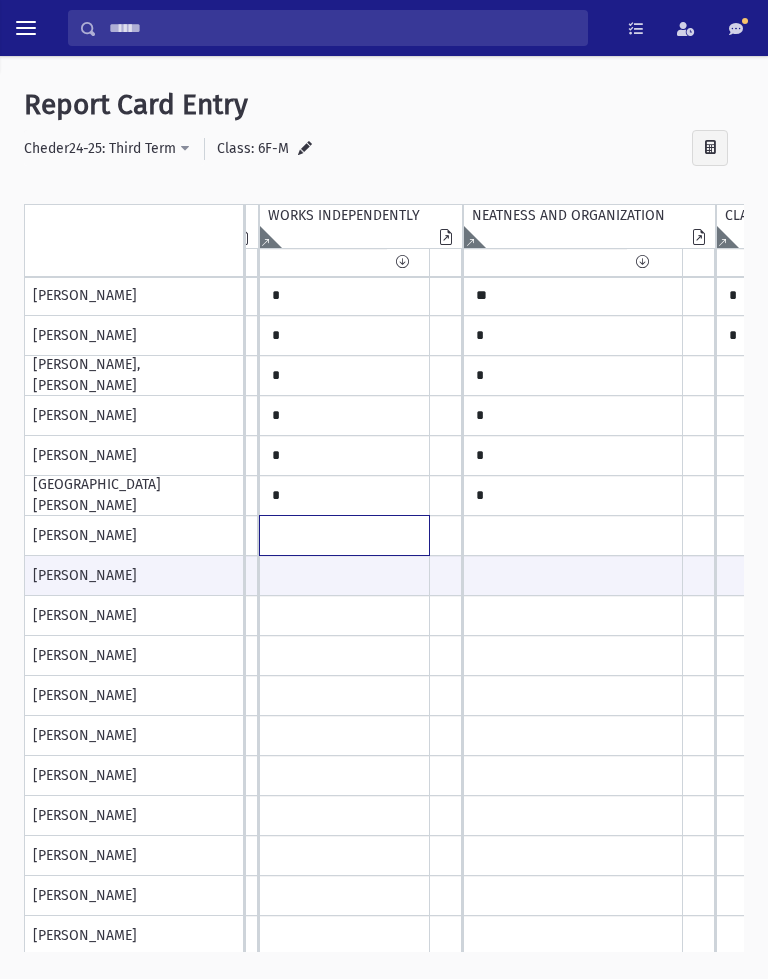 click at bounding box center (-838, 96) 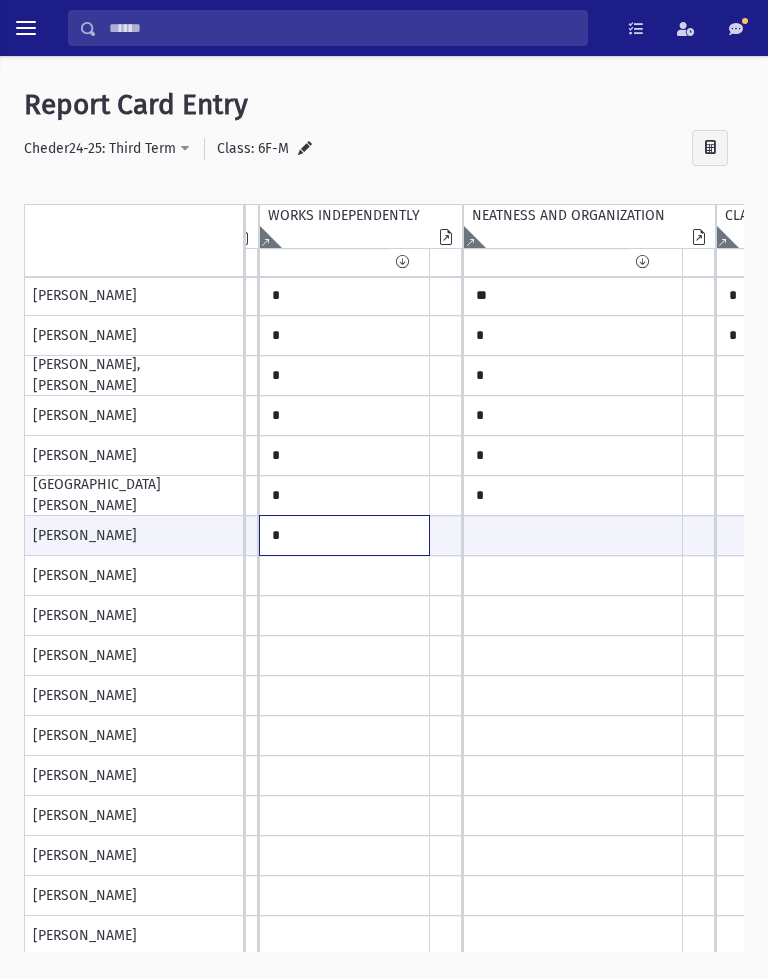 type on "*" 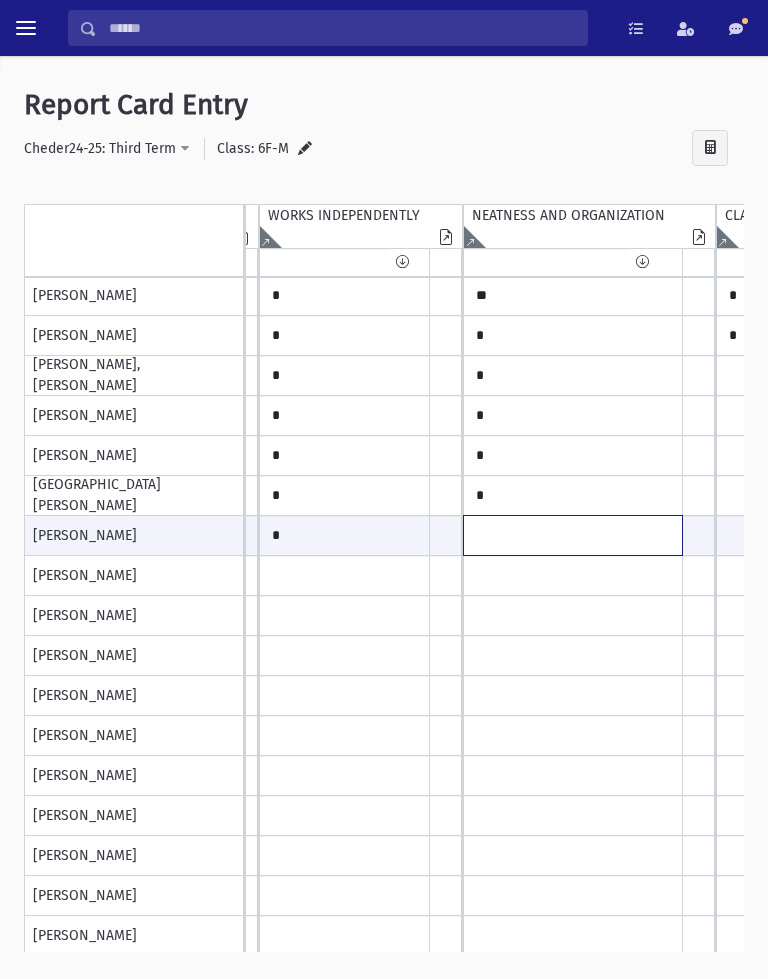 click at bounding box center (-838, 535) 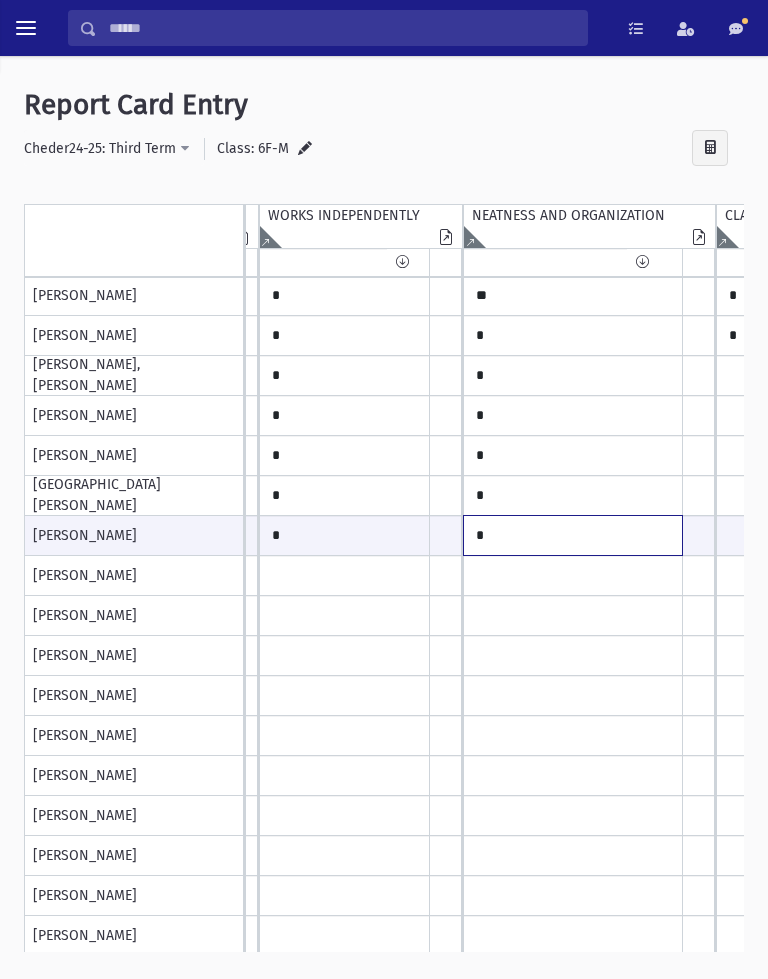 type on "*" 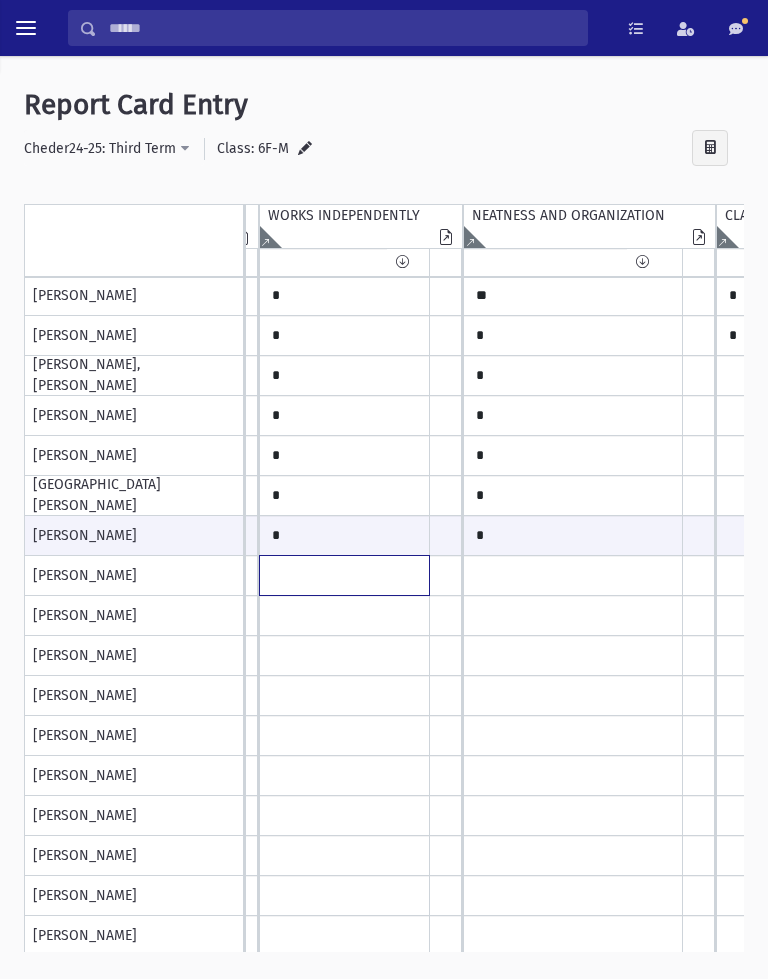 click at bounding box center (-838, 96) 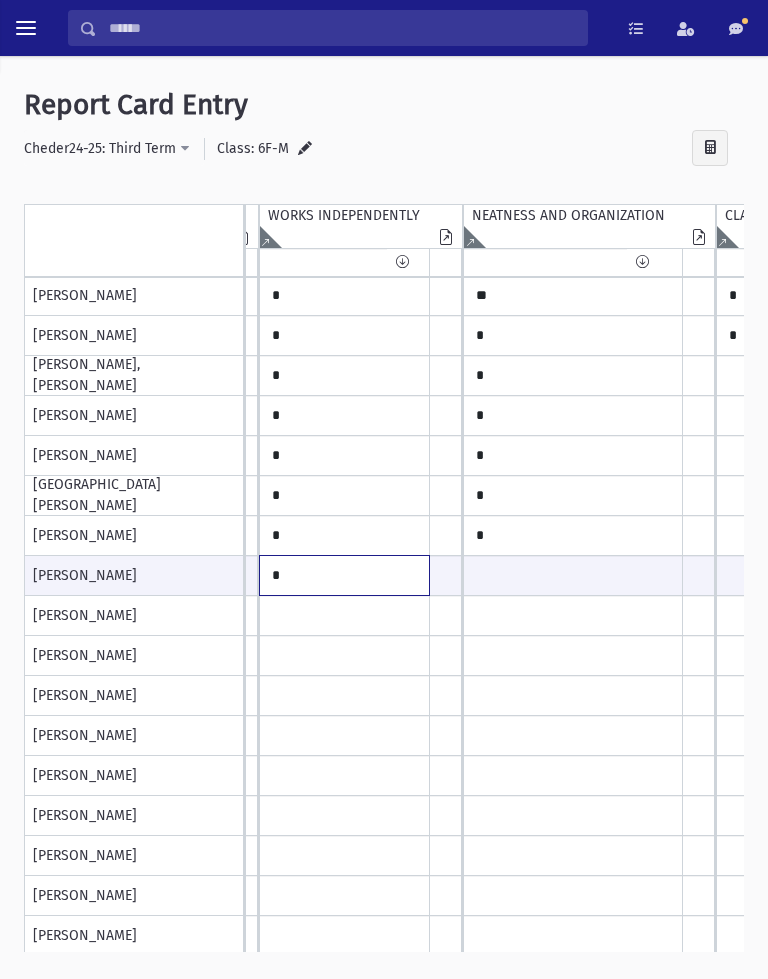 type on "*" 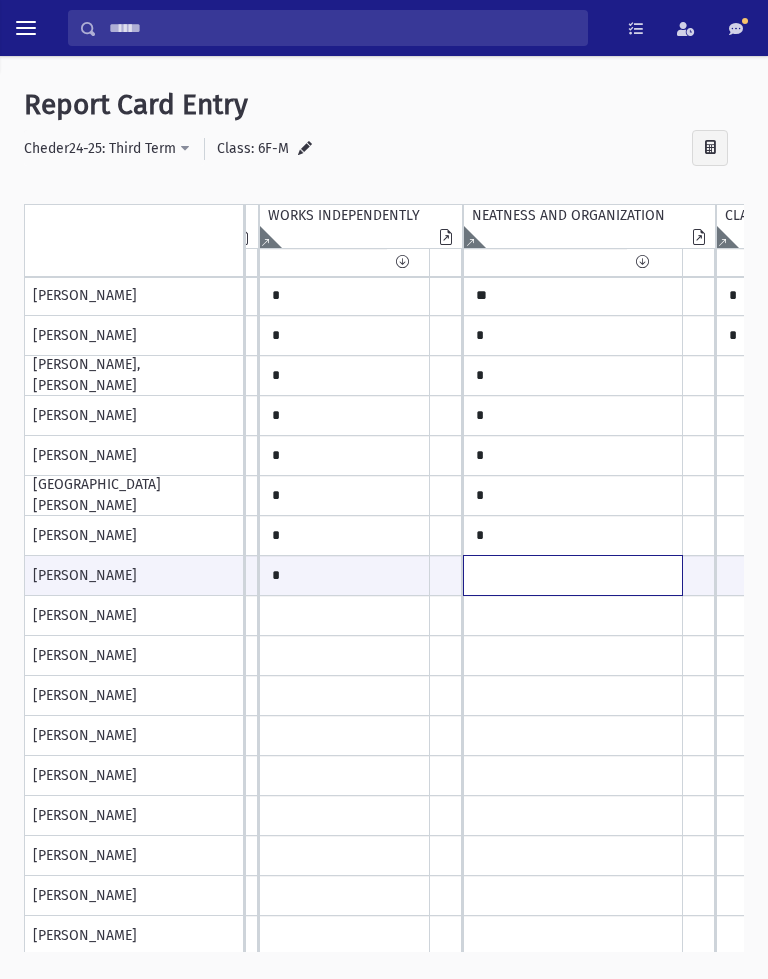 click at bounding box center [-838, 575] 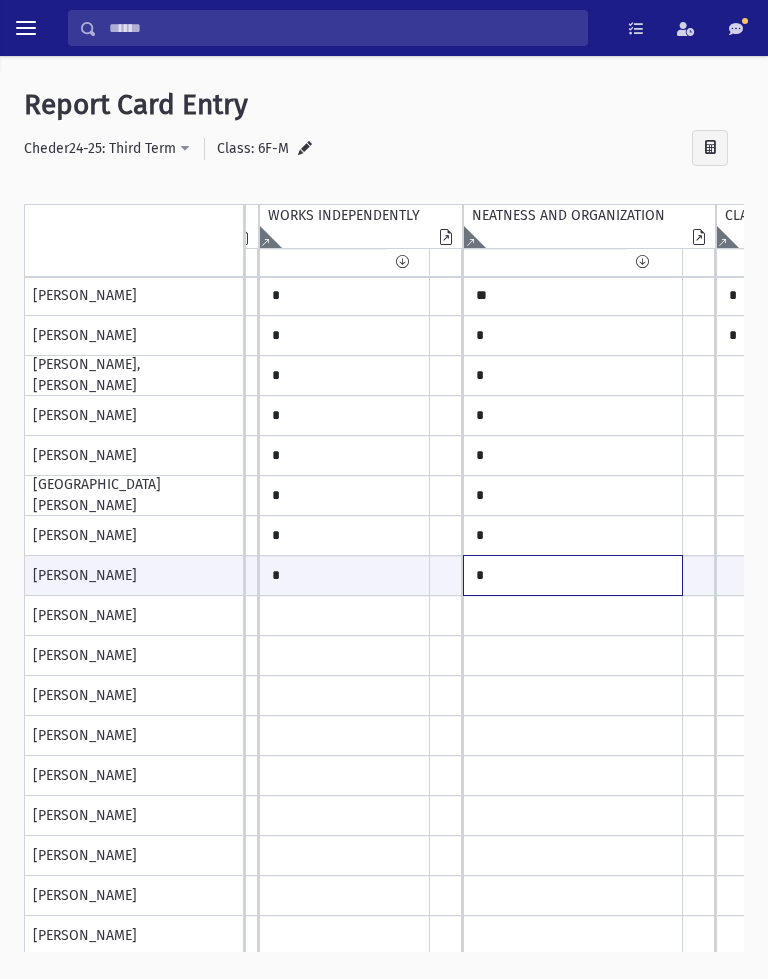 type on "*" 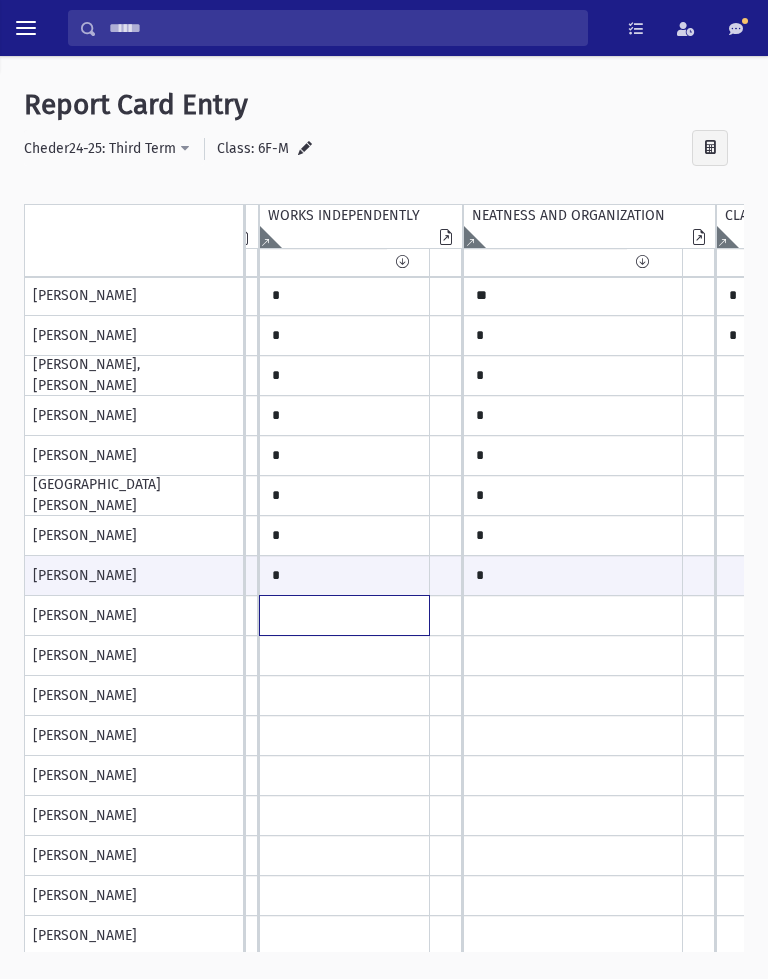 click at bounding box center [-838, 96] 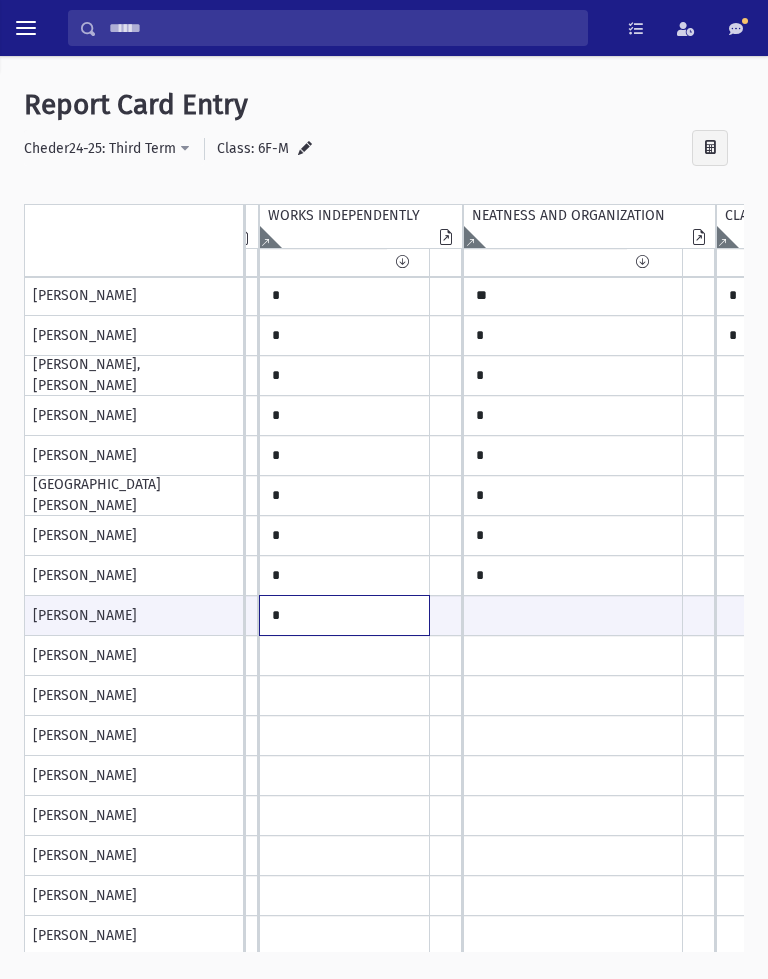 type on "*" 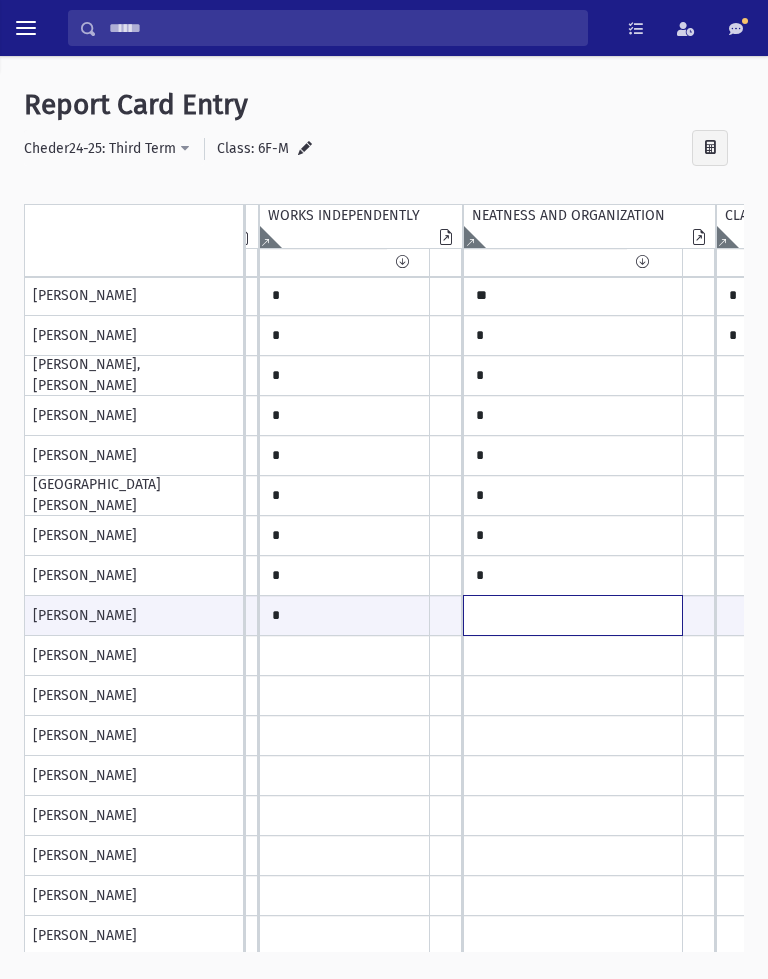 click at bounding box center [-838, 615] 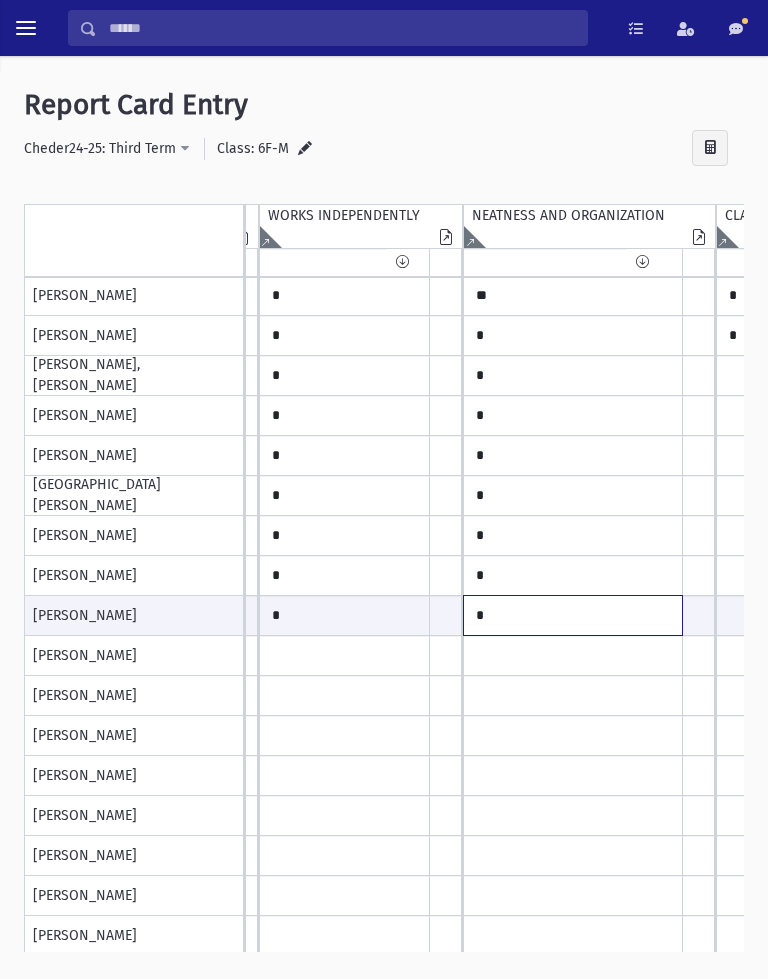 scroll, scrollTop: 227, scrollLeft: 1127, axis: both 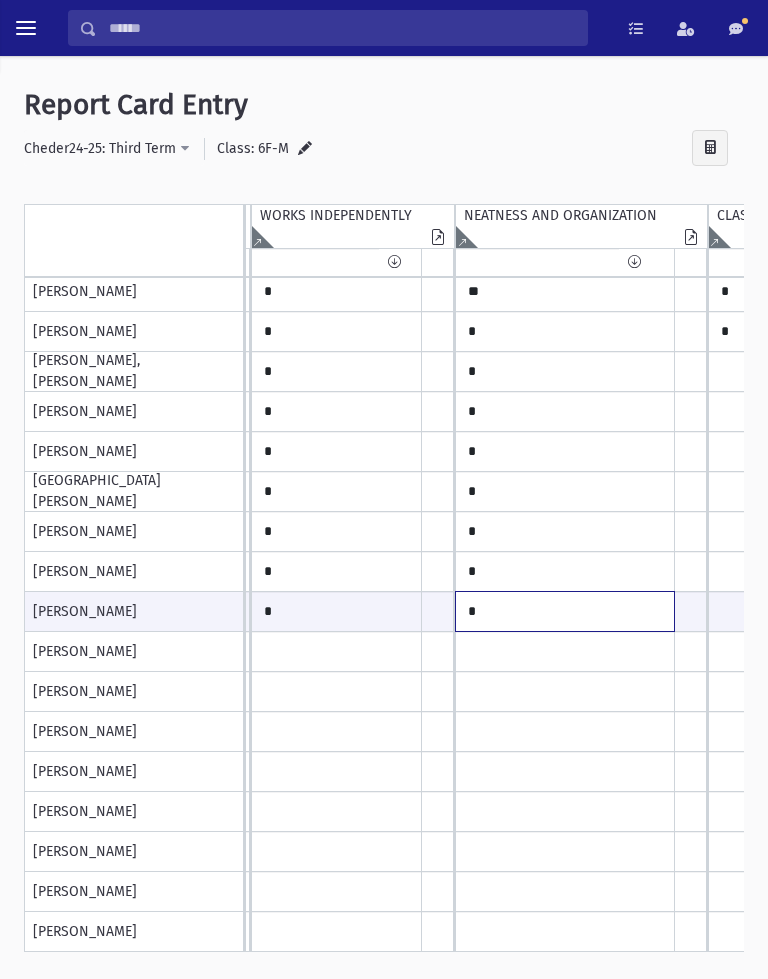 type on "*" 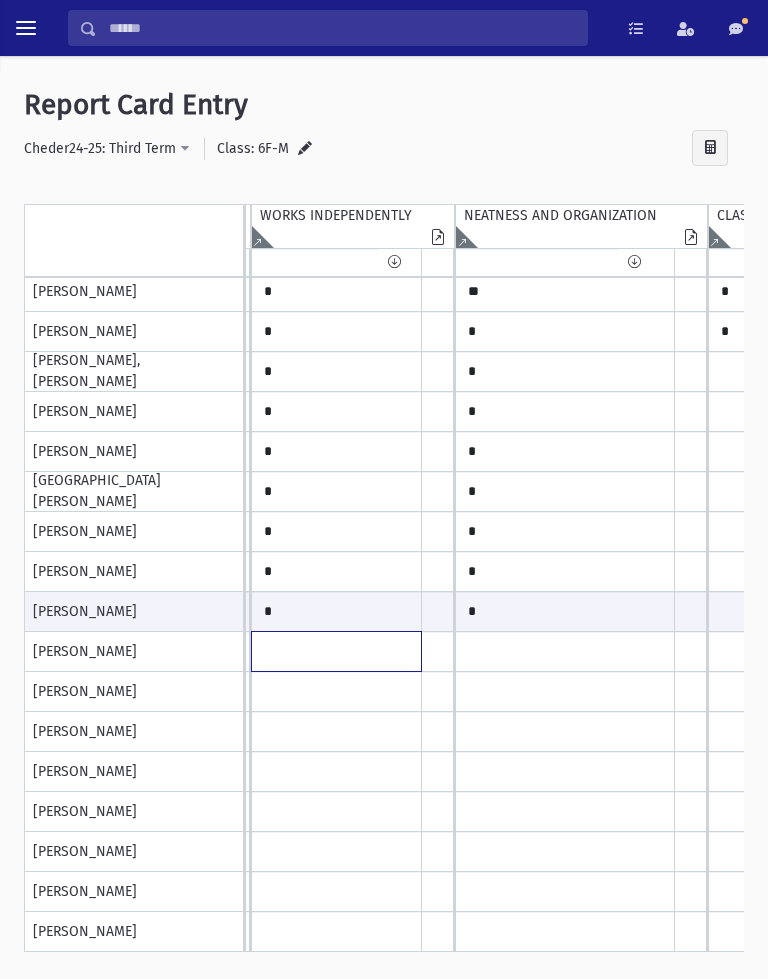 click at bounding box center [-846, 92] 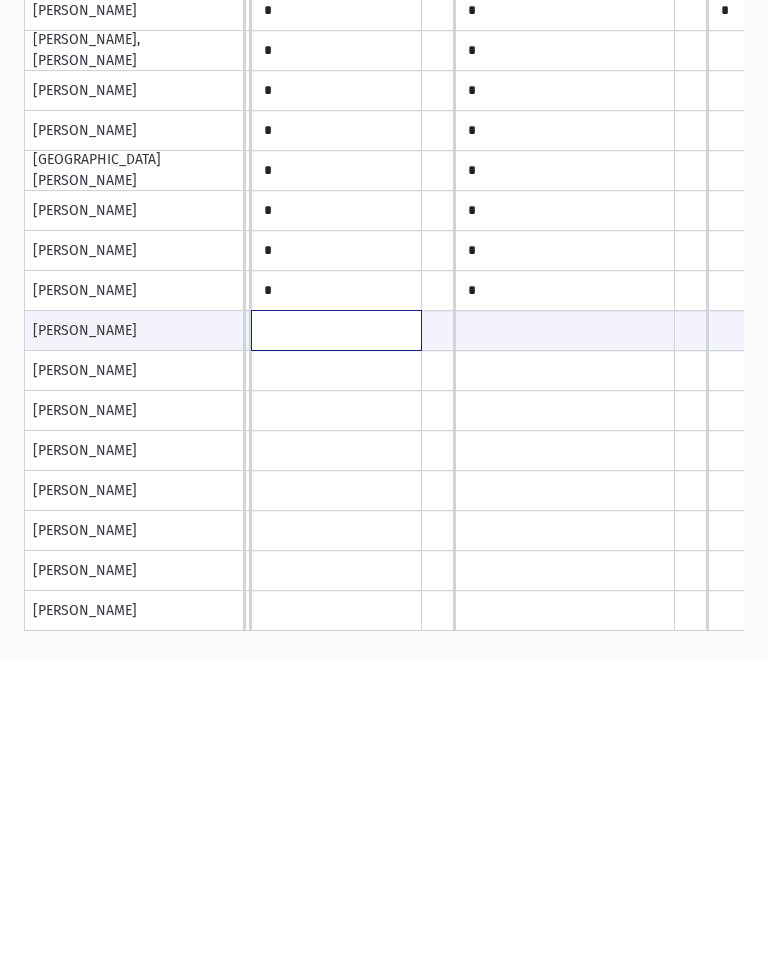scroll, scrollTop: 0, scrollLeft: 0, axis: both 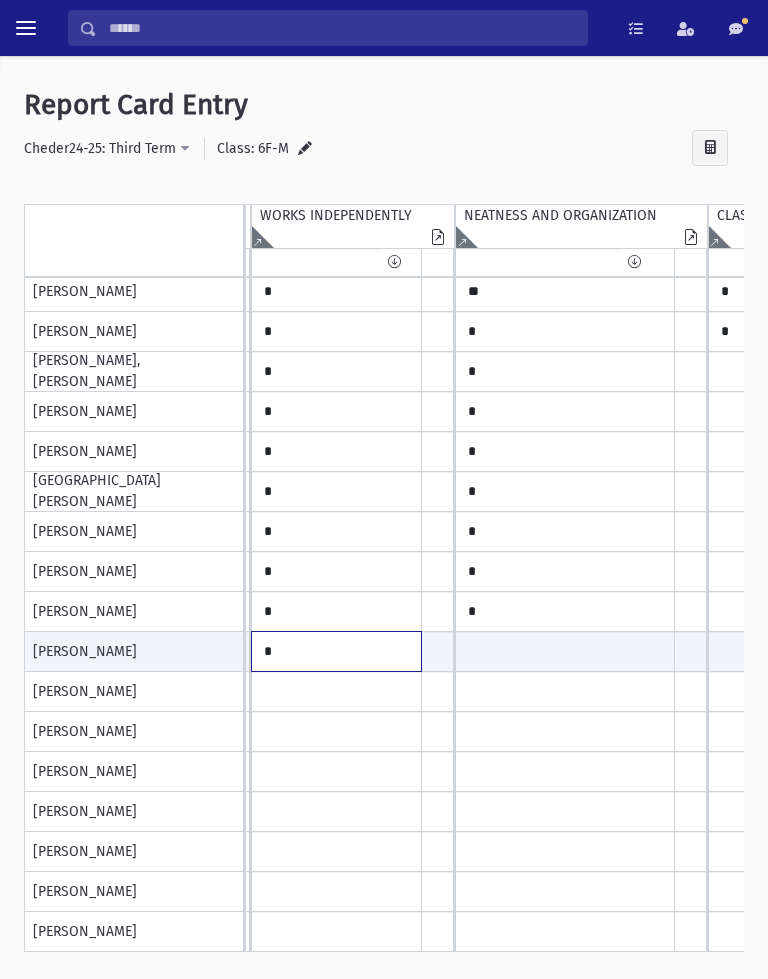 type on "*" 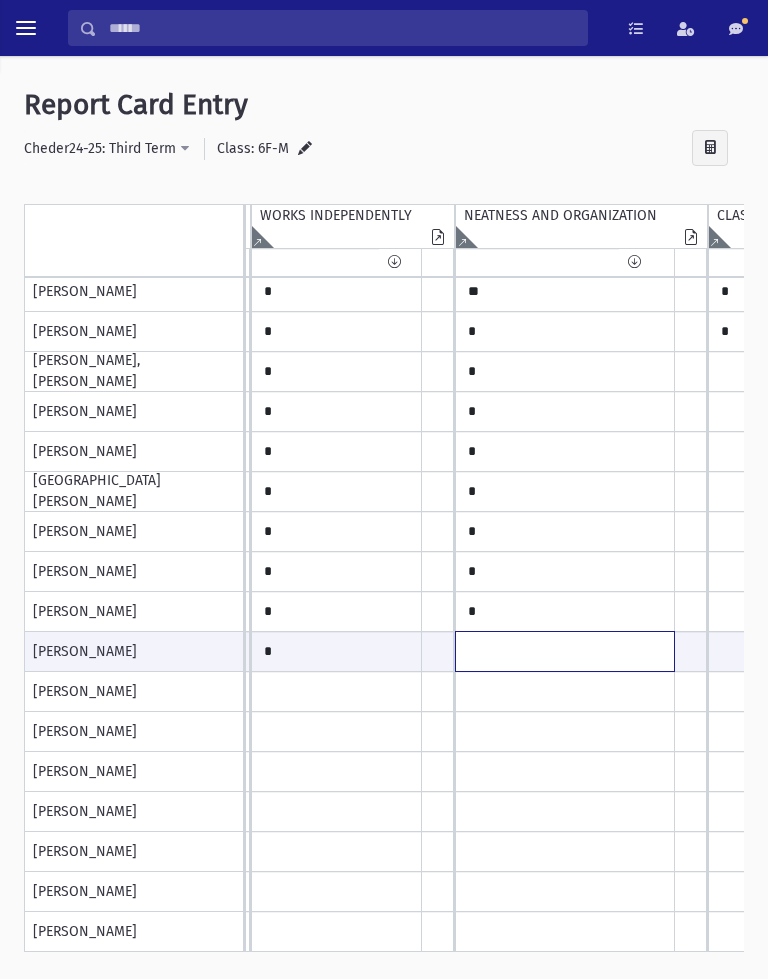 click at bounding box center [-846, 651] 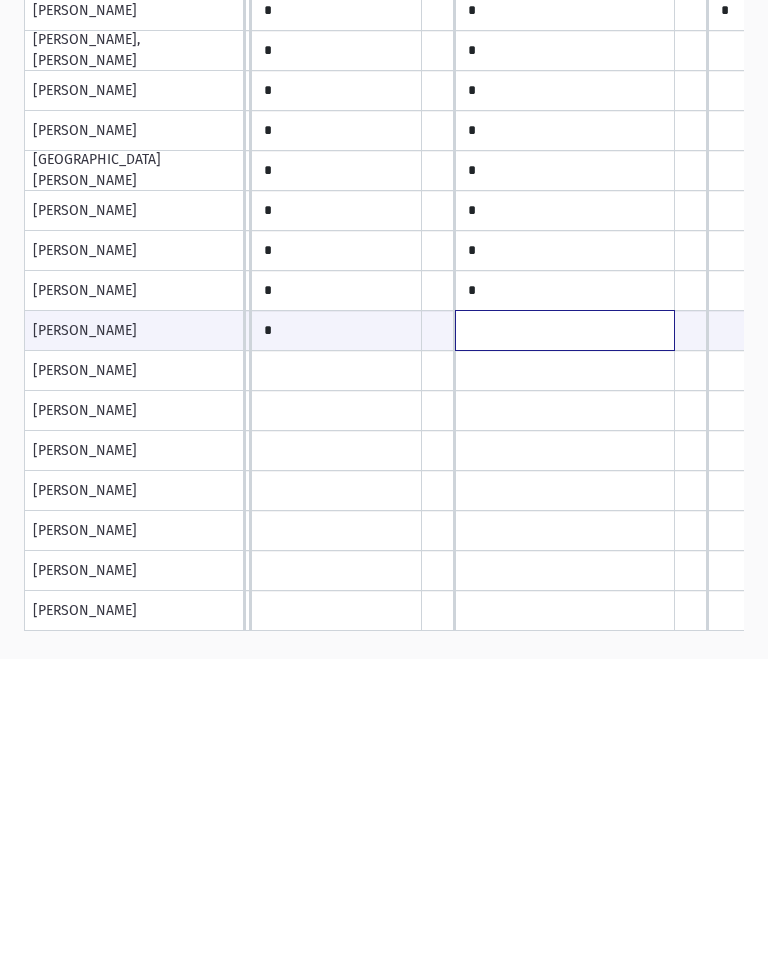 scroll, scrollTop: 0, scrollLeft: 0, axis: both 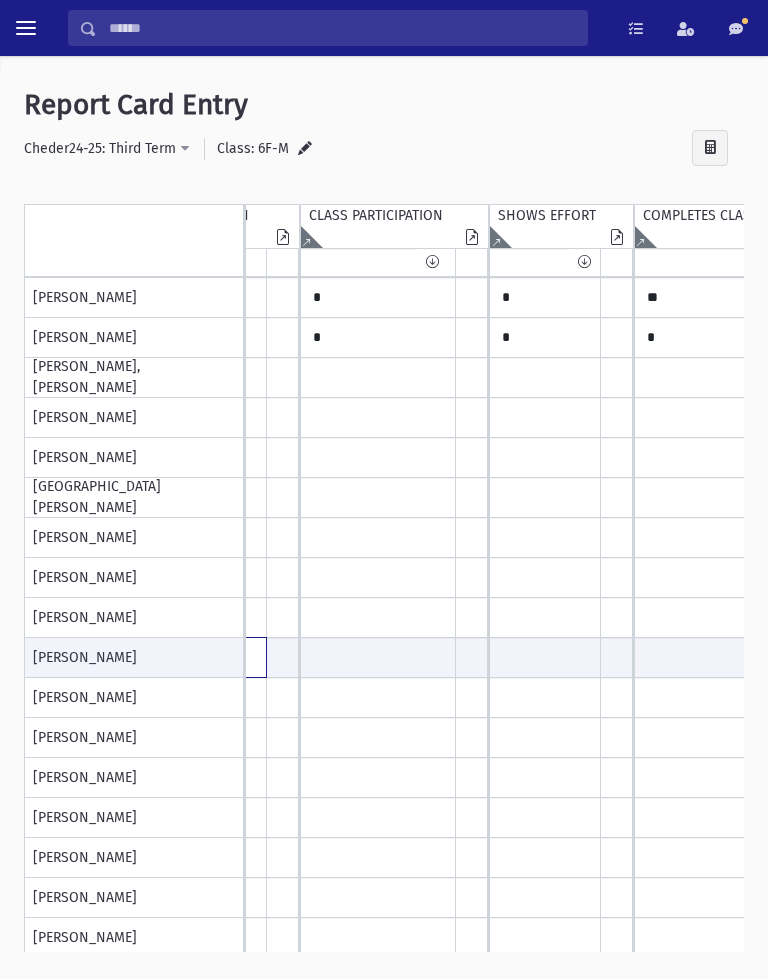 type on "*" 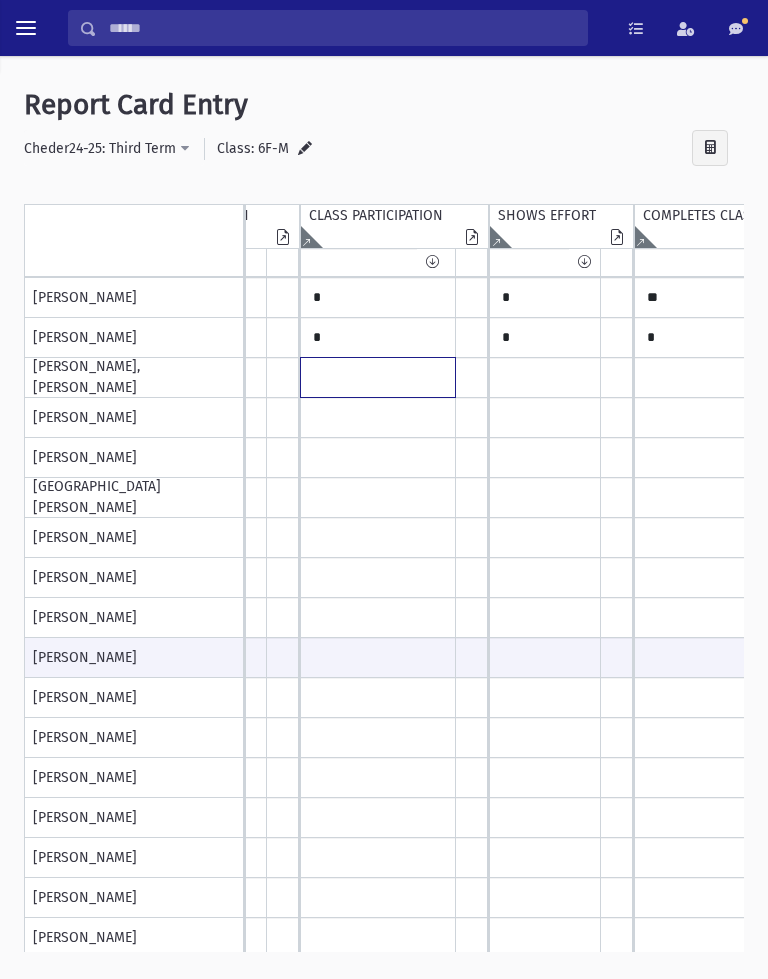 click at bounding box center [-1254, 98] 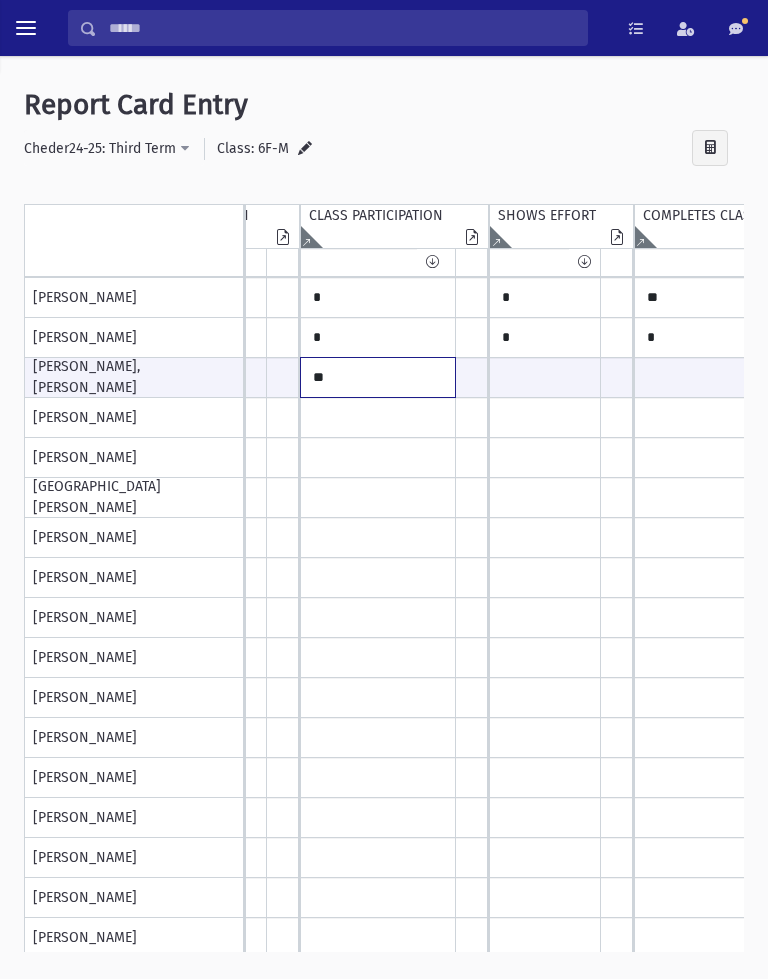 type on "**" 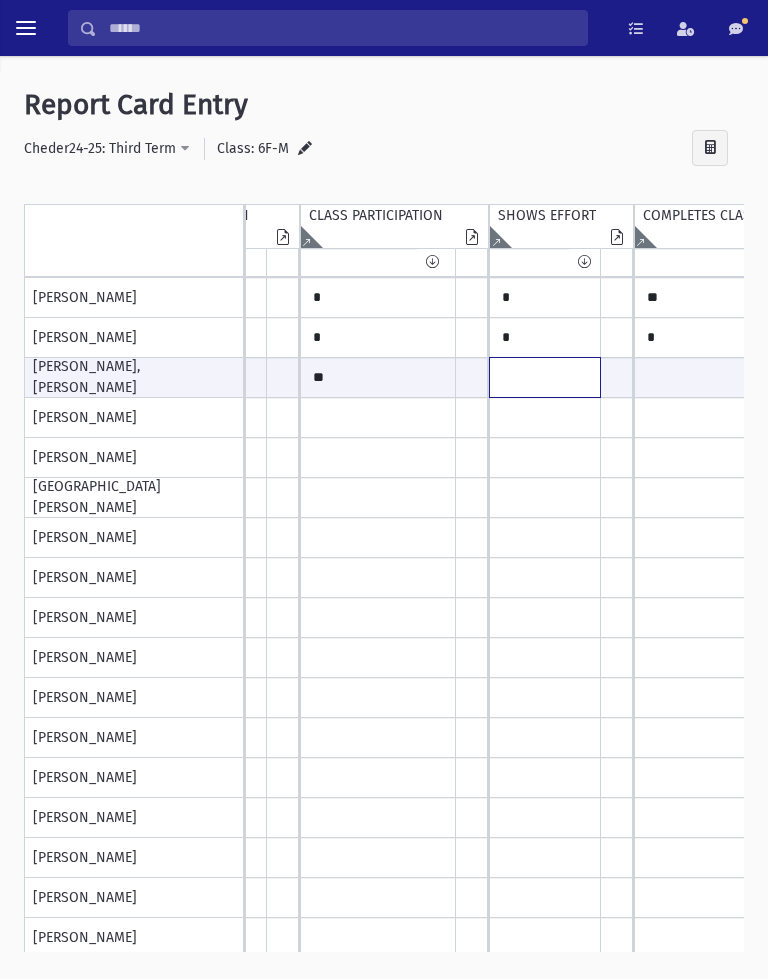 click at bounding box center [-1254, 377] 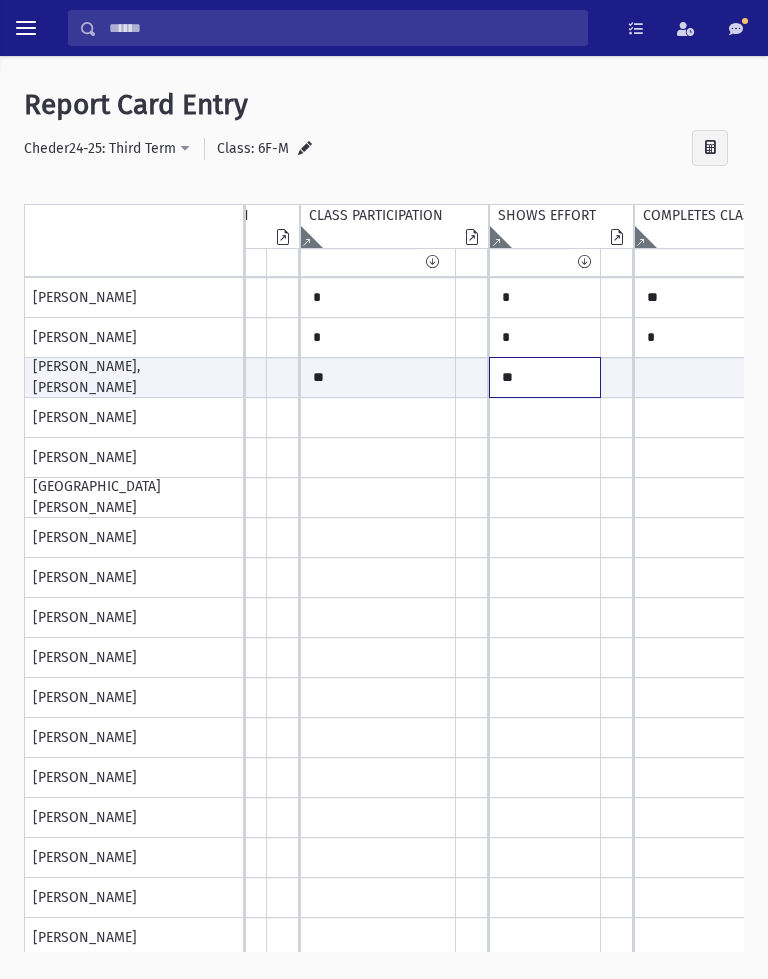 type on "**" 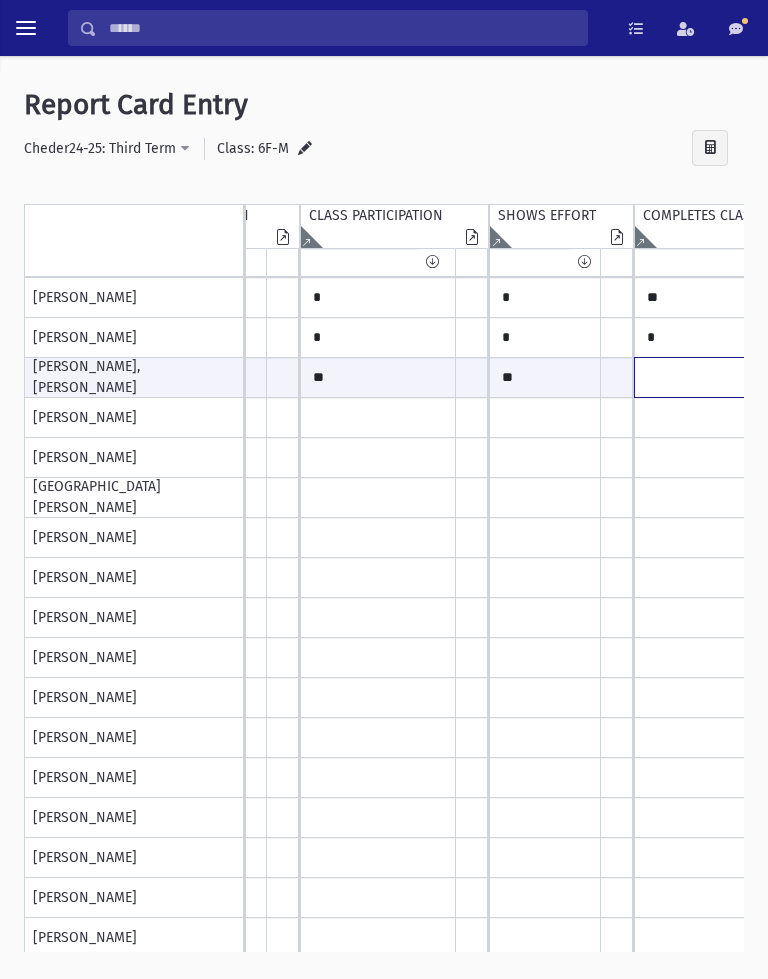 click at bounding box center (-1254, 377) 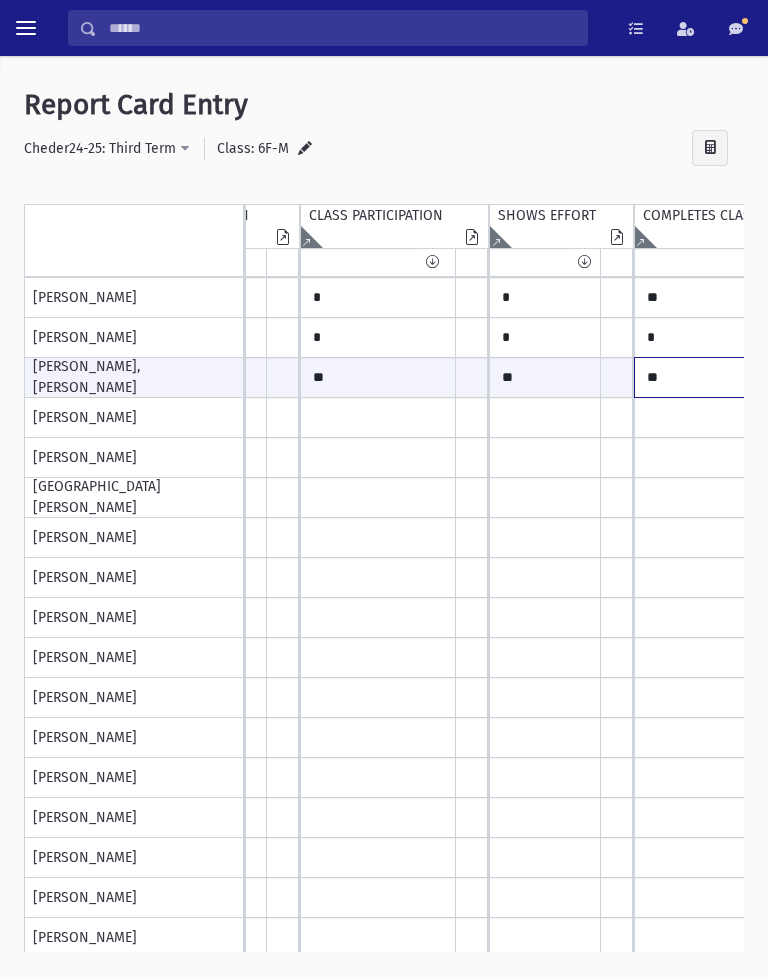type on "**" 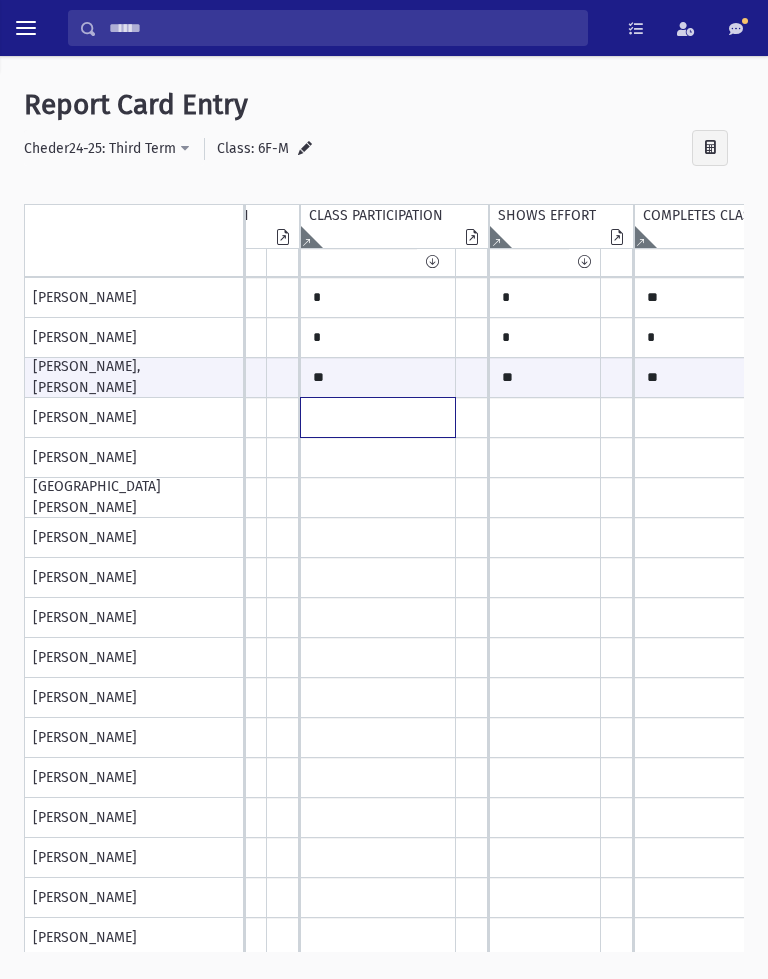 click at bounding box center (-1254, 98) 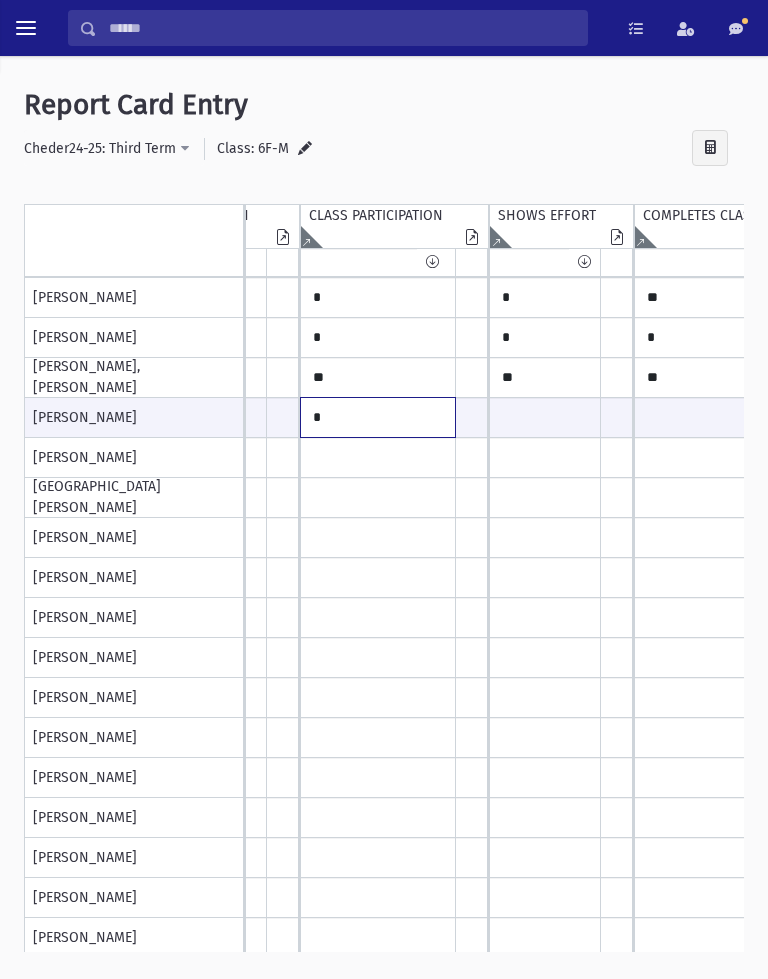 scroll, scrollTop: 214, scrollLeft: 1541, axis: both 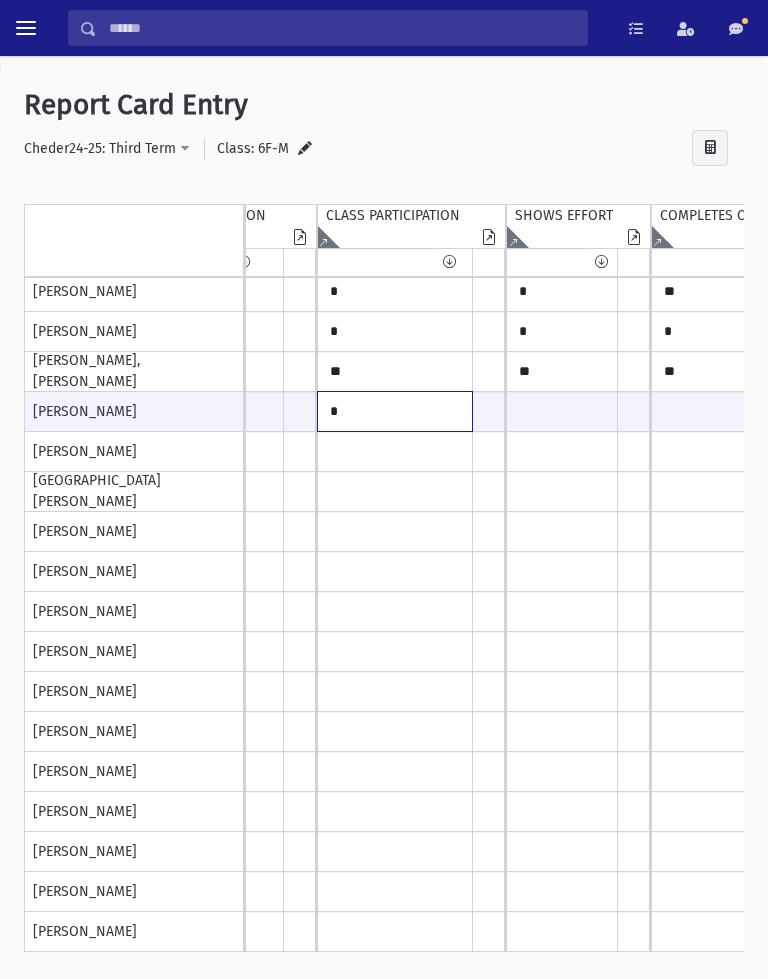 type on "*" 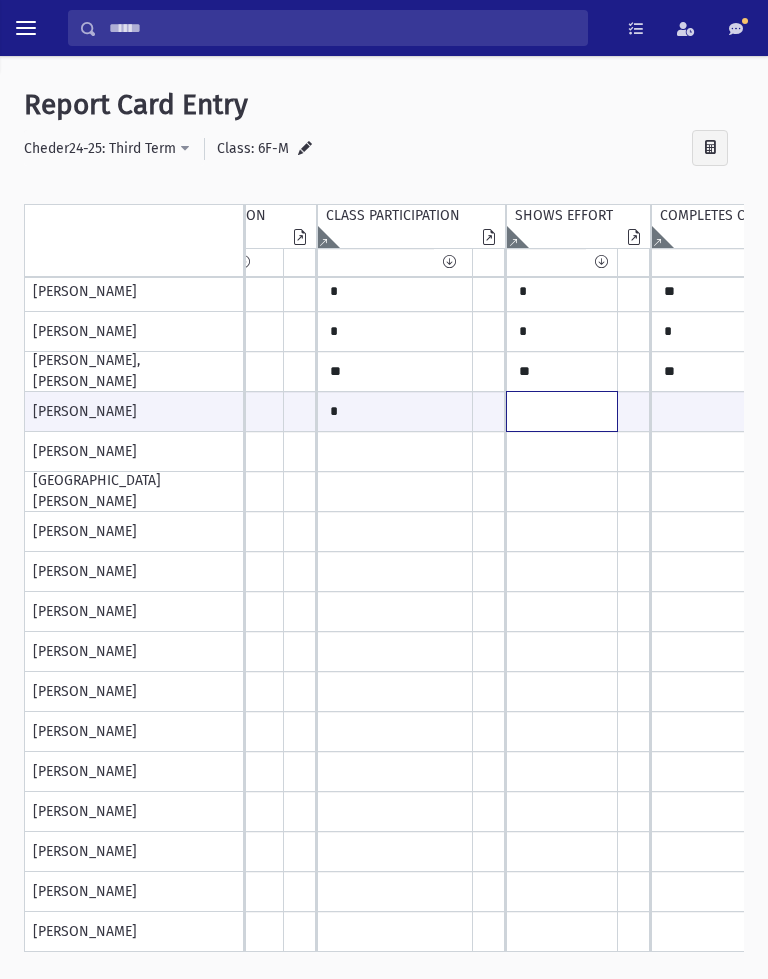 click at bounding box center [-1237, 411] 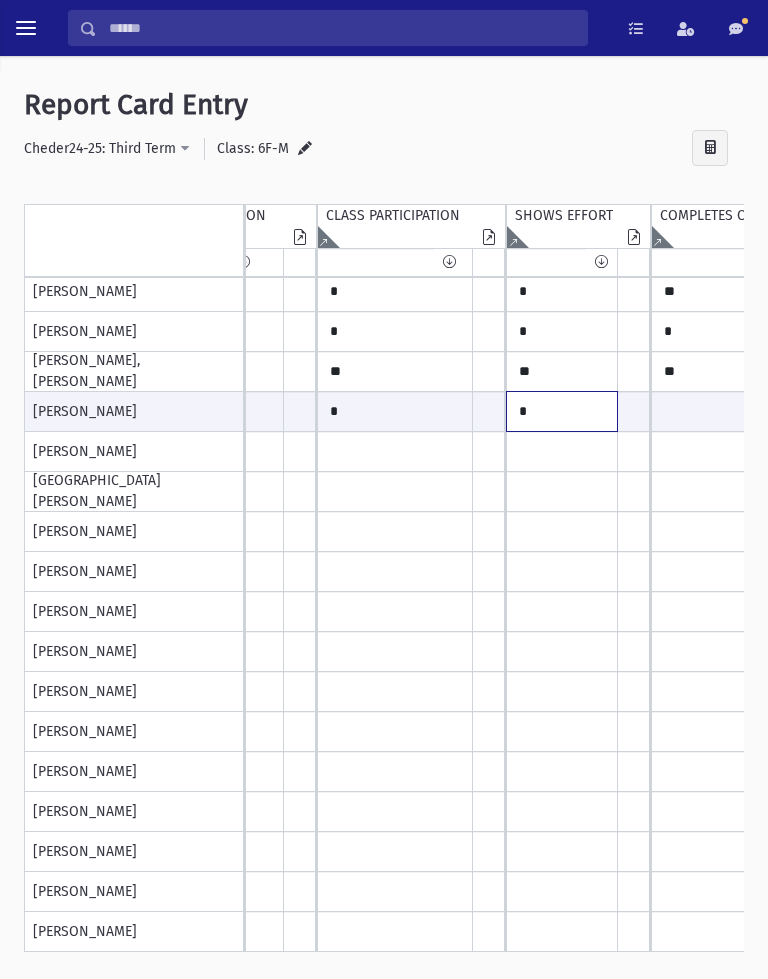 type on "*" 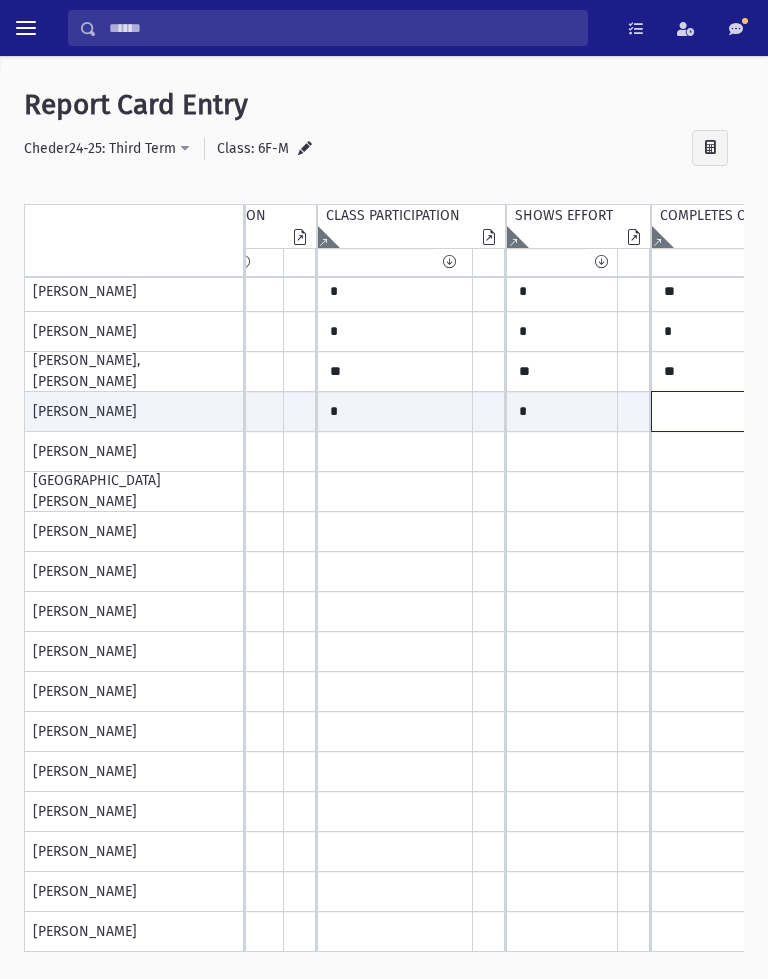 click at bounding box center (-1237, 411) 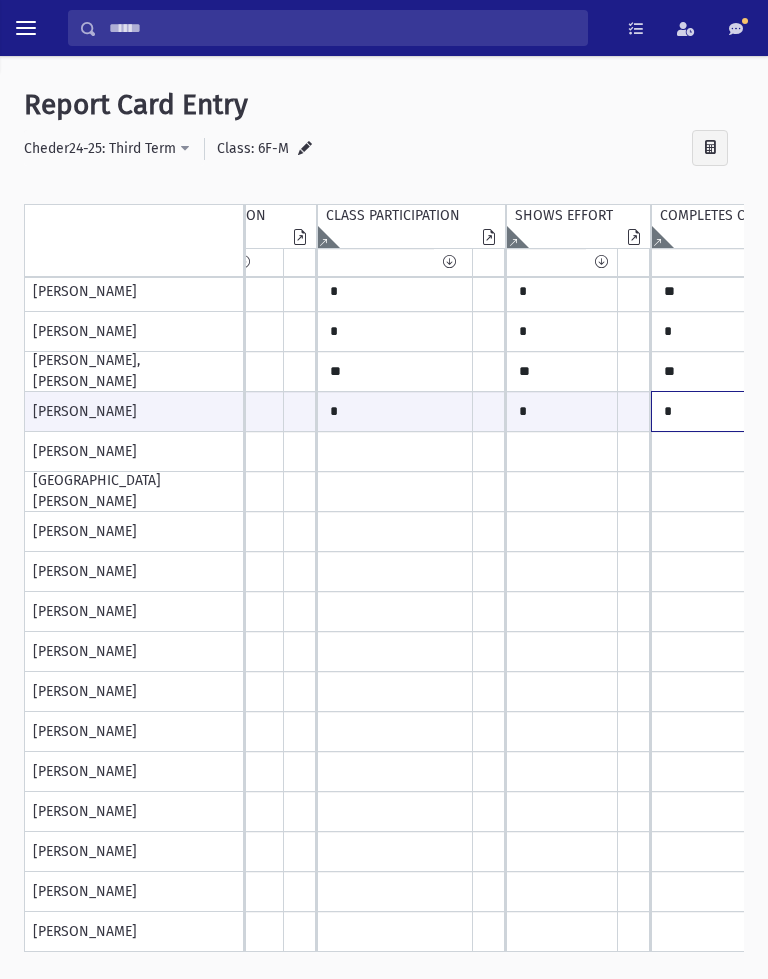 type on "*" 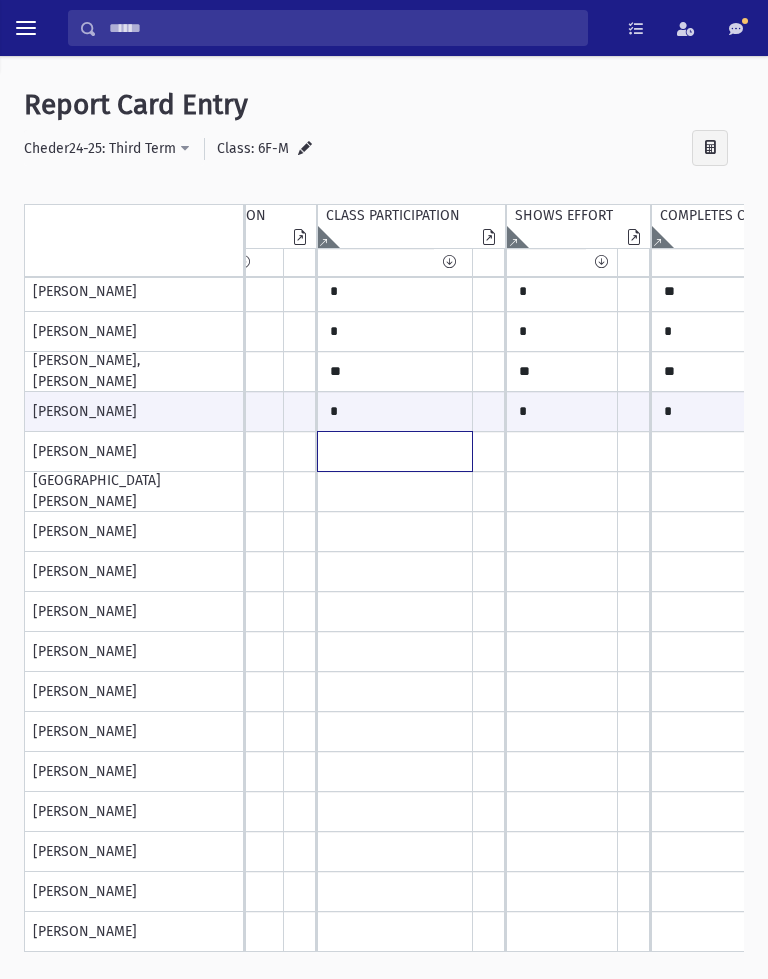 click at bounding box center [-1237, 92] 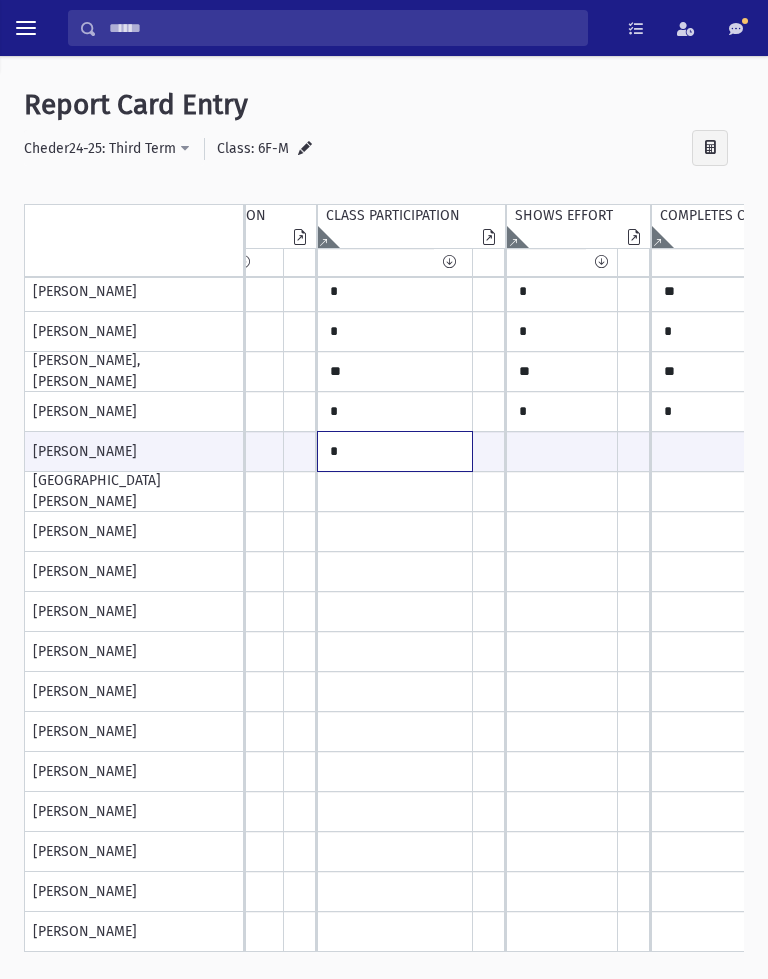 type on "*" 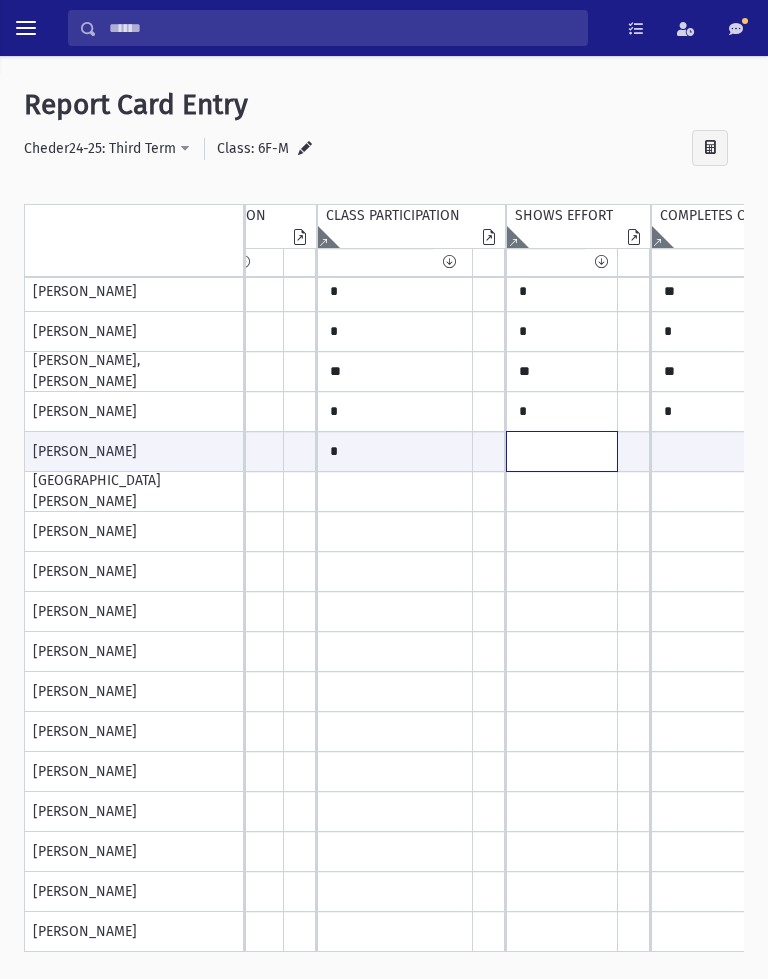 click at bounding box center (-1237, 451) 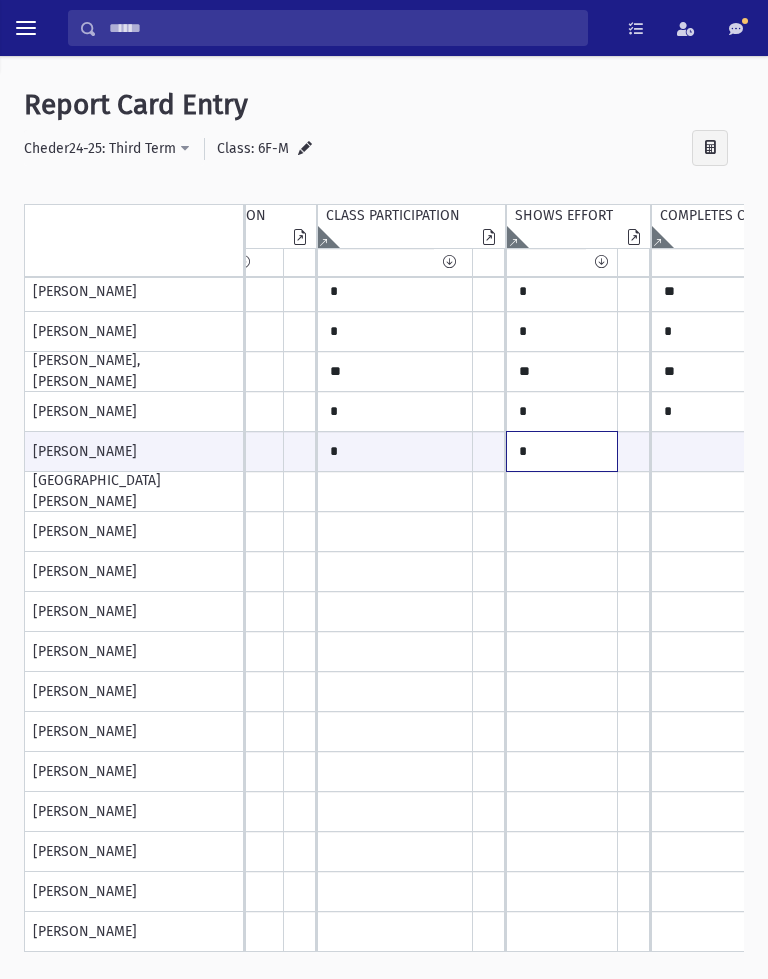 type on "*" 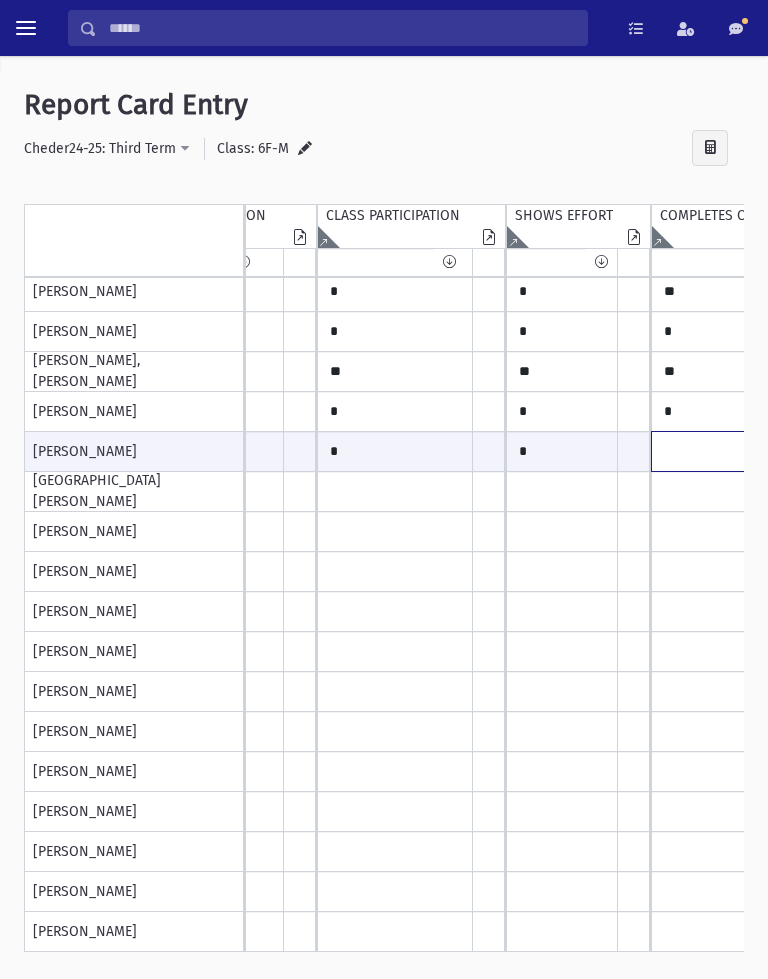 click at bounding box center (-1237, 451) 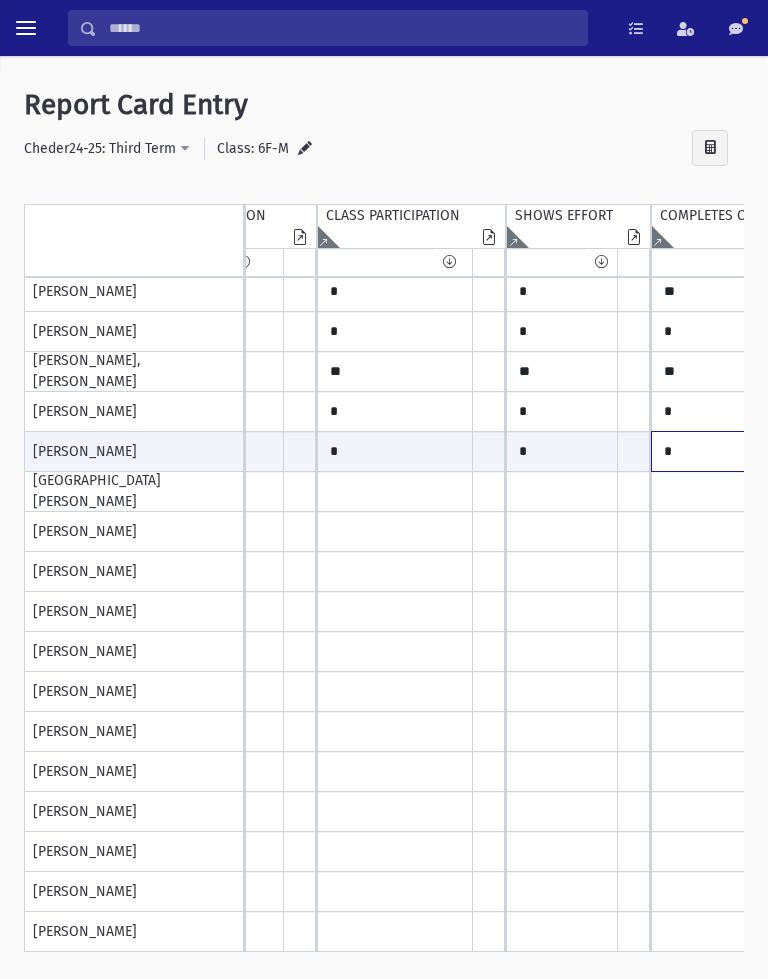 type on "*" 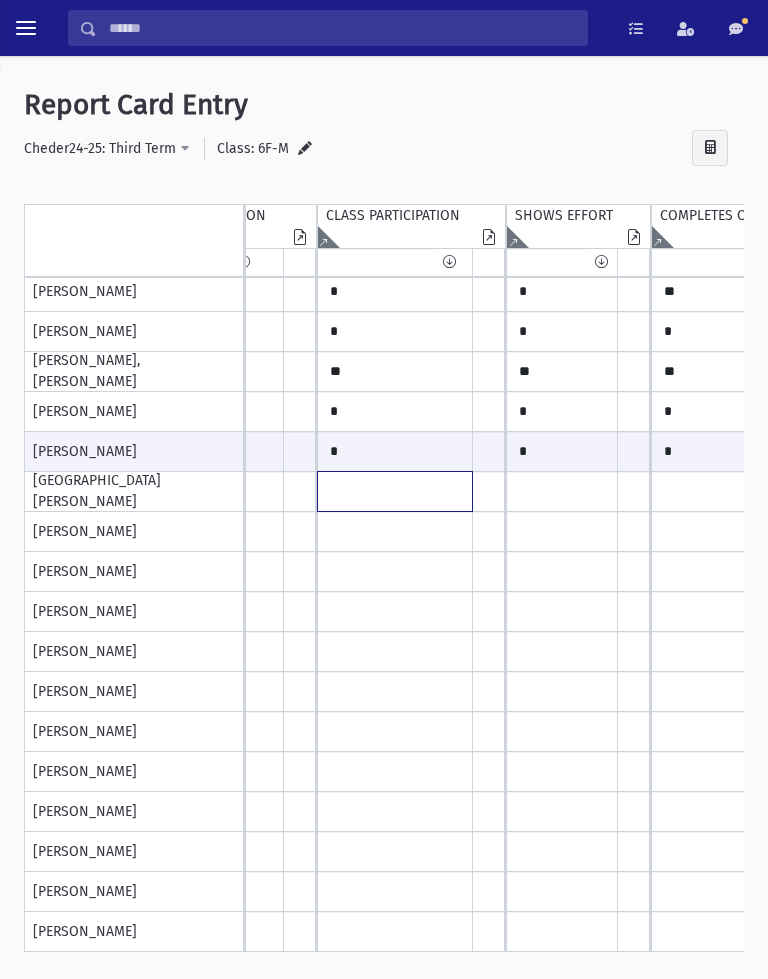 click at bounding box center [-1237, 92] 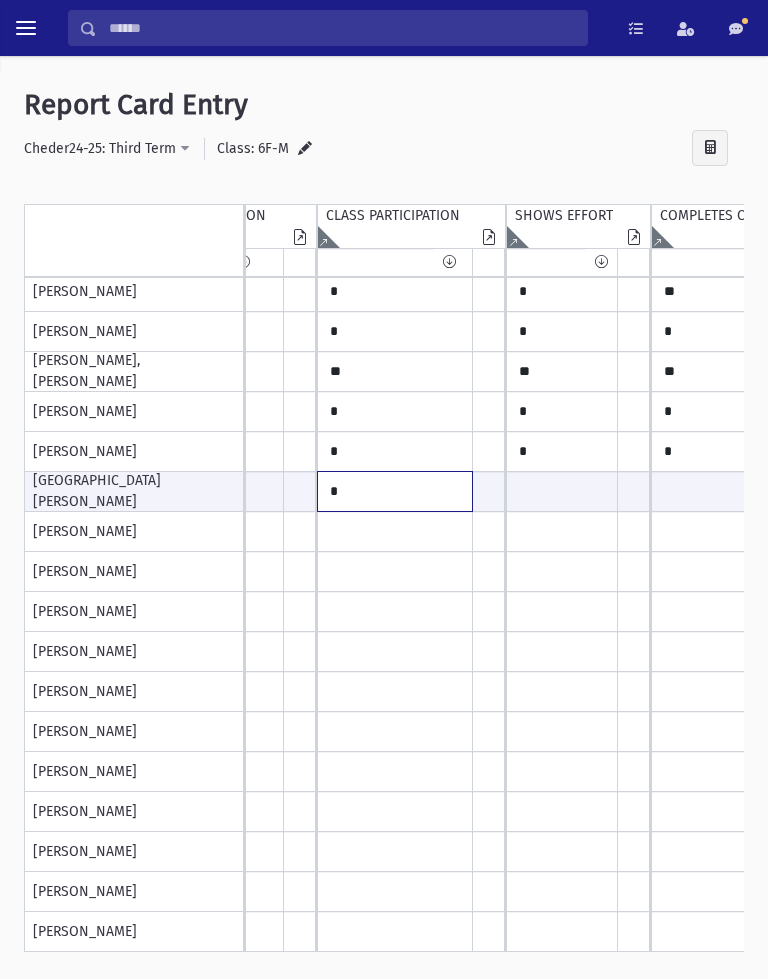 type on "*" 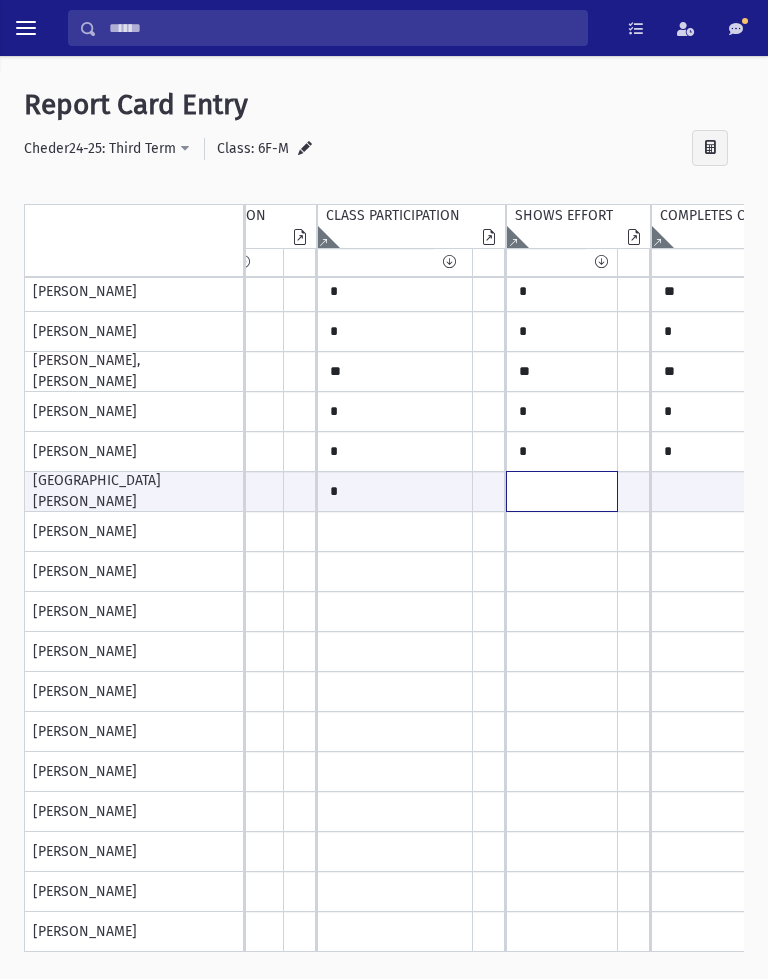 click at bounding box center [-1237, 491] 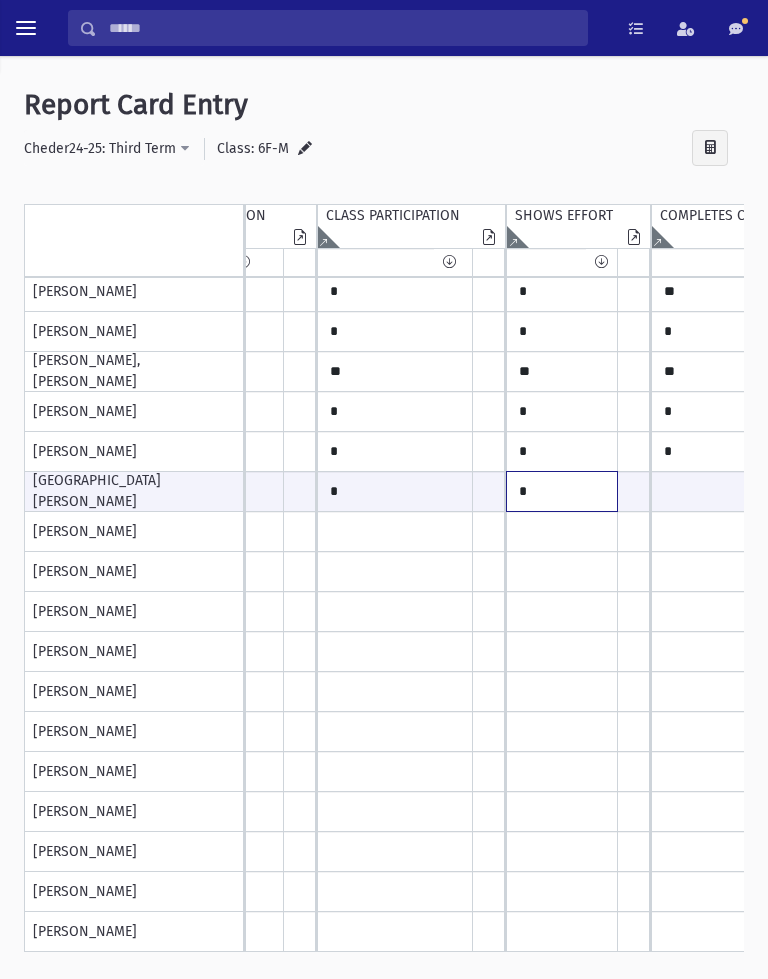 type on "*" 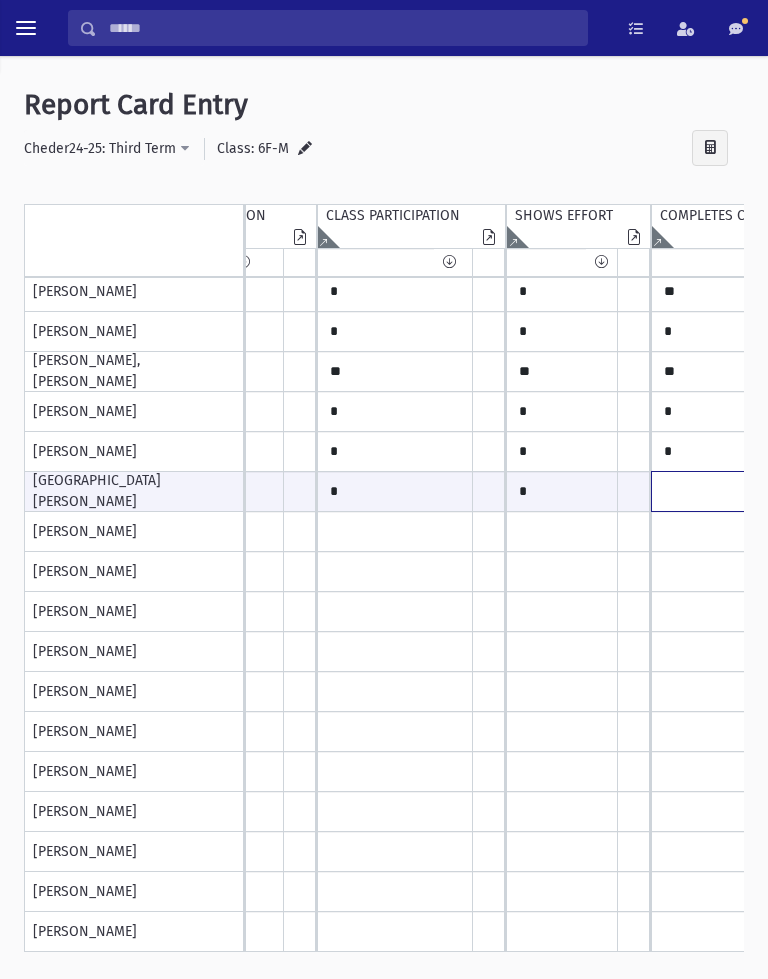 click at bounding box center (-1237, 491) 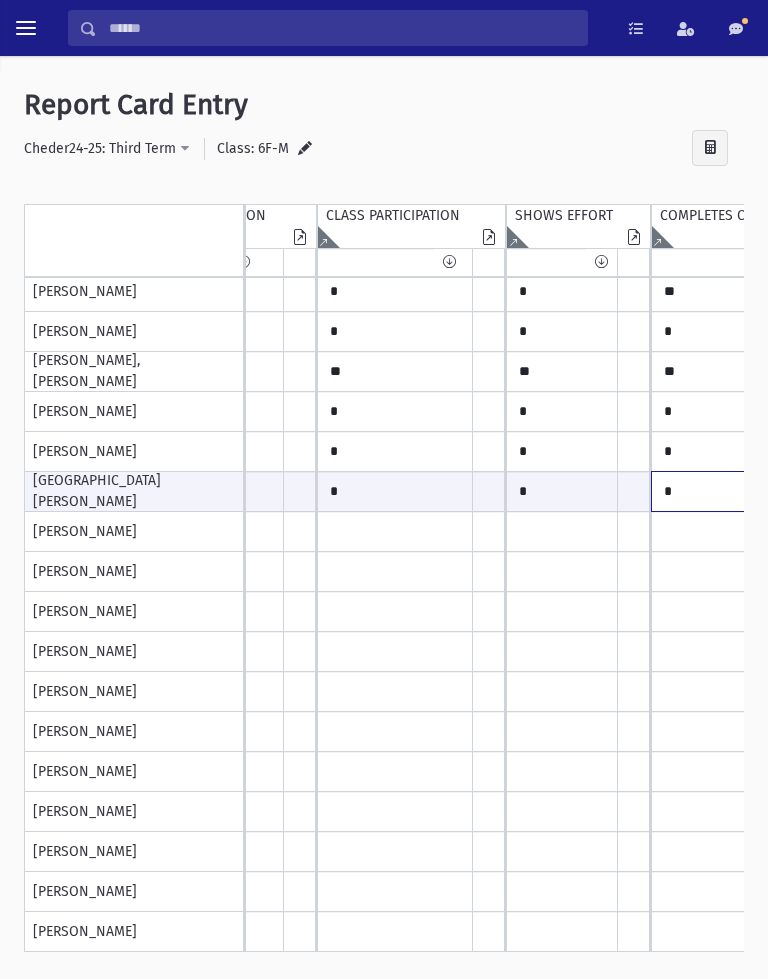 type on "*" 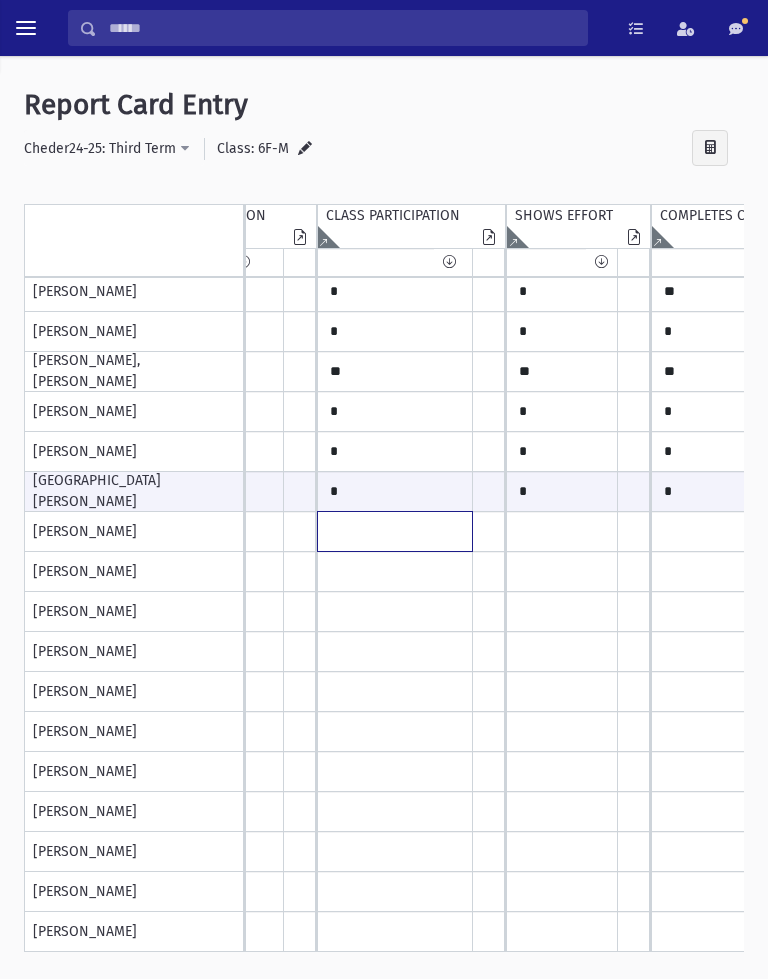 click at bounding box center [-1237, 92] 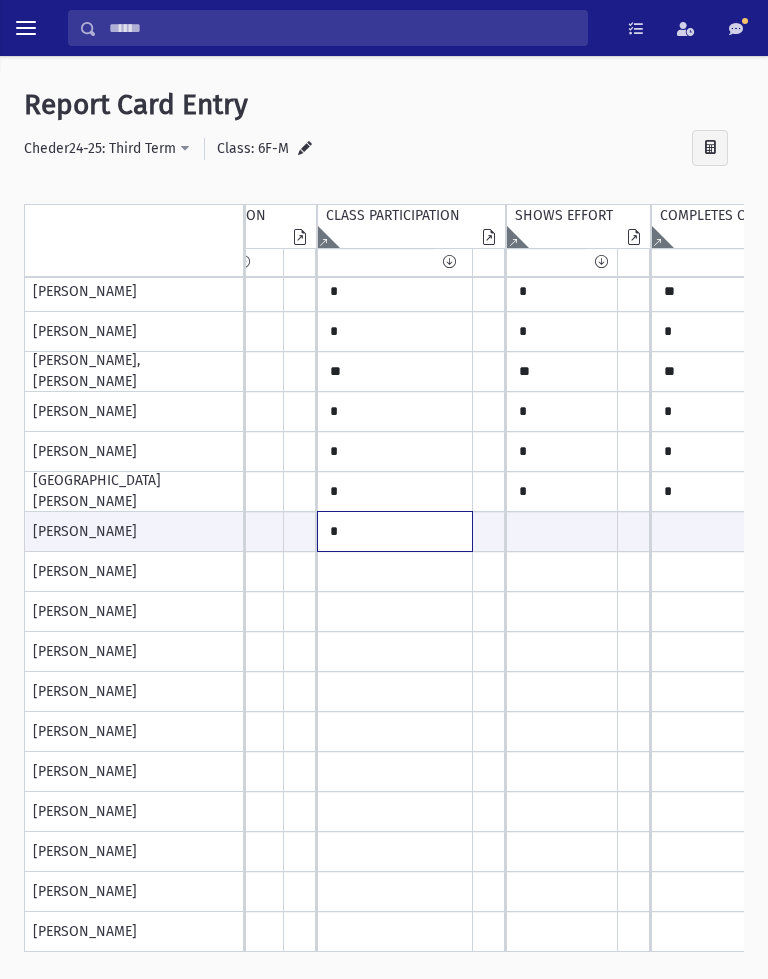 type on "*" 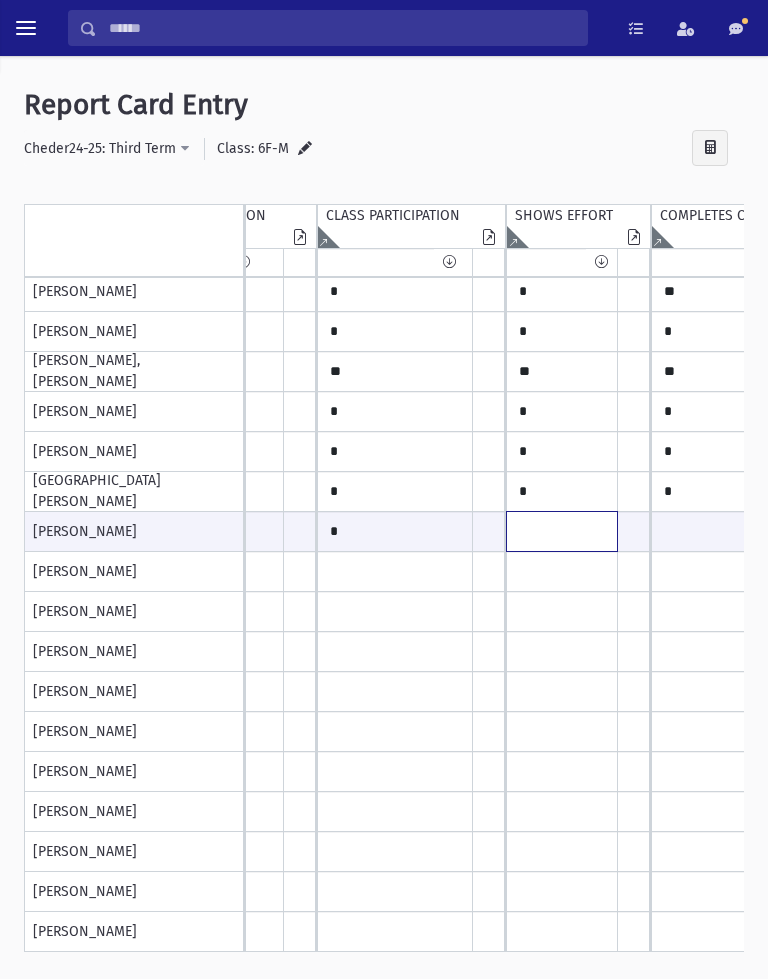 click at bounding box center [-1237, 531] 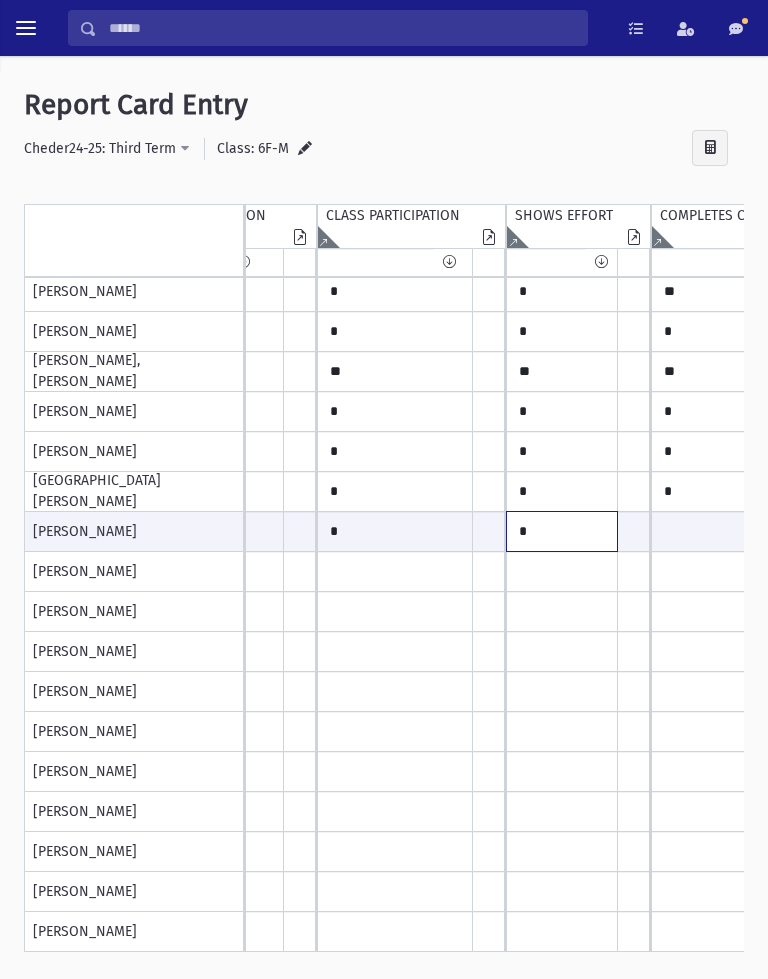 type on "*" 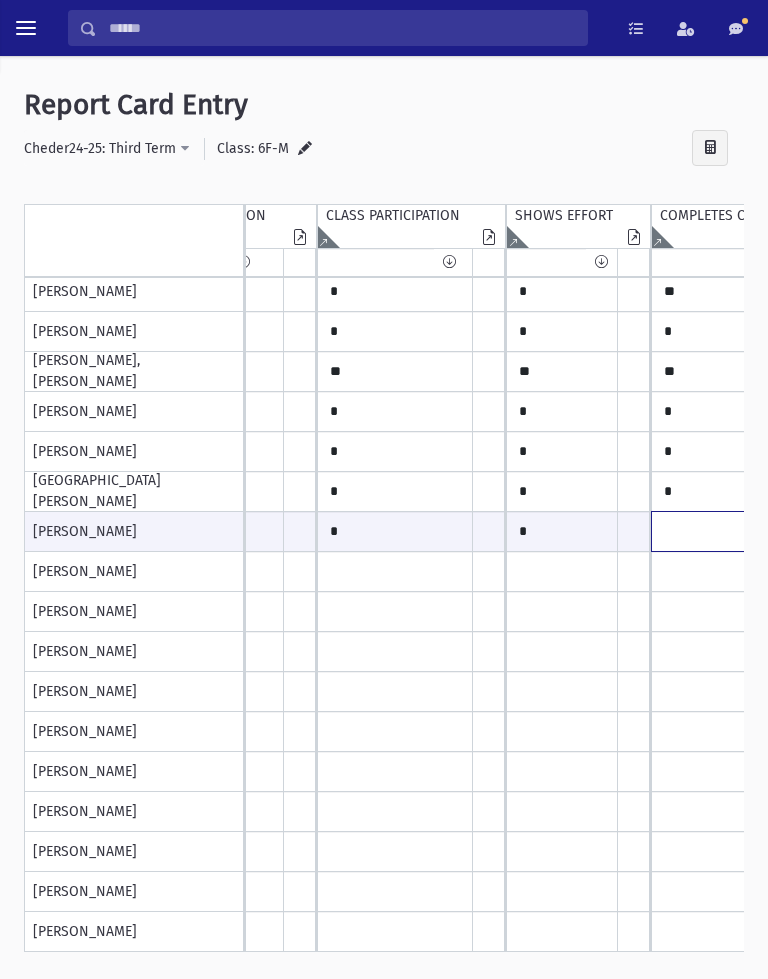 click at bounding box center (-1237, 531) 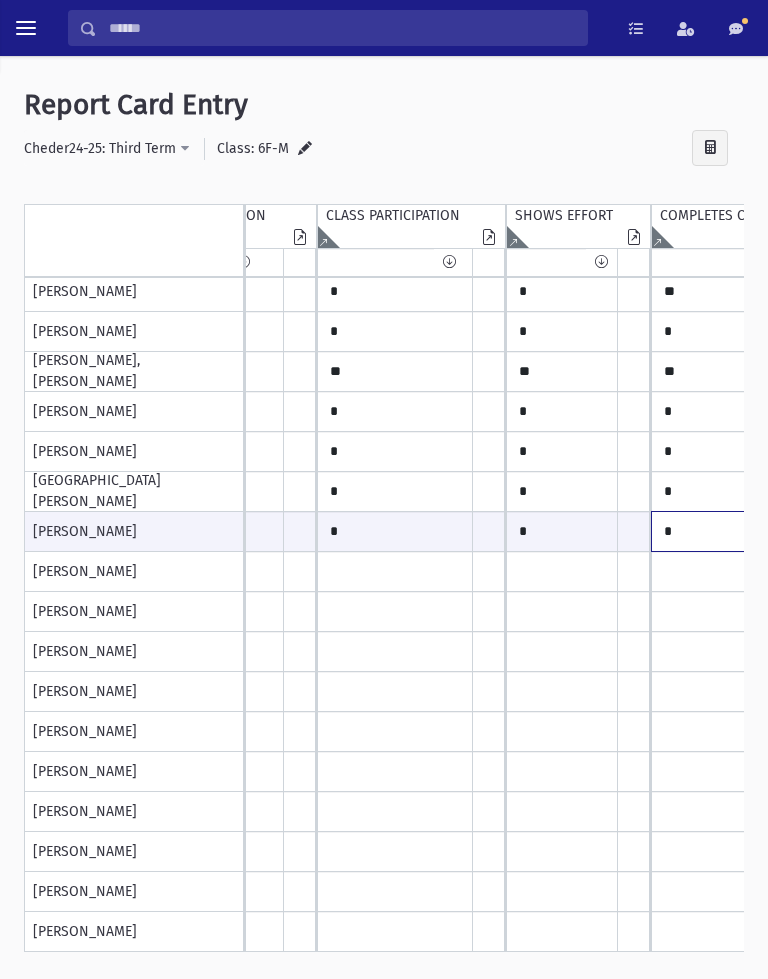 type on "*" 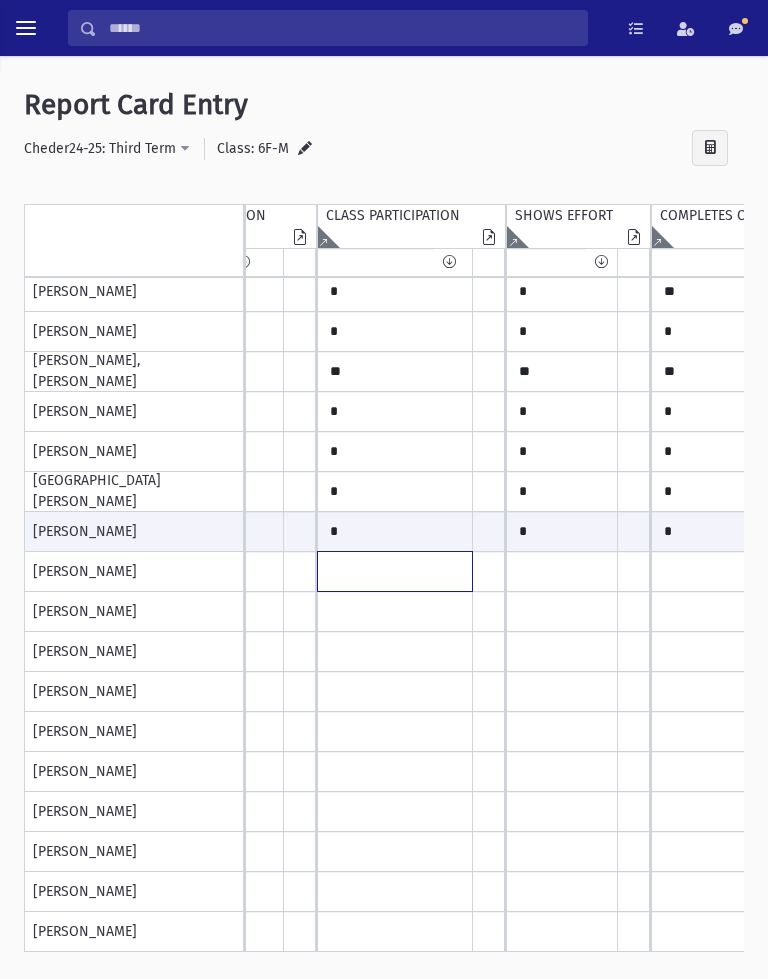 click at bounding box center (-1237, 92) 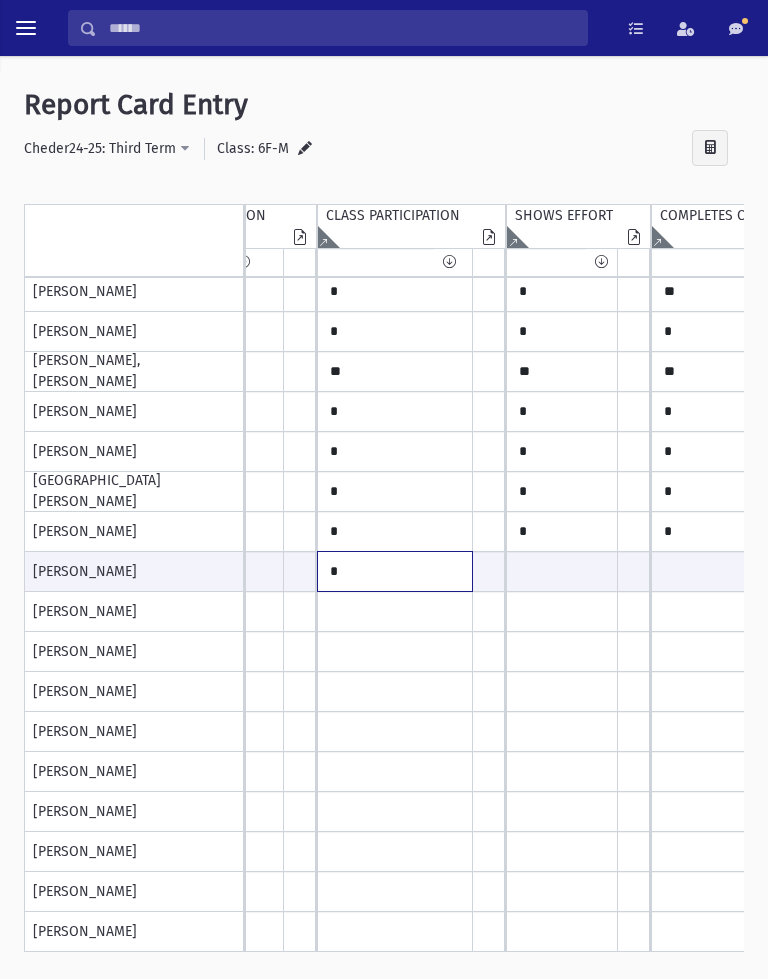 type on "*" 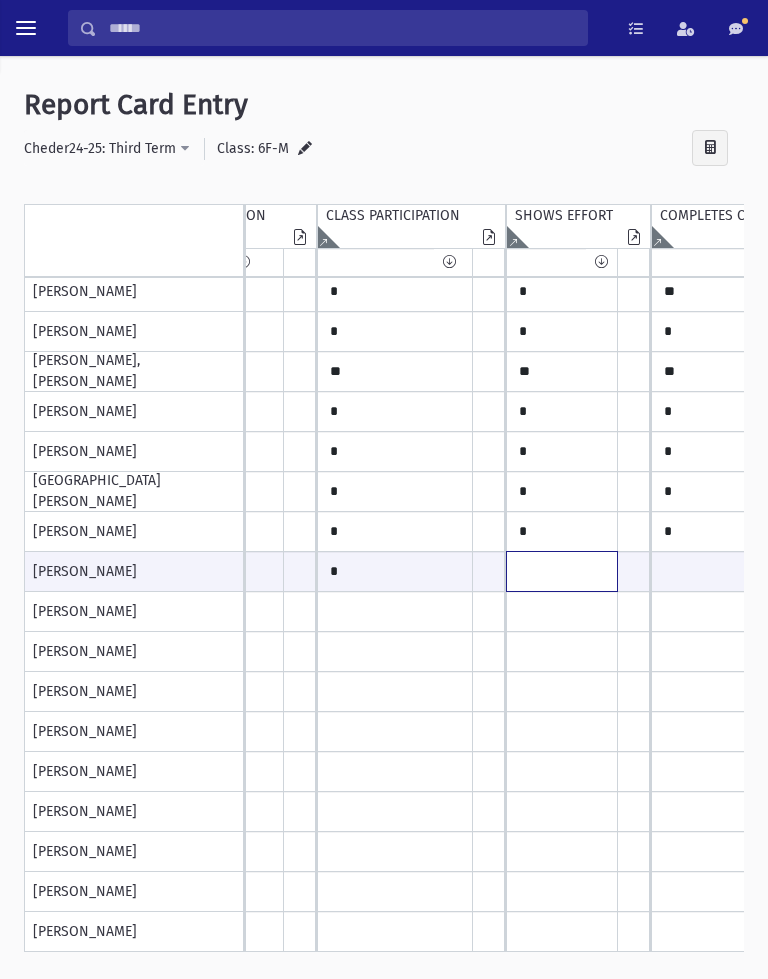click at bounding box center (-1237, 571) 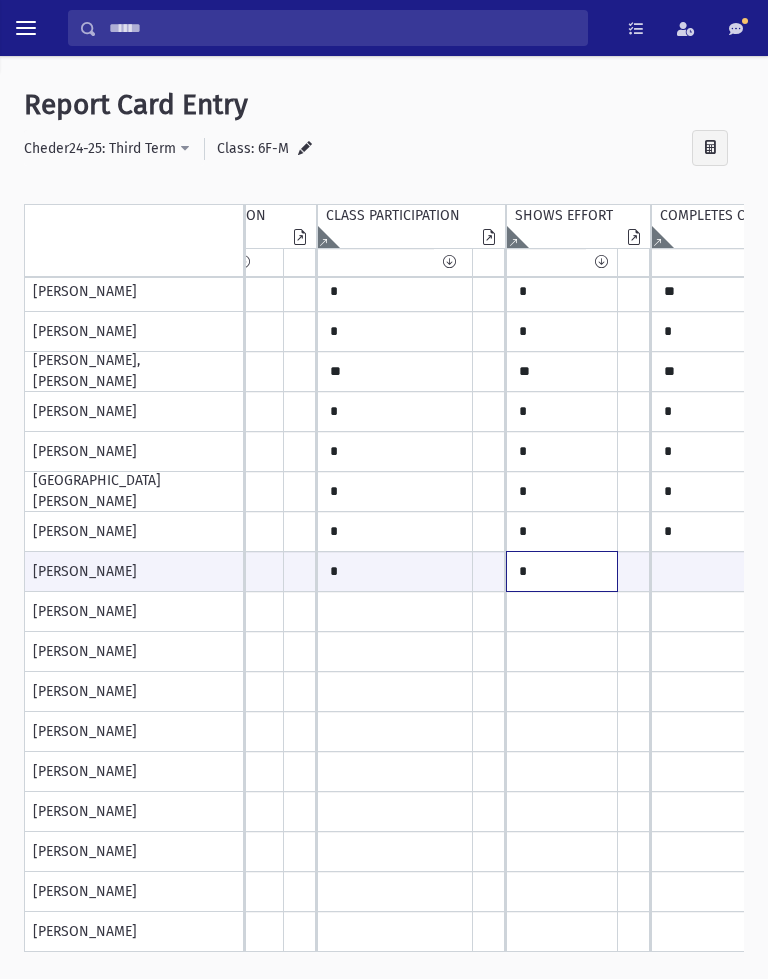 type on "*" 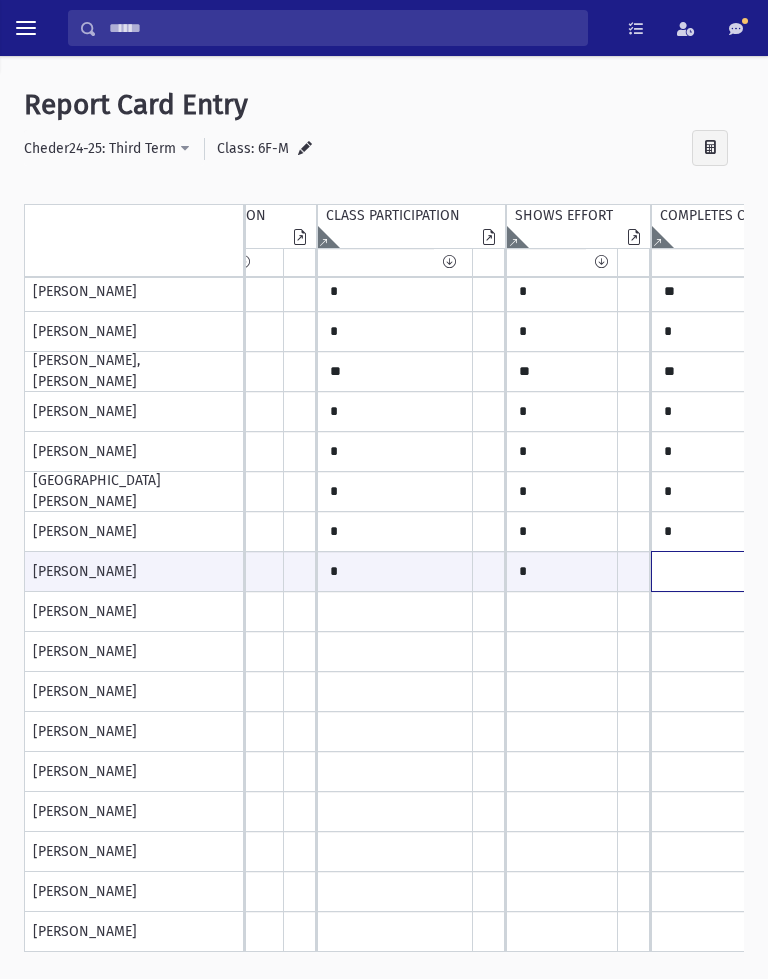 click at bounding box center [-1237, 571] 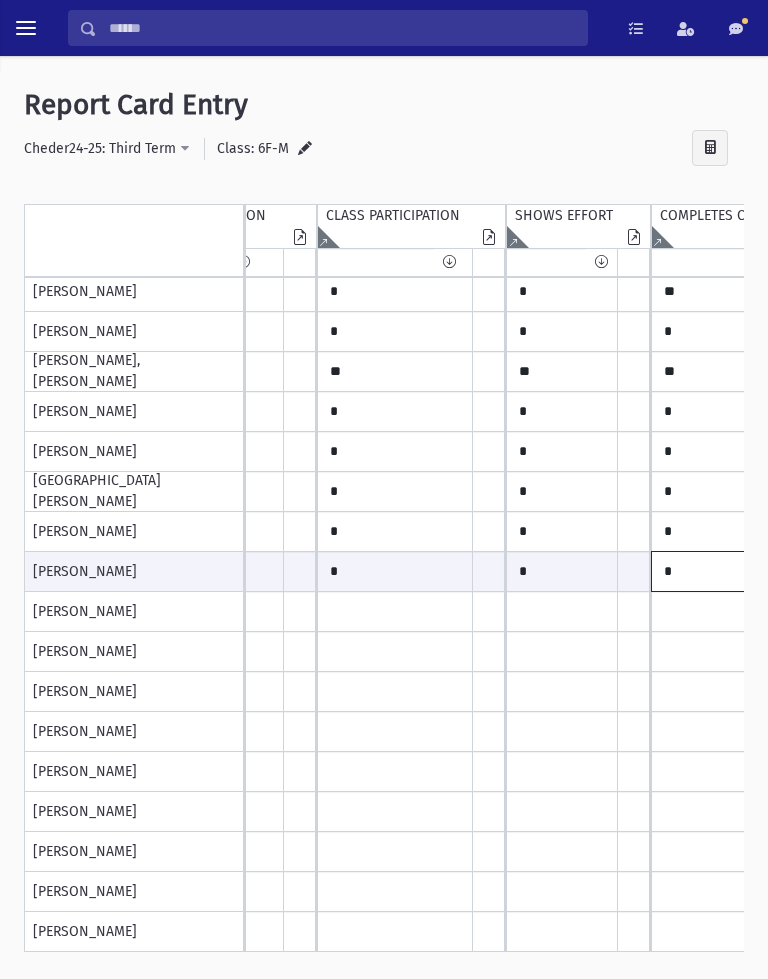 type on "*" 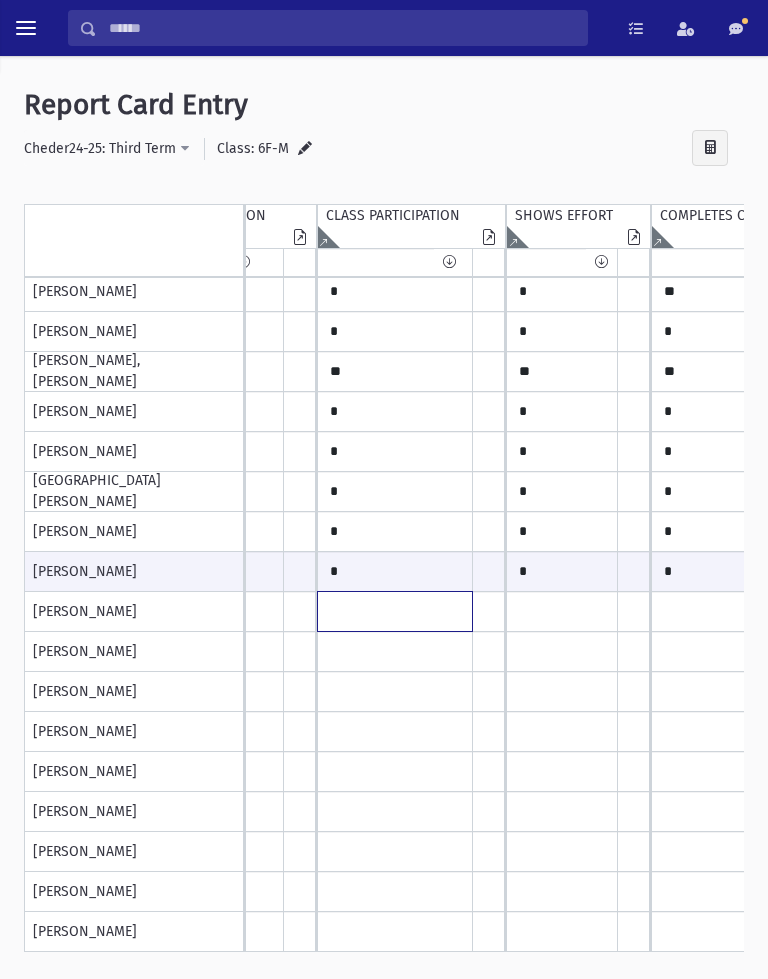 click at bounding box center (-1237, 92) 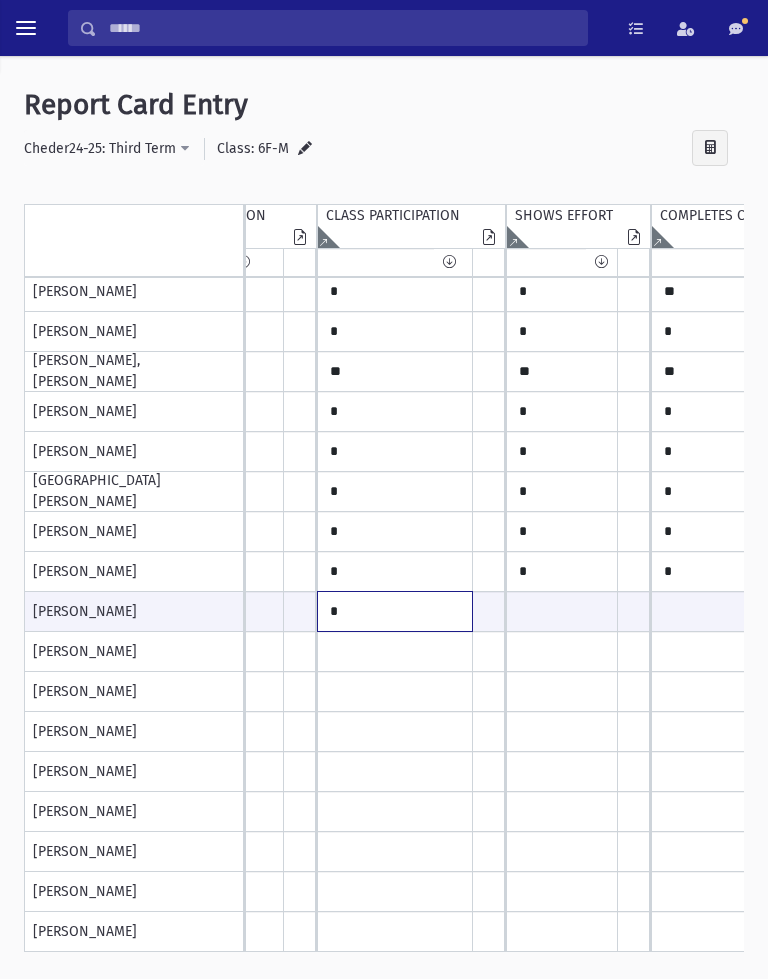 type on "*" 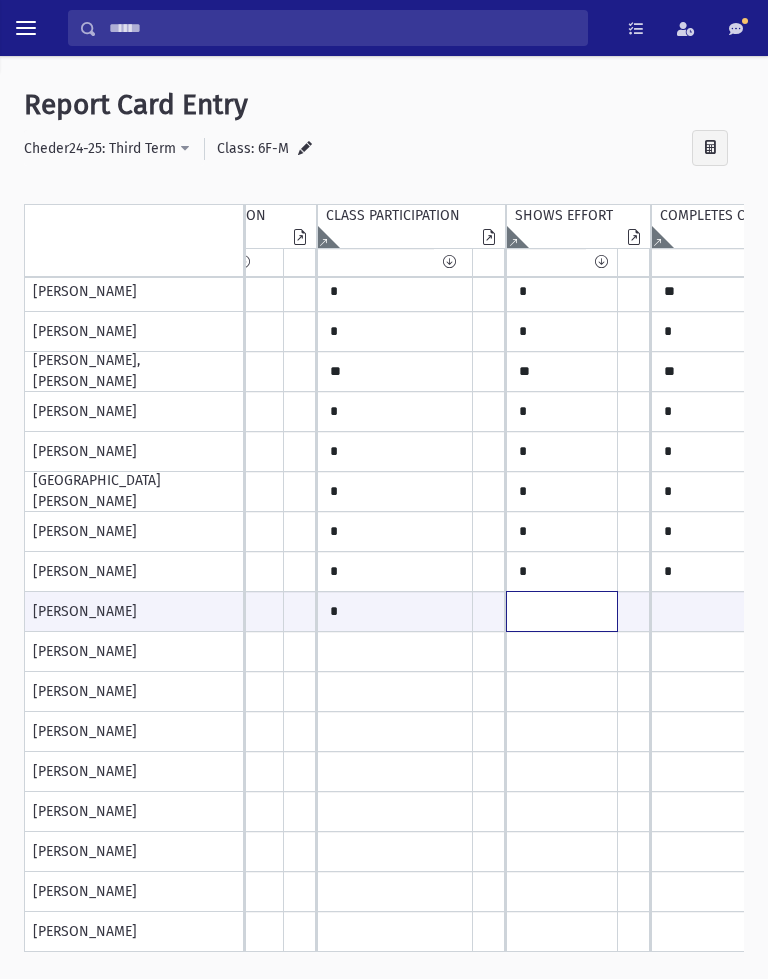 click at bounding box center [-1237, 611] 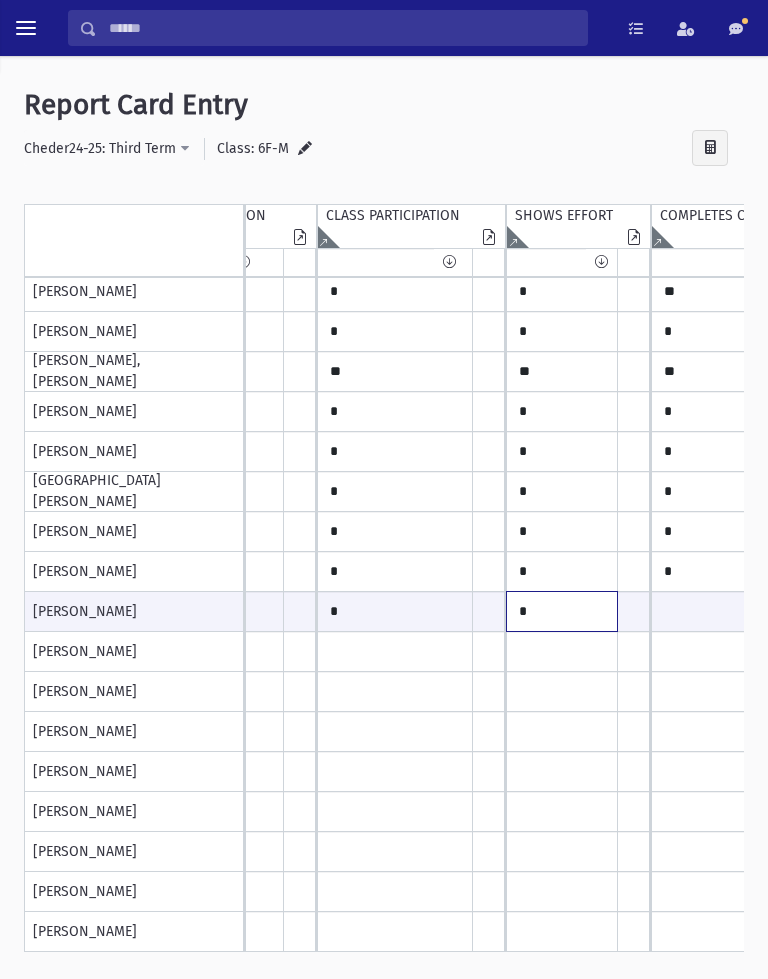type on "*" 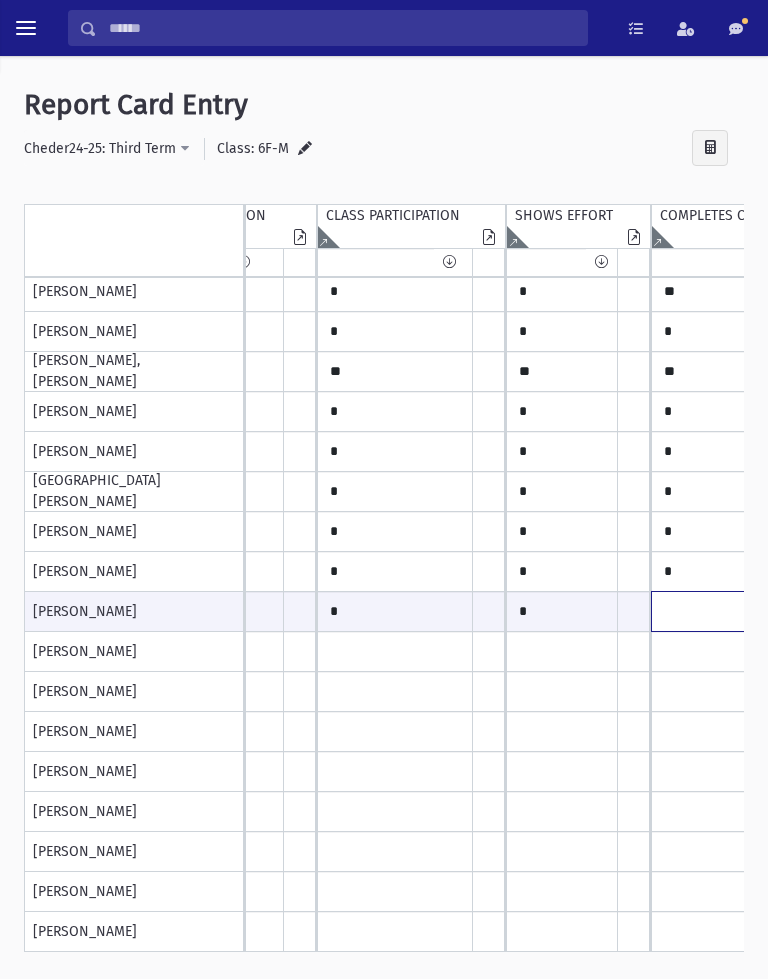click at bounding box center (-1237, 611) 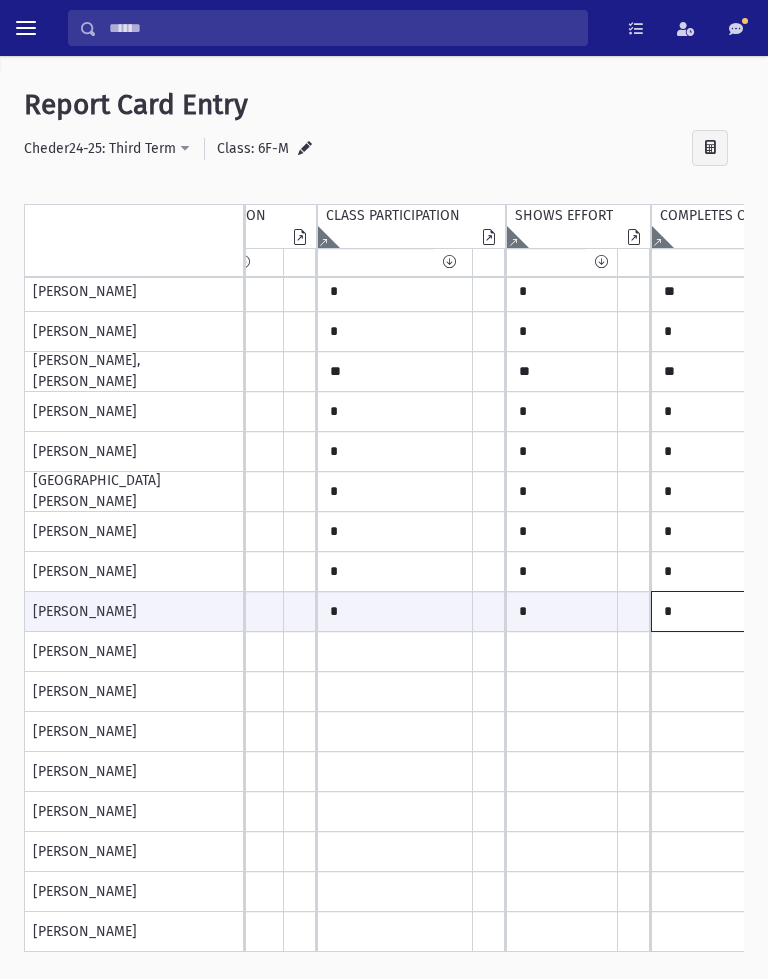 type on "*" 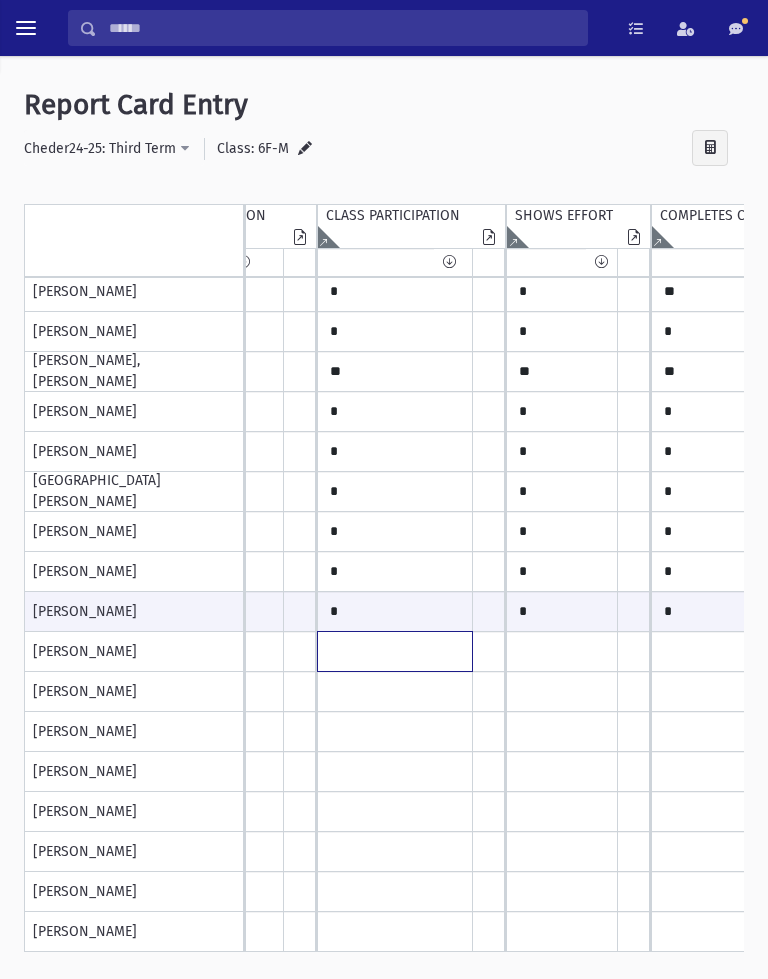 click at bounding box center [-1237, 92] 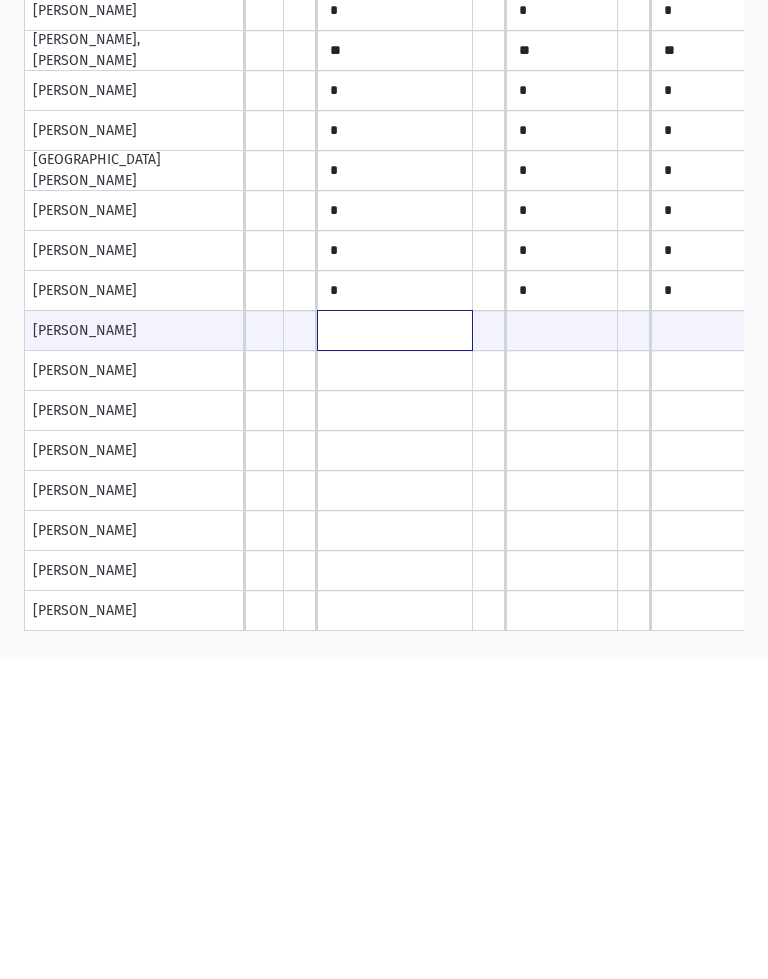 scroll, scrollTop: 0, scrollLeft: 0, axis: both 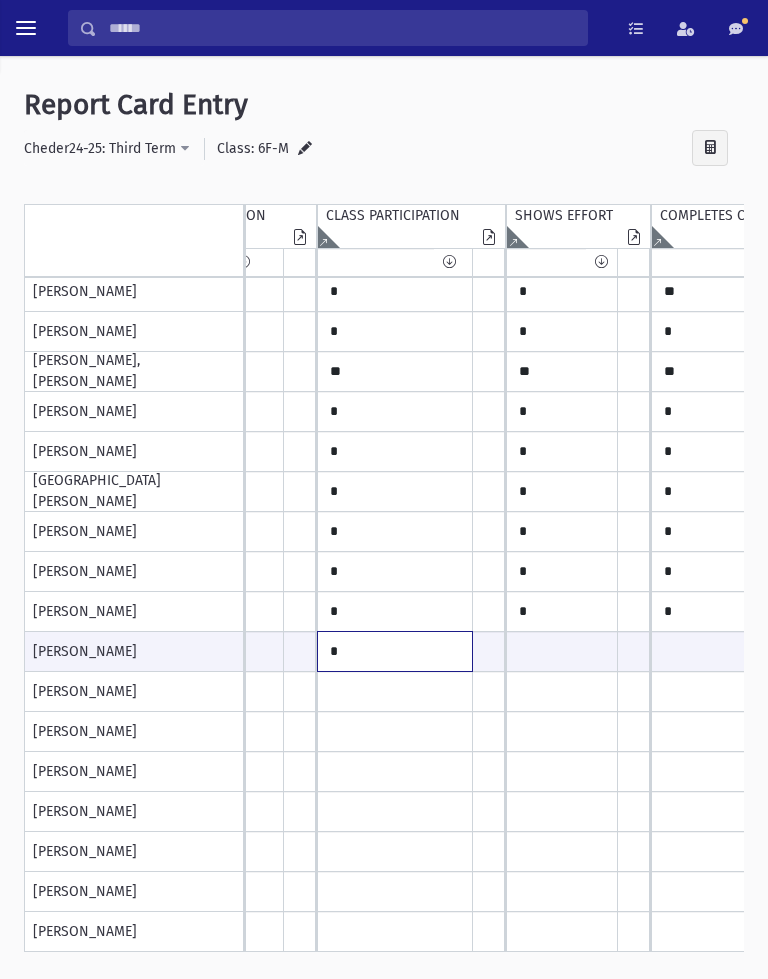 type on "*" 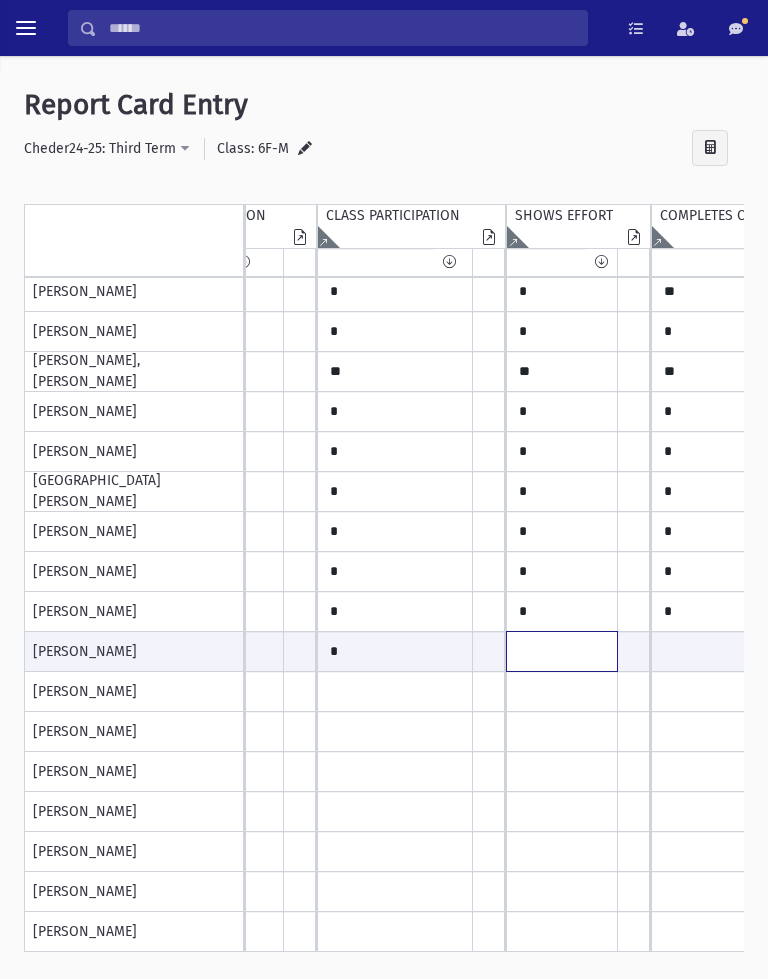 click at bounding box center [-1237, 651] 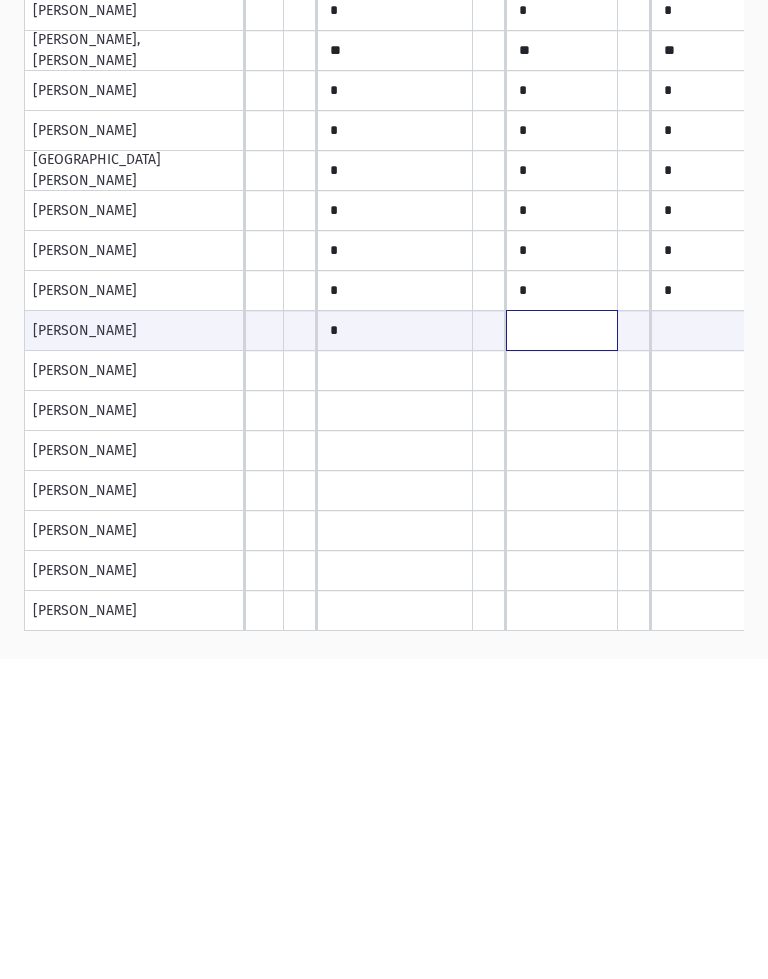 scroll, scrollTop: 0, scrollLeft: 0, axis: both 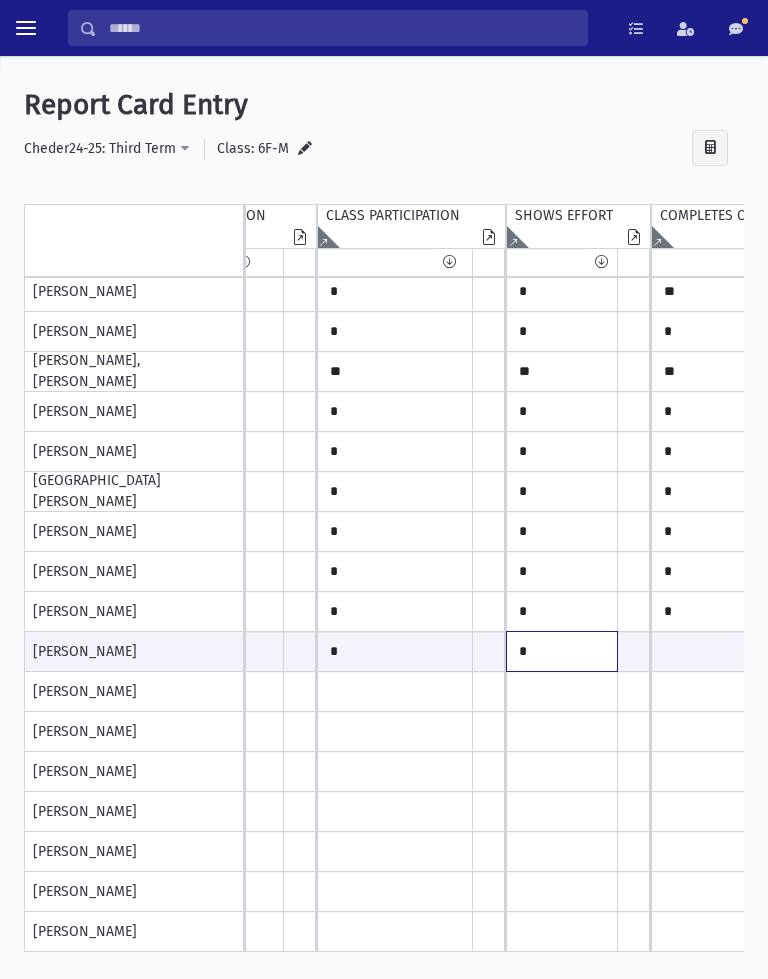 type on "*" 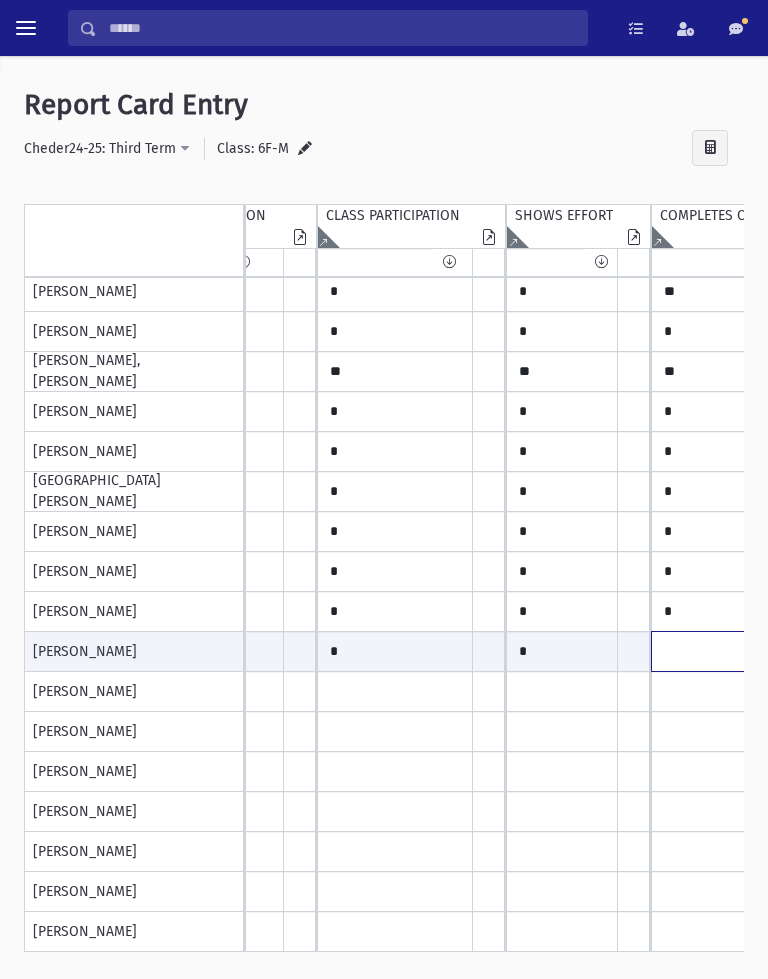 click at bounding box center (-1237, 651) 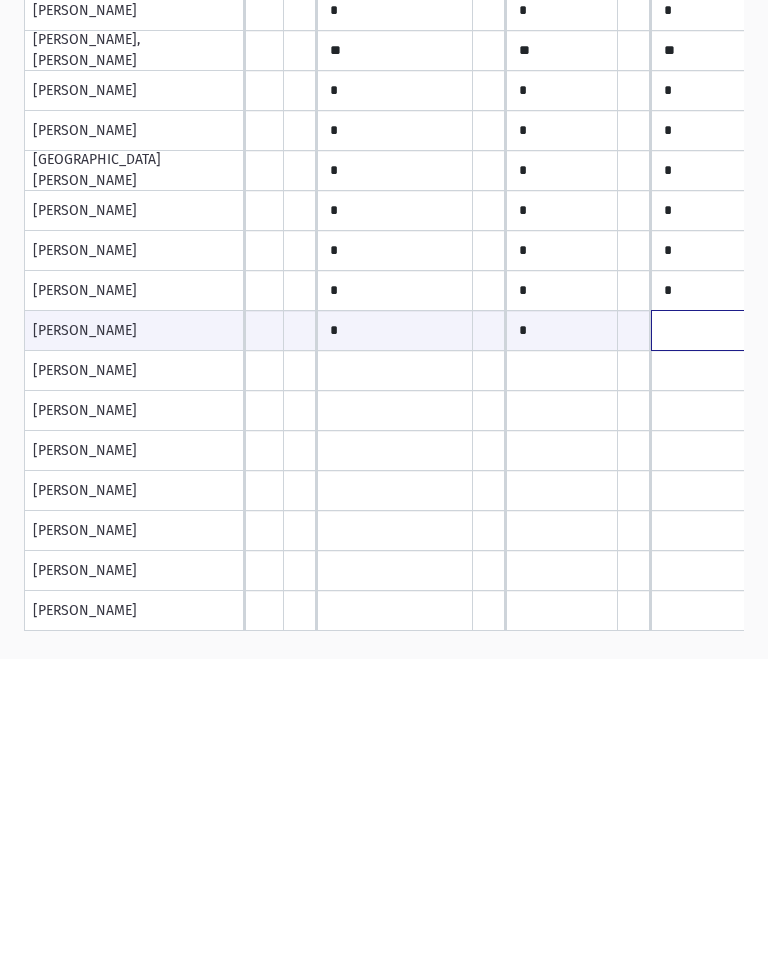 scroll, scrollTop: 0, scrollLeft: 0, axis: both 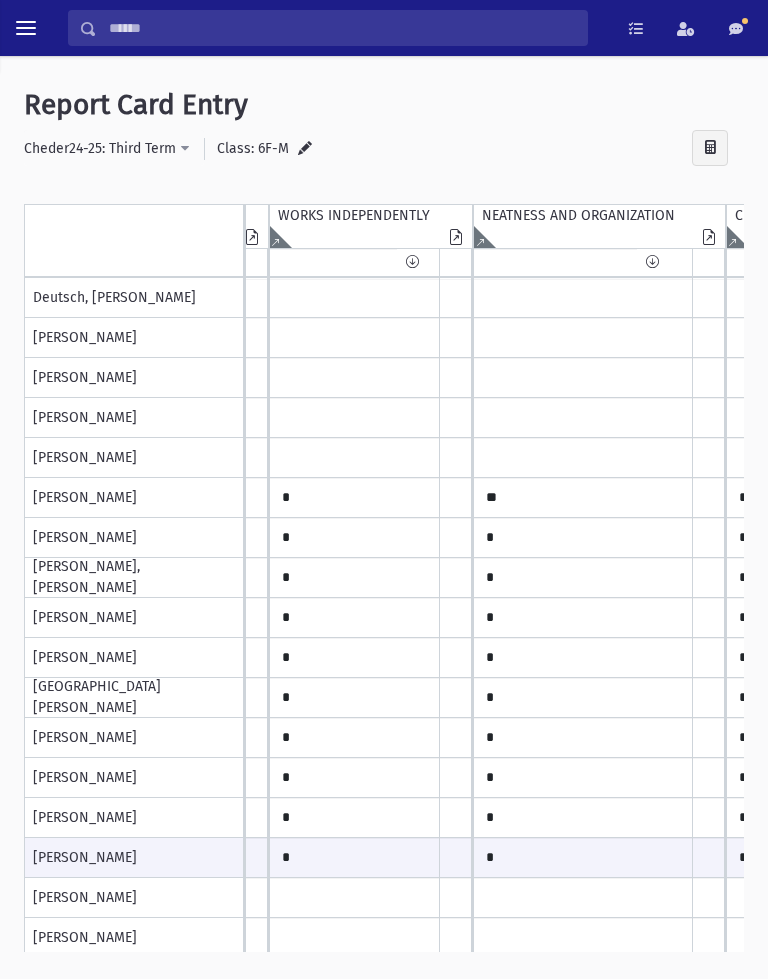 type on "*" 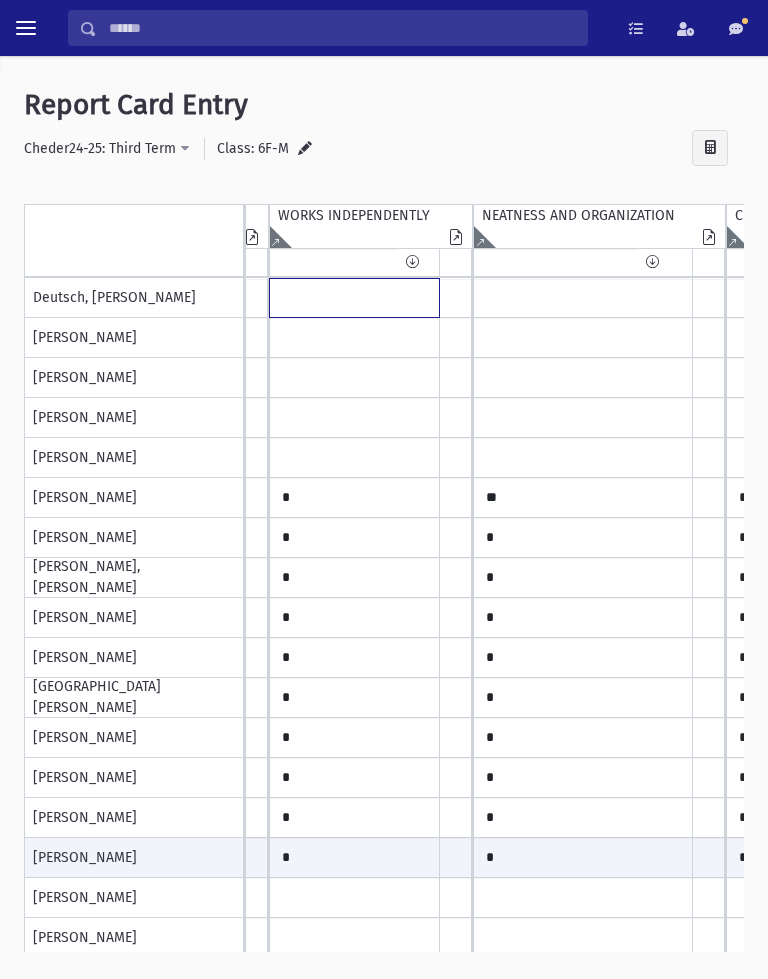 click at bounding box center (-828, 298) 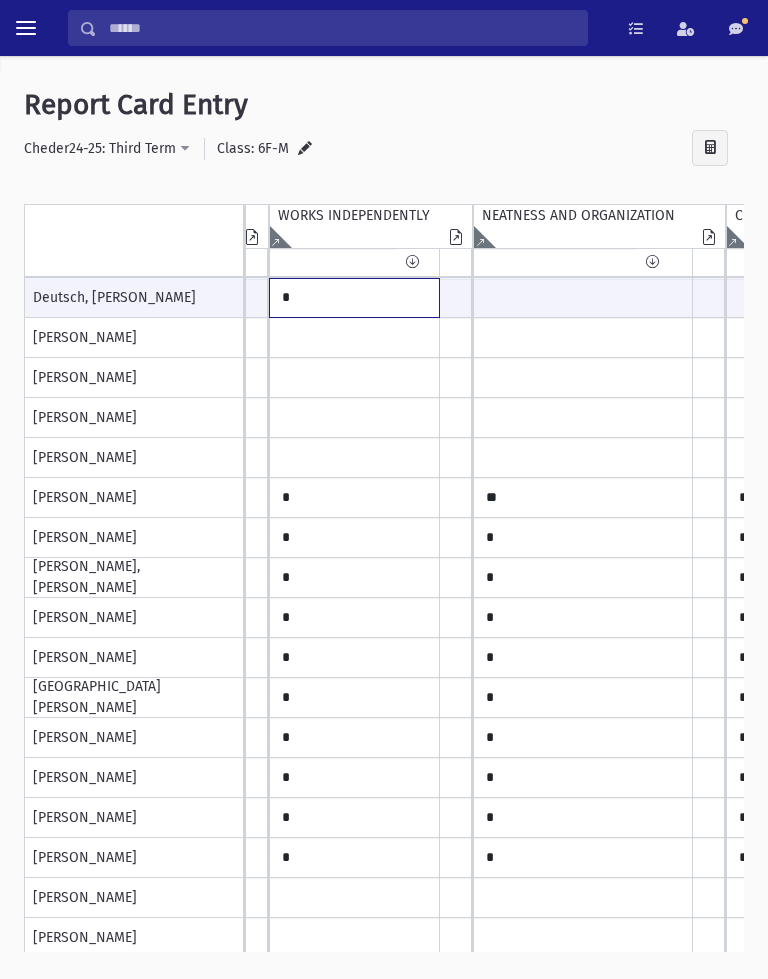 type on "*" 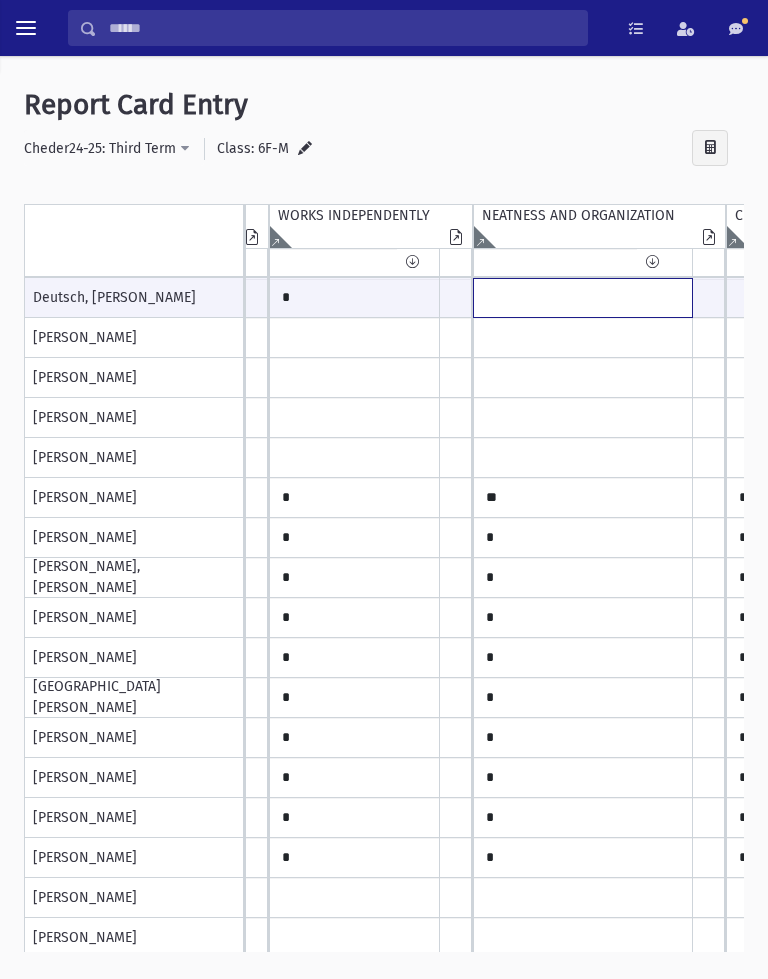 click at bounding box center [-828, 298] 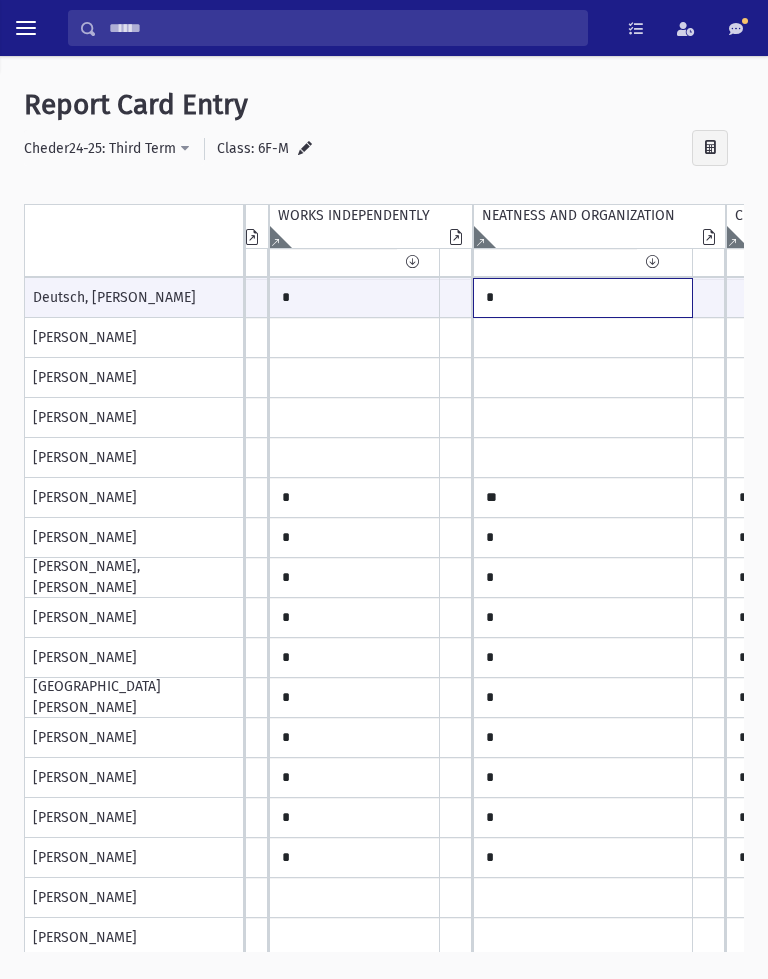 type on "*" 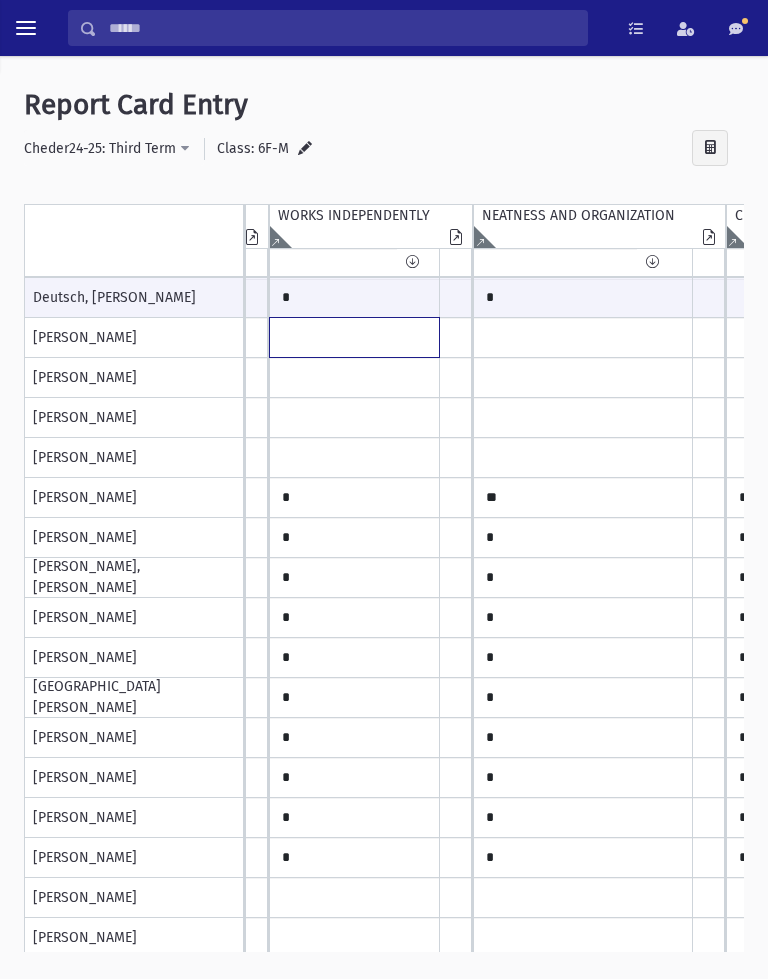 click at bounding box center [-828, 298] 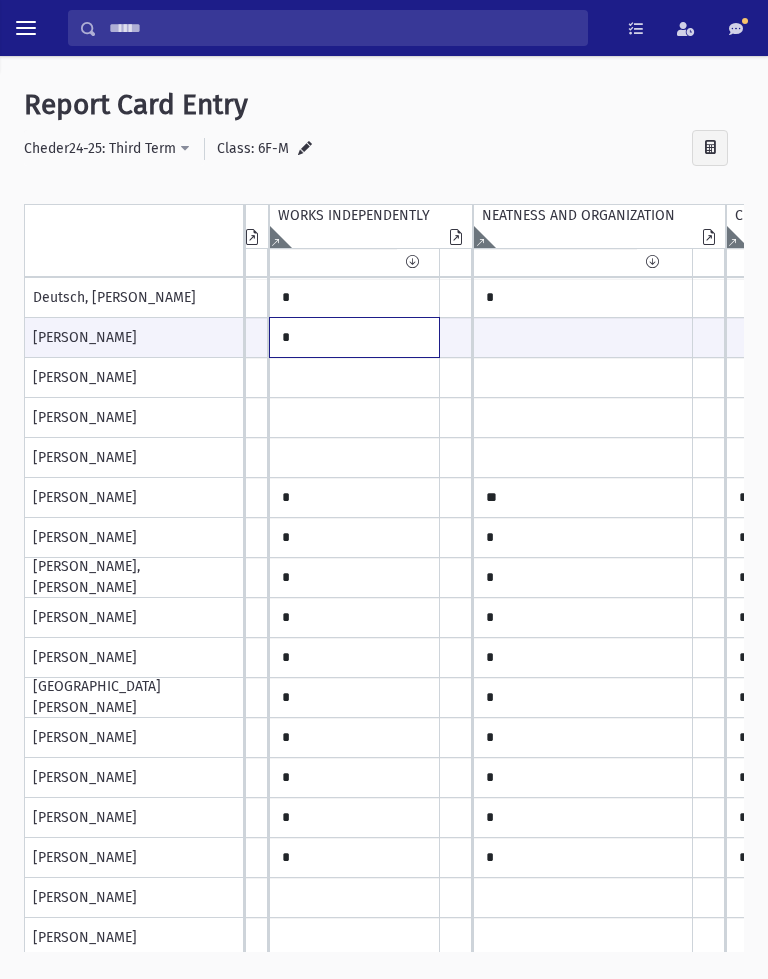 type on "*" 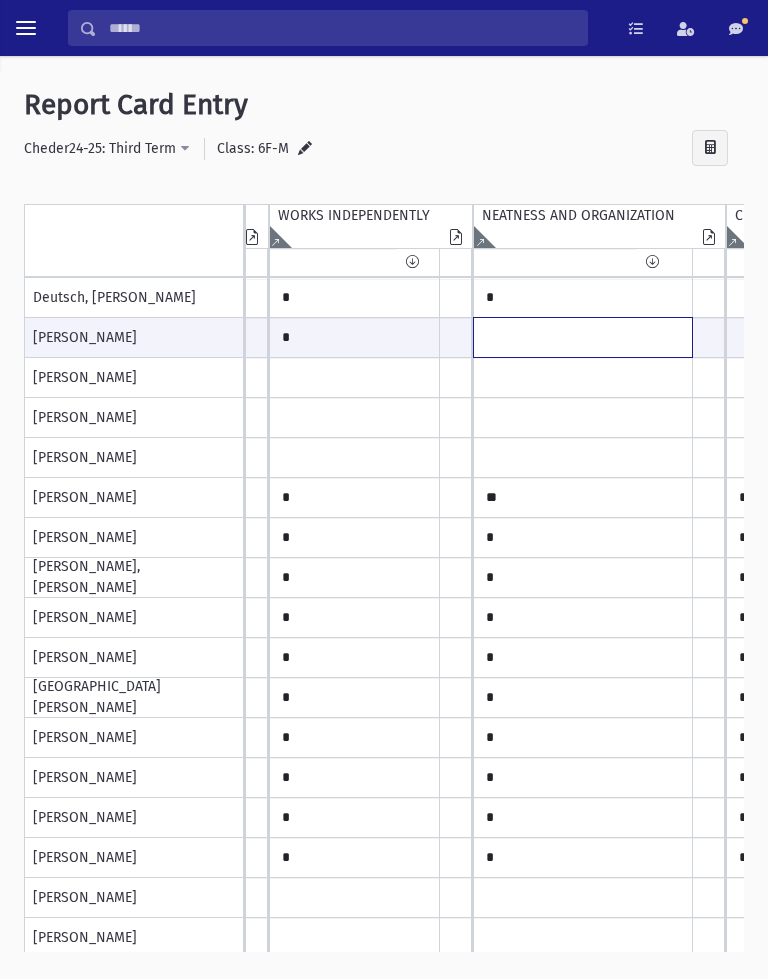 click at bounding box center [-828, 337] 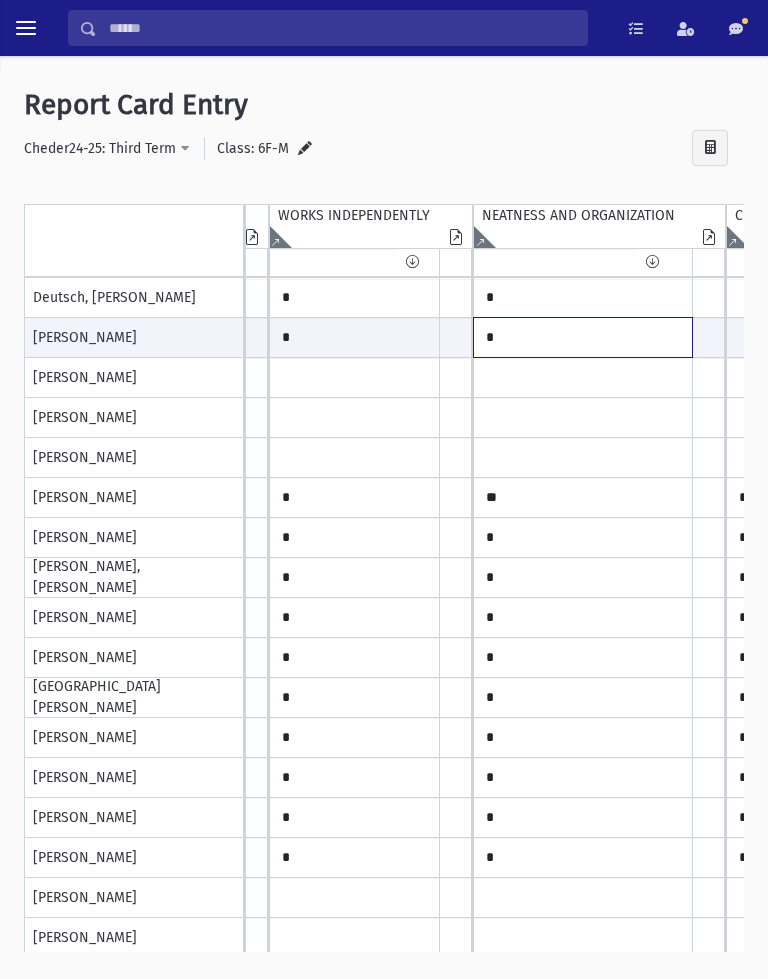 type on "*" 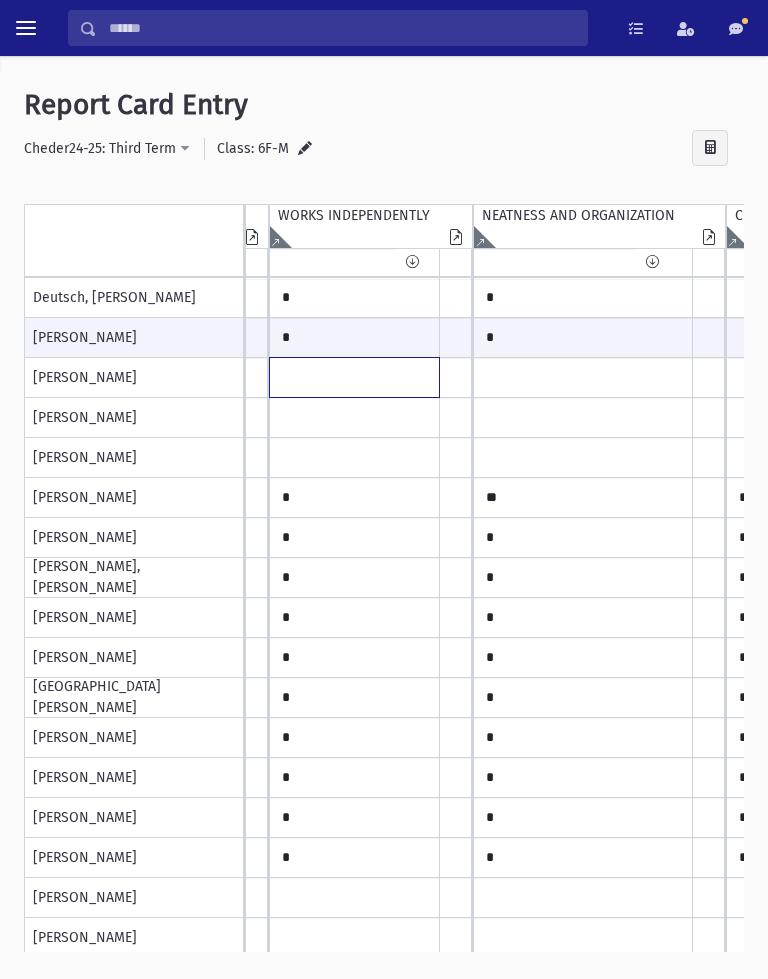 click at bounding box center [-828, 298] 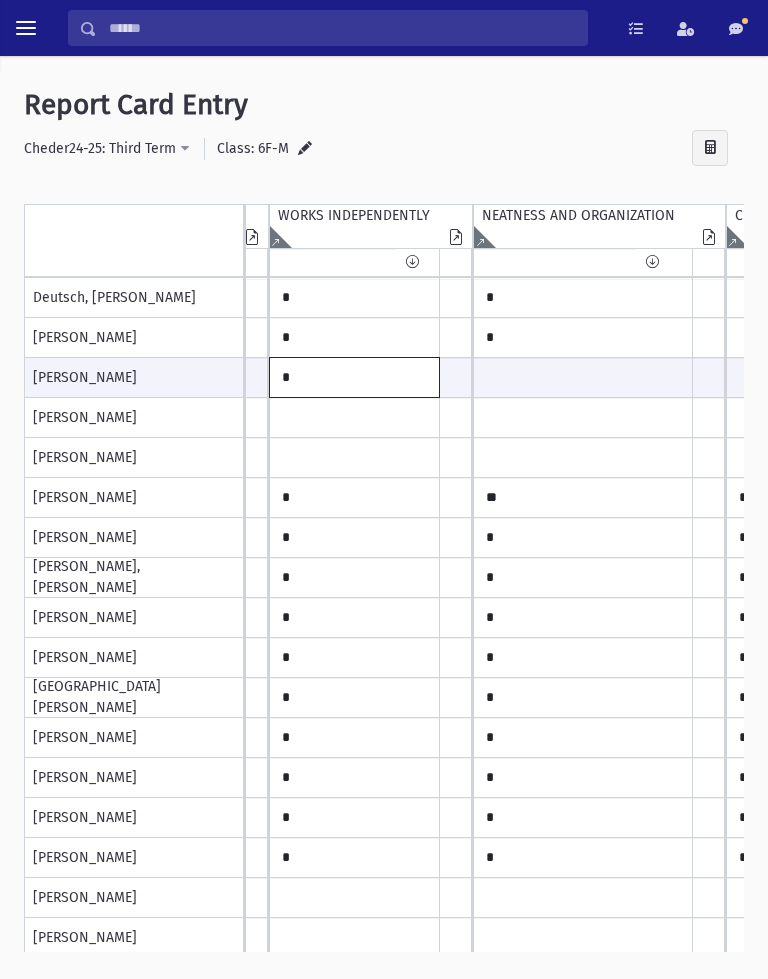 type on "*" 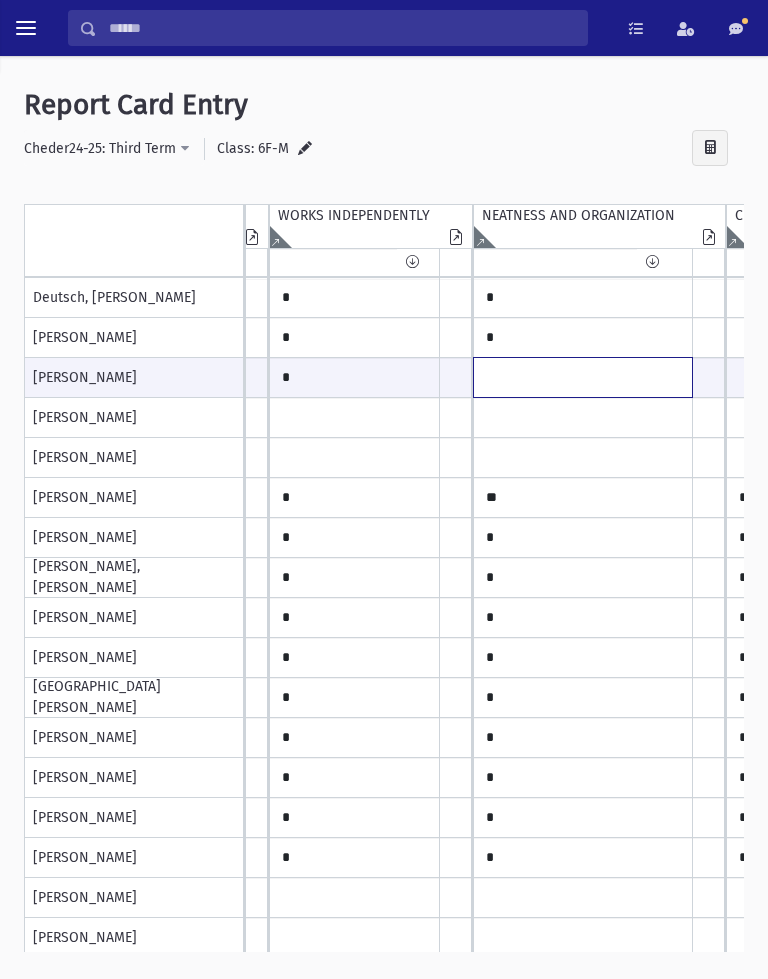click at bounding box center (-828, 377) 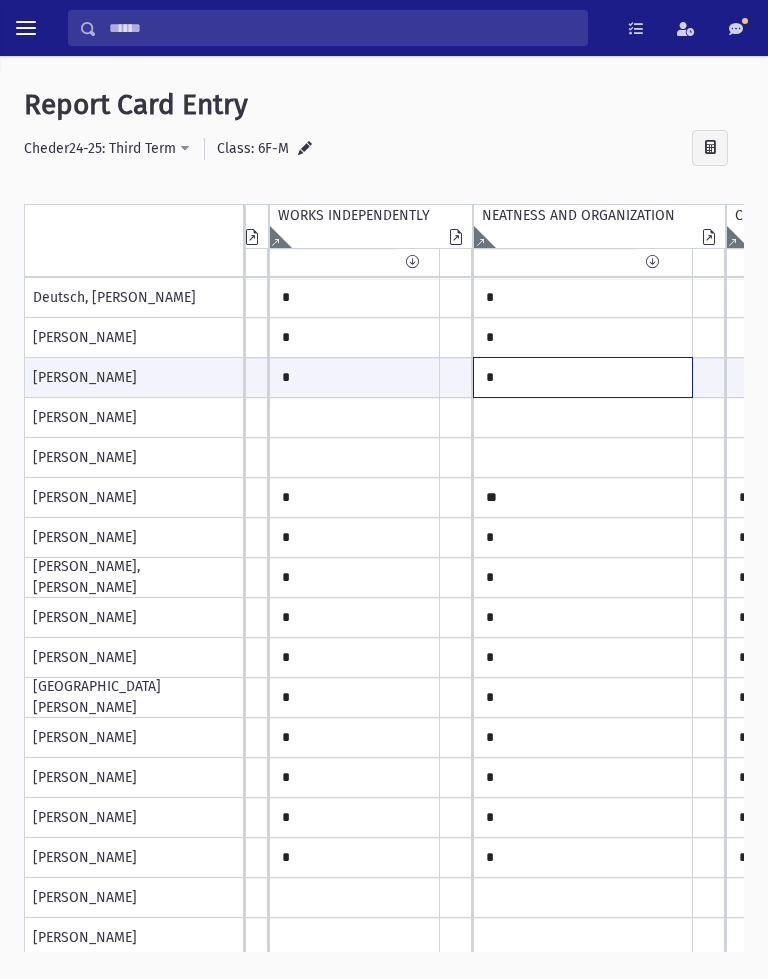 type on "*" 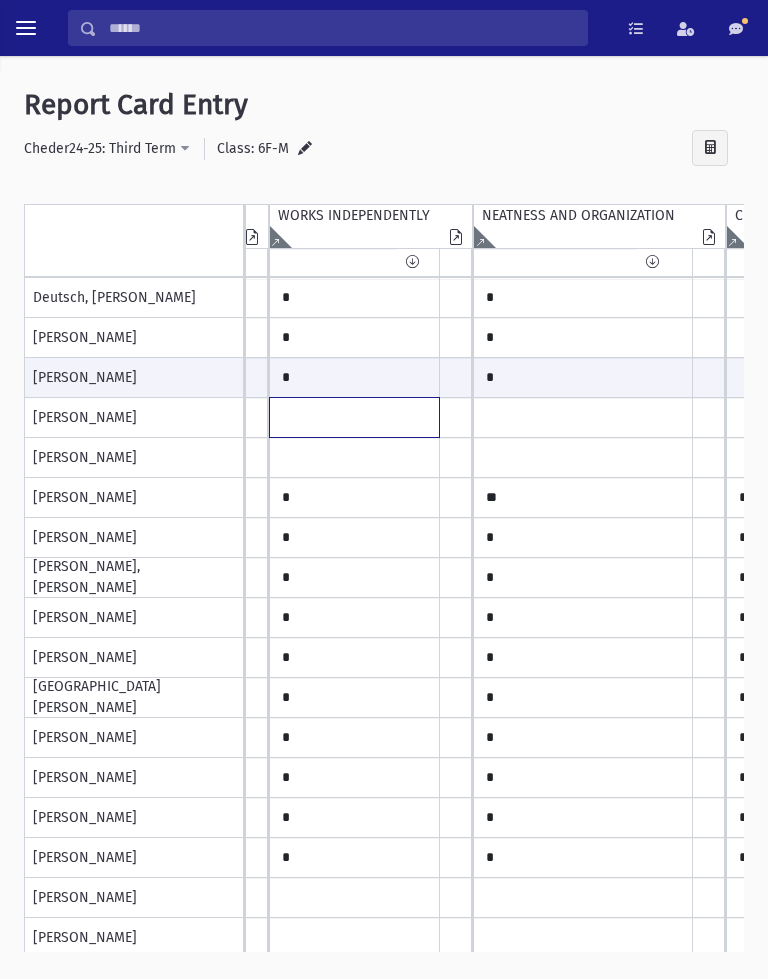 click at bounding box center (-828, 298) 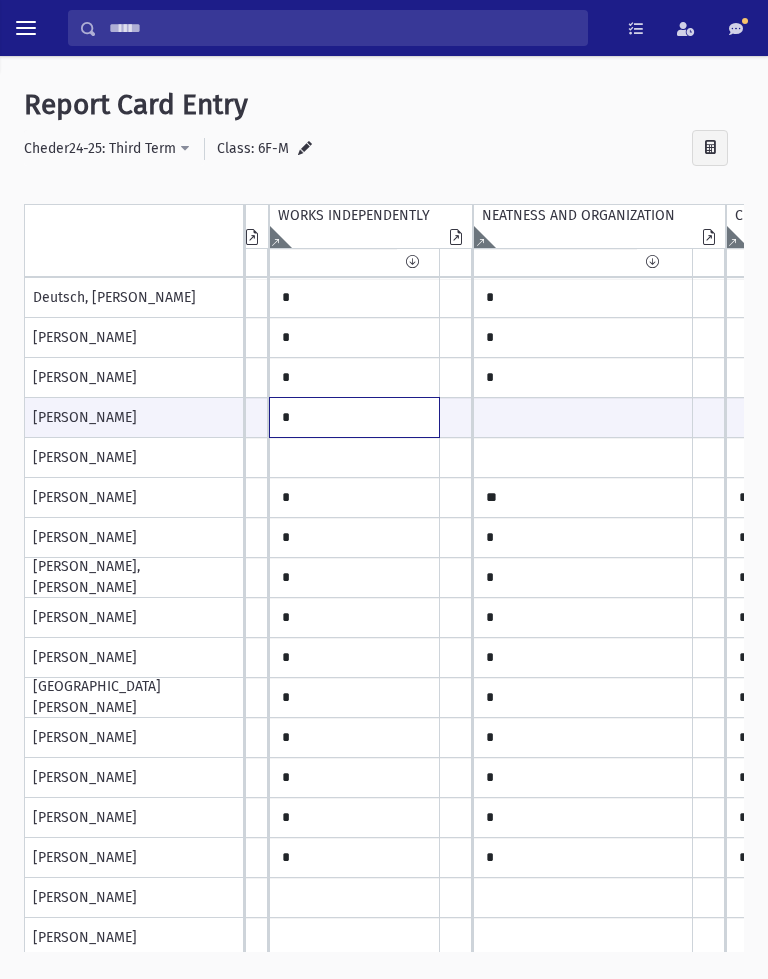 type on "*" 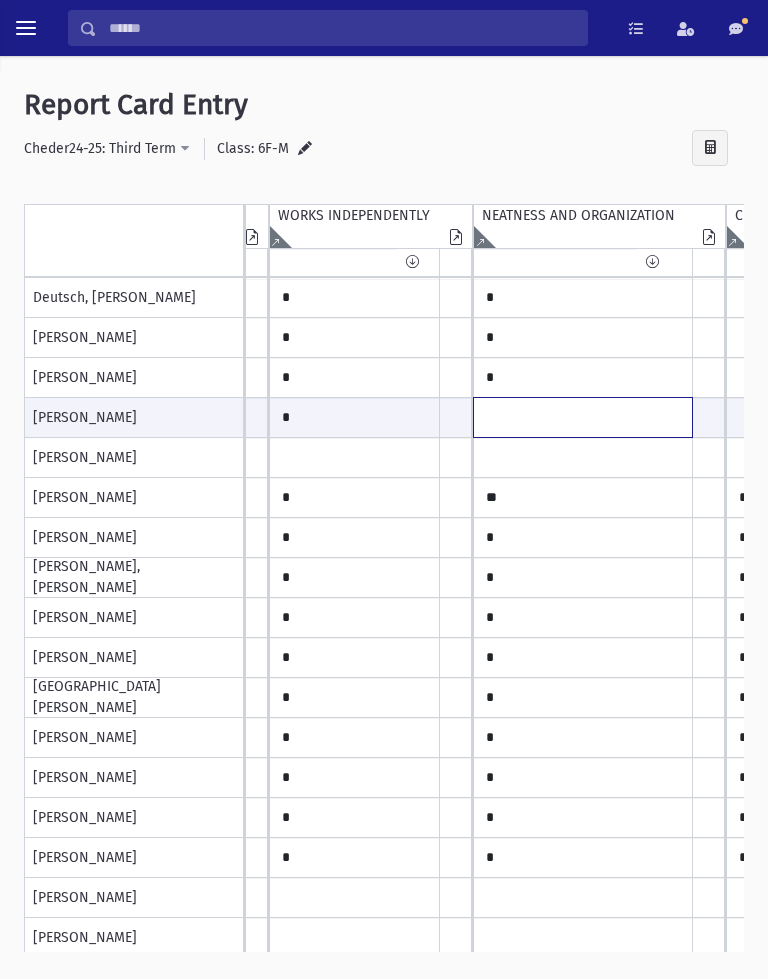 click at bounding box center [-828, 417] 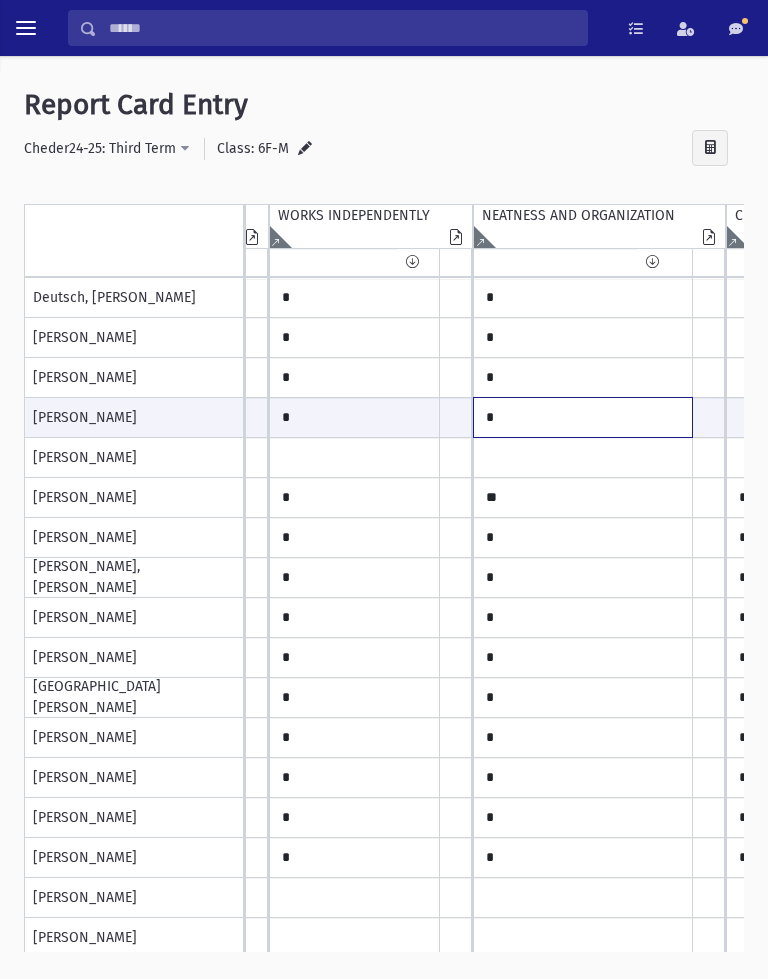 type on "*" 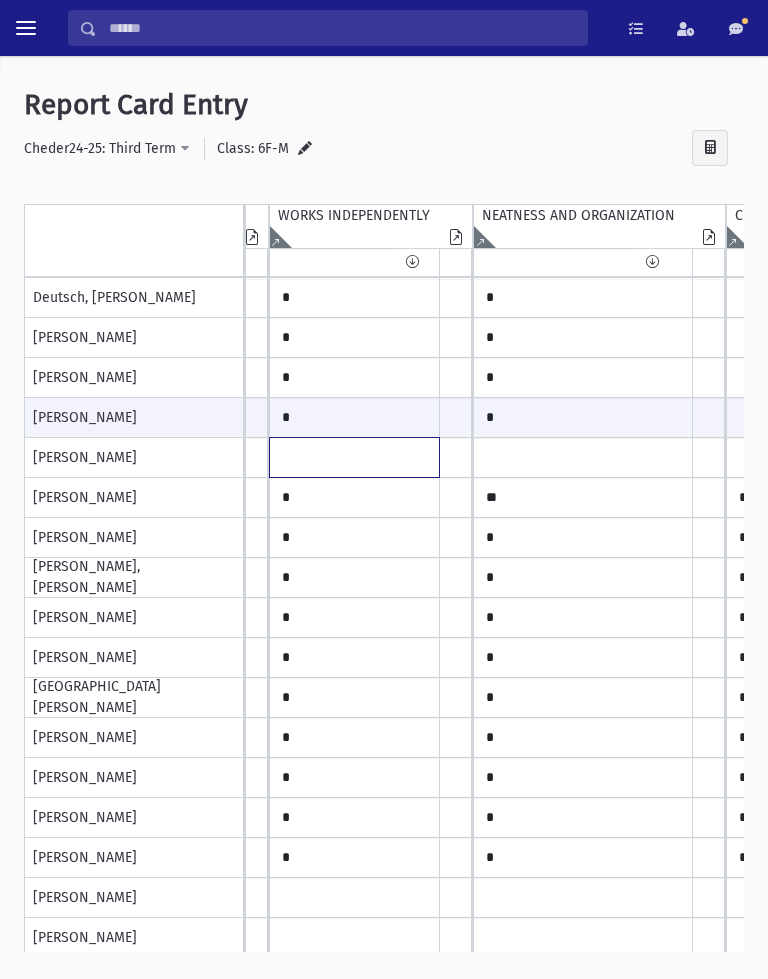 click at bounding box center (-828, 298) 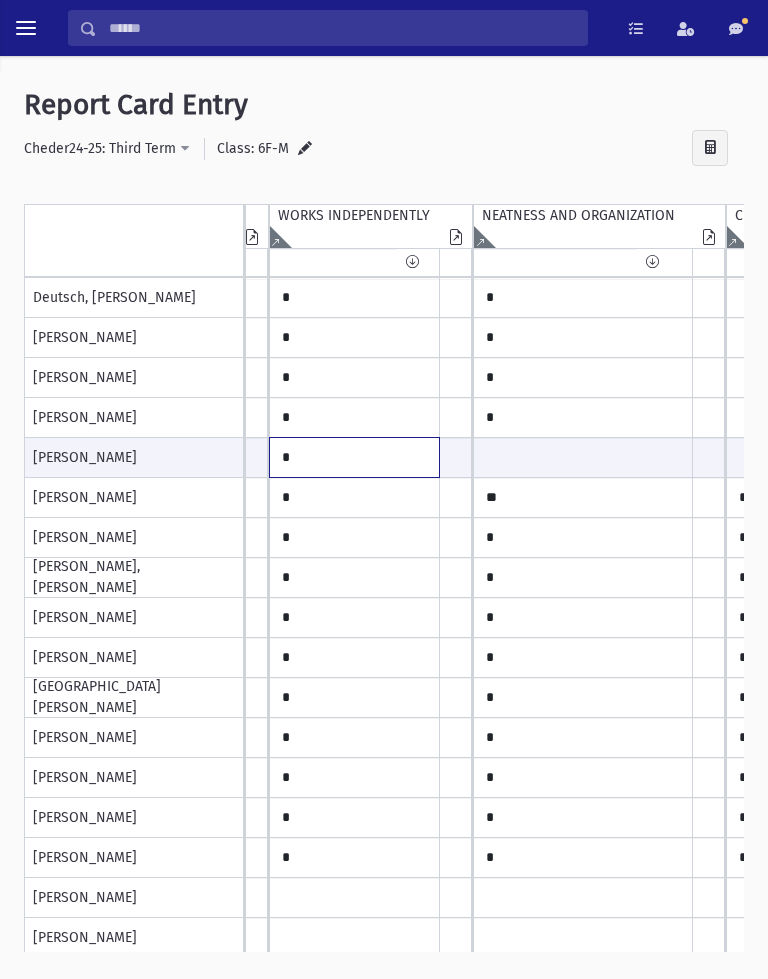 type on "*" 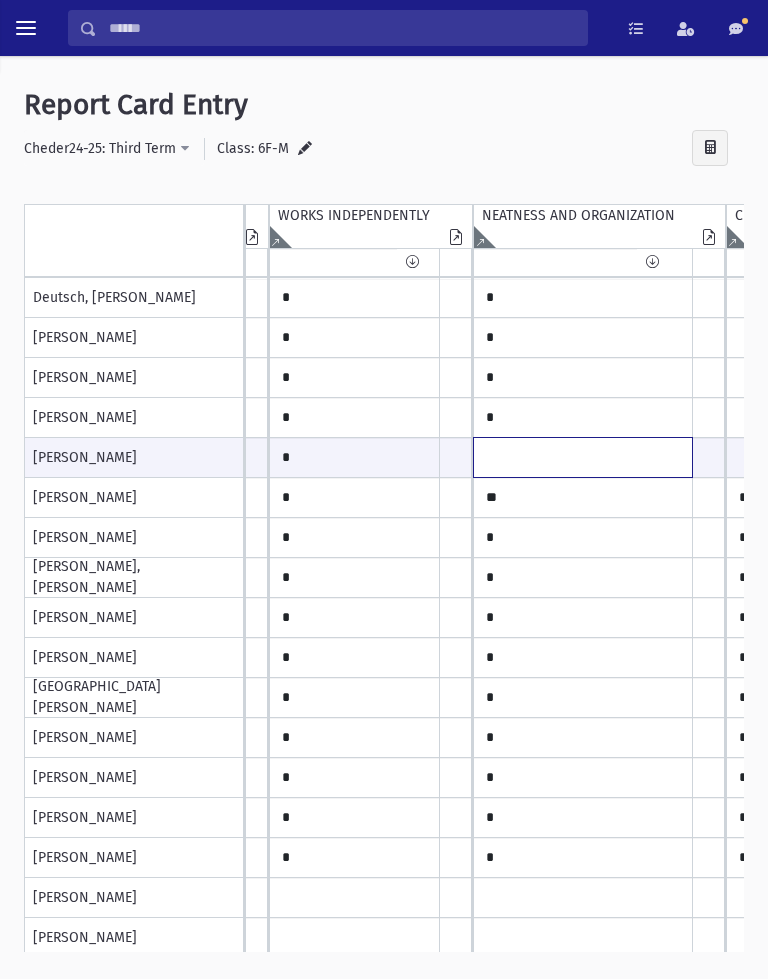 click at bounding box center [-828, 457] 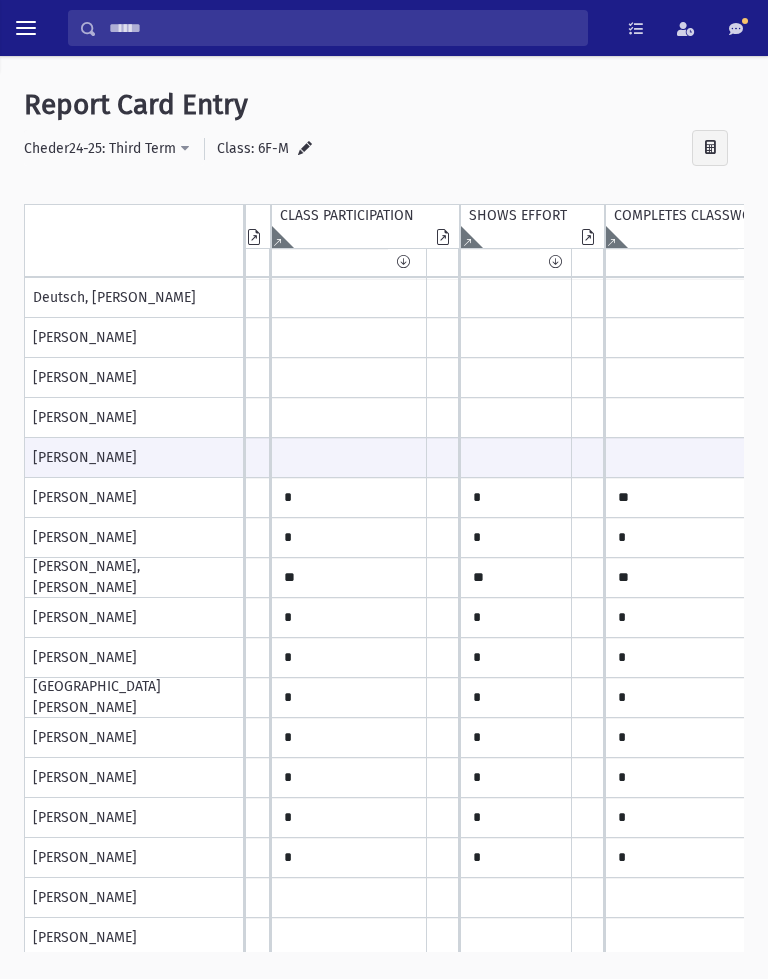type on "*" 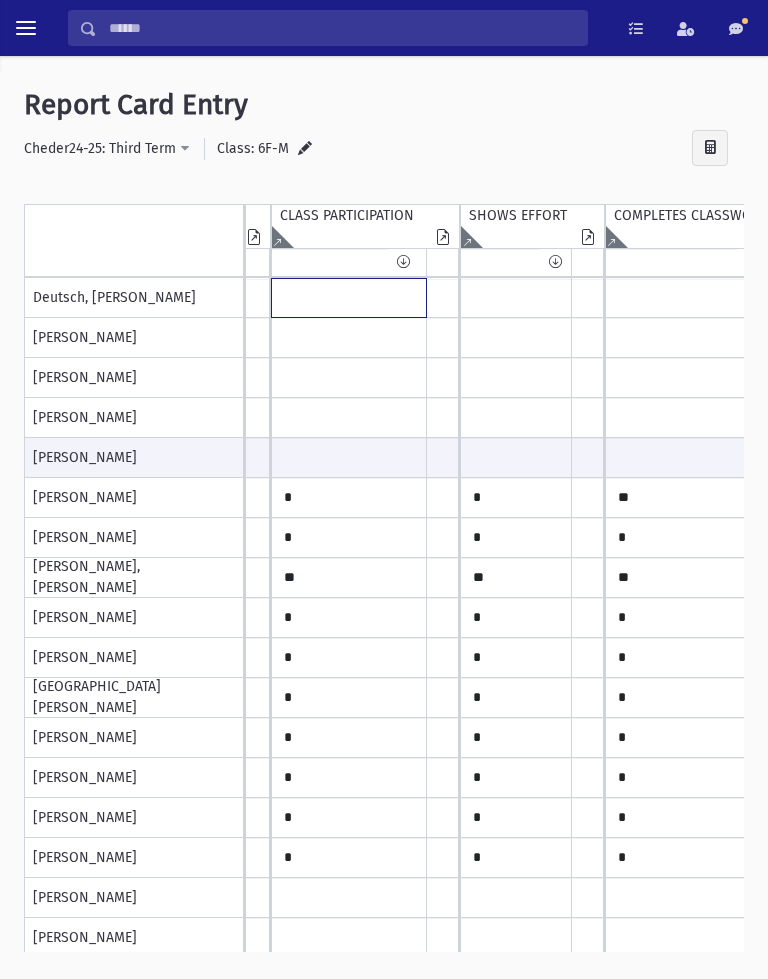 click at bounding box center (-1283, 298) 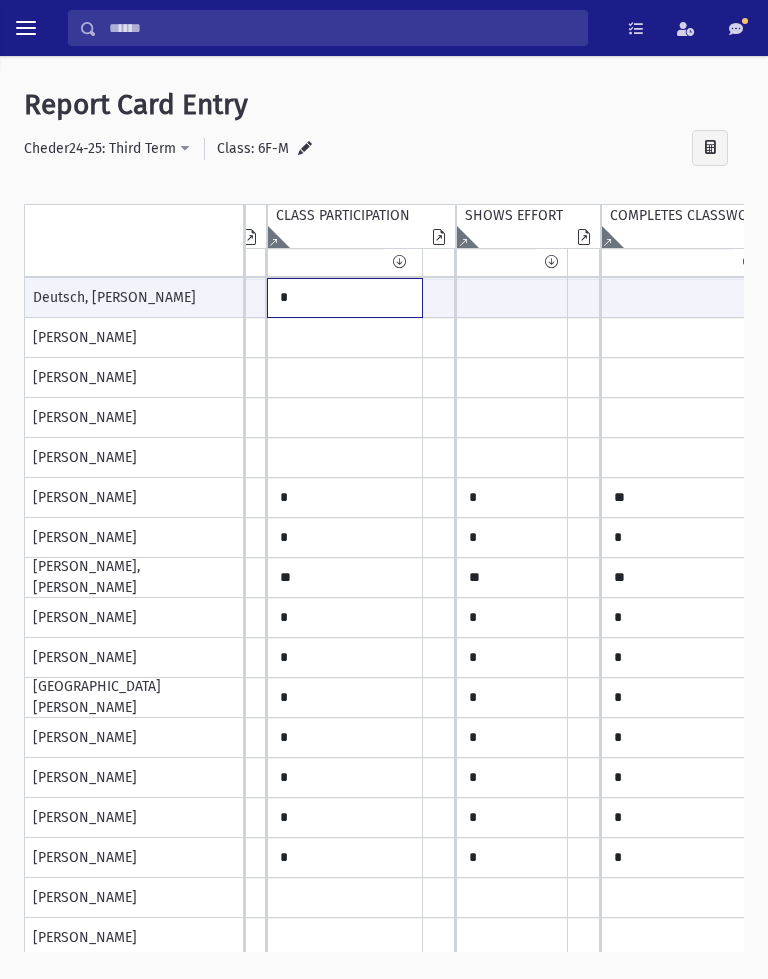 type on "*" 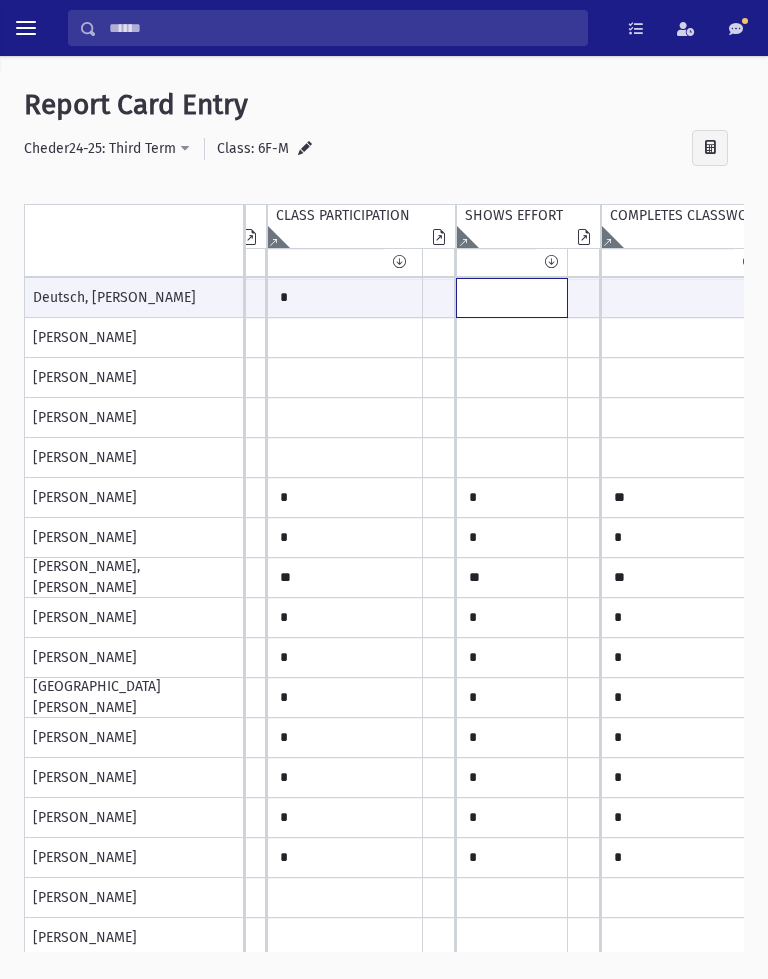 click at bounding box center (-1287, 298) 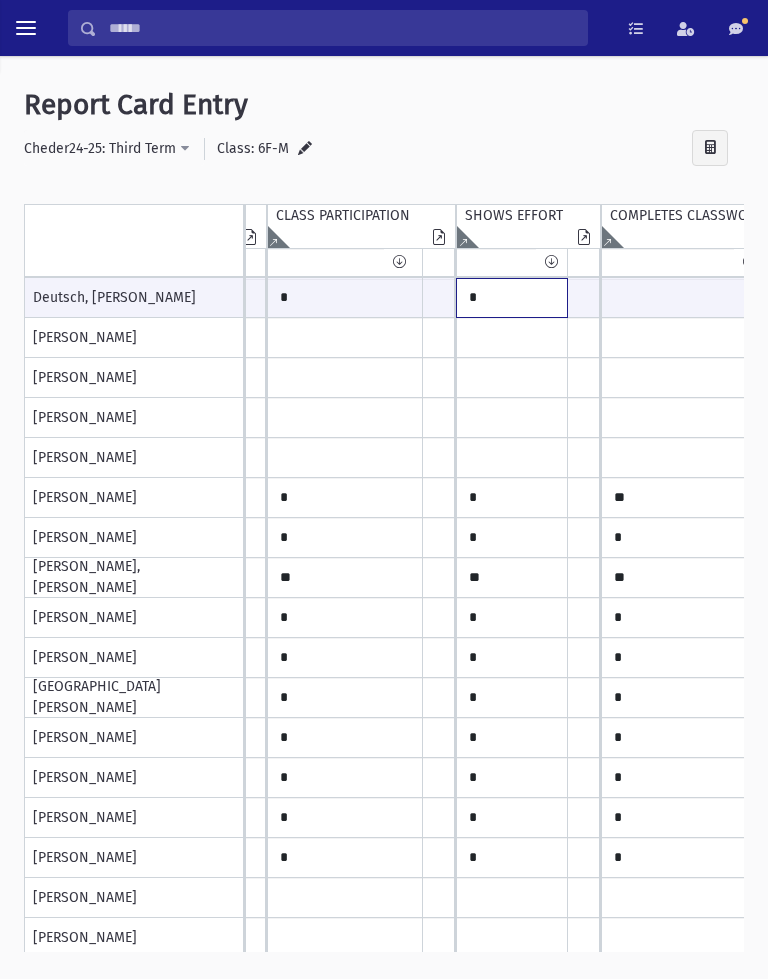 type on "*" 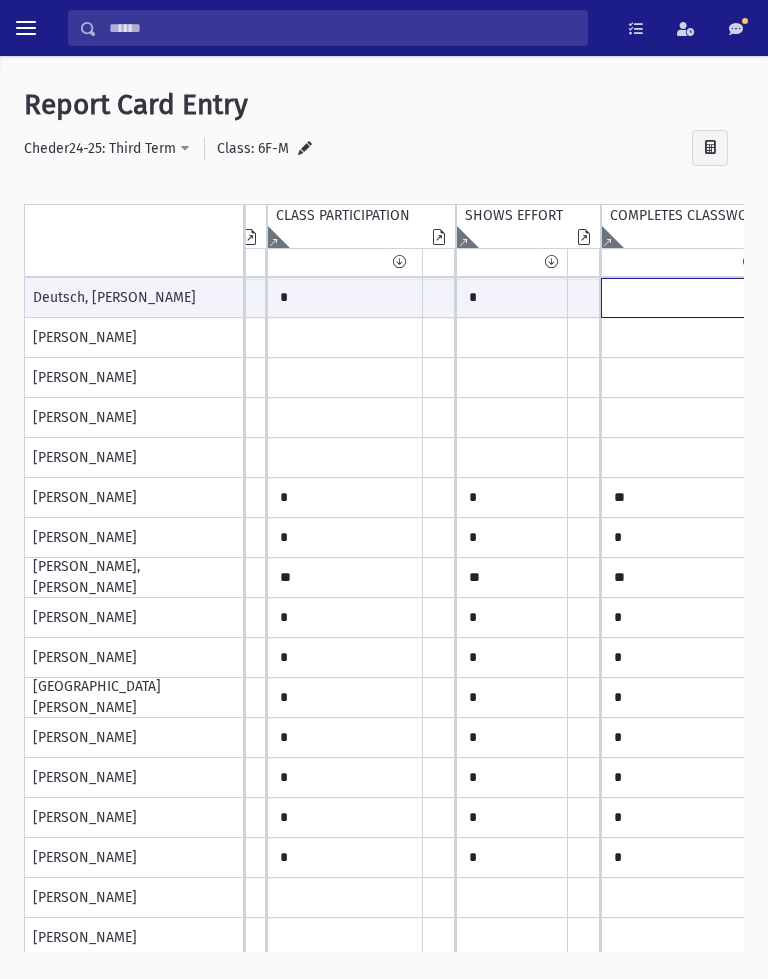 click at bounding box center [-1287, 298] 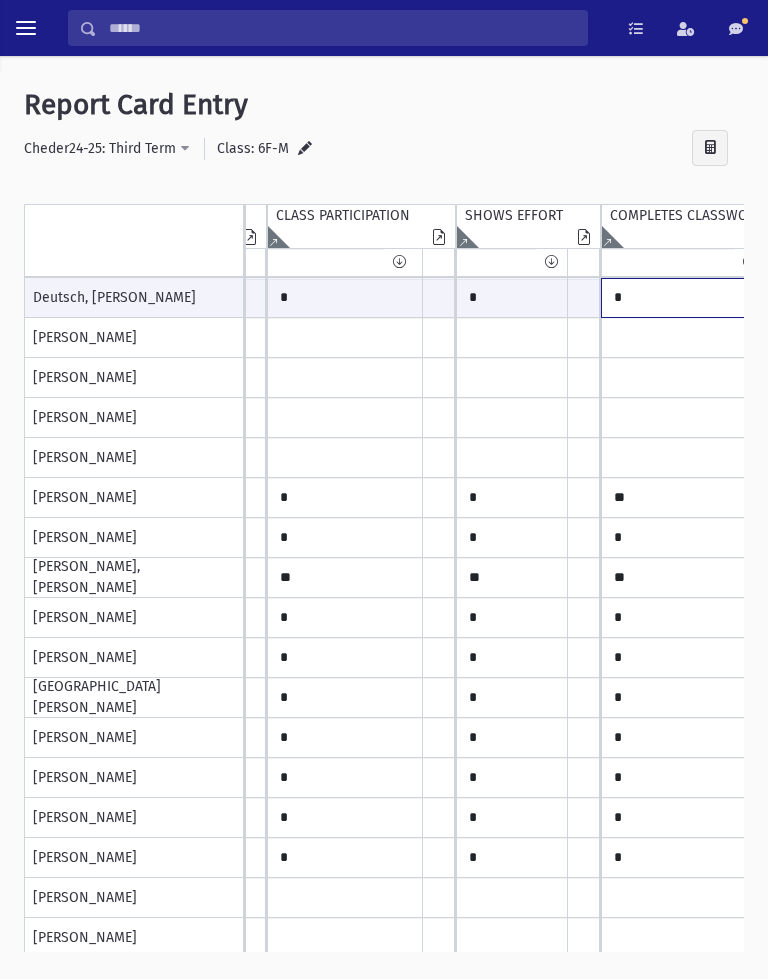type on "*" 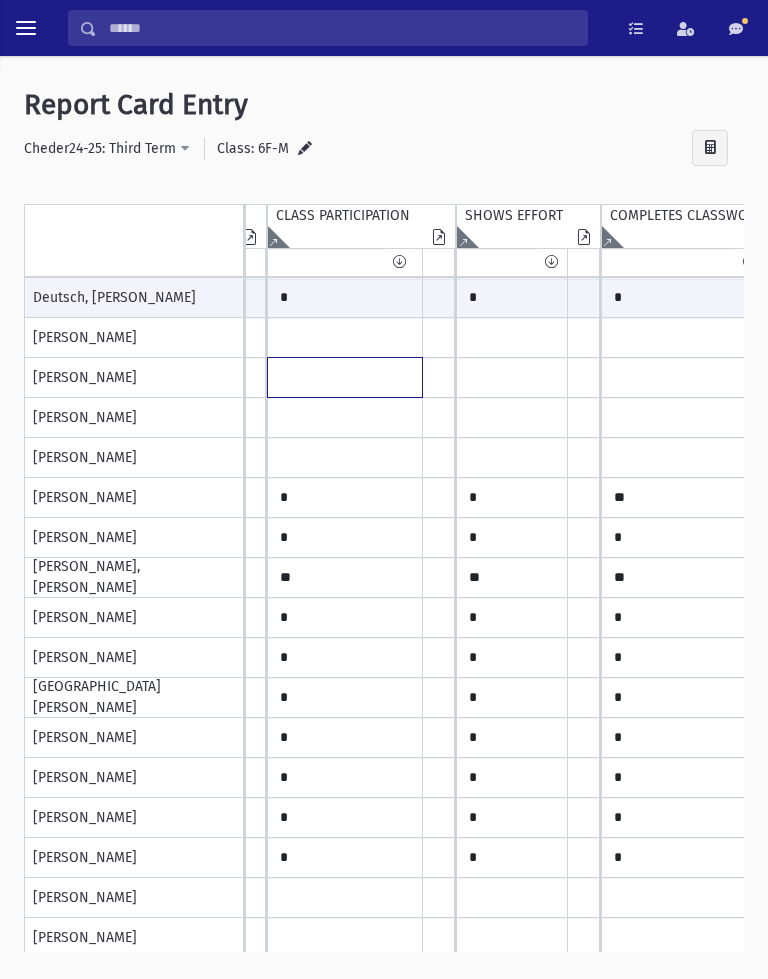 click at bounding box center [-1287, 298] 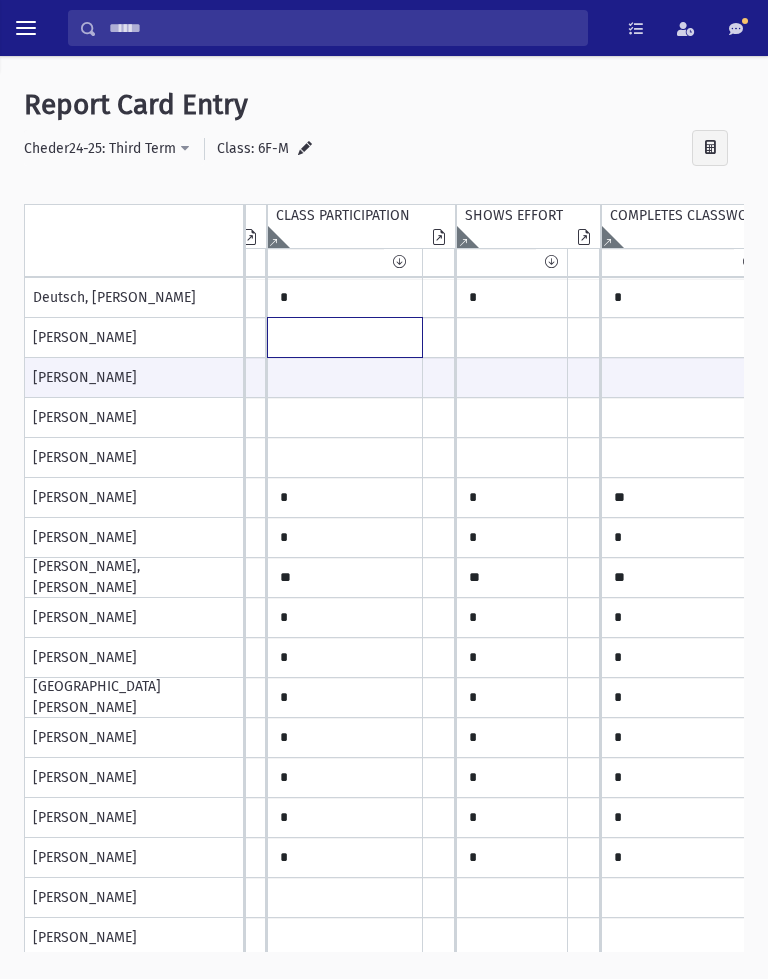 click at bounding box center (-1287, 298) 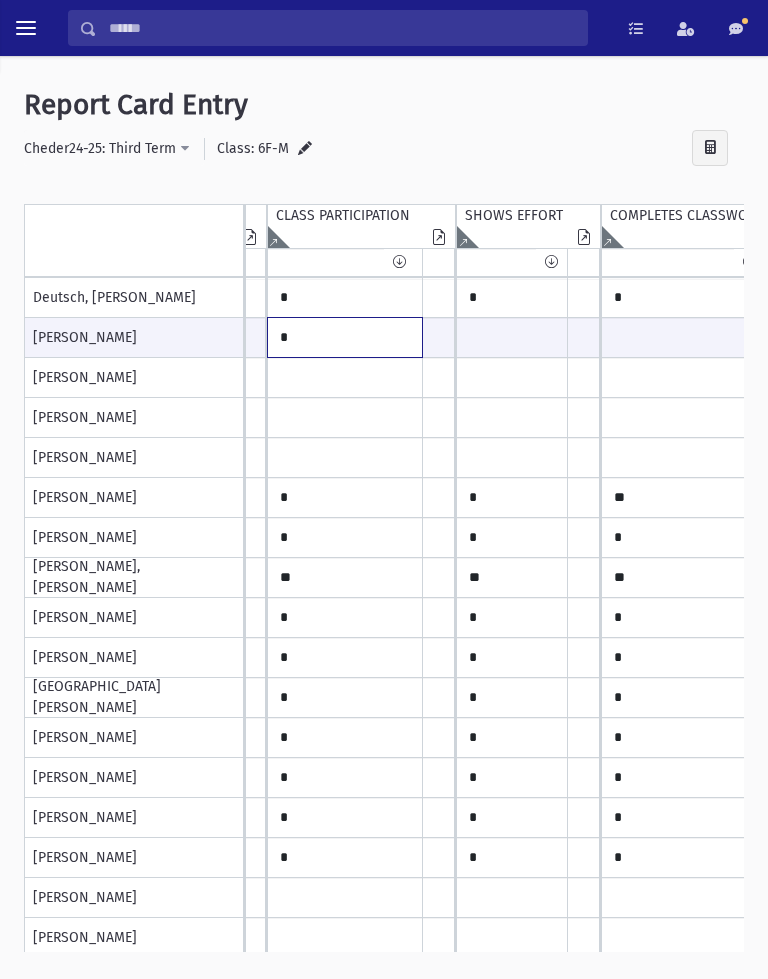 type on "*" 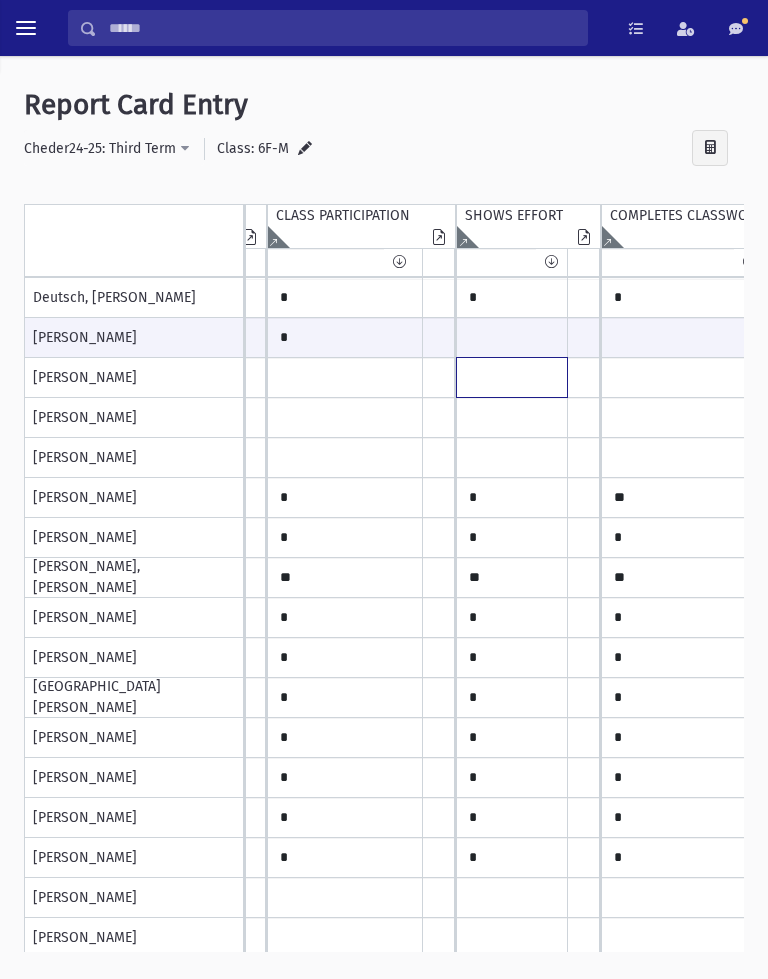 click at bounding box center [-1287, 298] 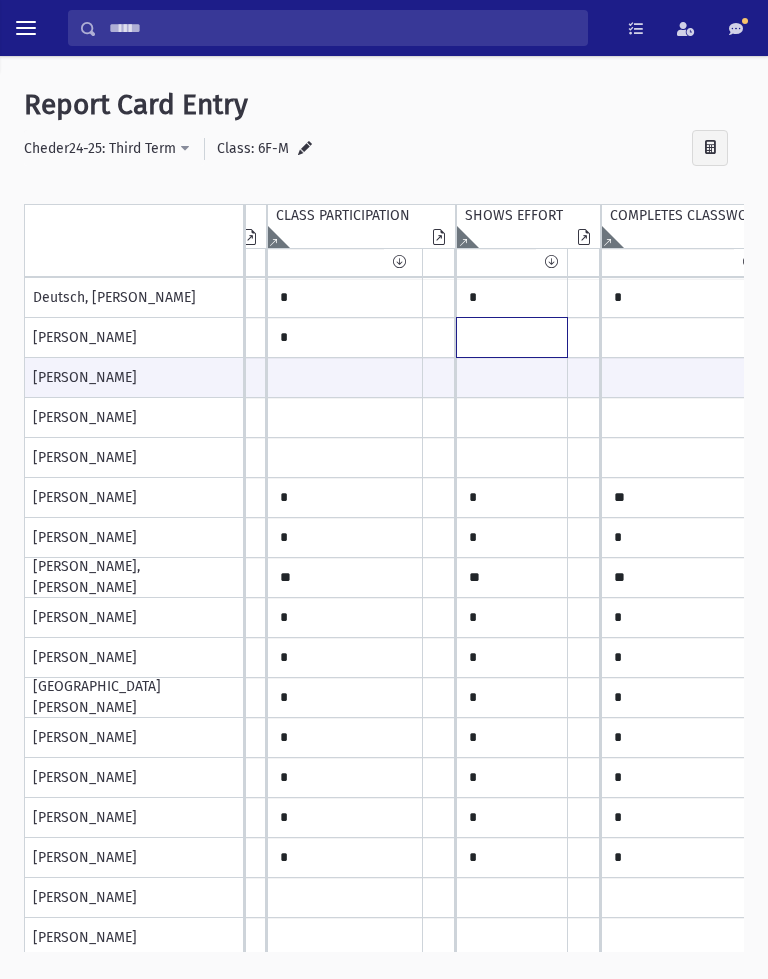 click at bounding box center (-1287, 298) 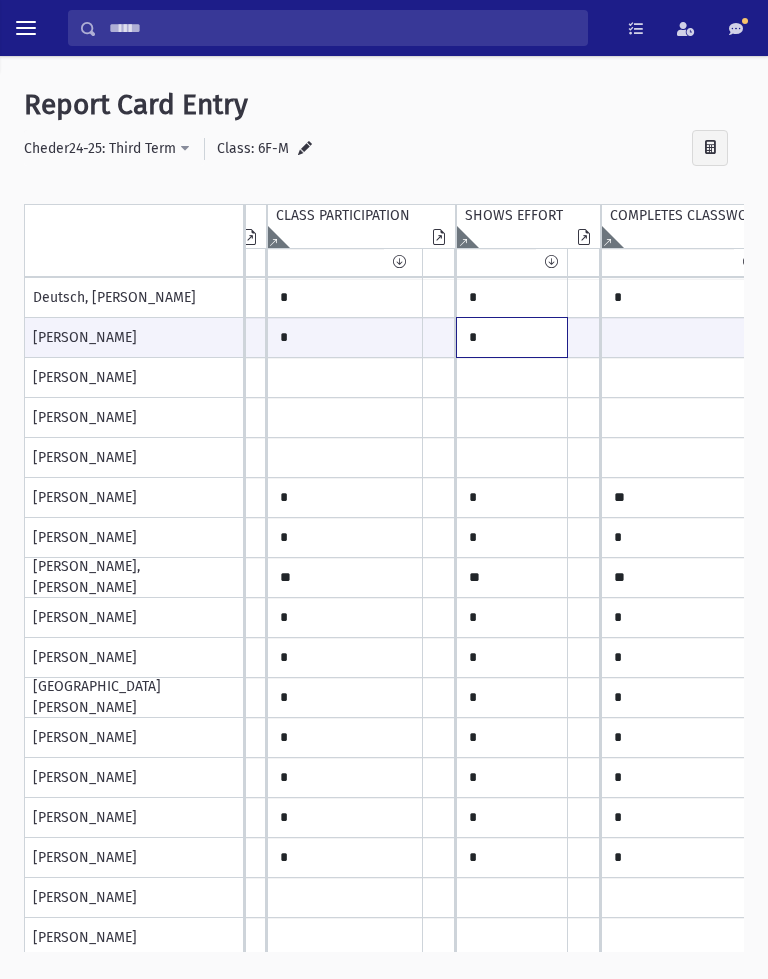 type on "*" 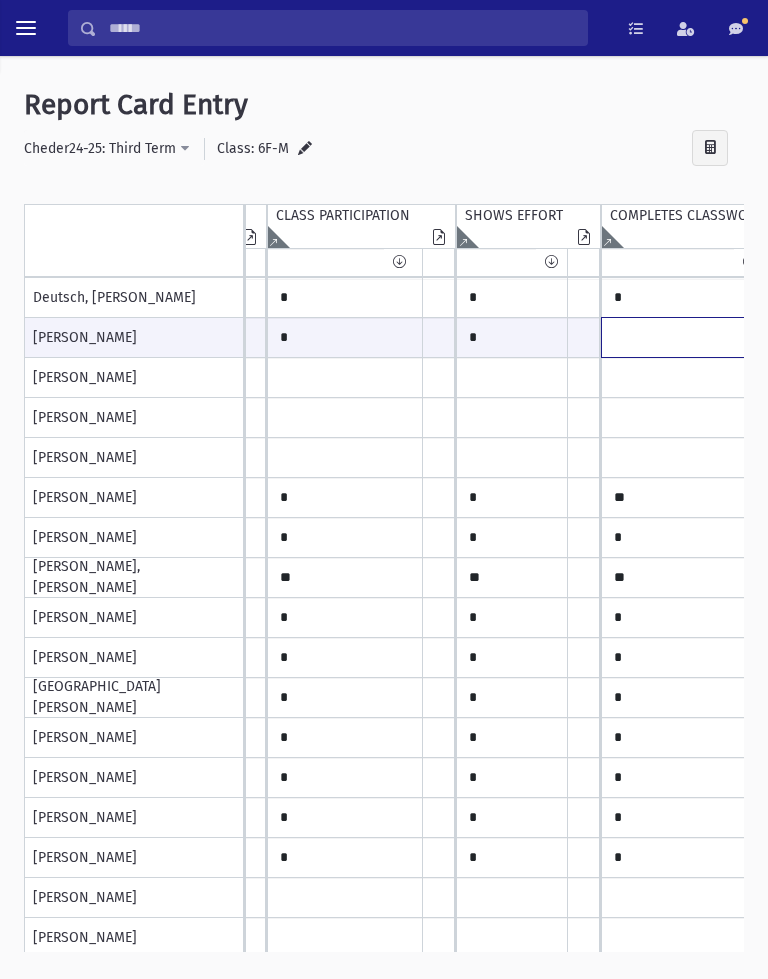 click at bounding box center [-1287, 337] 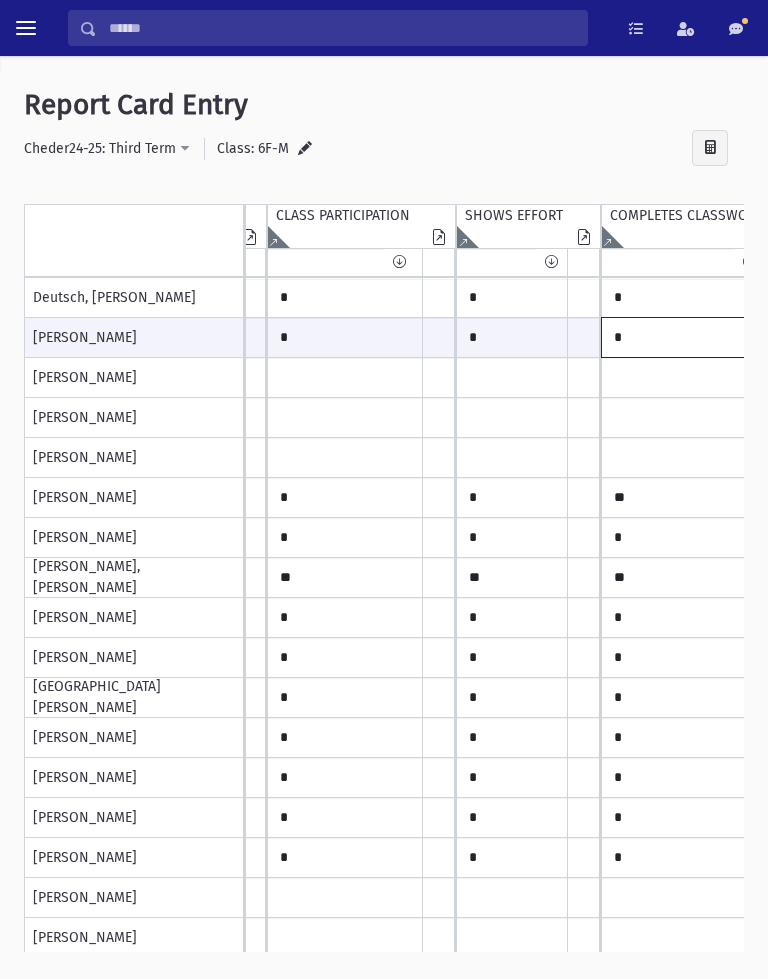 type on "*" 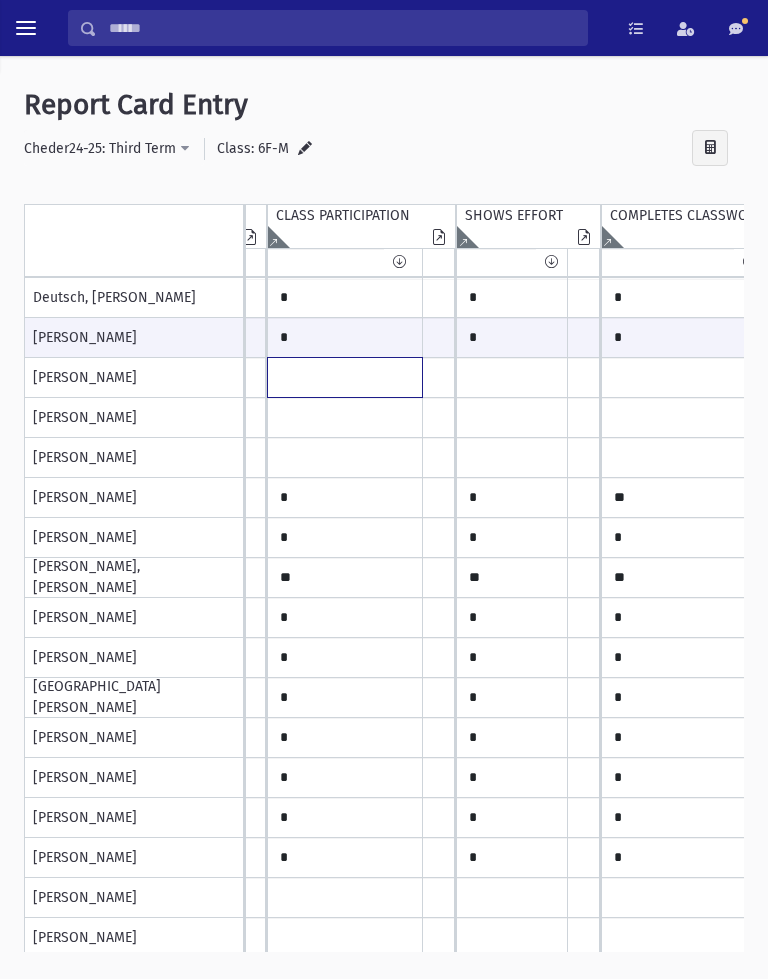 click at bounding box center (-1287, 298) 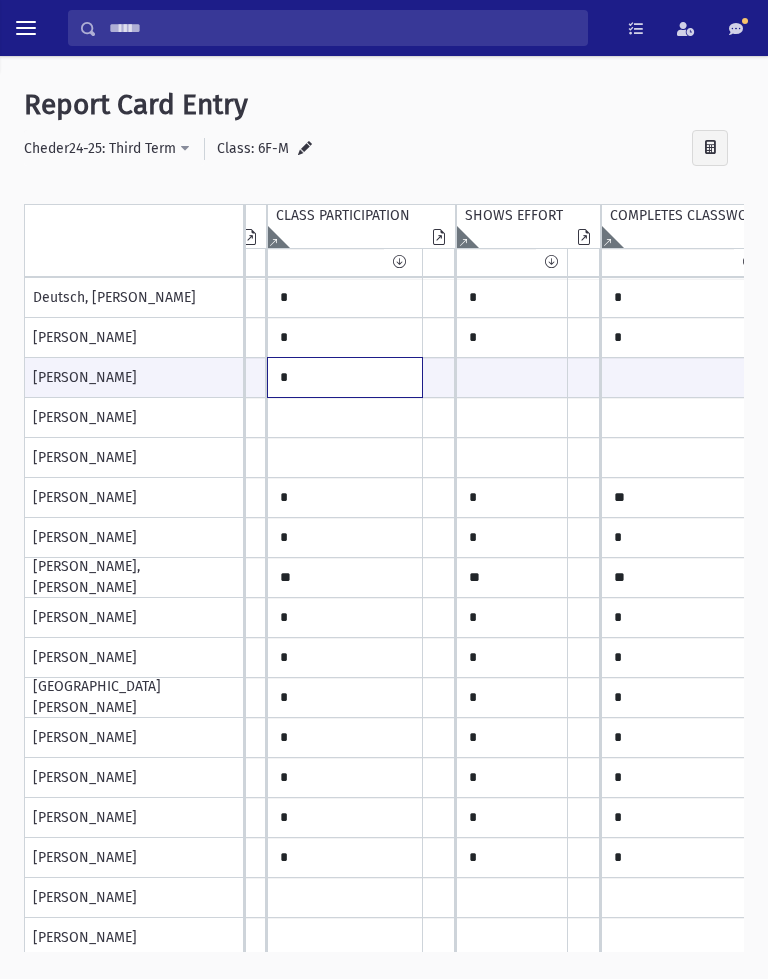 type on "*" 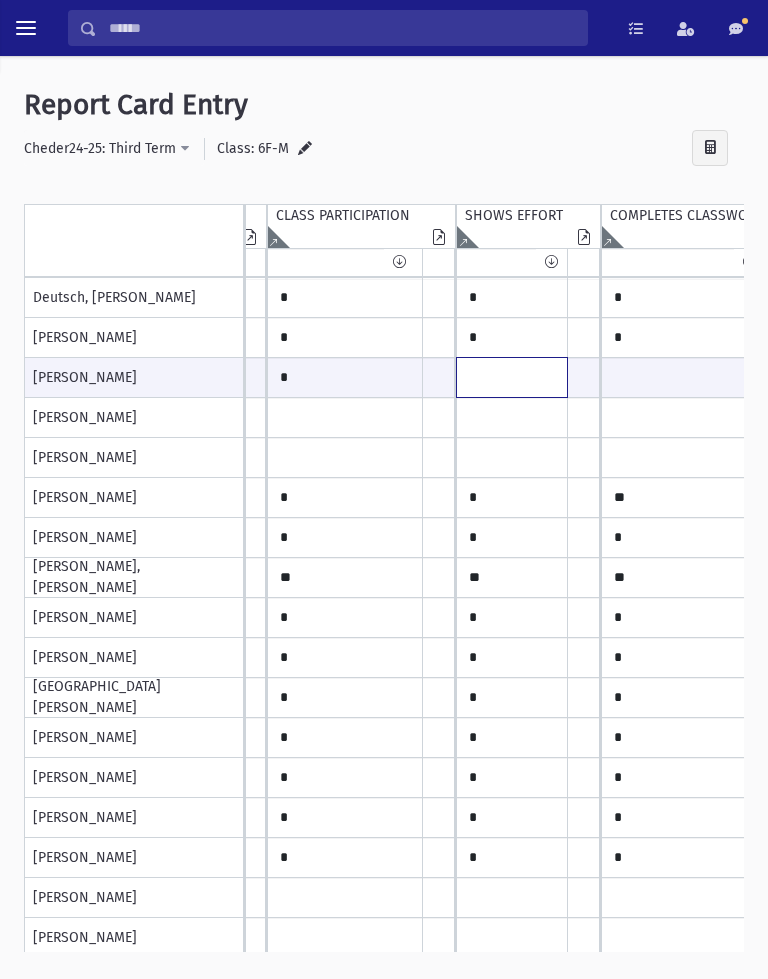 click at bounding box center [-1287, 377] 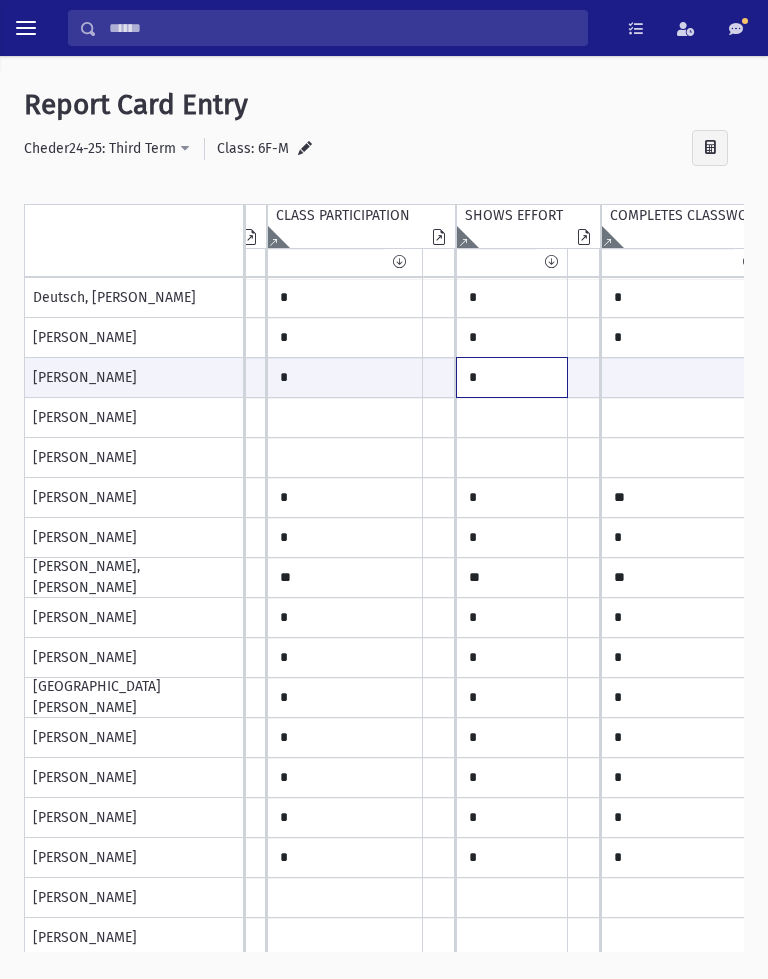 type on "*" 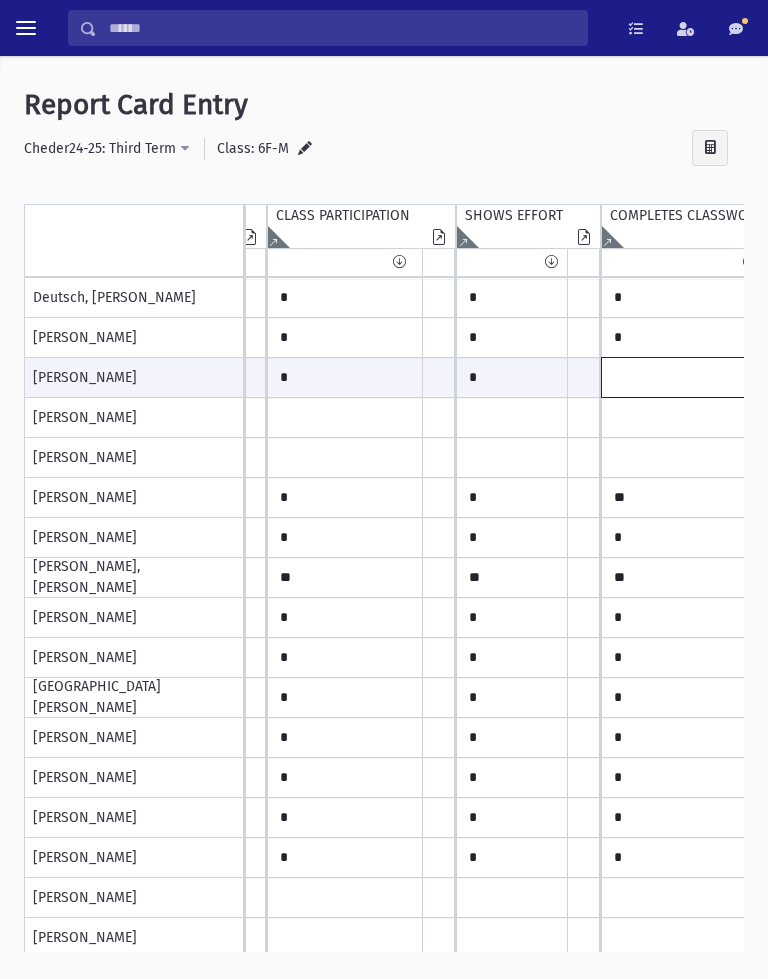 click at bounding box center (-1287, 377) 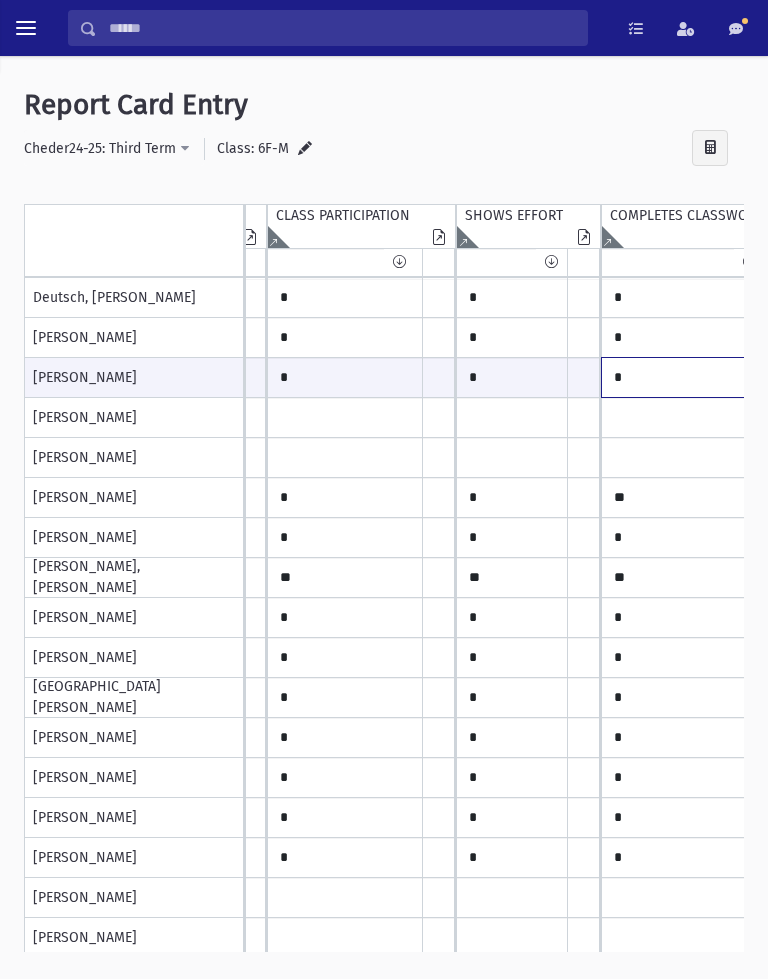 type on "*" 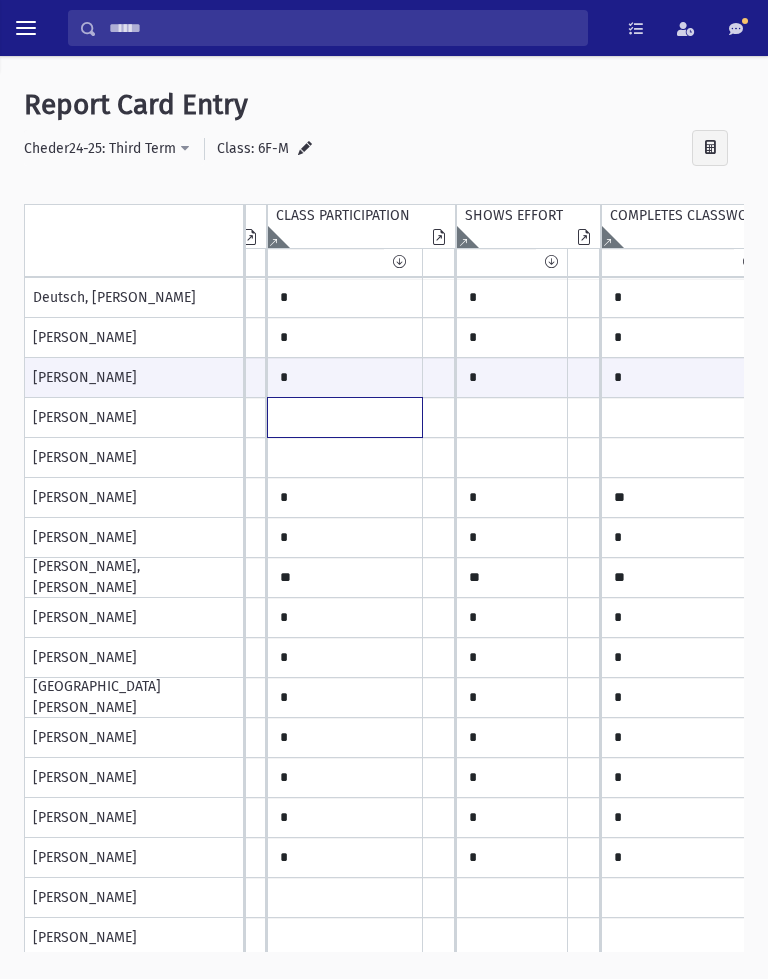 click at bounding box center [-1287, 298] 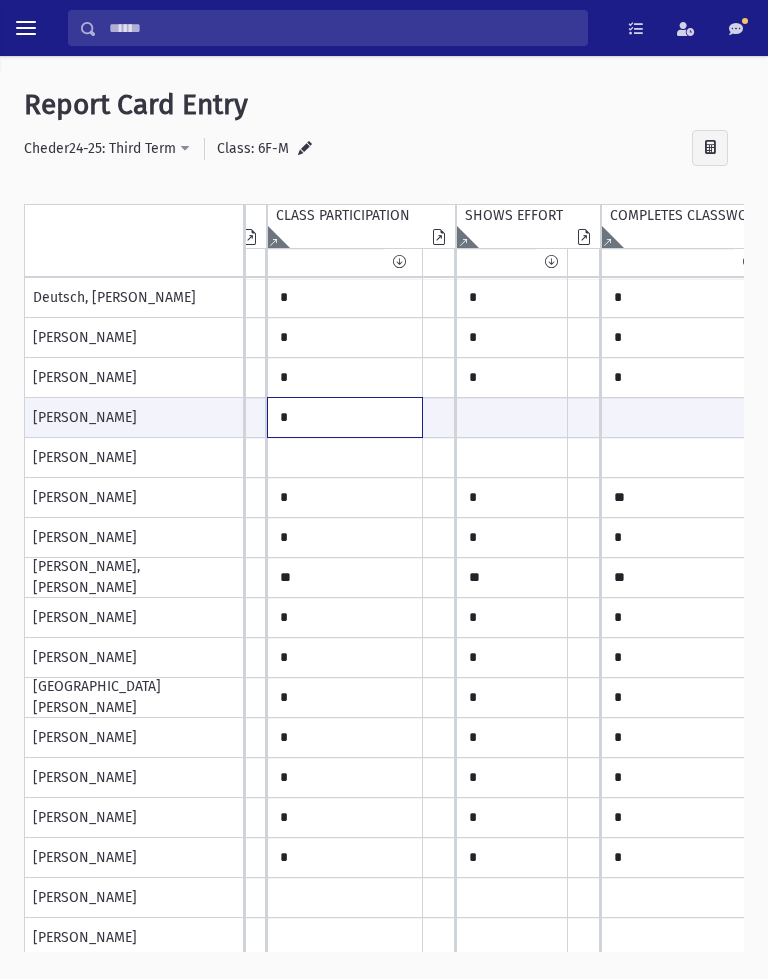 type on "*" 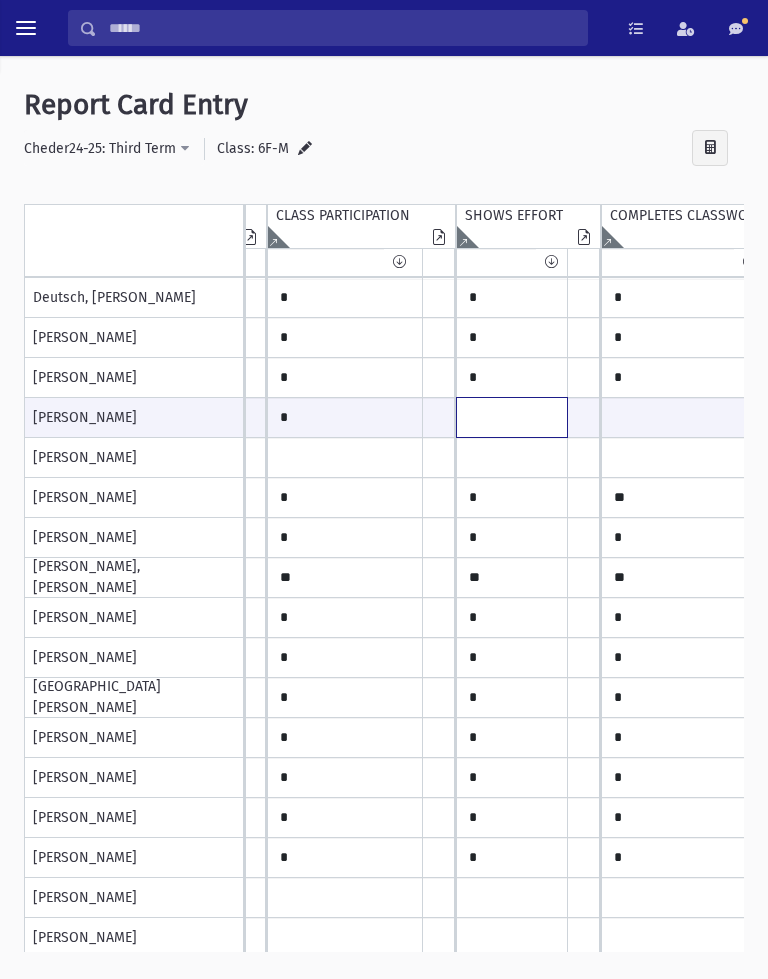 click at bounding box center (-1287, 417) 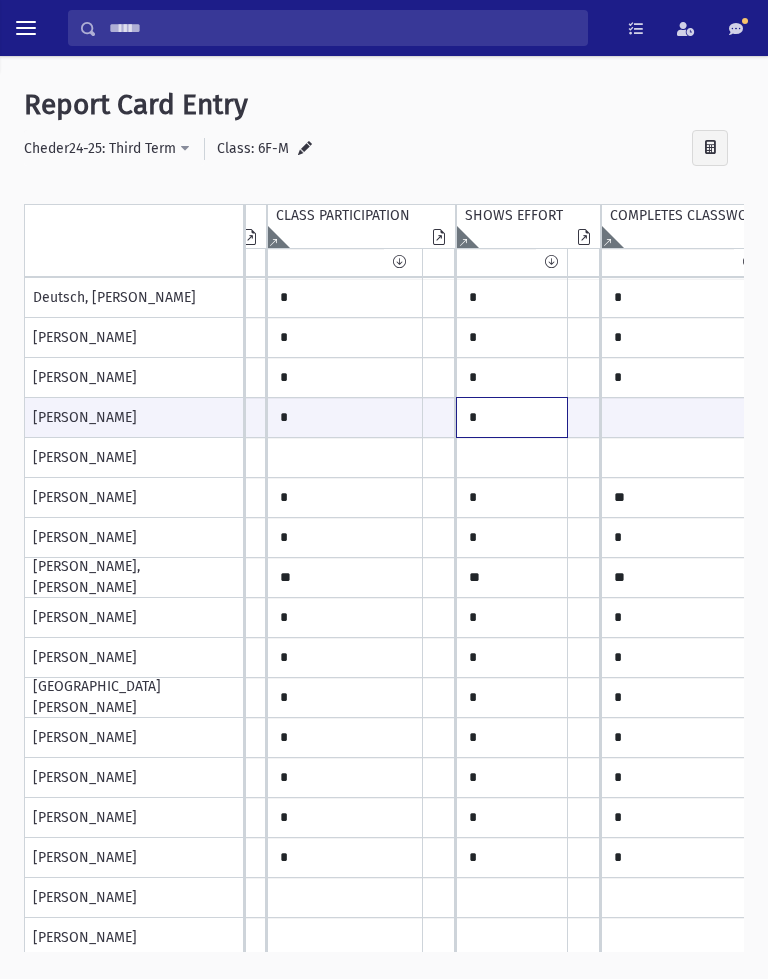 type on "*" 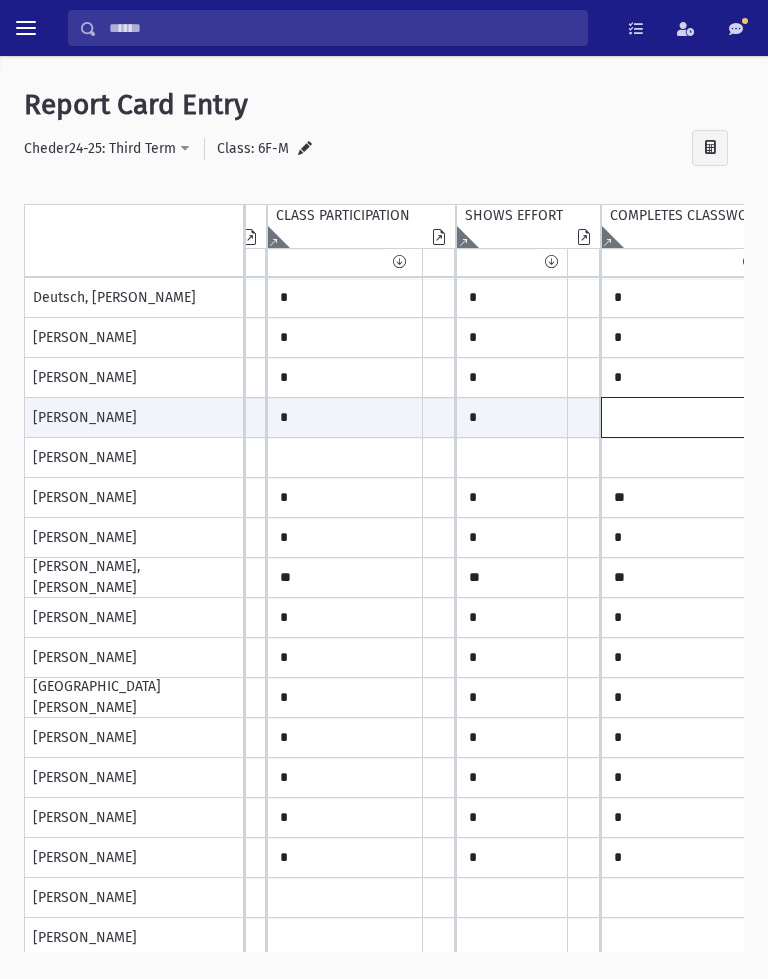 click at bounding box center [-1287, 417] 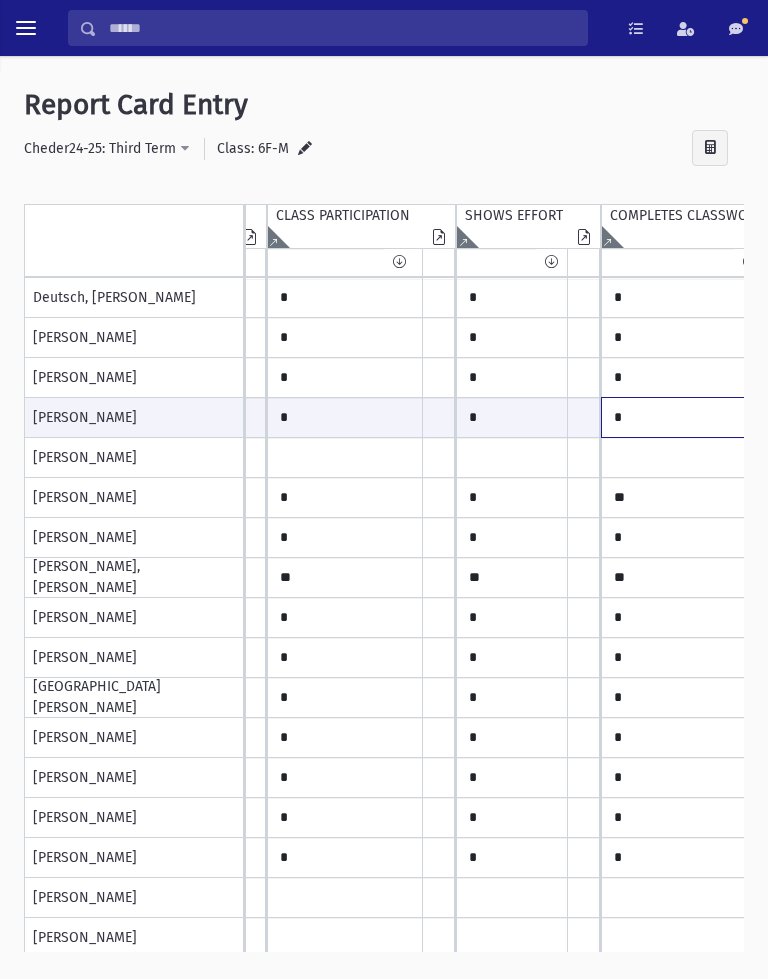 type on "*" 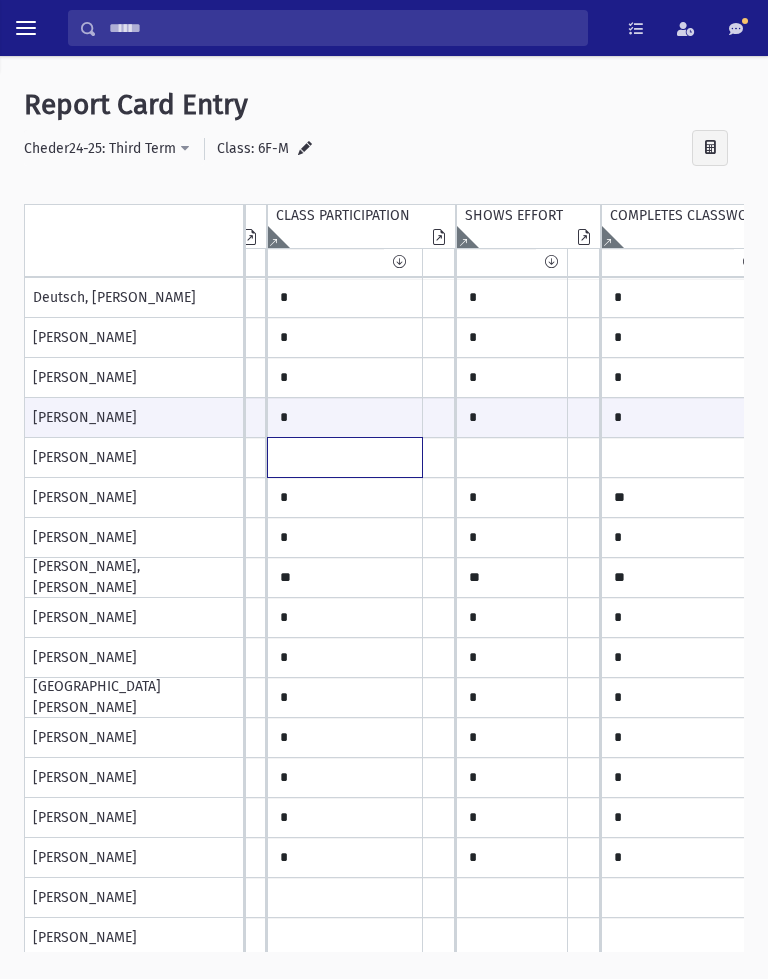click at bounding box center (-1287, 298) 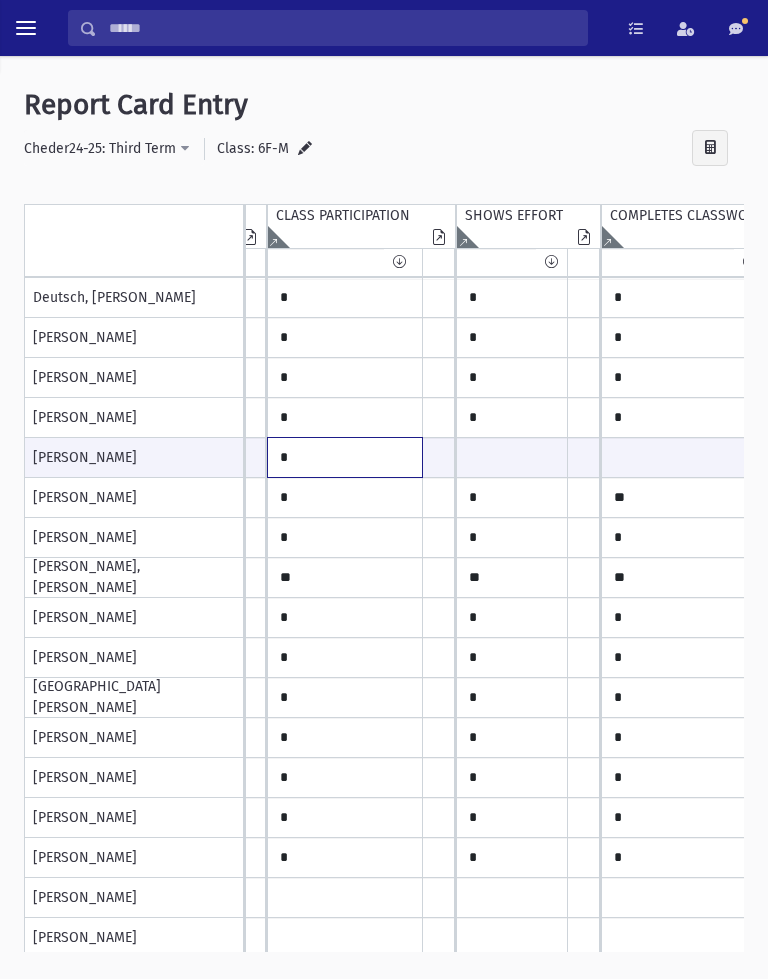 type on "*" 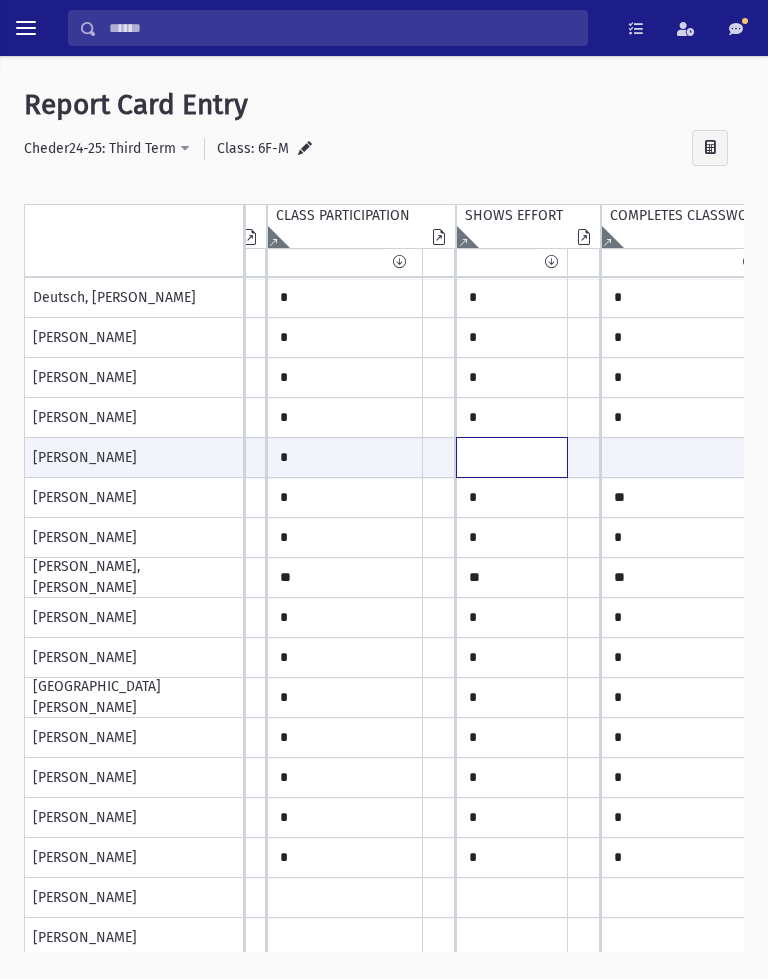 click at bounding box center [-1287, 457] 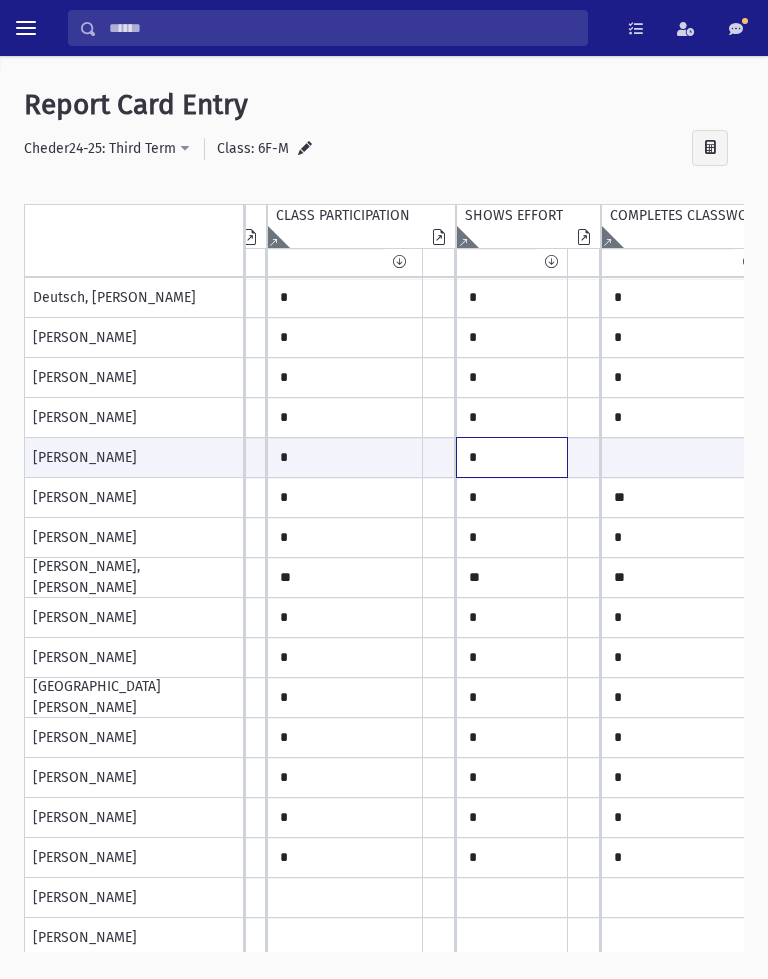 type on "*" 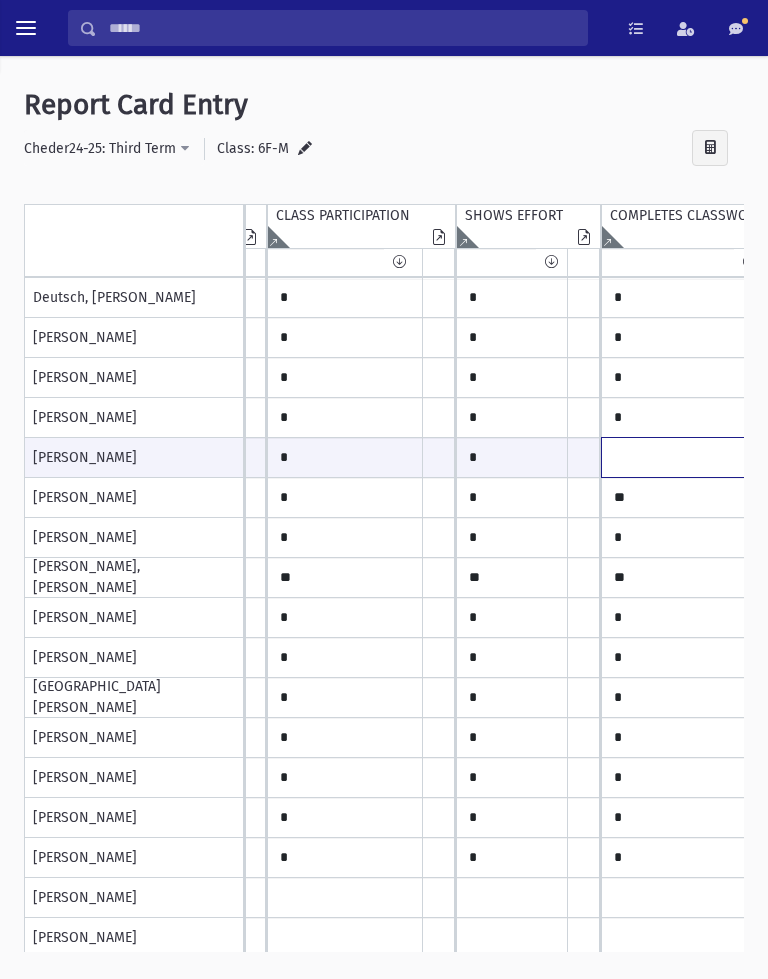 click at bounding box center [-1287, 457] 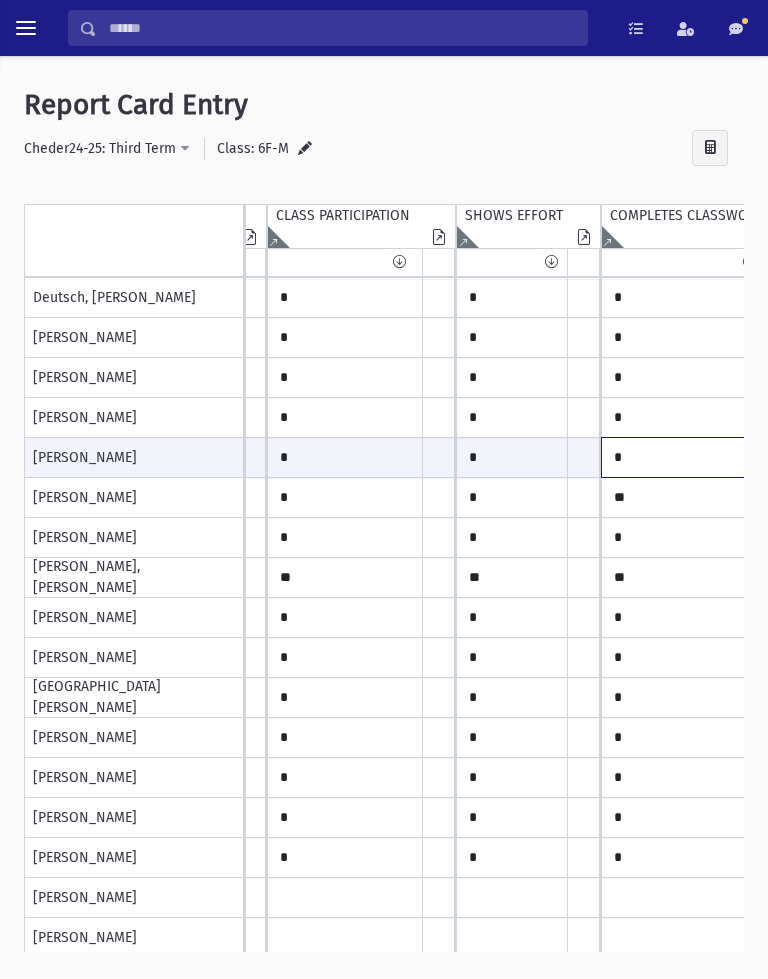 scroll, scrollTop: 1, scrollLeft: 1769, axis: both 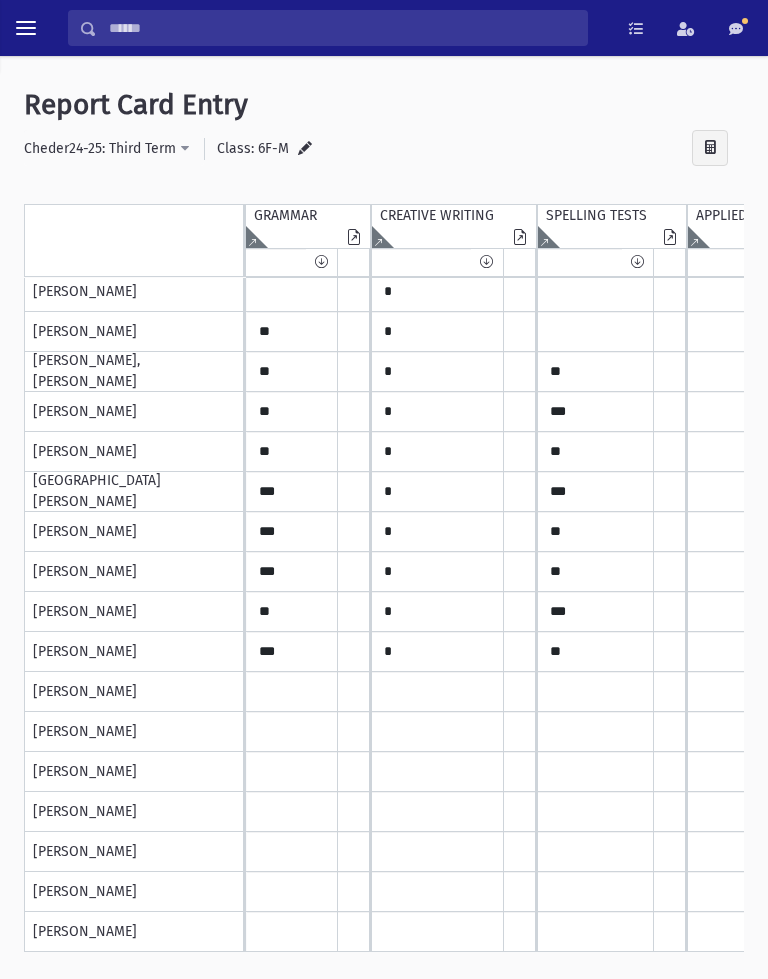 type on "*" 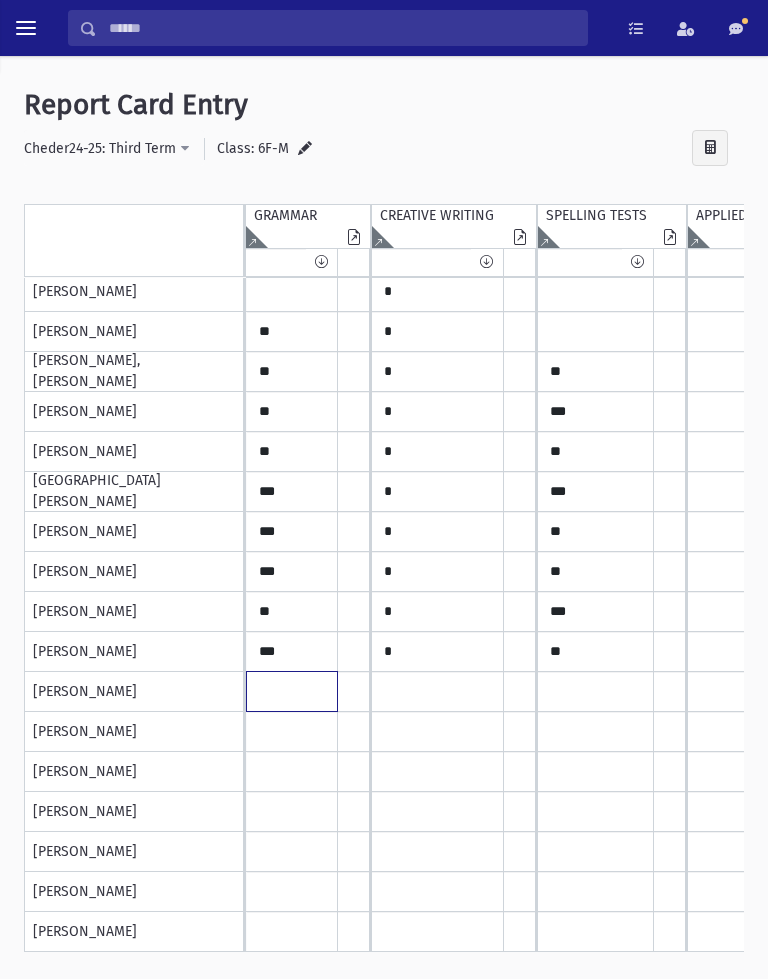 click at bounding box center [292, 92] 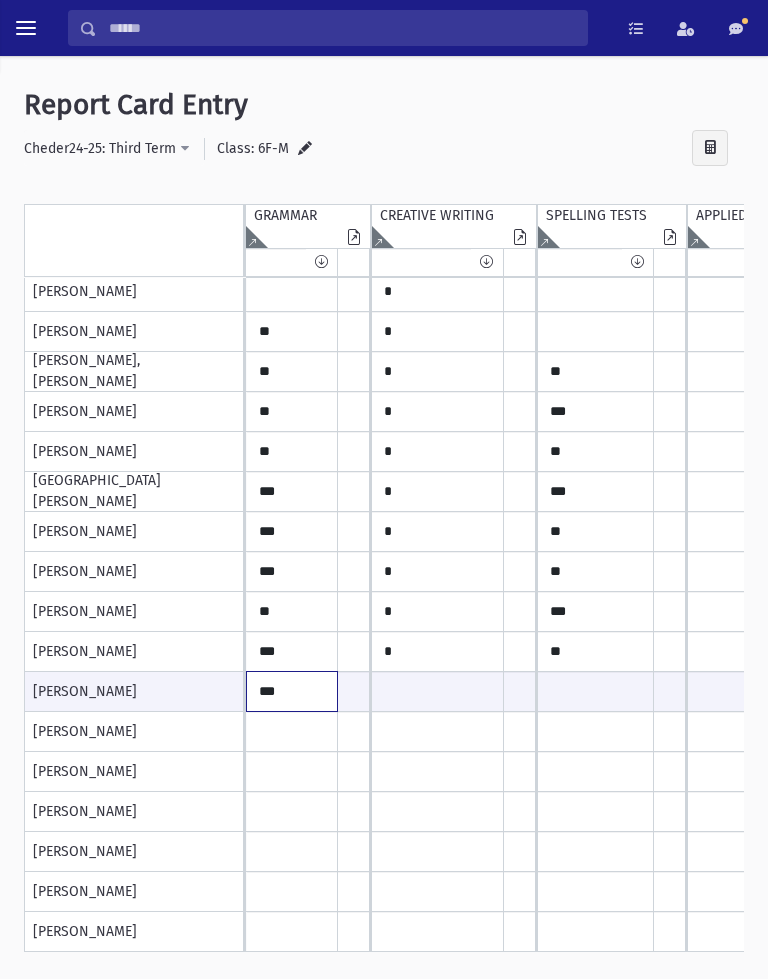 type on "***" 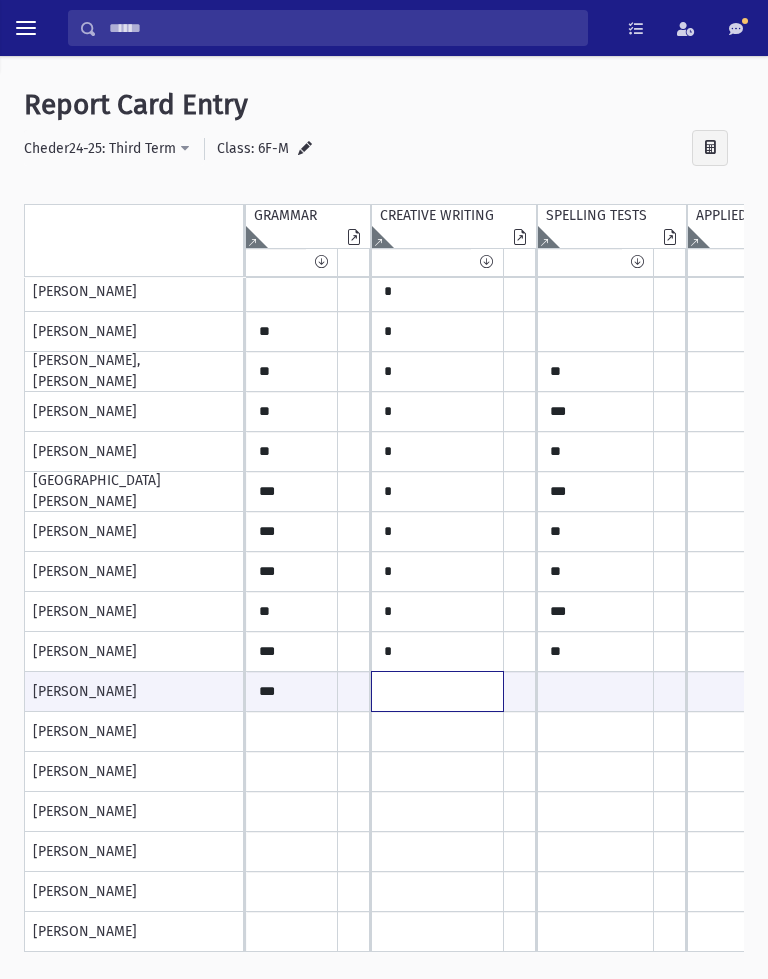 click at bounding box center (292, 691) 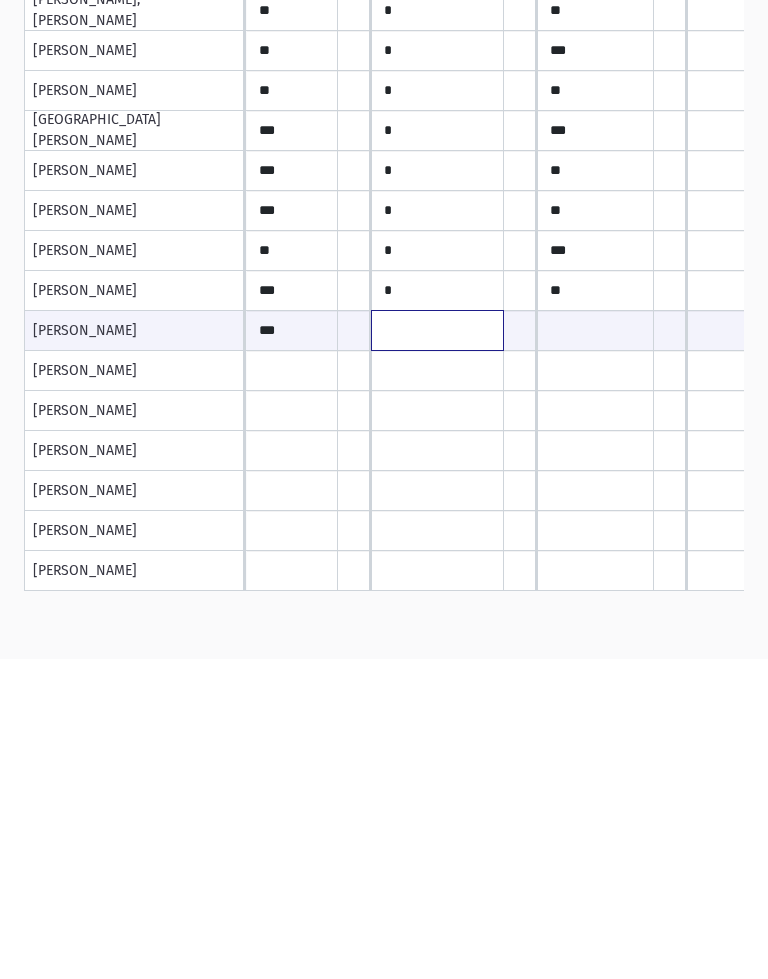 scroll, scrollTop: 0, scrollLeft: 0, axis: both 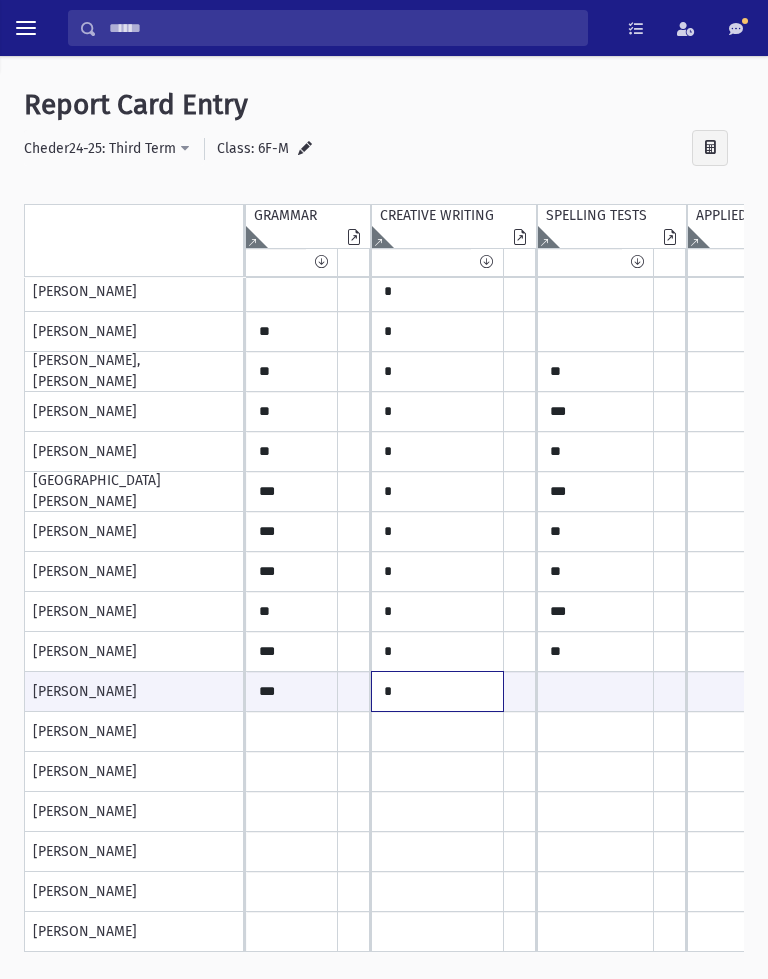 type on "*" 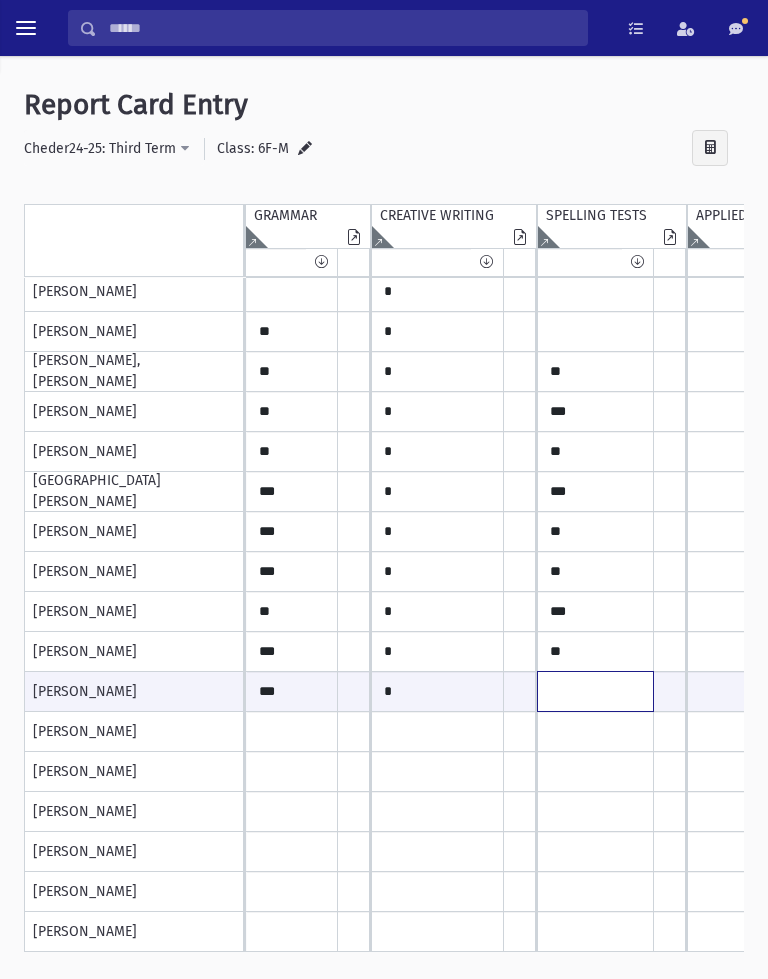 click at bounding box center (292, 691) 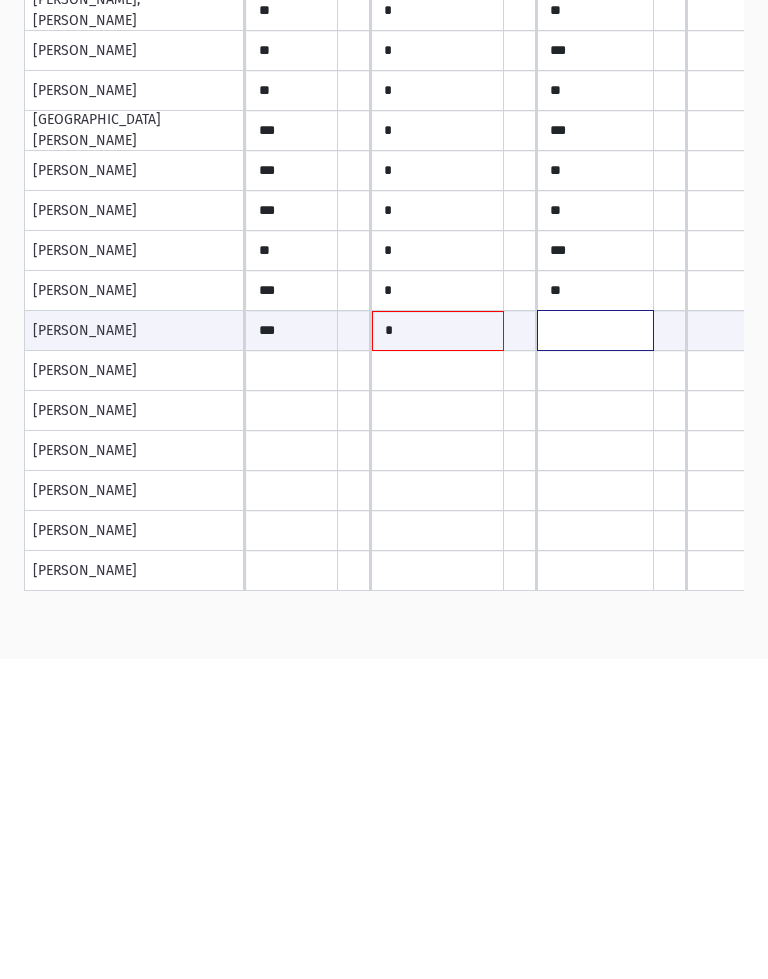 scroll, scrollTop: 0, scrollLeft: 0, axis: both 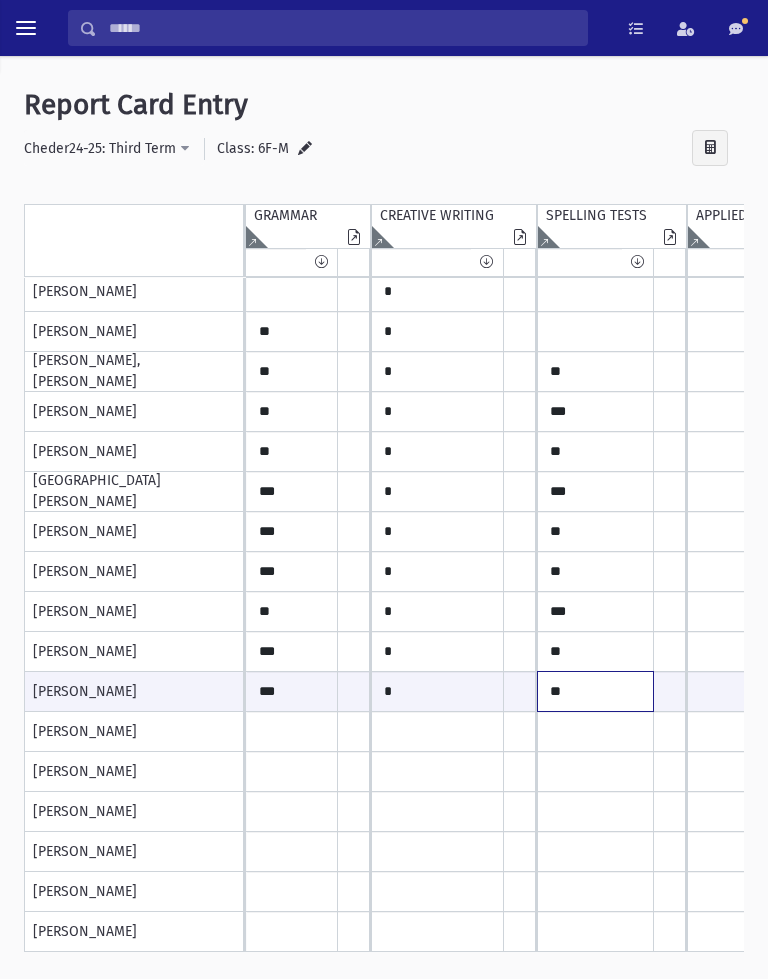 type on "**" 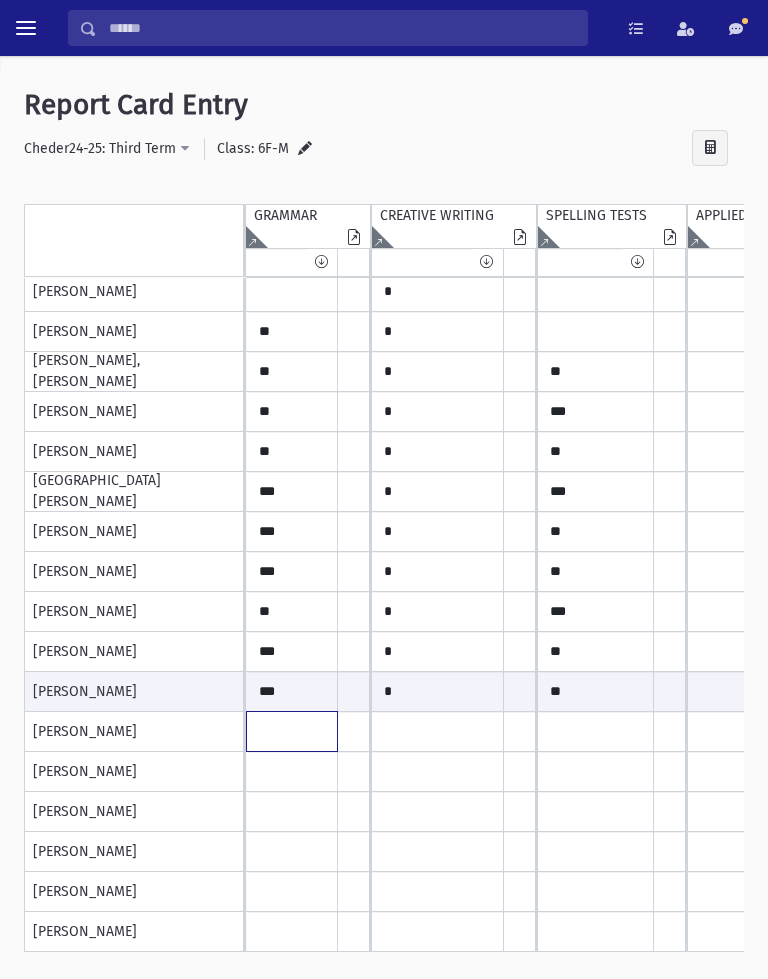 click at bounding box center (292, 92) 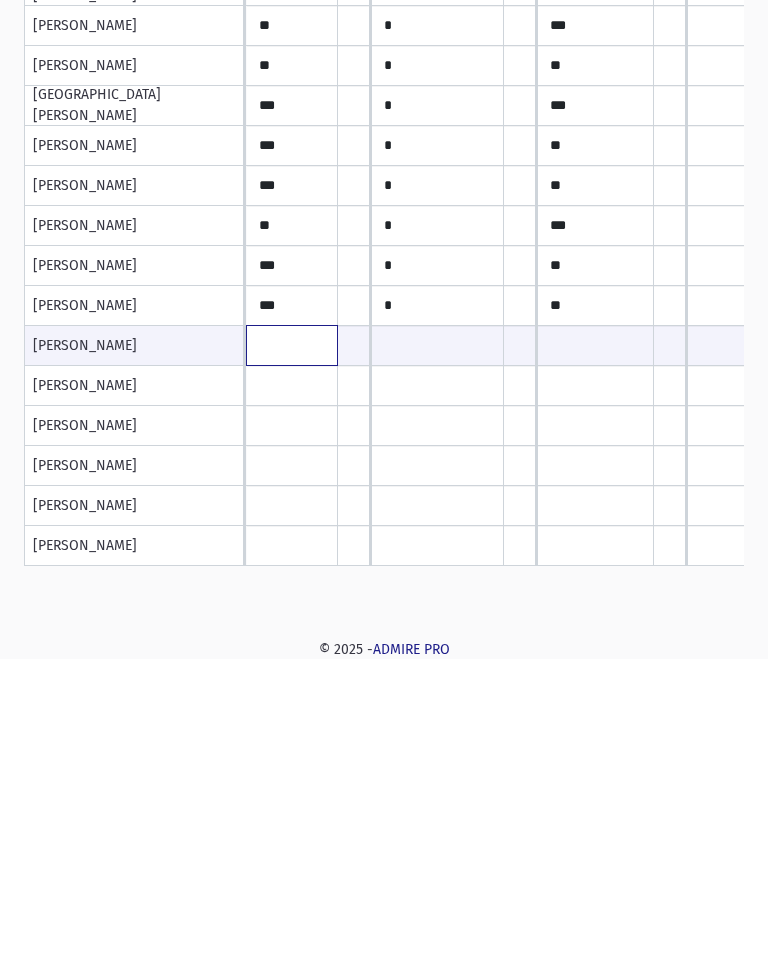 scroll, scrollTop: 0, scrollLeft: 0, axis: both 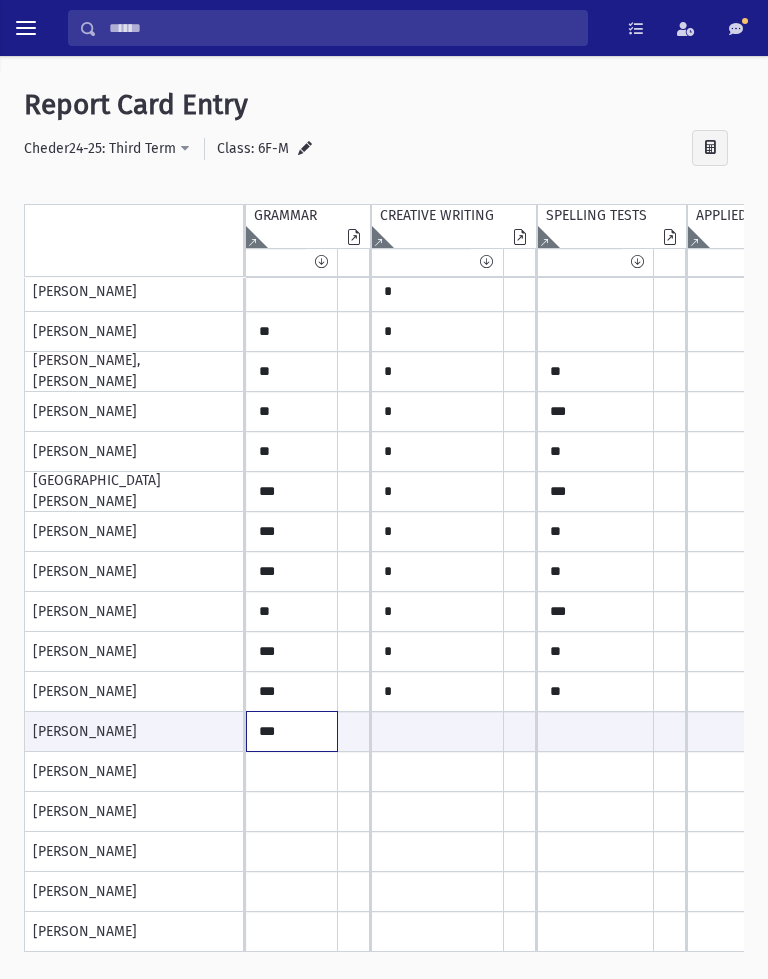 type on "***" 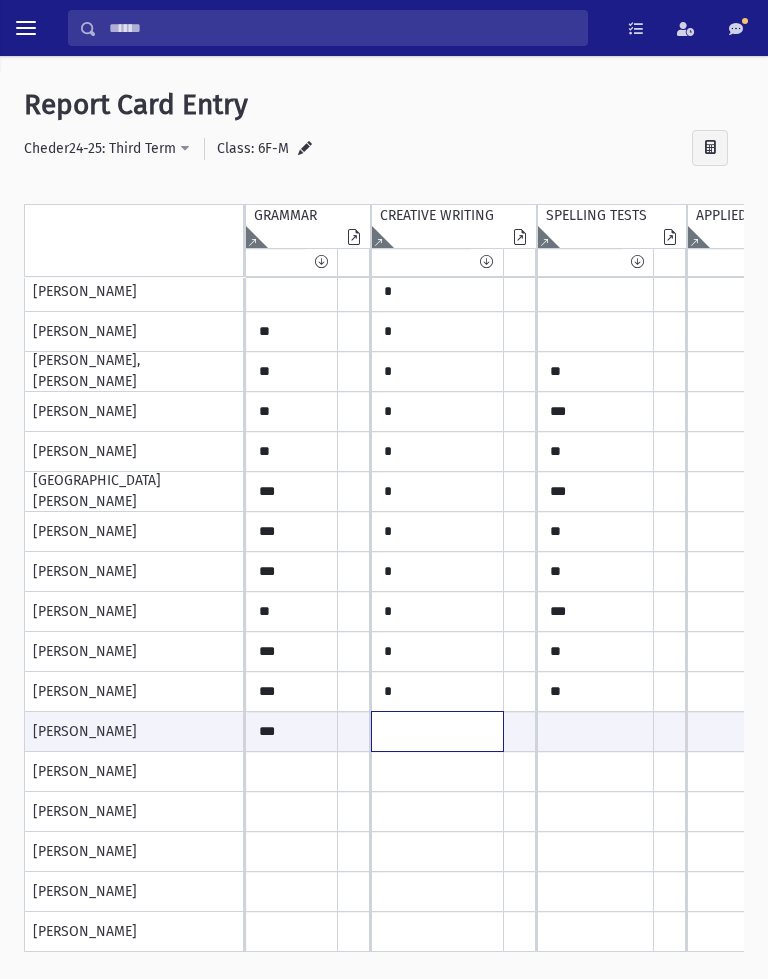 click at bounding box center [292, 731] 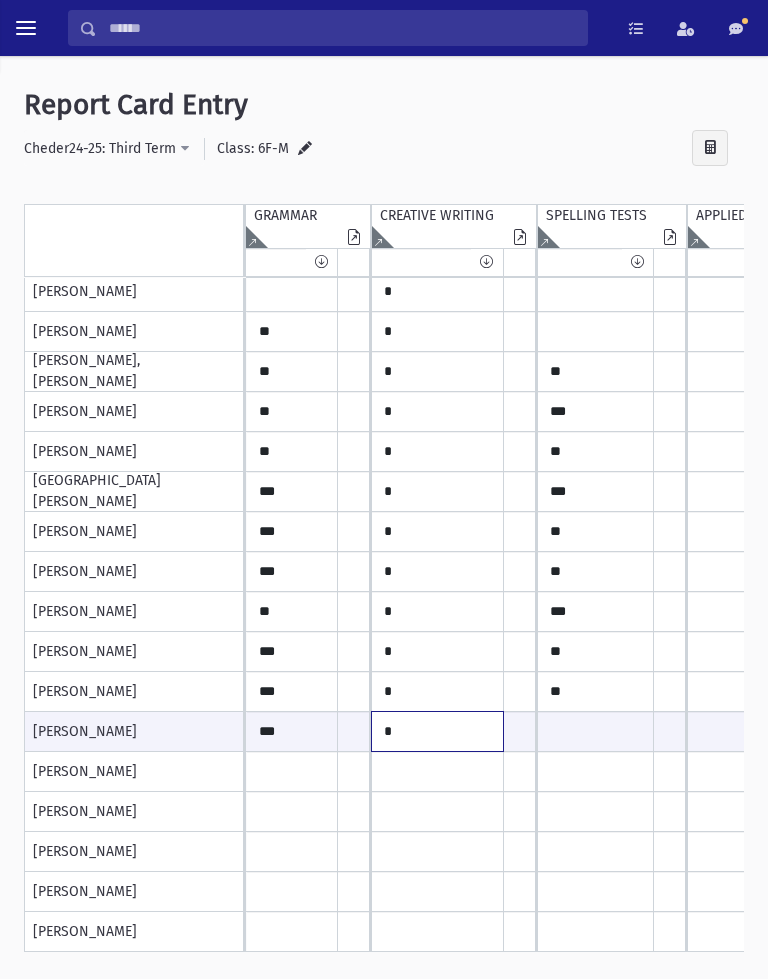 type on "*" 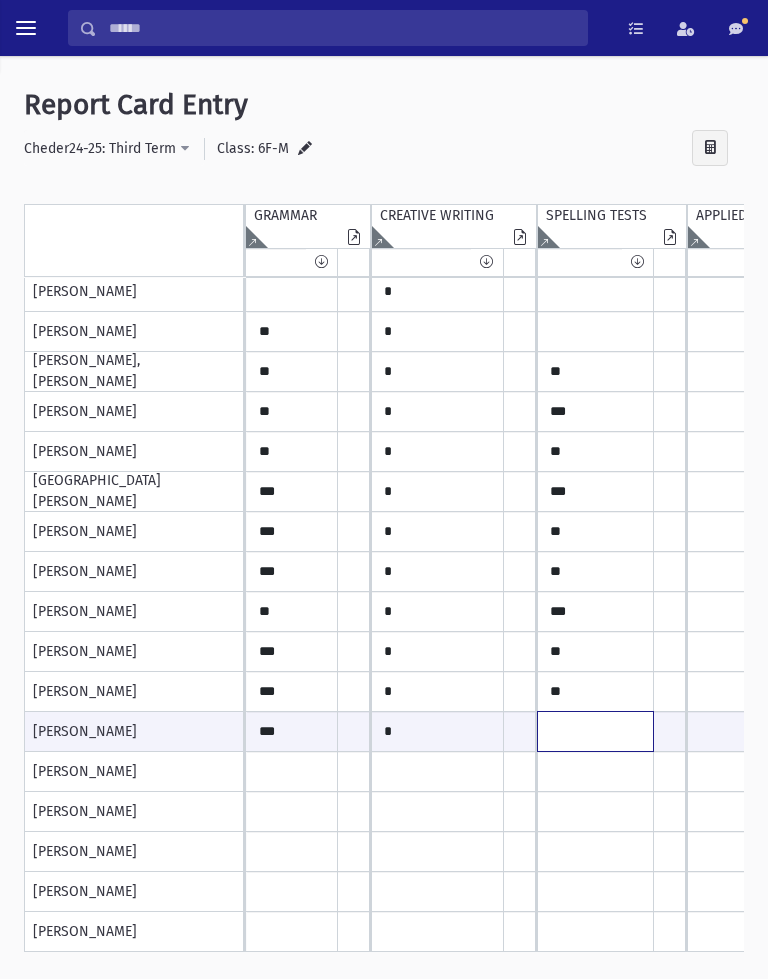 click at bounding box center (292, 731) 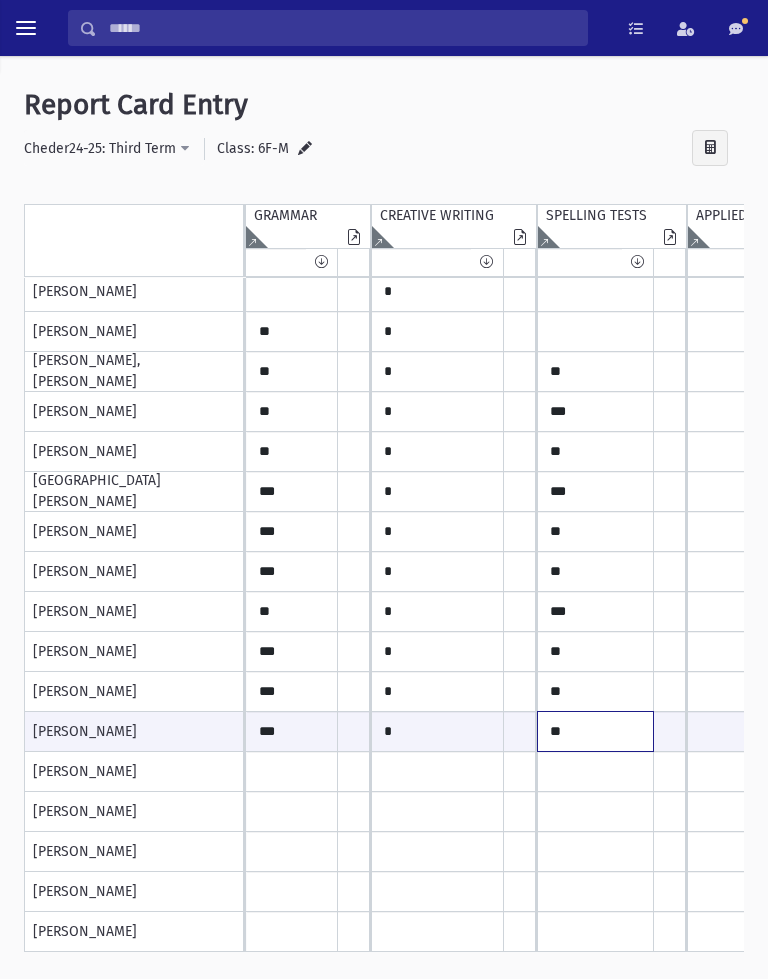 type on "**" 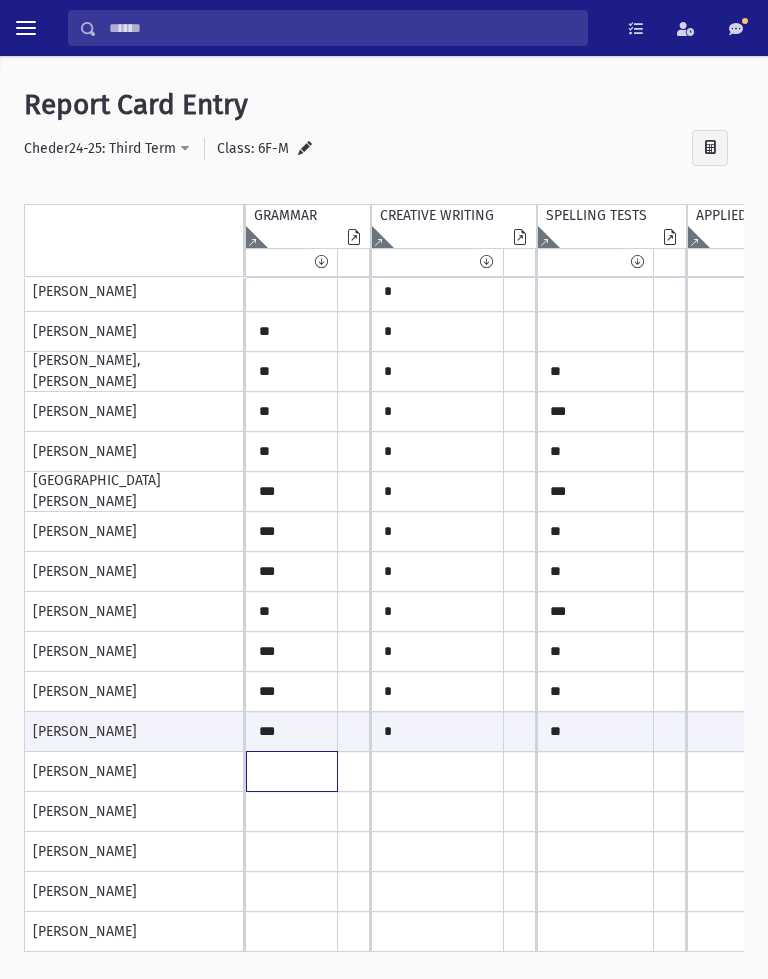 click at bounding box center (292, 92) 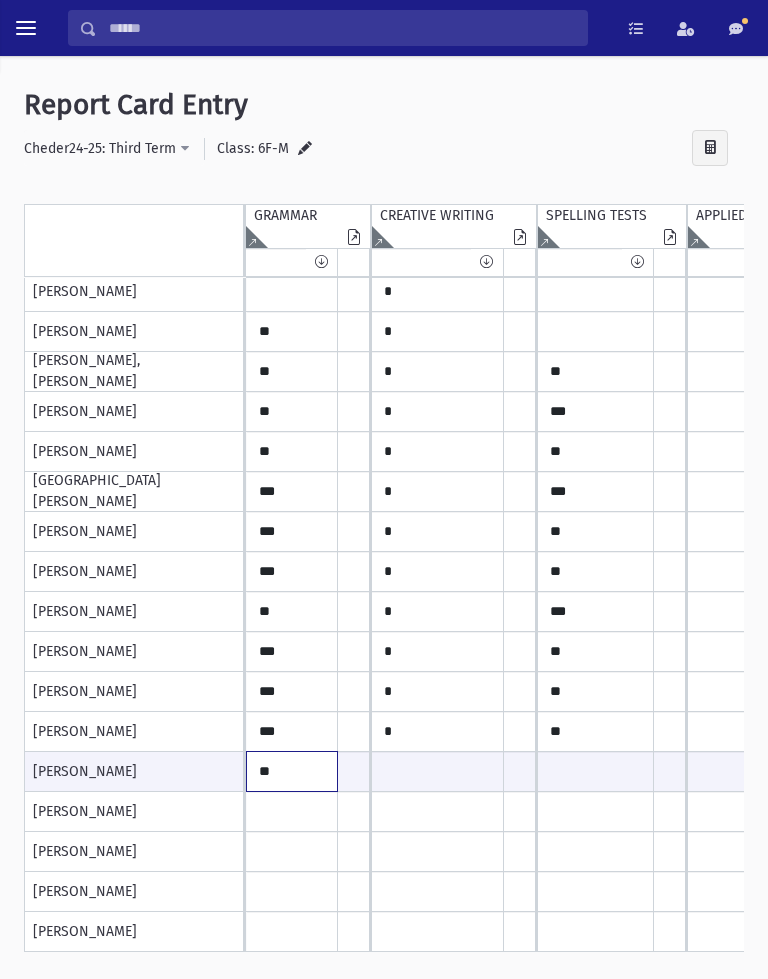 type on "**" 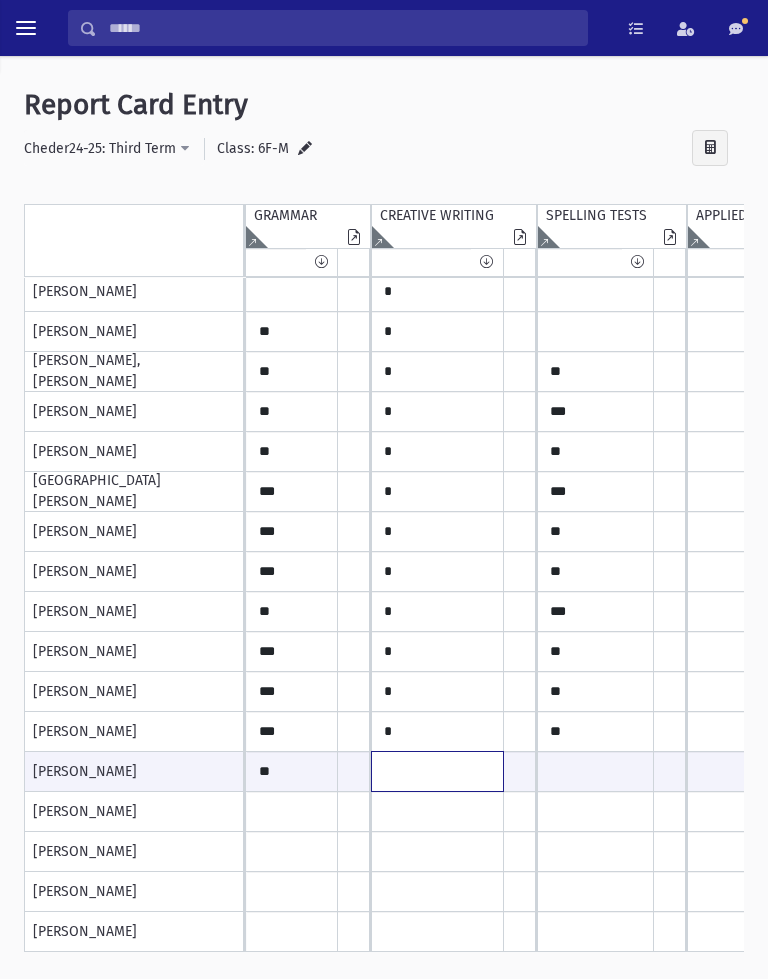 click at bounding box center [292, 771] 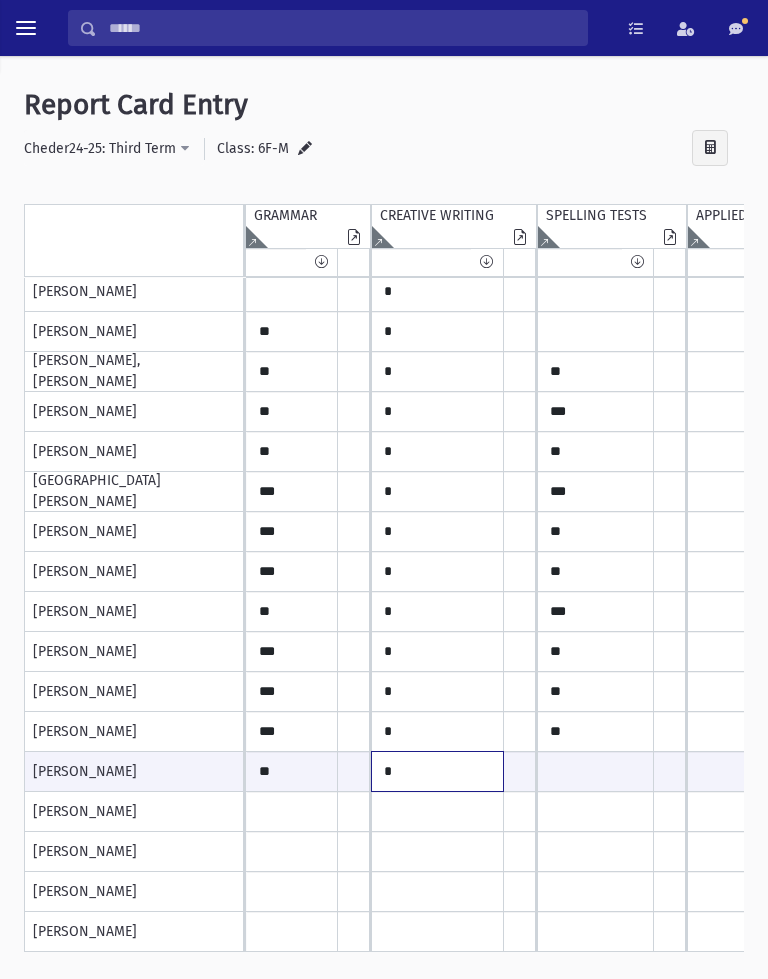 type on "*" 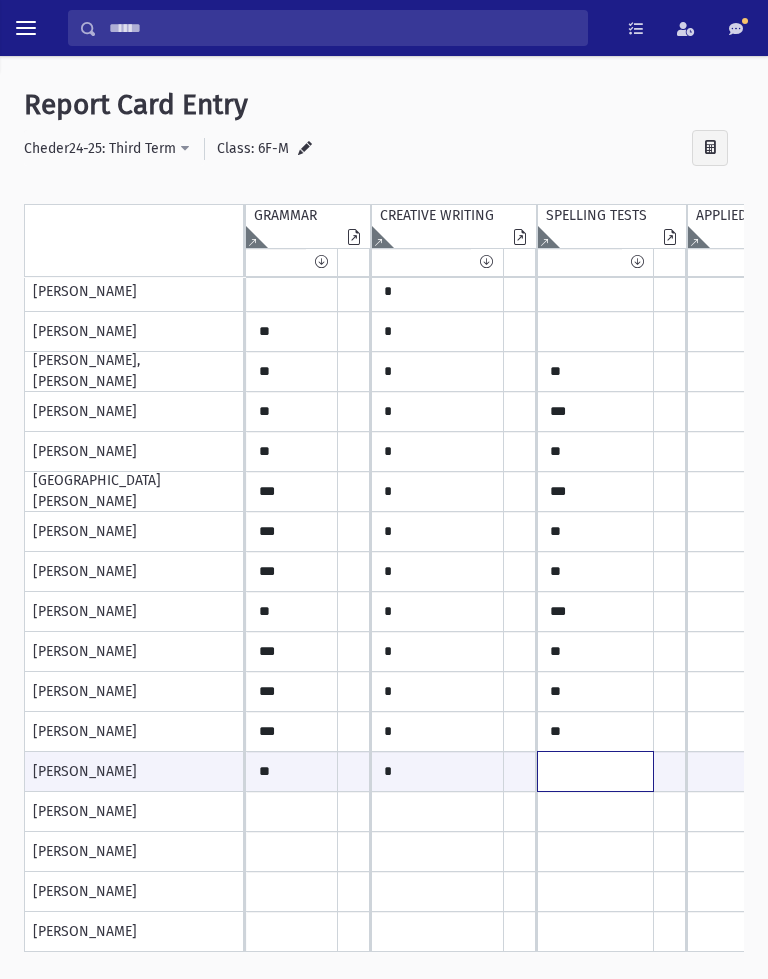click at bounding box center [292, 771] 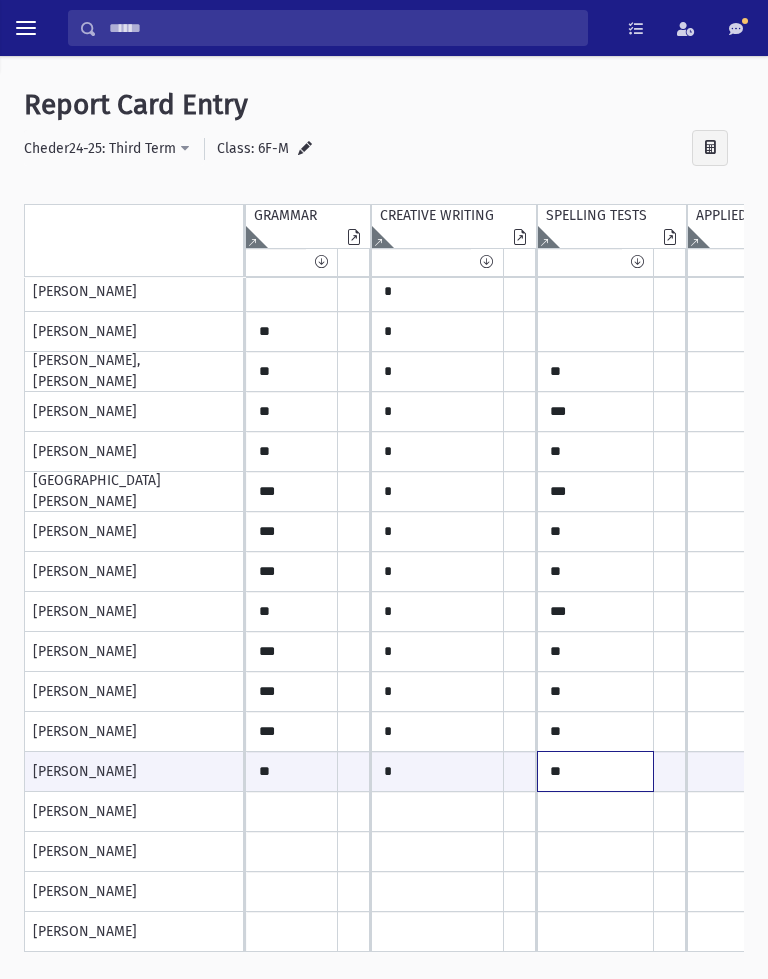 type on "**" 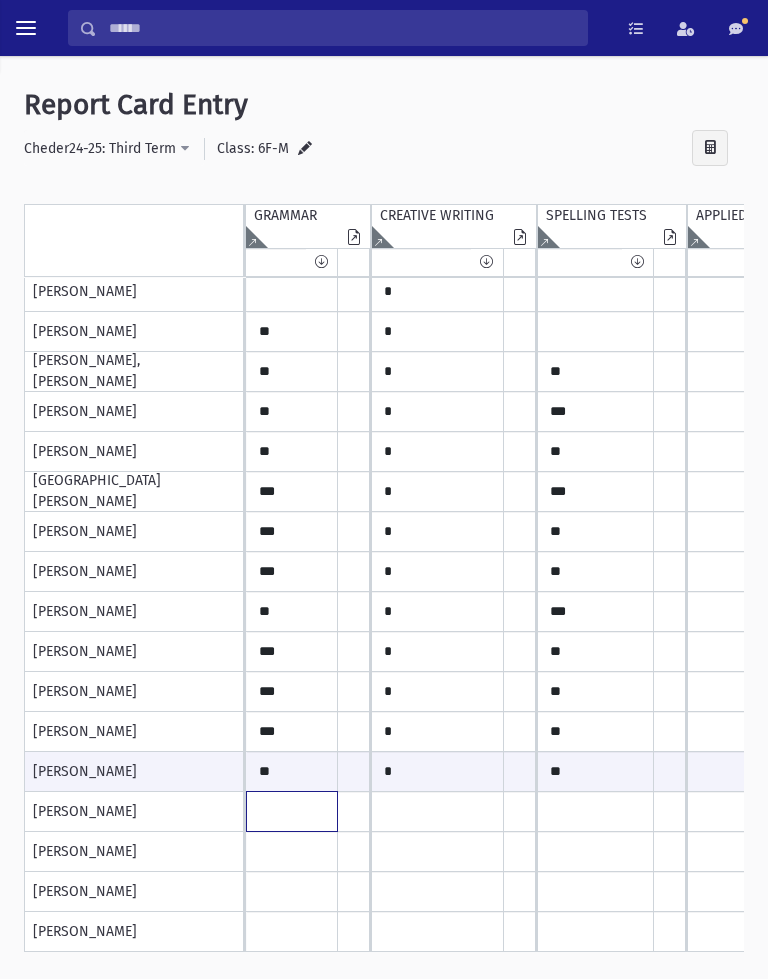 click at bounding box center (292, 92) 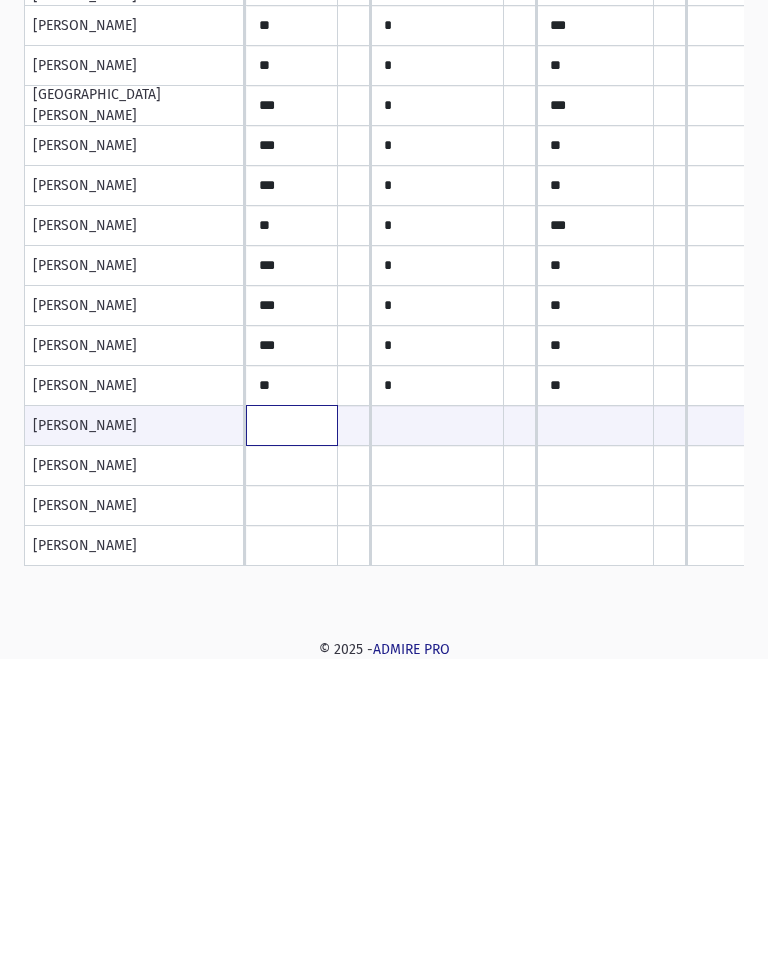 scroll, scrollTop: 0, scrollLeft: 0, axis: both 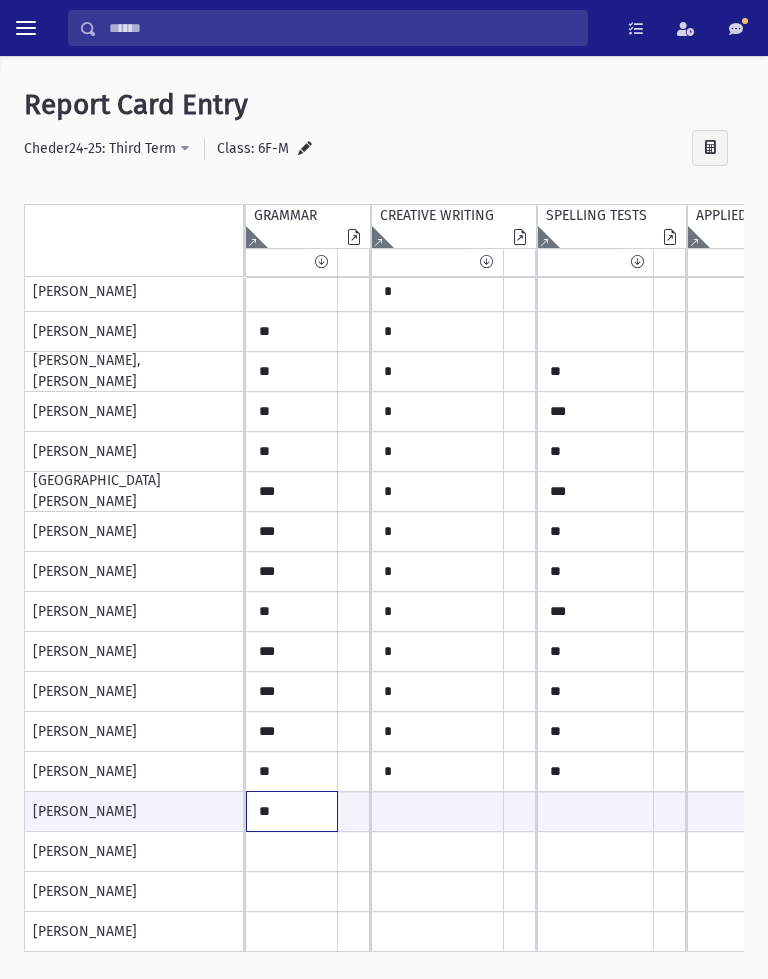 type on "**" 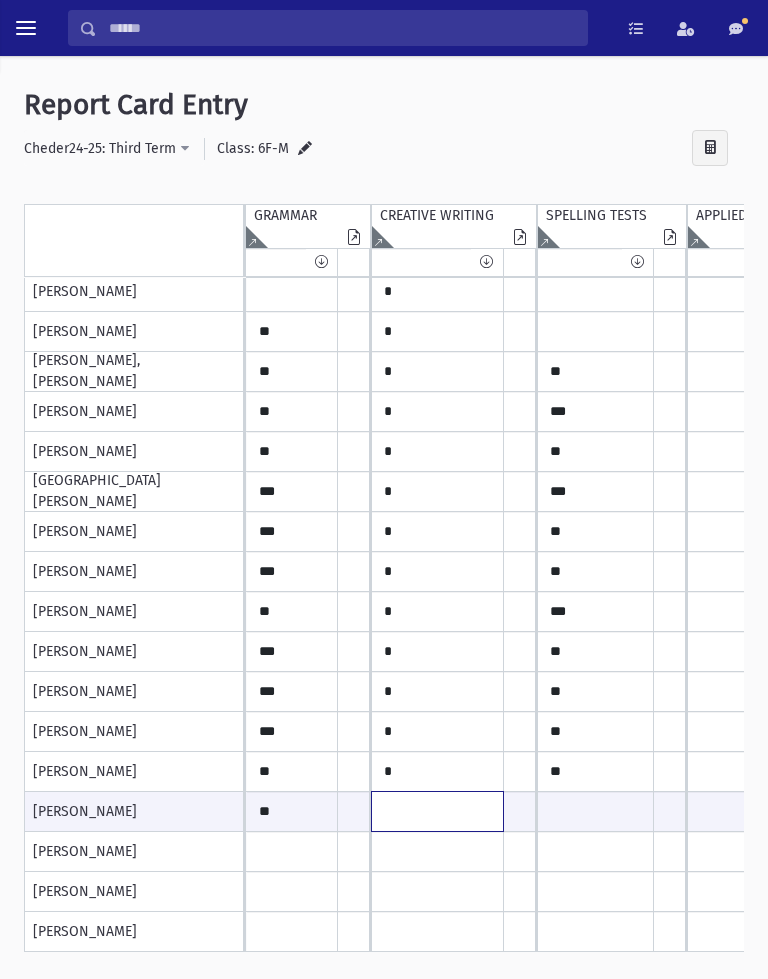 click at bounding box center [292, 811] 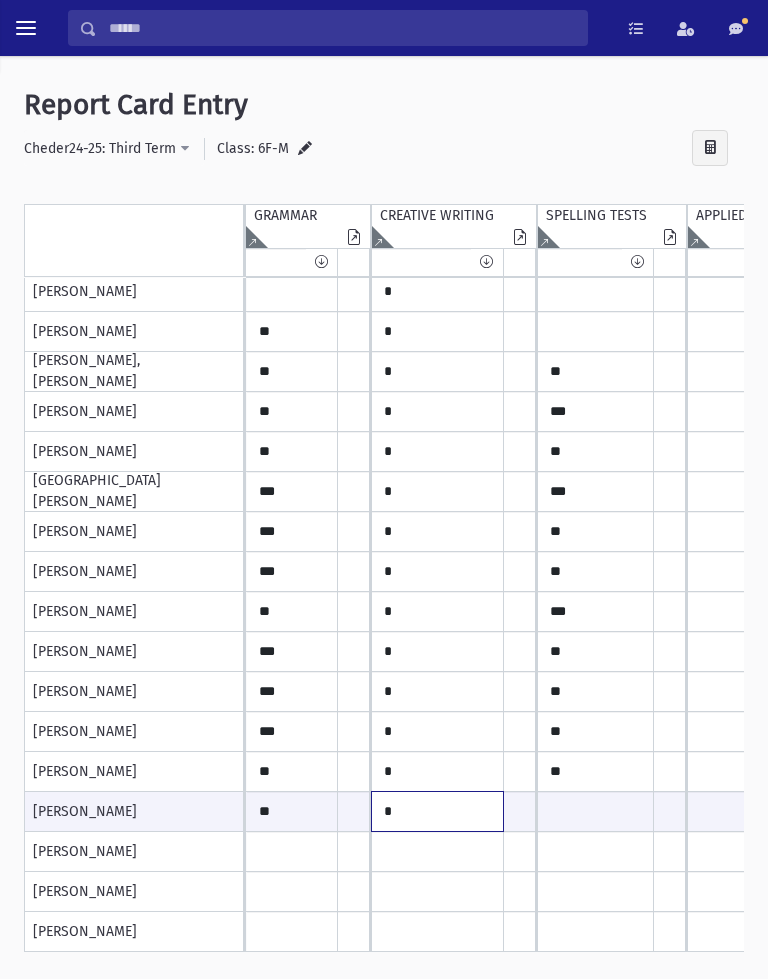 type on "*" 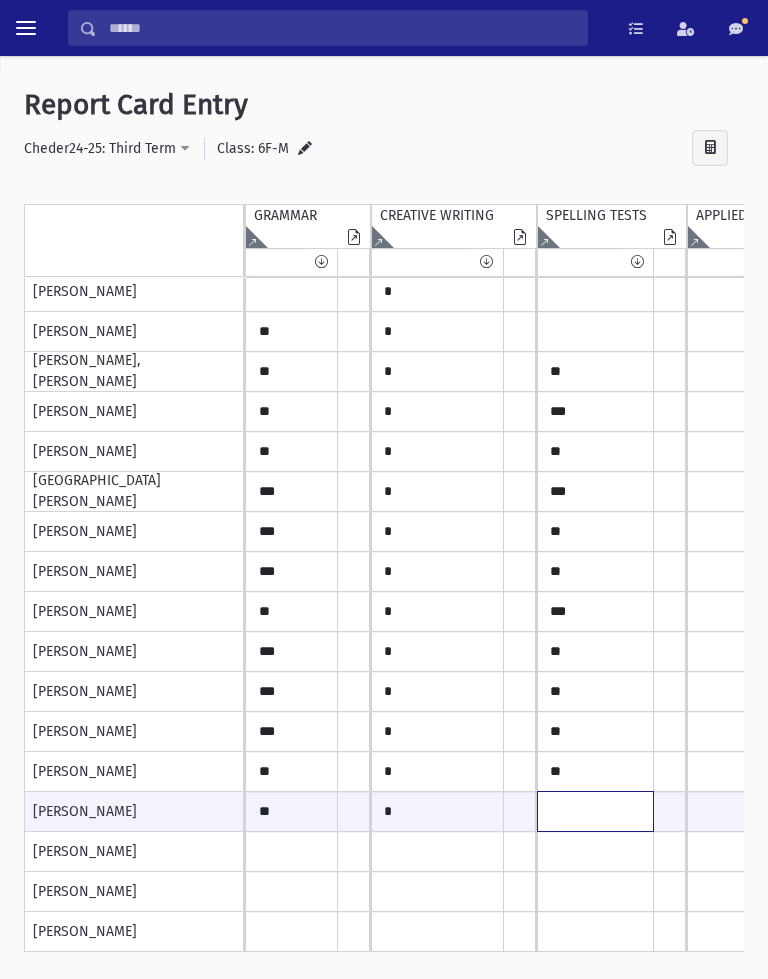 click at bounding box center [292, 811] 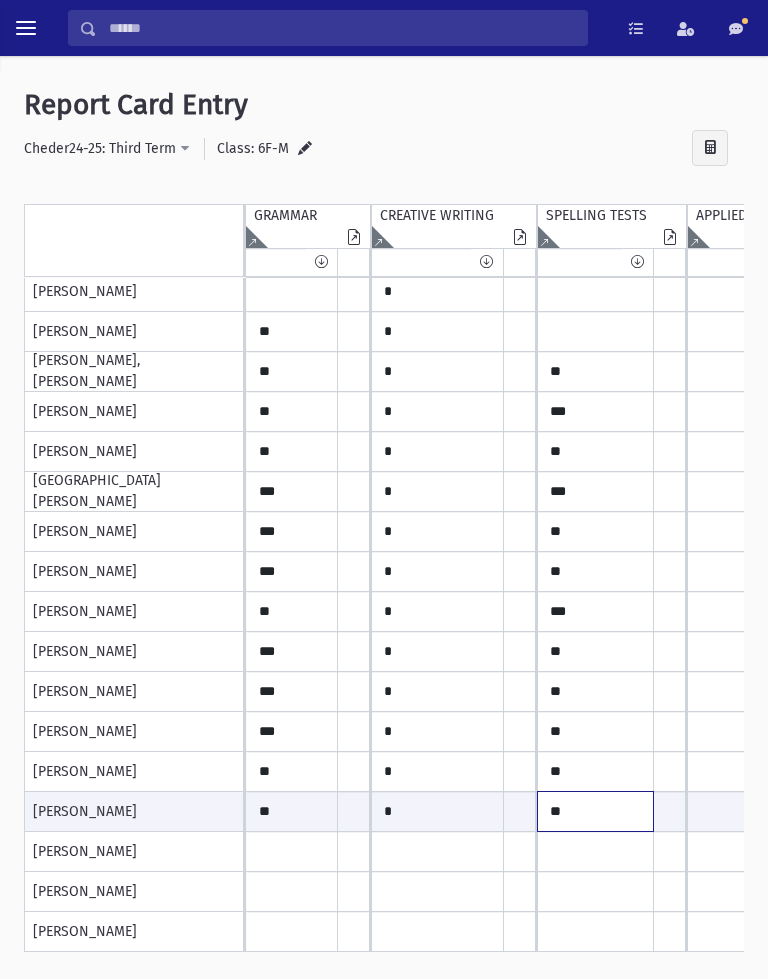 type on "**" 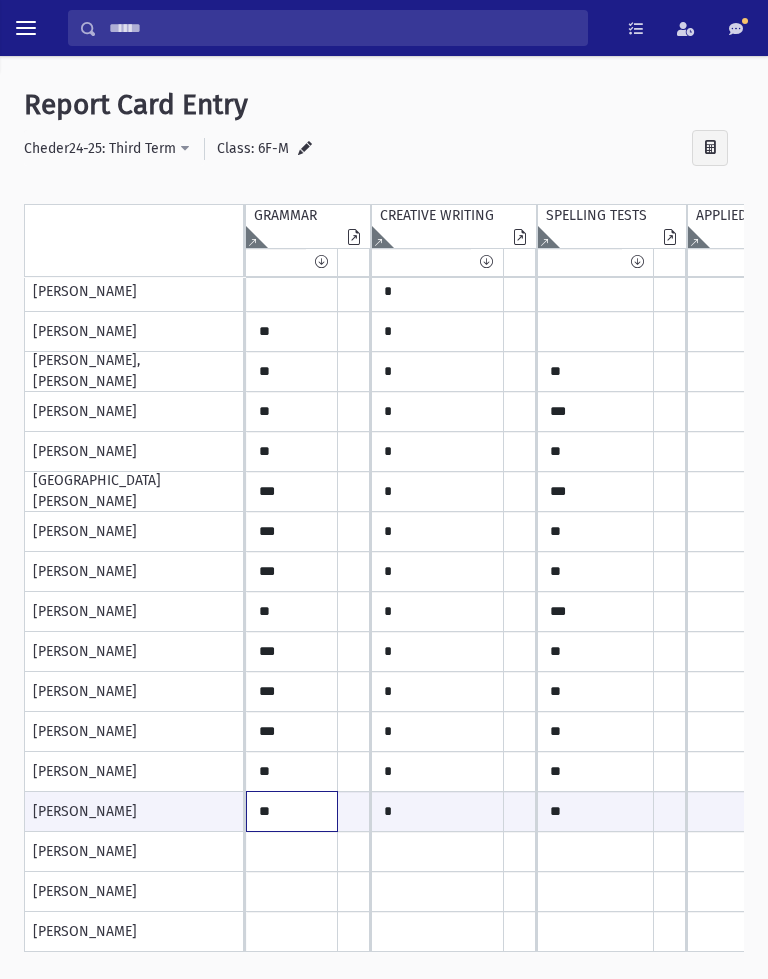click on "**" at bounding box center [292, 811] 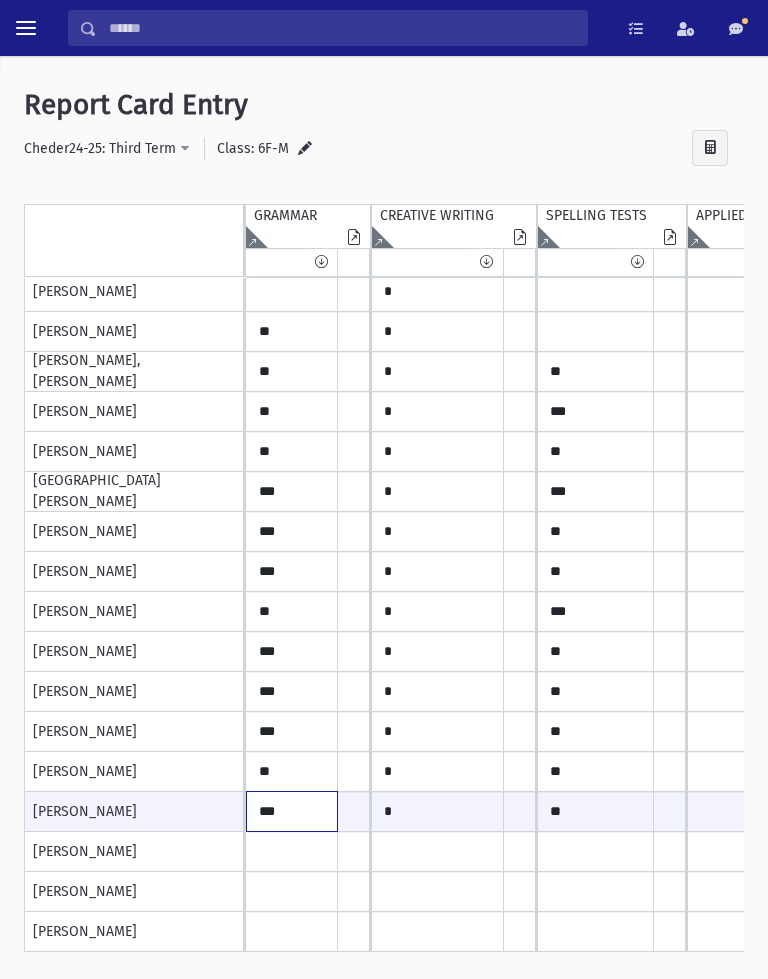 type on "***" 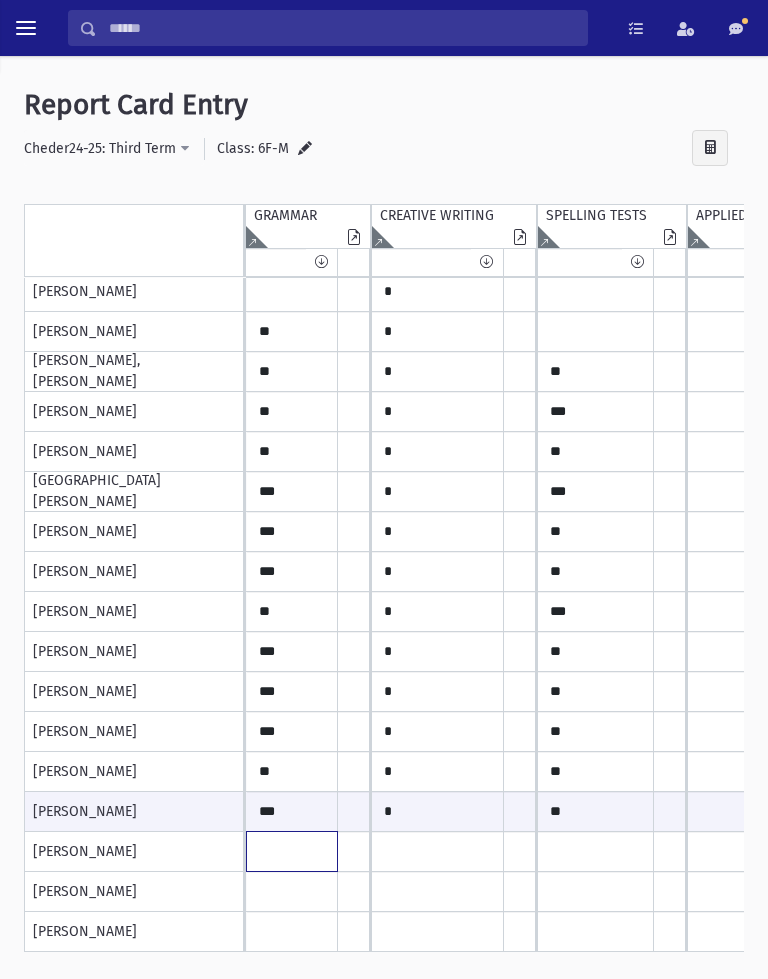 click at bounding box center [292, 92] 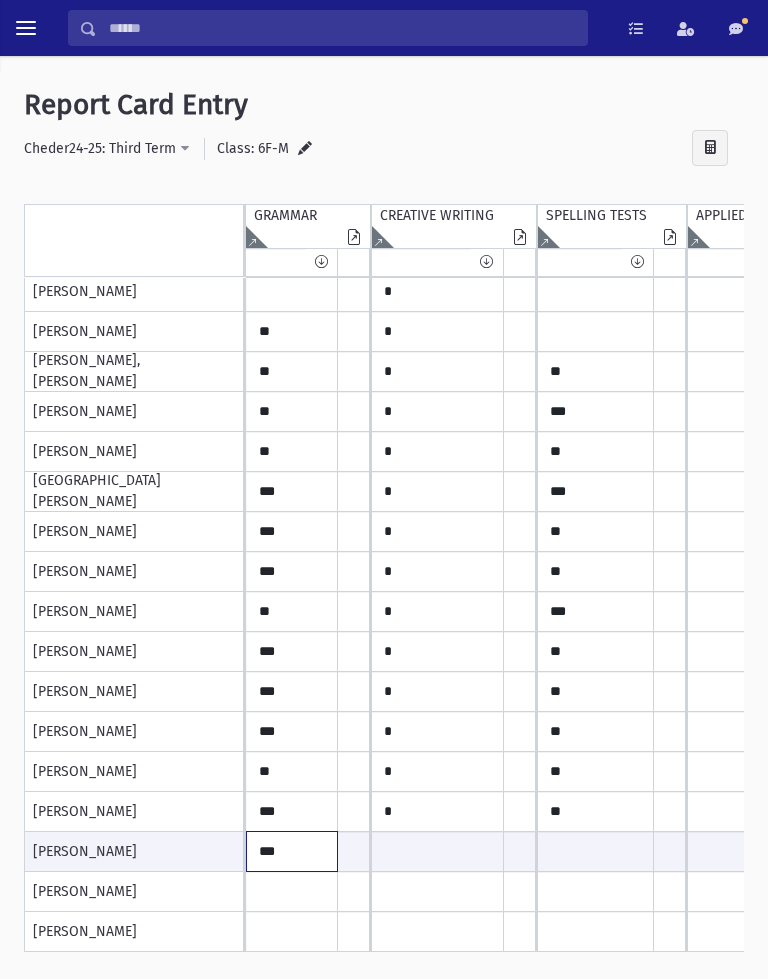 type on "***" 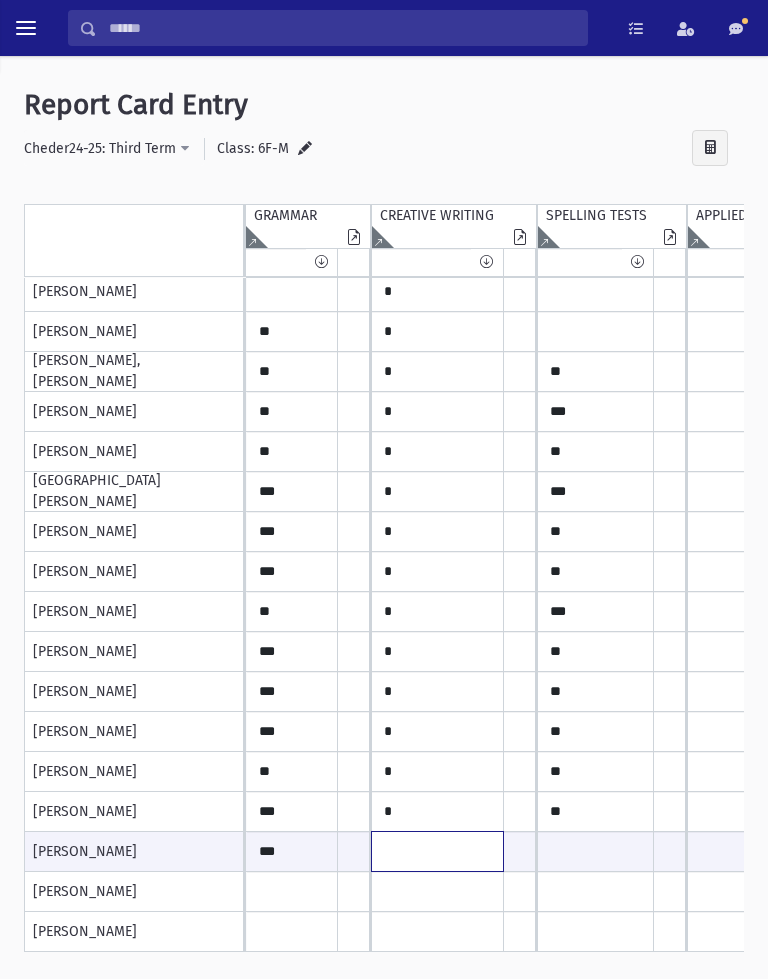 click at bounding box center [292, 851] 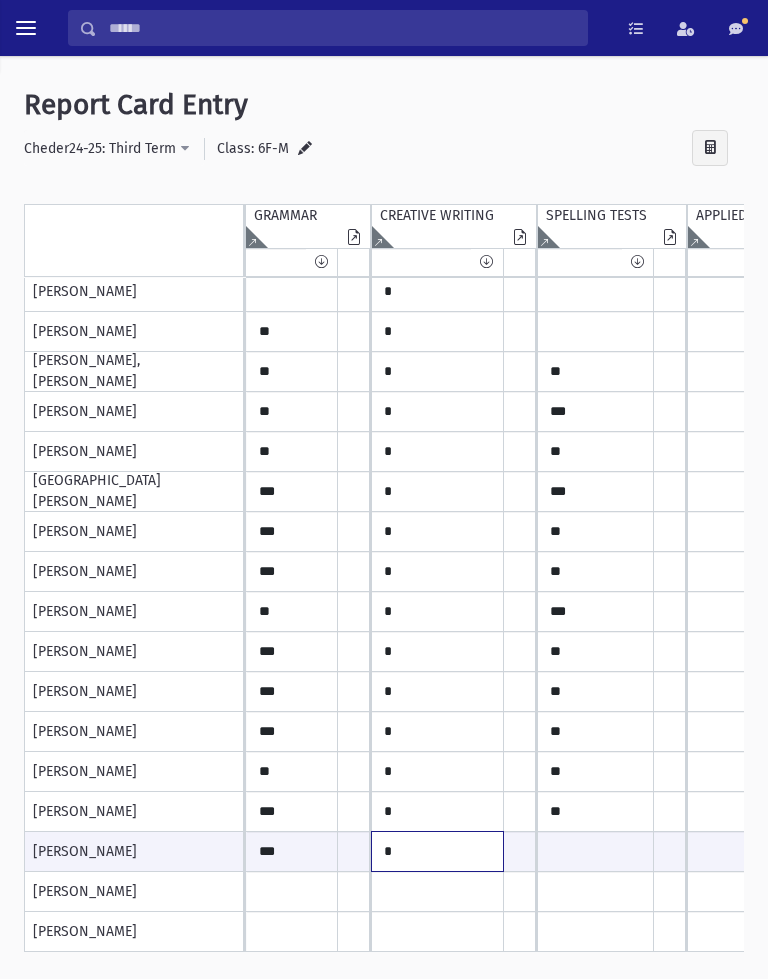 type on "*" 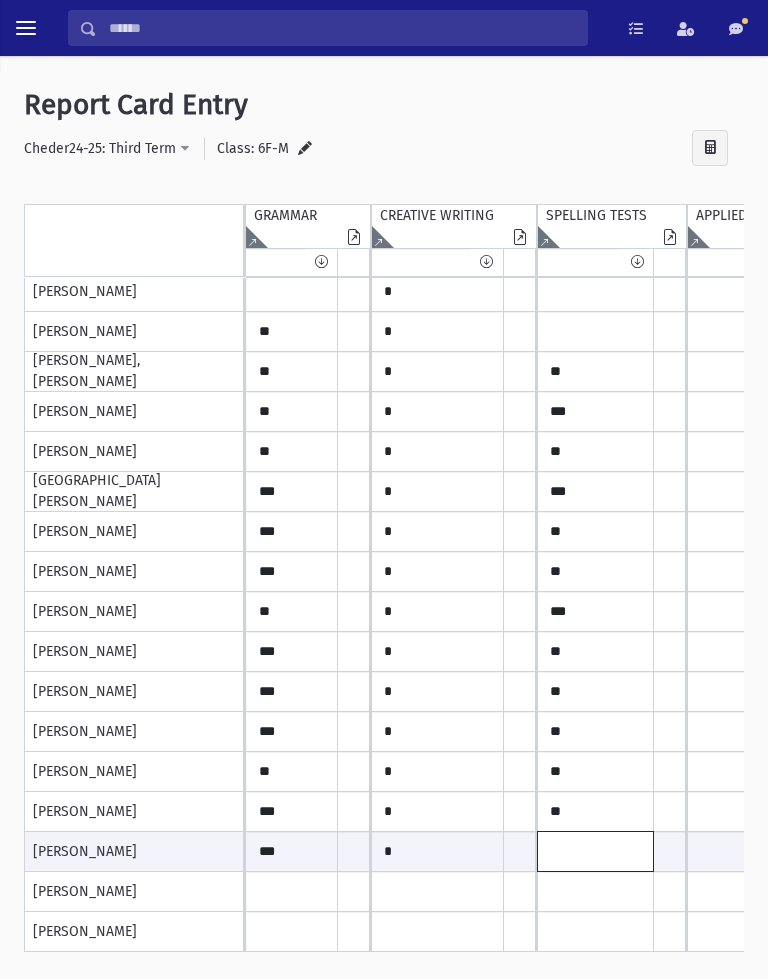 click at bounding box center (292, 851) 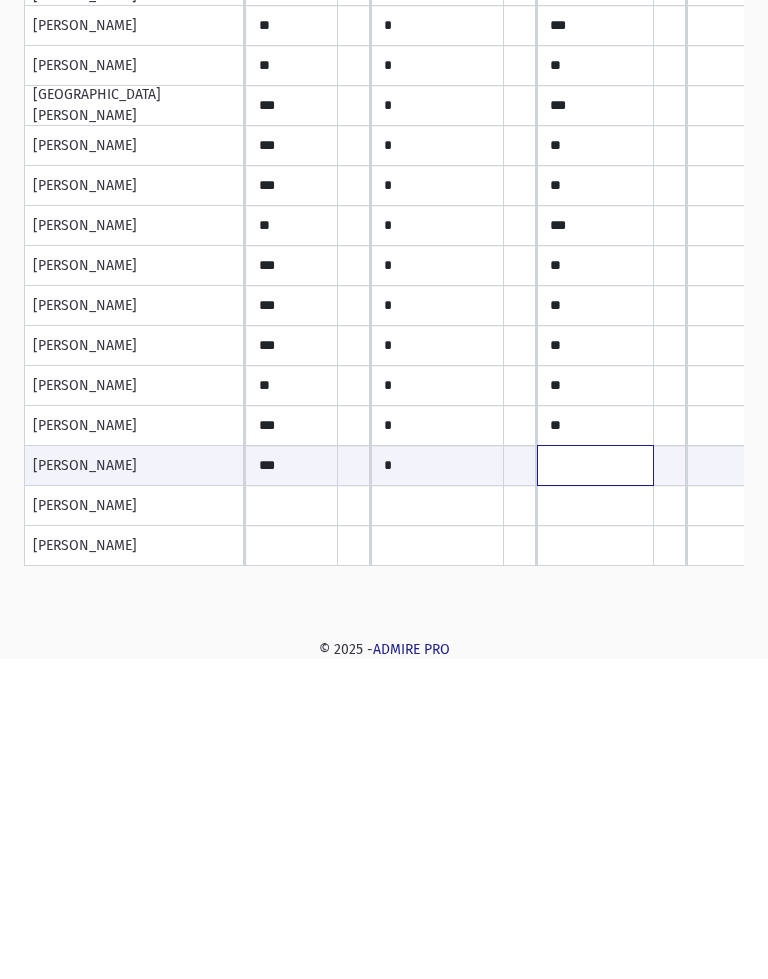 scroll, scrollTop: 0, scrollLeft: 0, axis: both 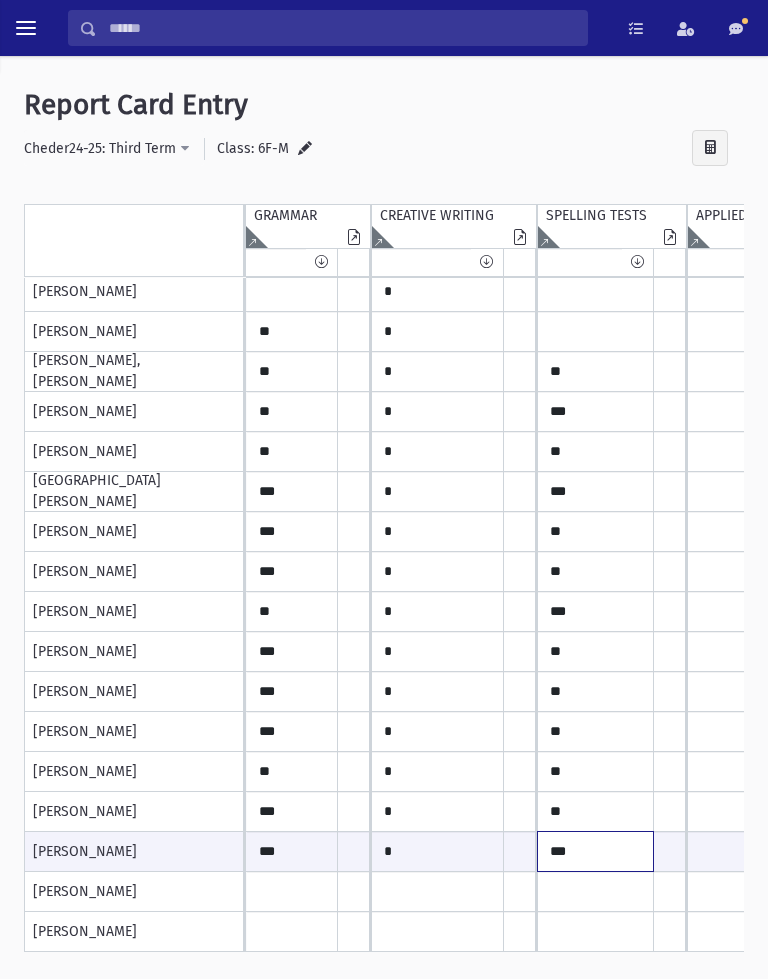 type on "***" 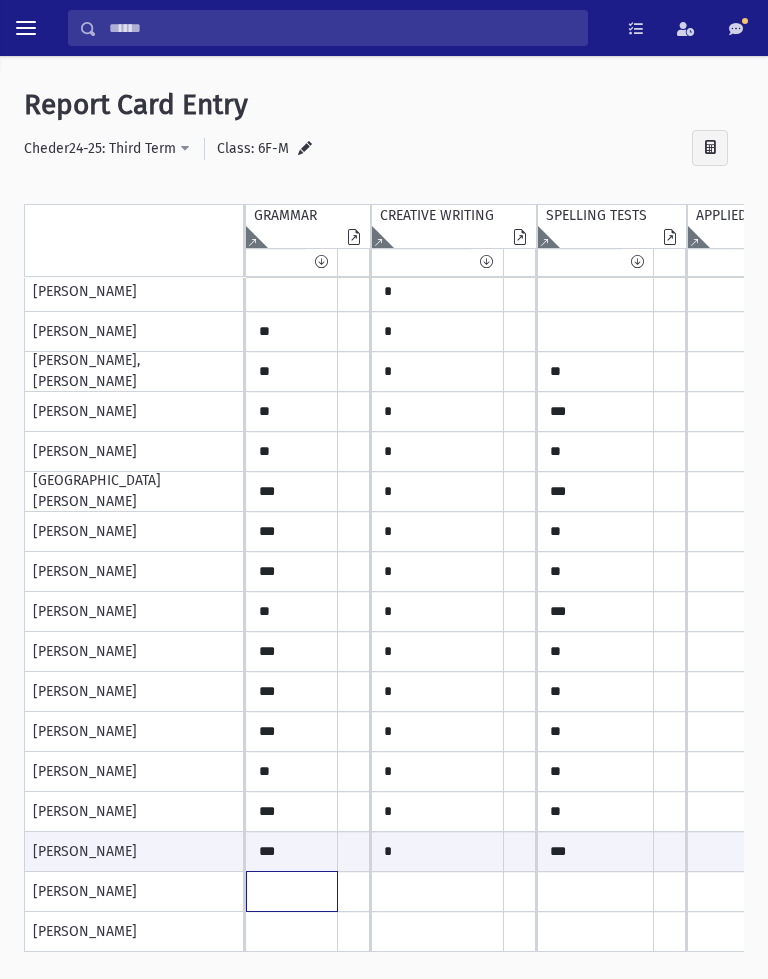 click at bounding box center [292, 92] 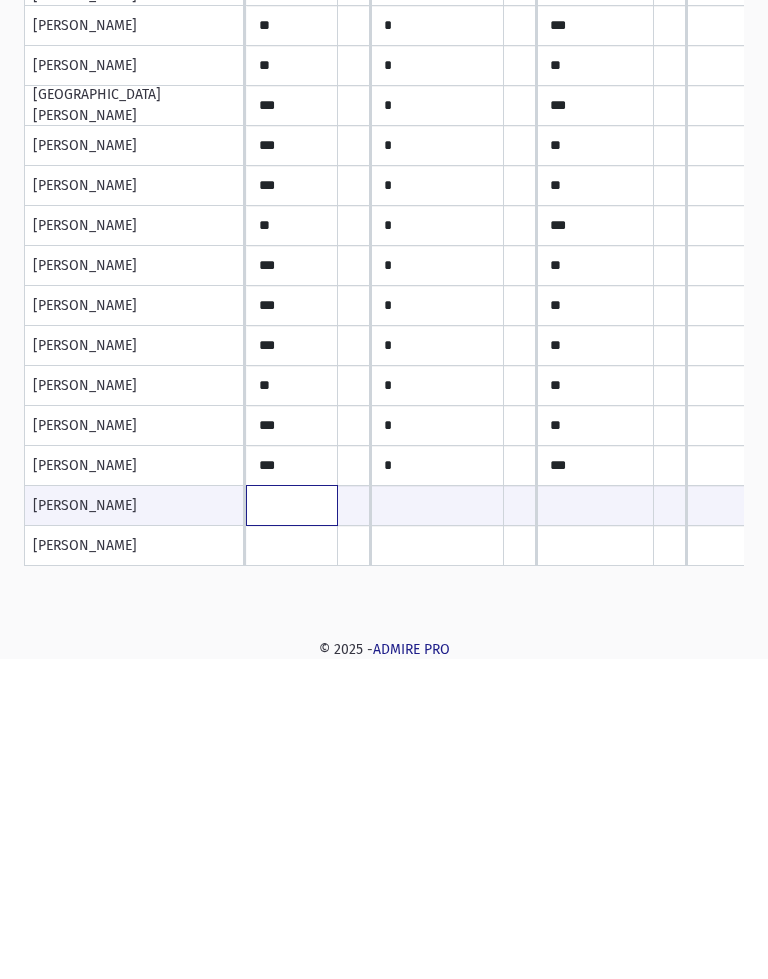 scroll, scrollTop: 0, scrollLeft: 0, axis: both 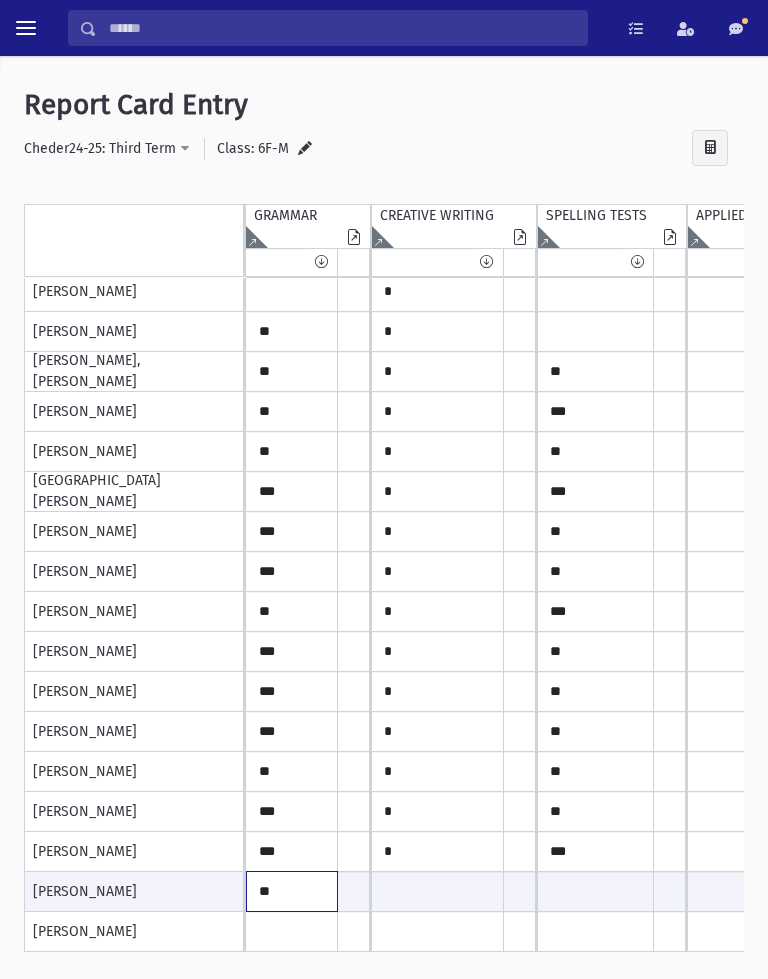 type on "**" 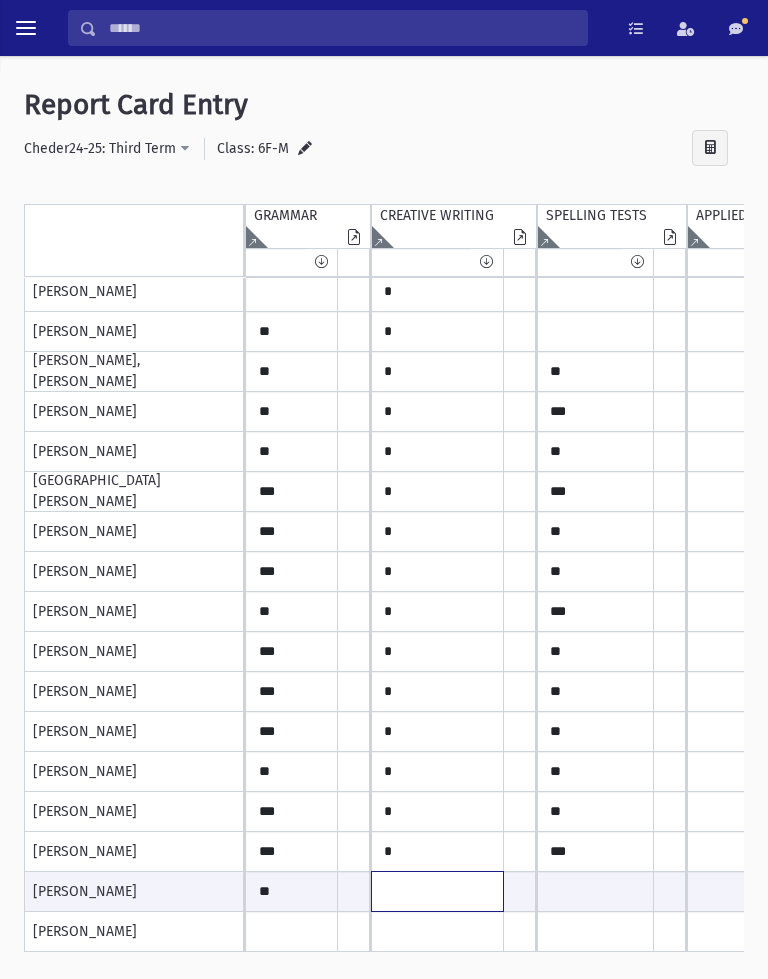 click at bounding box center (292, 891) 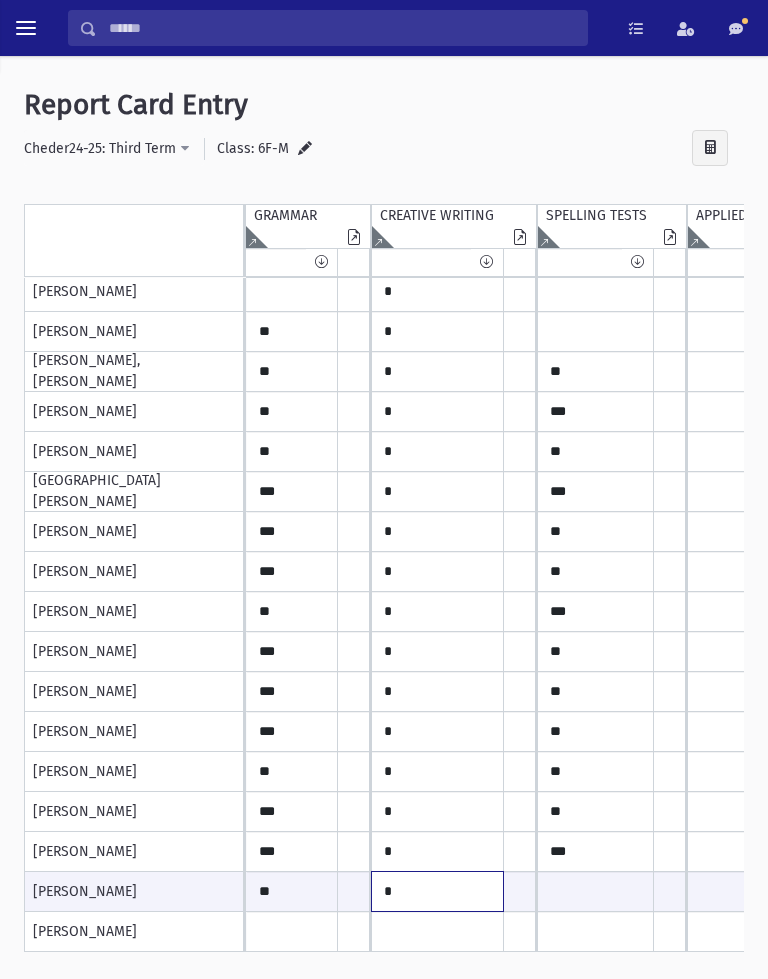 type on "*" 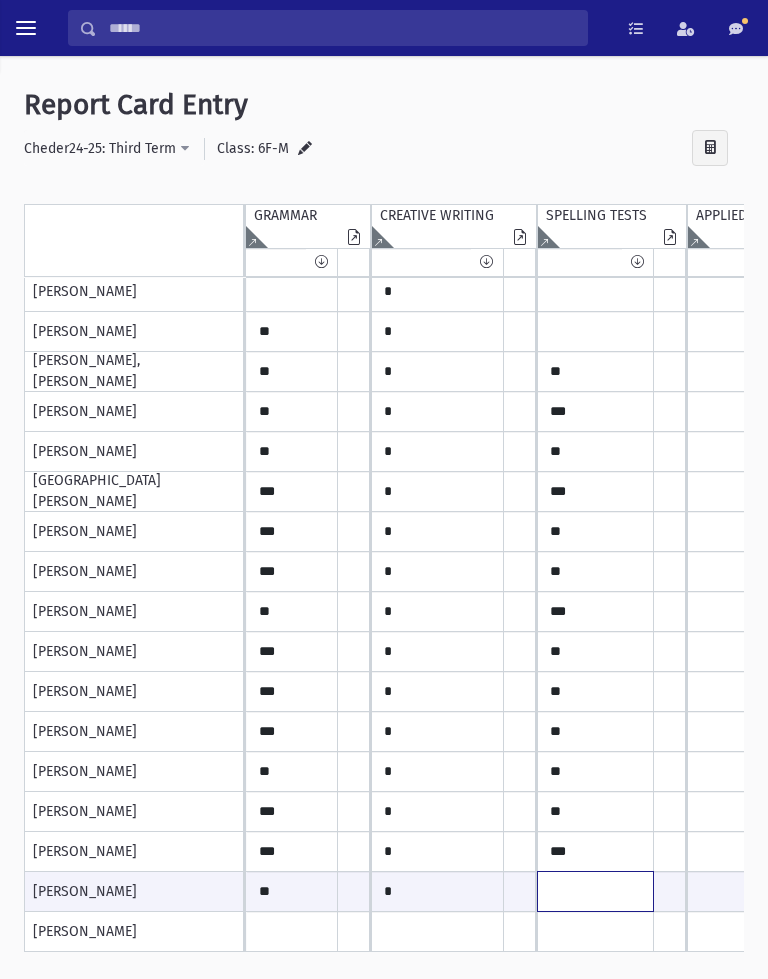 click at bounding box center (292, 891) 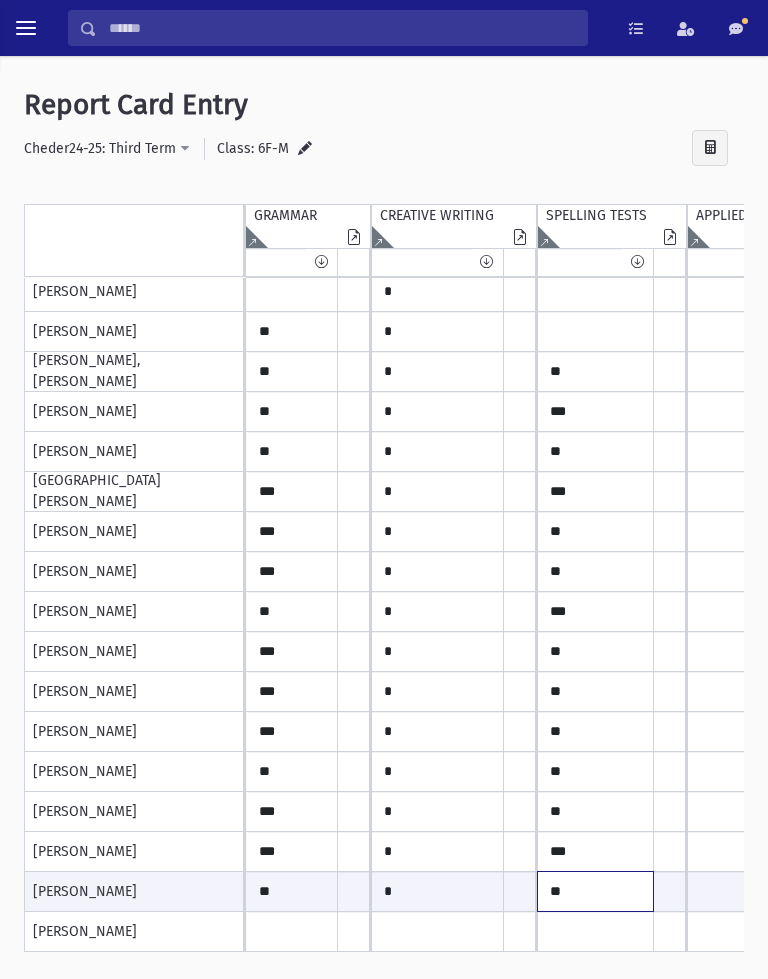 type on "**" 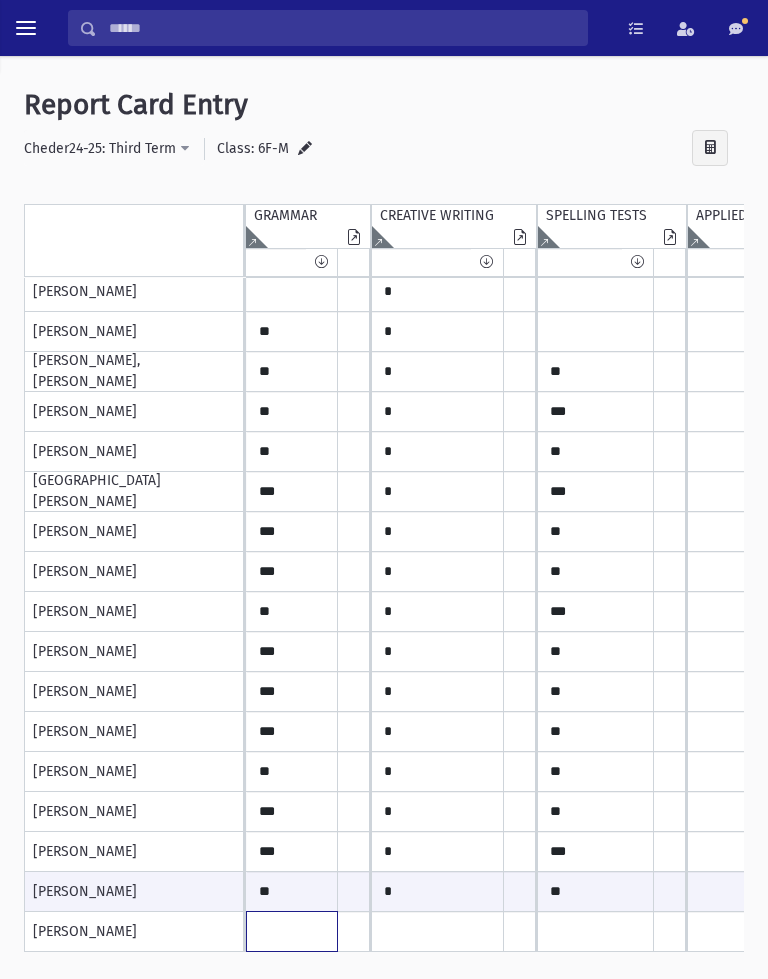 click at bounding box center [292, 92] 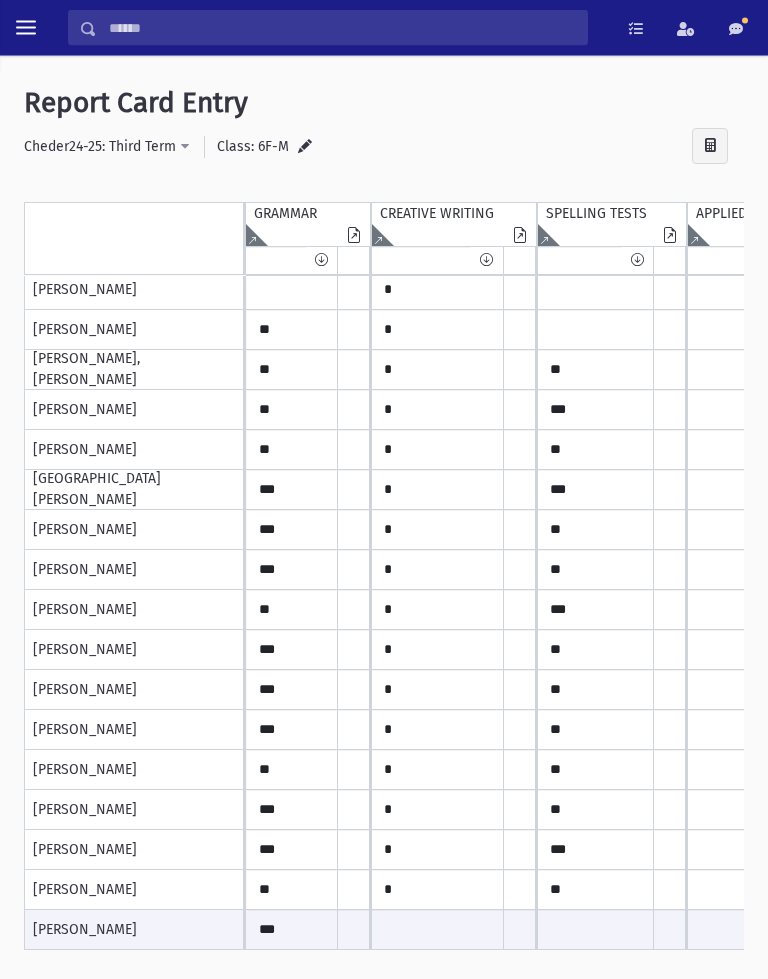 scroll, scrollTop: 0, scrollLeft: 0, axis: both 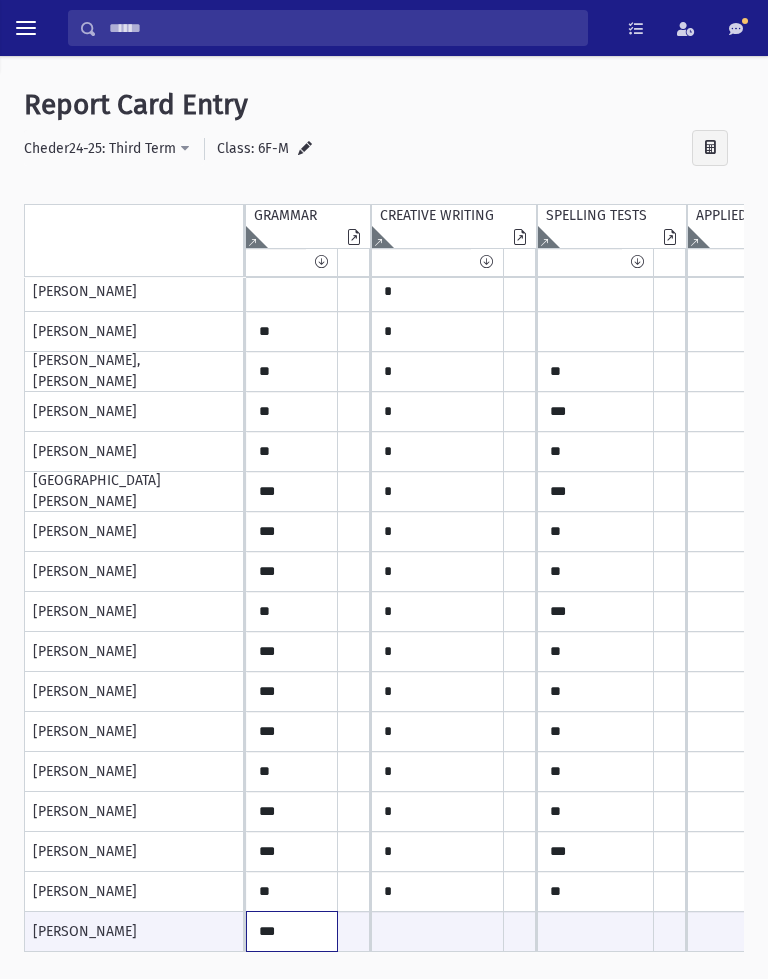 type on "***" 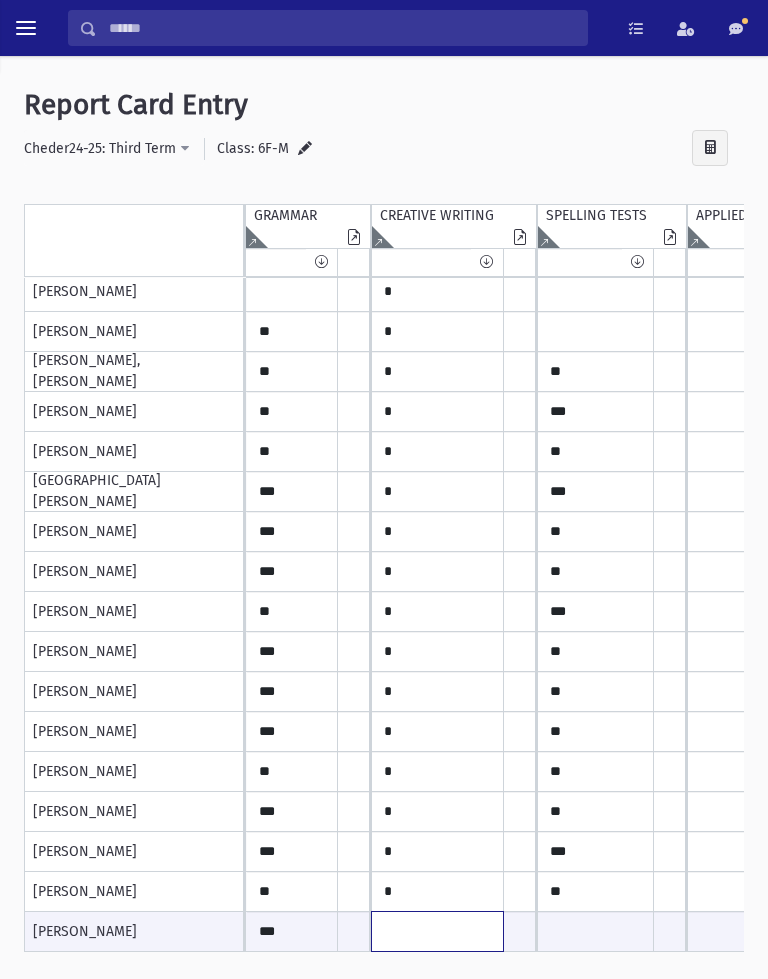 click at bounding box center (292, 931) 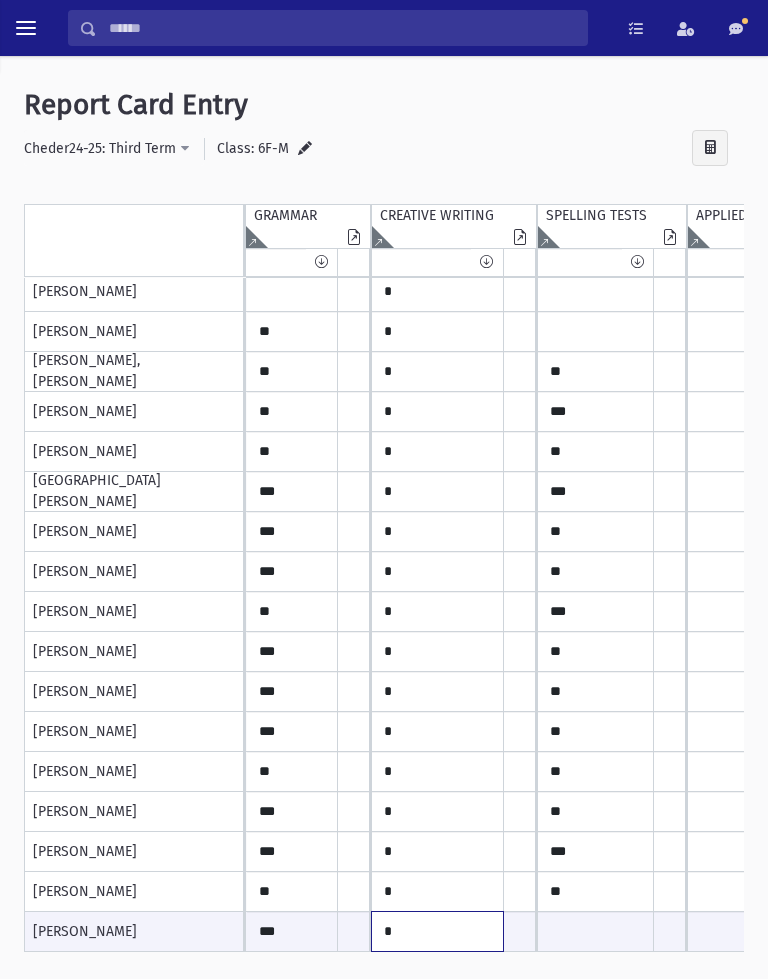 type on "*" 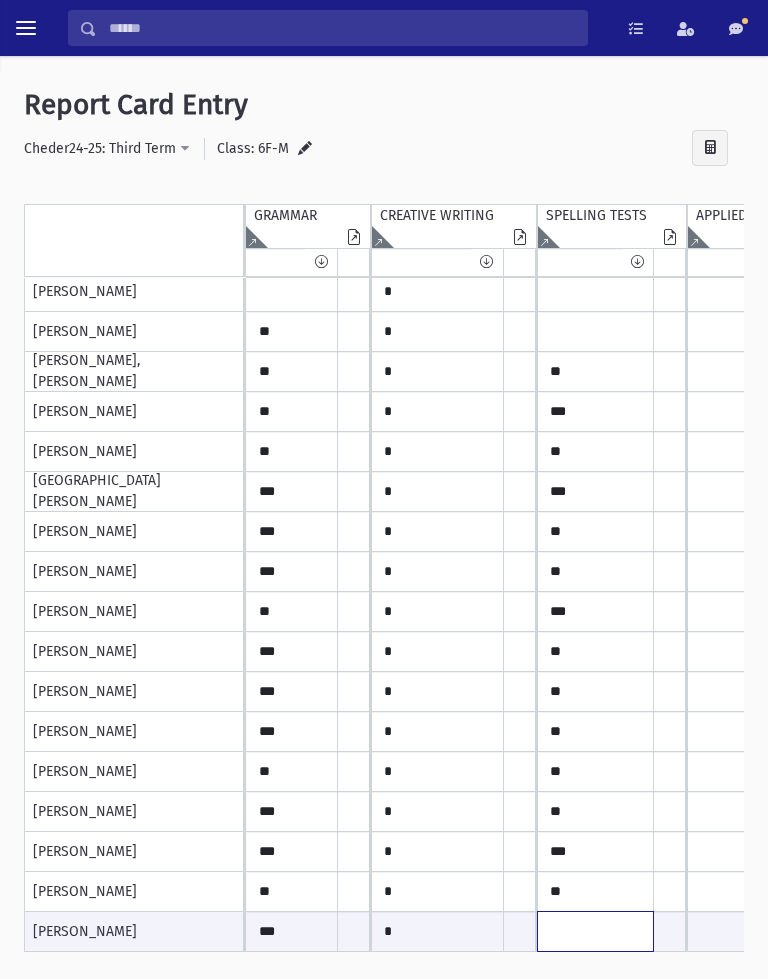 click at bounding box center [292, 931] 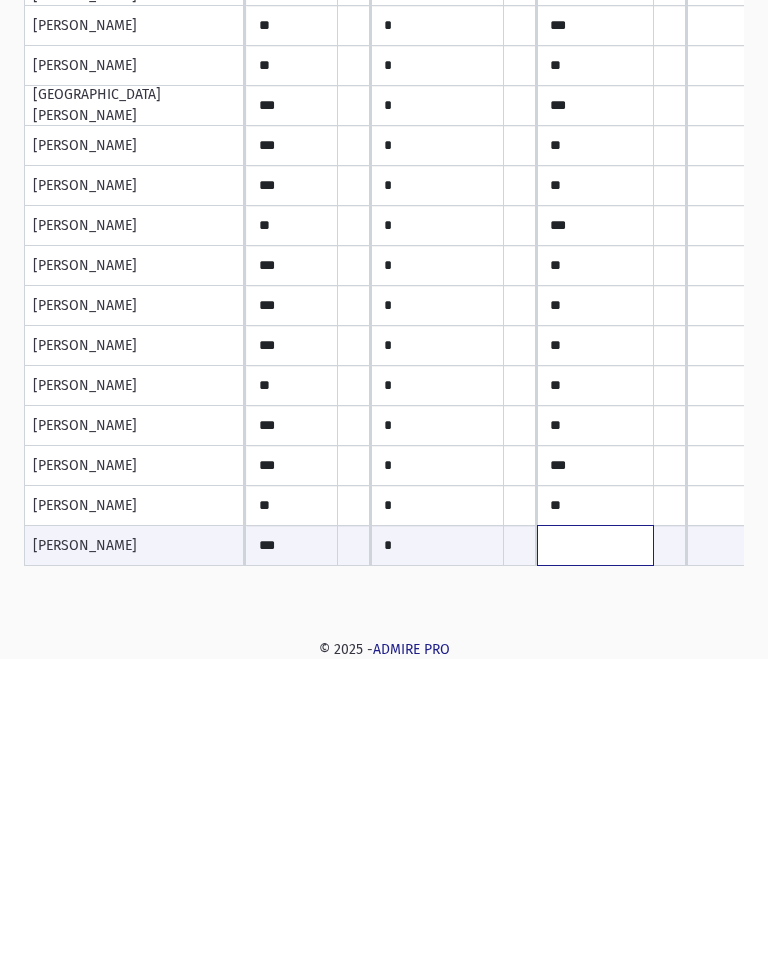 scroll, scrollTop: 0, scrollLeft: 0, axis: both 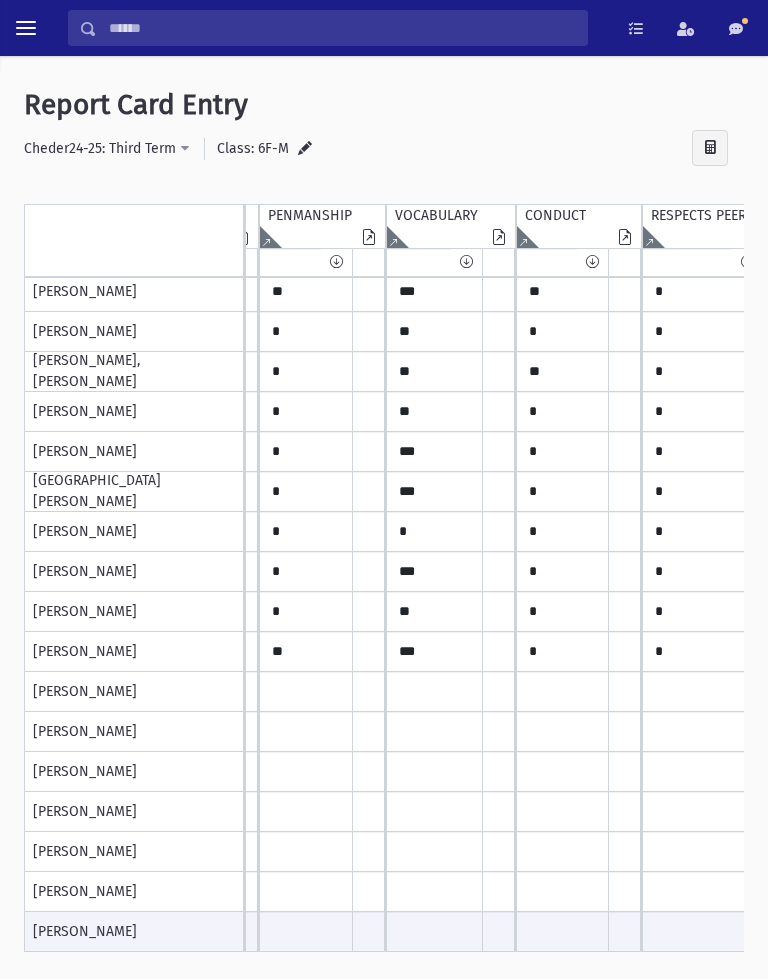 type on "***" 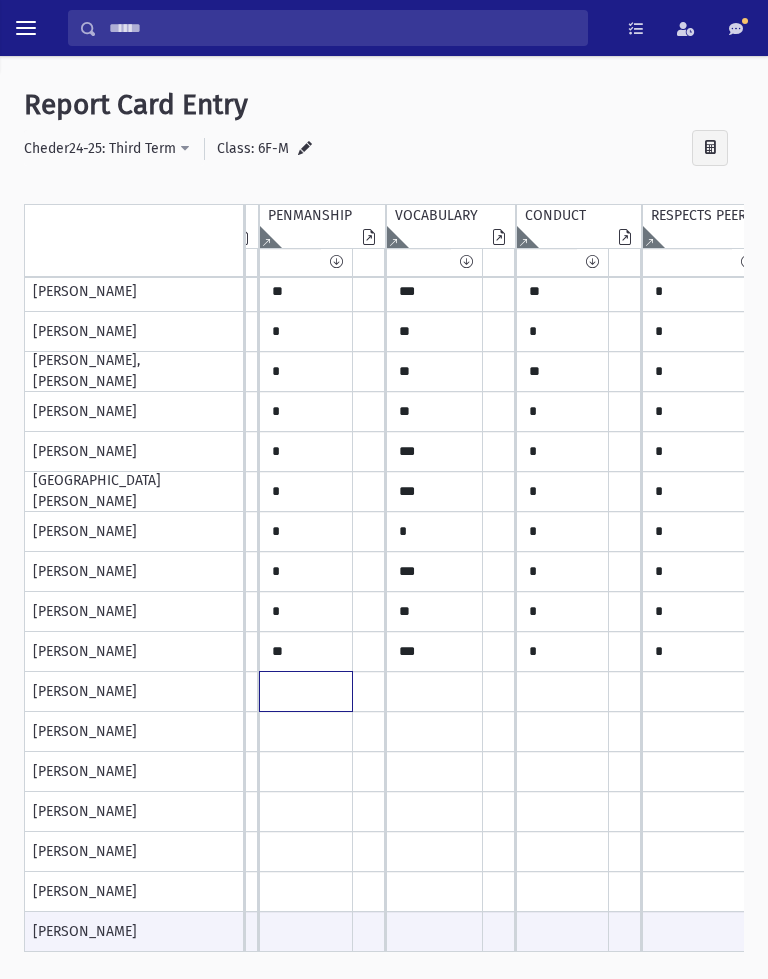 click at bounding box center (-300, 92) 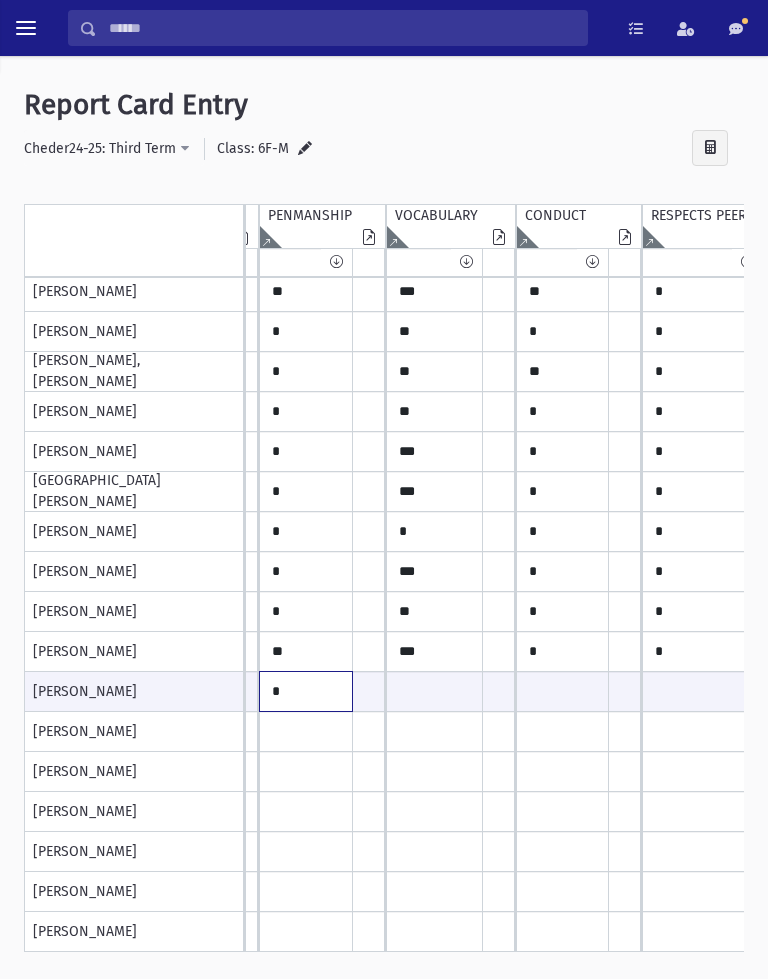 type 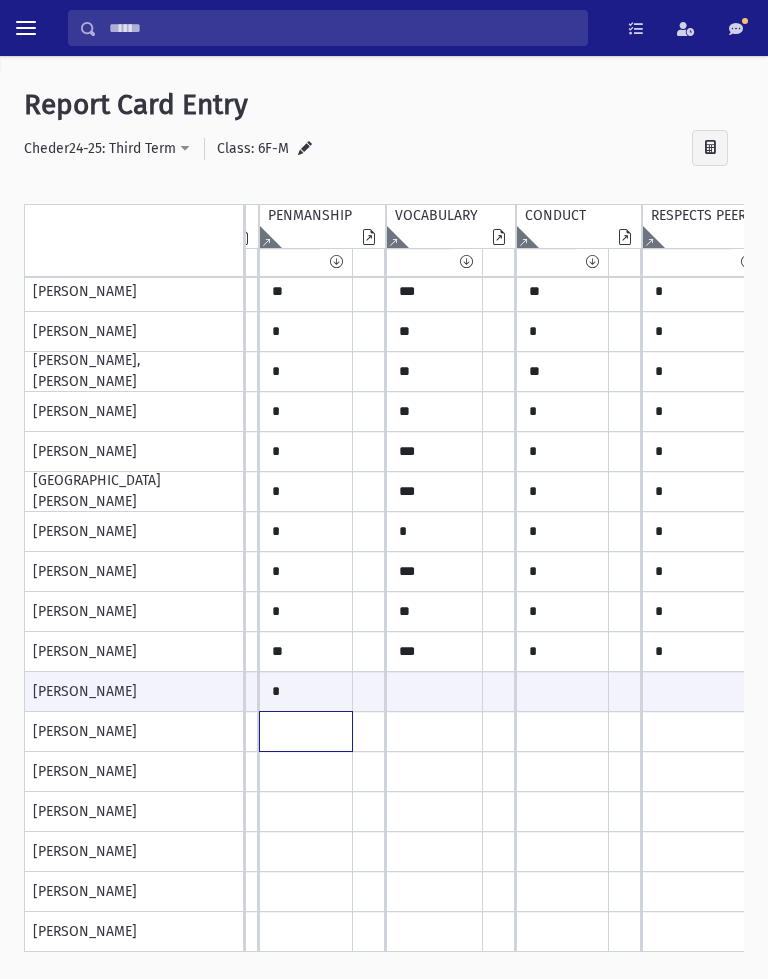click at bounding box center (-300, 92) 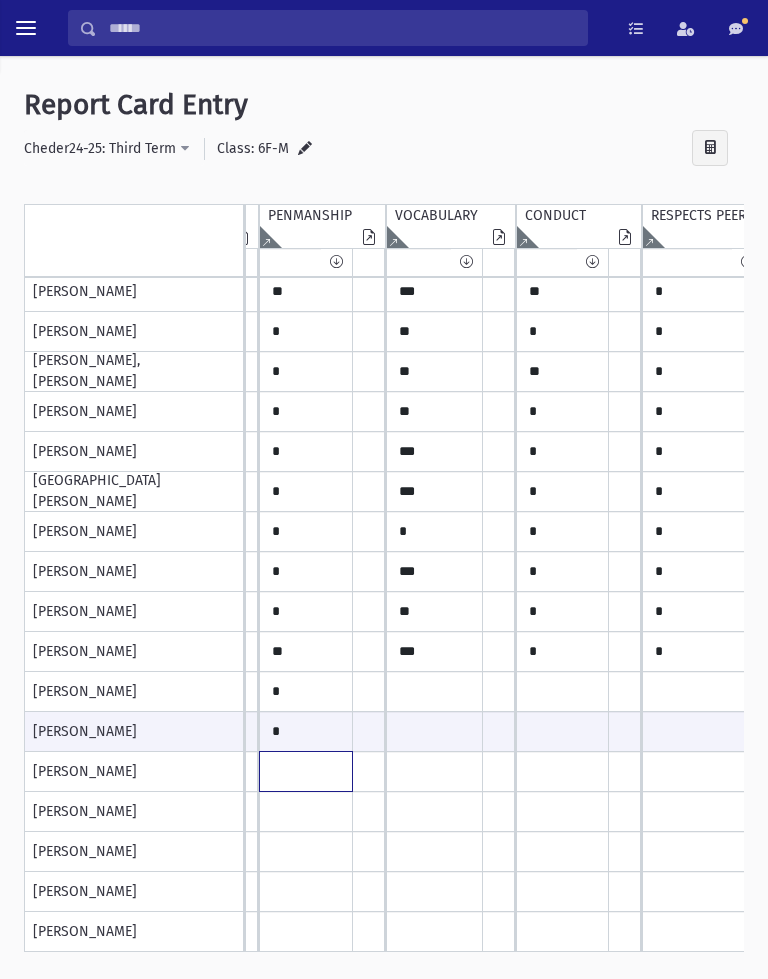 click at bounding box center (-300, 92) 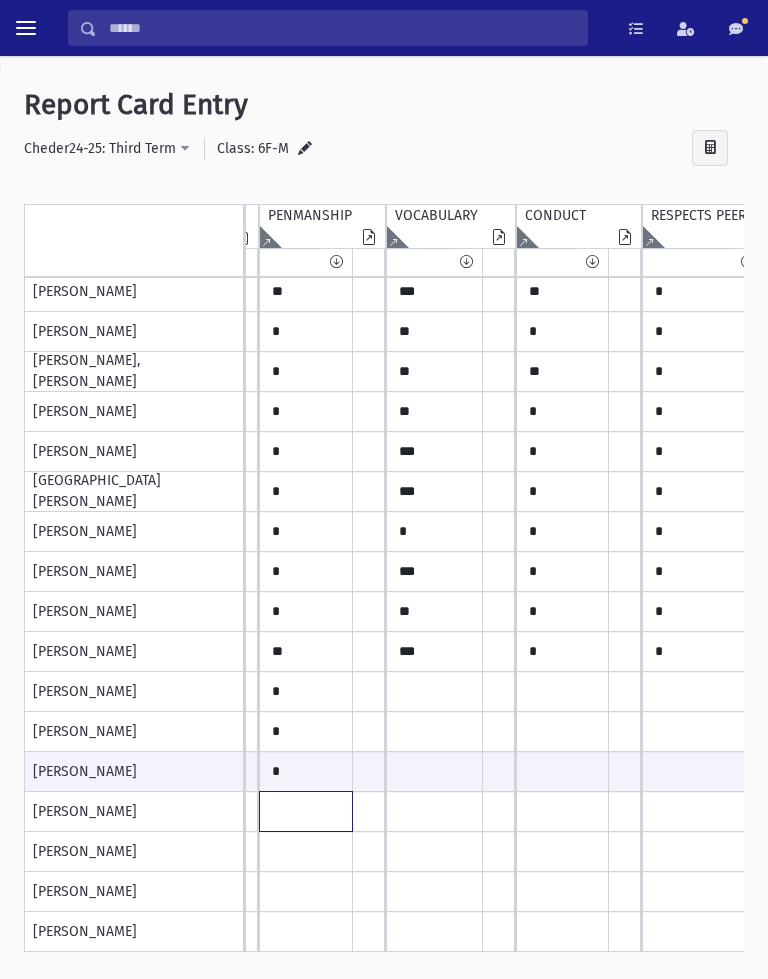 click at bounding box center [-300, 92] 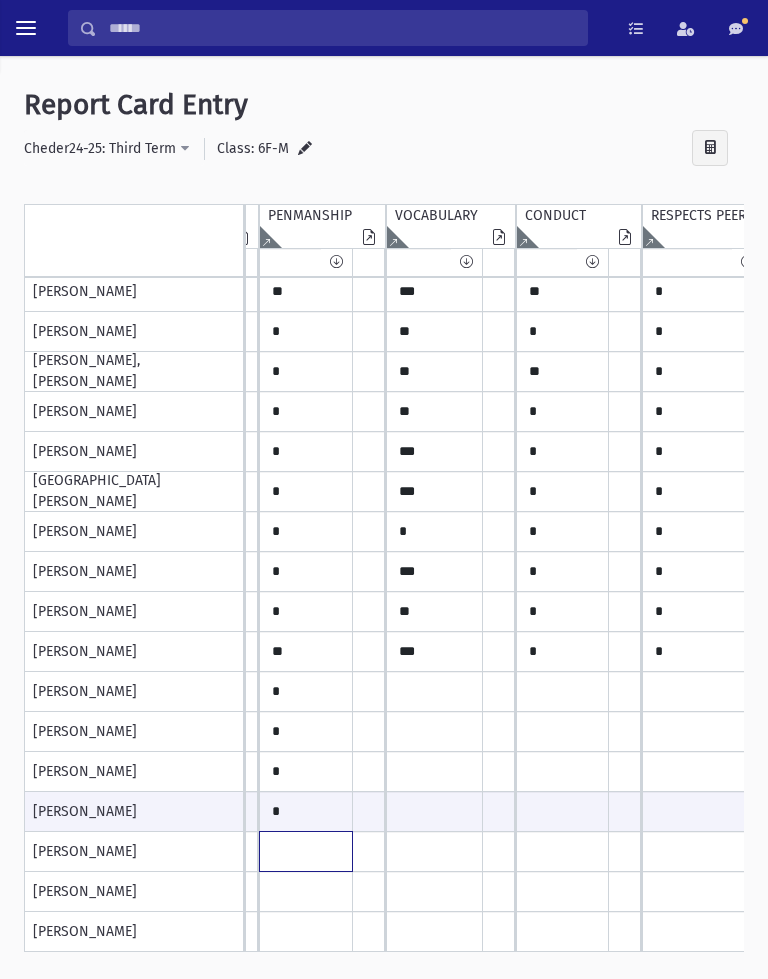 click at bounding box center [-300, 92] 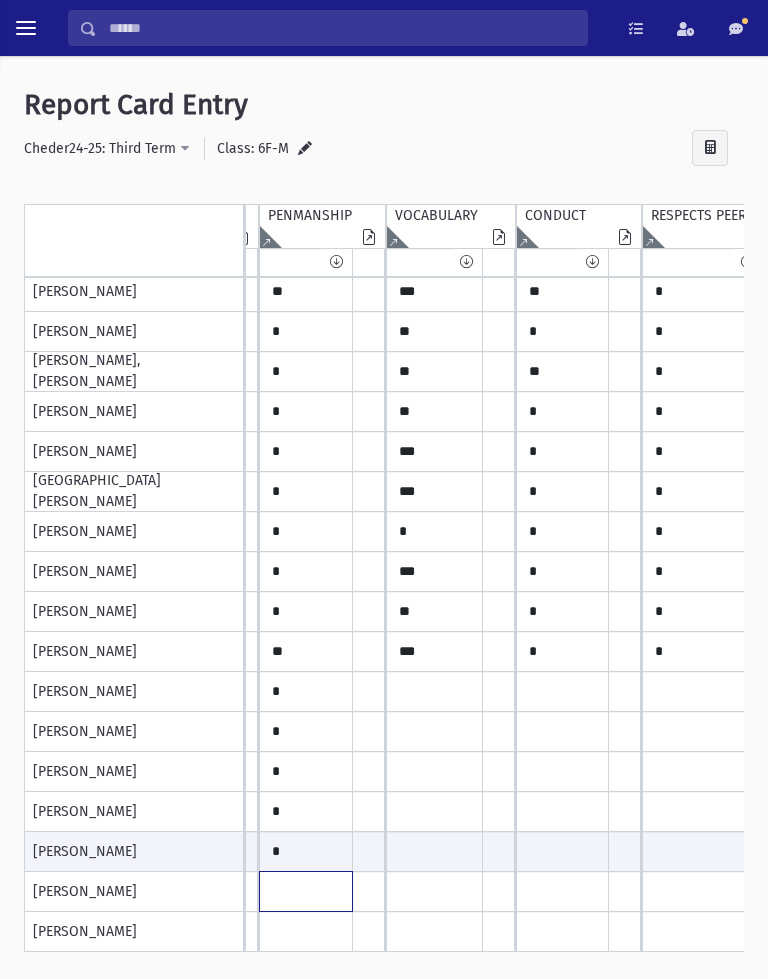 click at bounding box center [-300, 92] 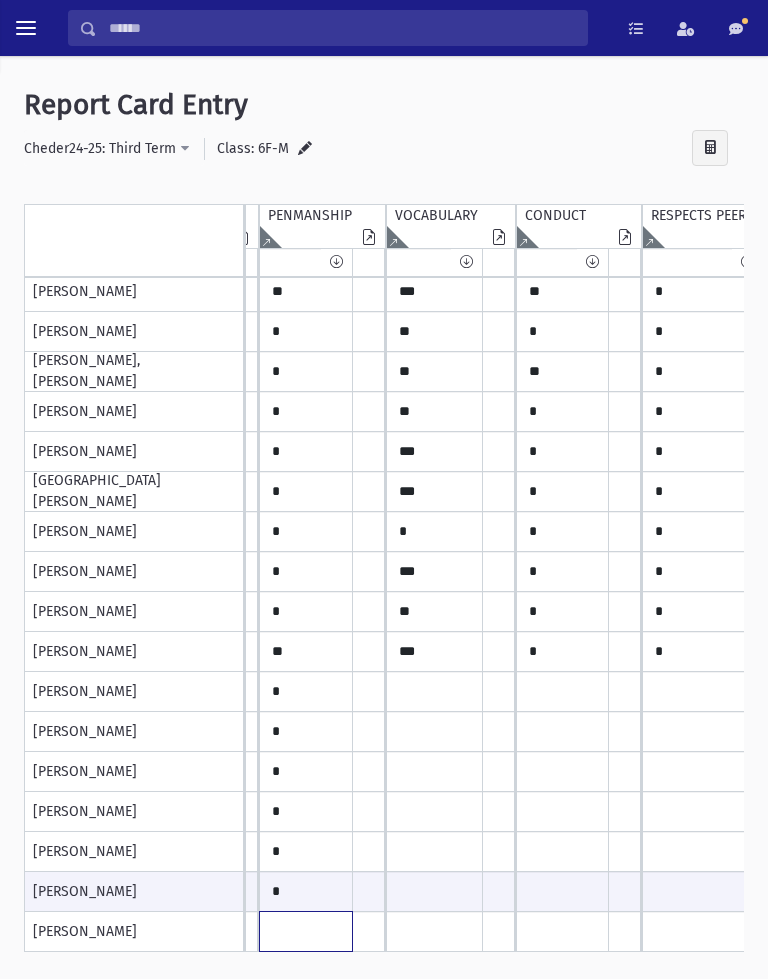 click at bounding box center (-300, 92) 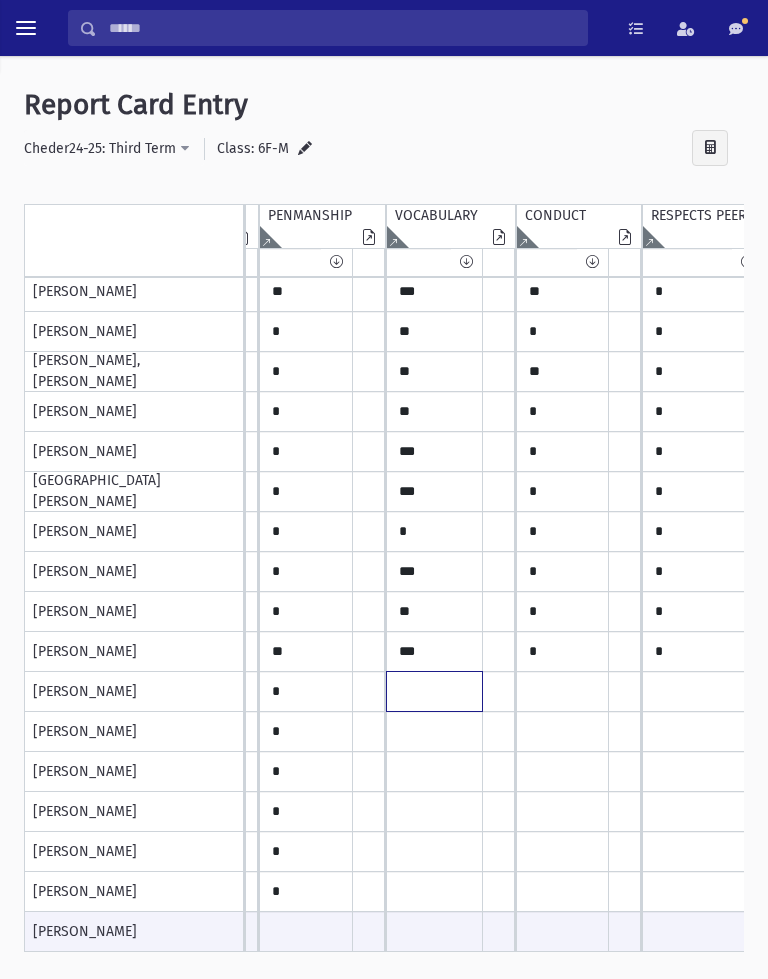 click at bounding box center (-300, 92) 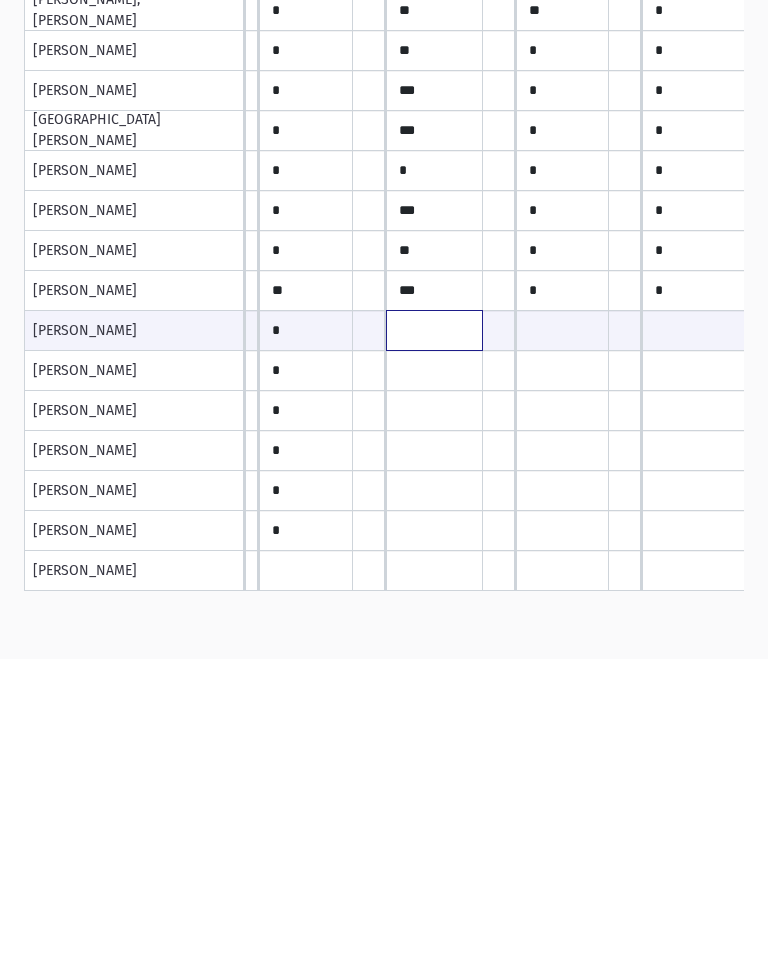 scroll, scrollTop: 0, scrollLeft: 0, axis: both 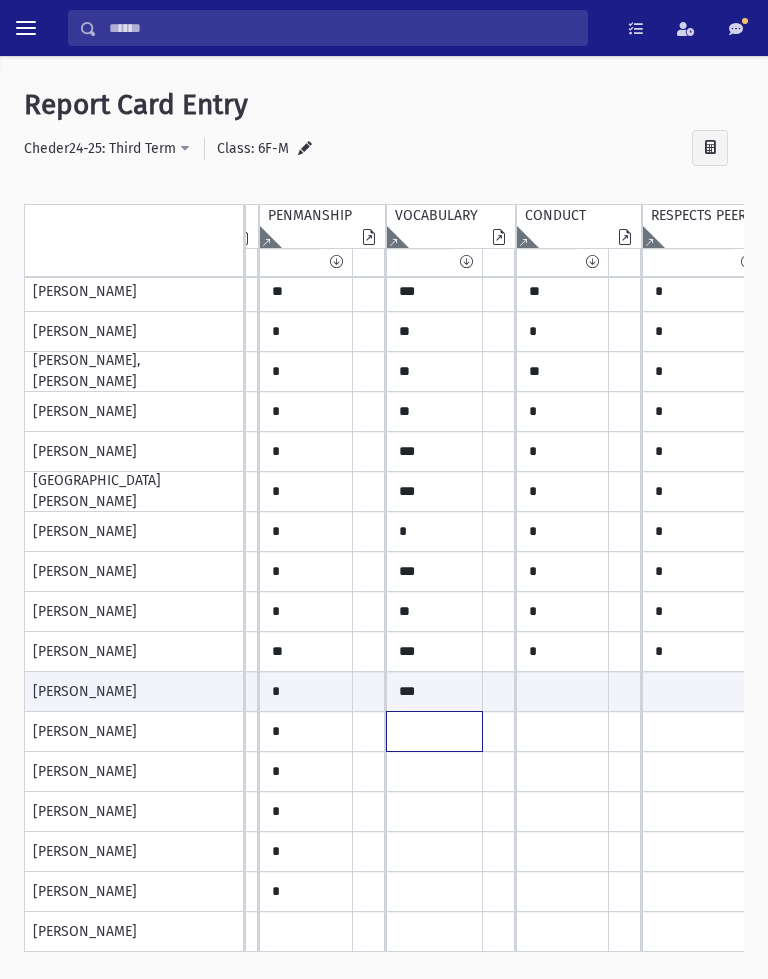 click at bounding box center [-300, 92] 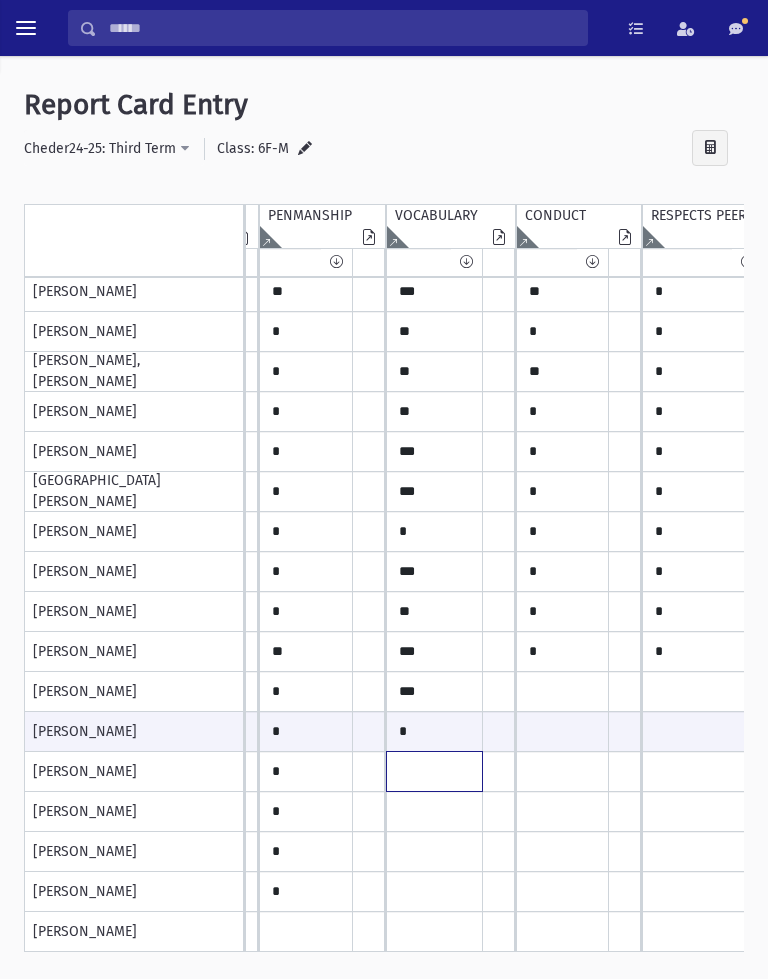 click at bounding box center [-300, 92] 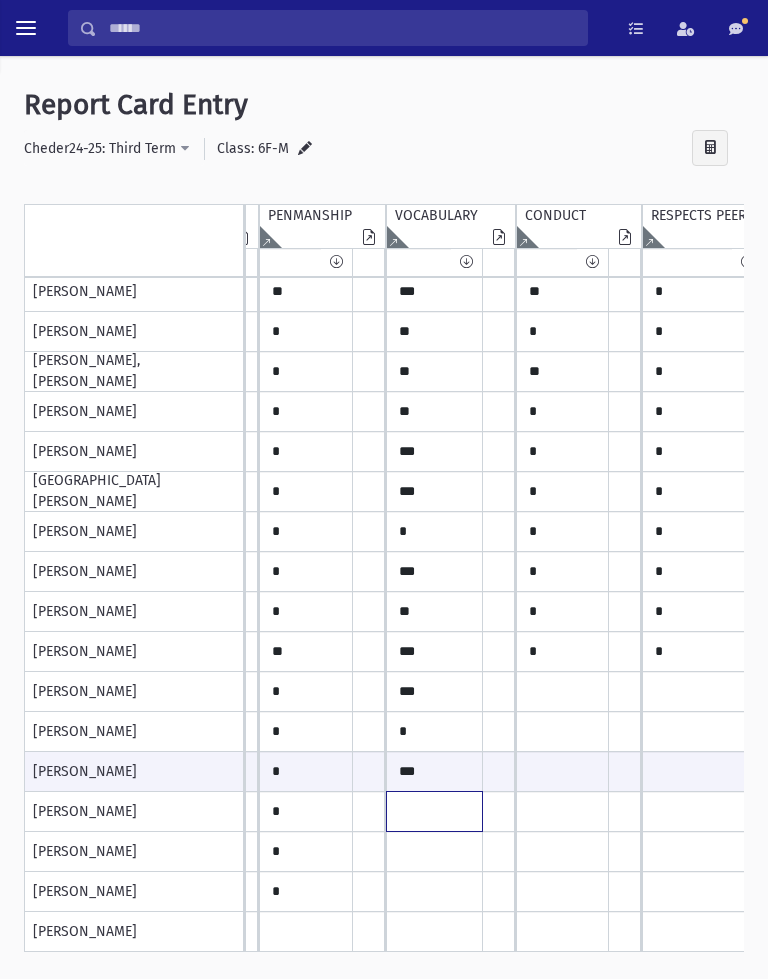 click at bounding box center [-300, 92] 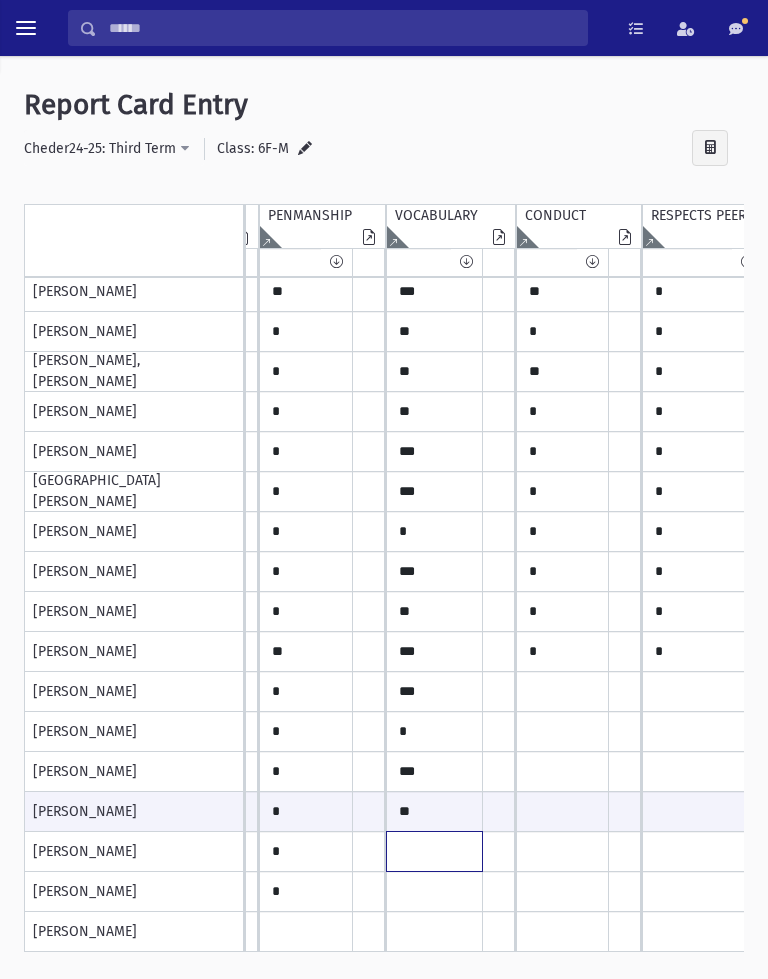 click at bounding box center [-300, 92] 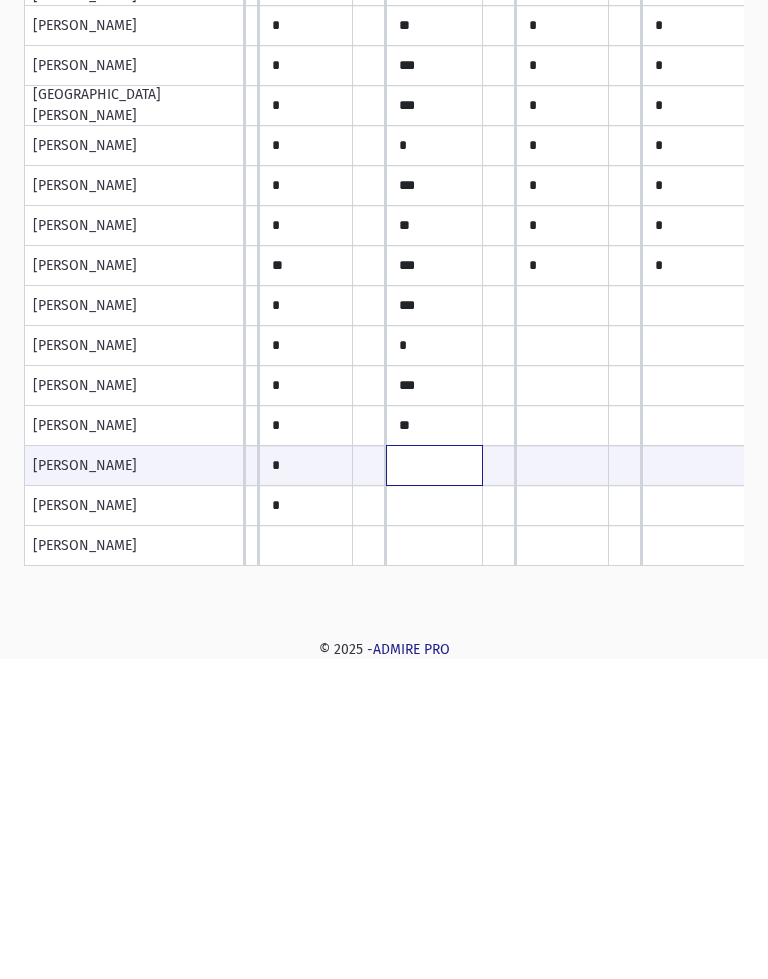scroll, scrollTop: 0, scrollLeft: 0, axis: both 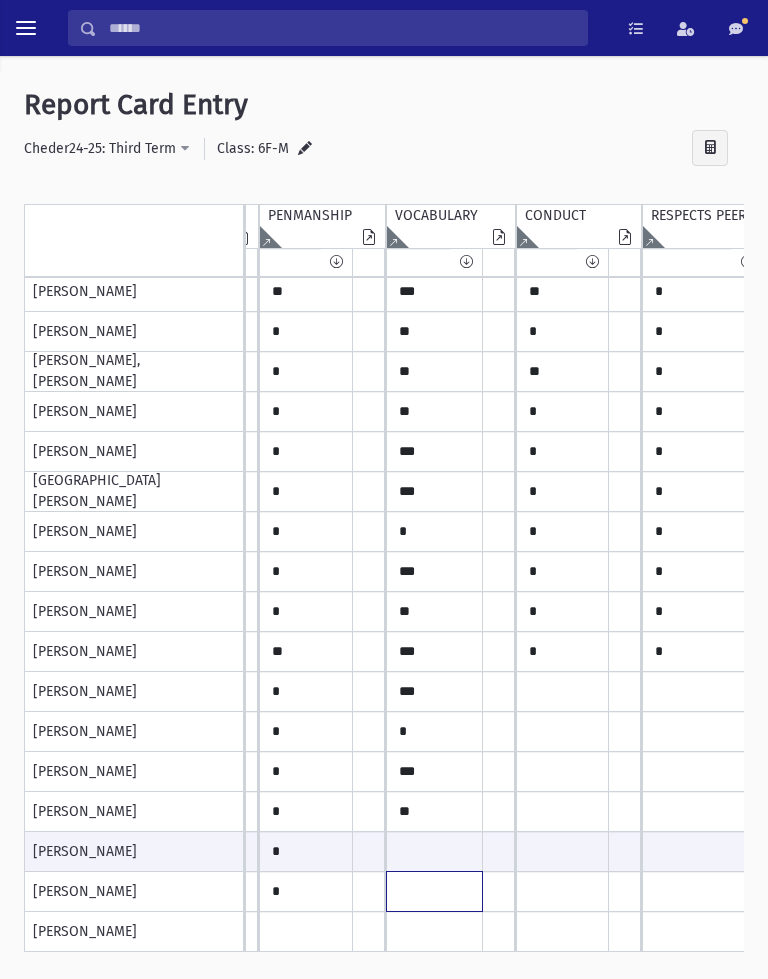click at bounding box center [-300, 92] 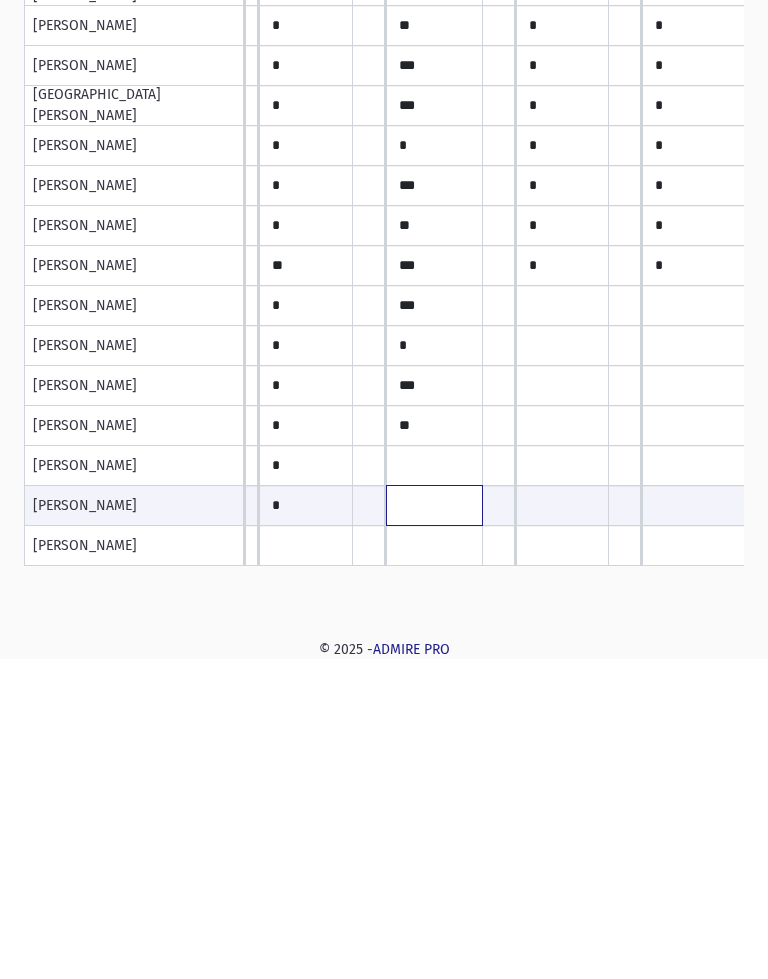scroll, scrollTop: 0, scrollLeft: 0, axis: both 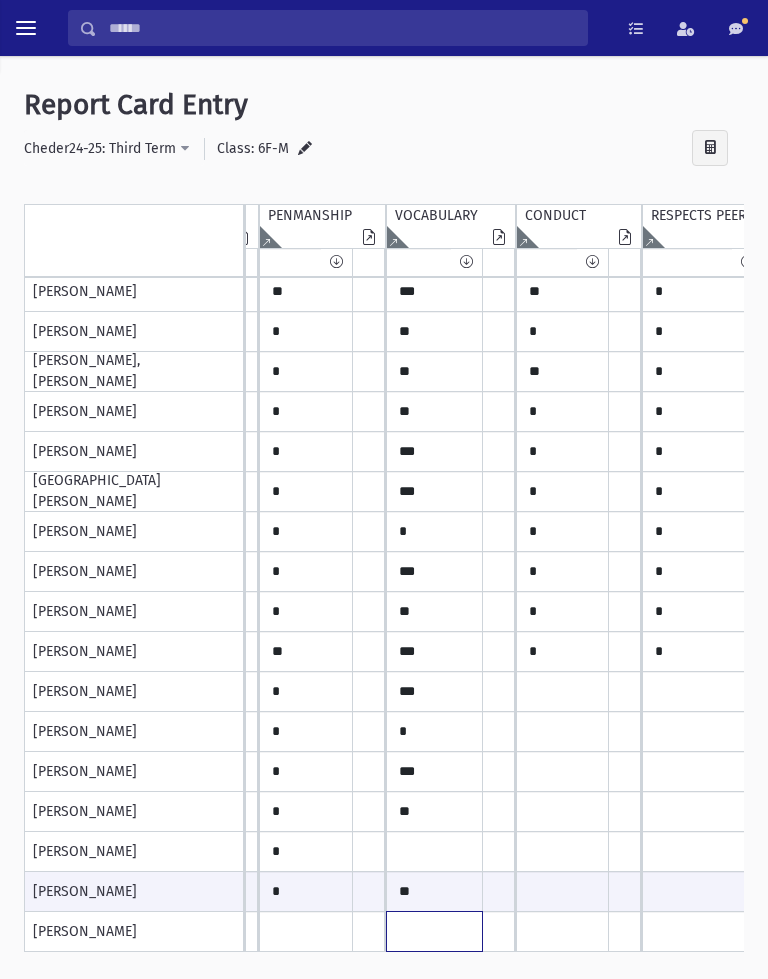 click at bounding box center [-300, 92] 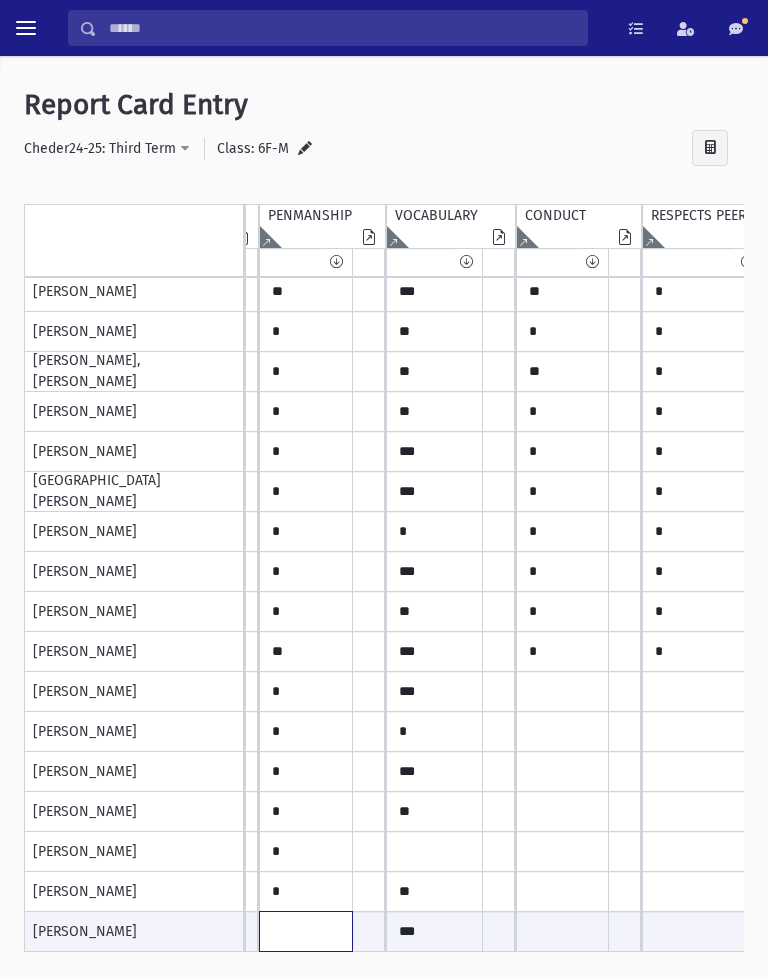 click at bounding box center (-300, 931) 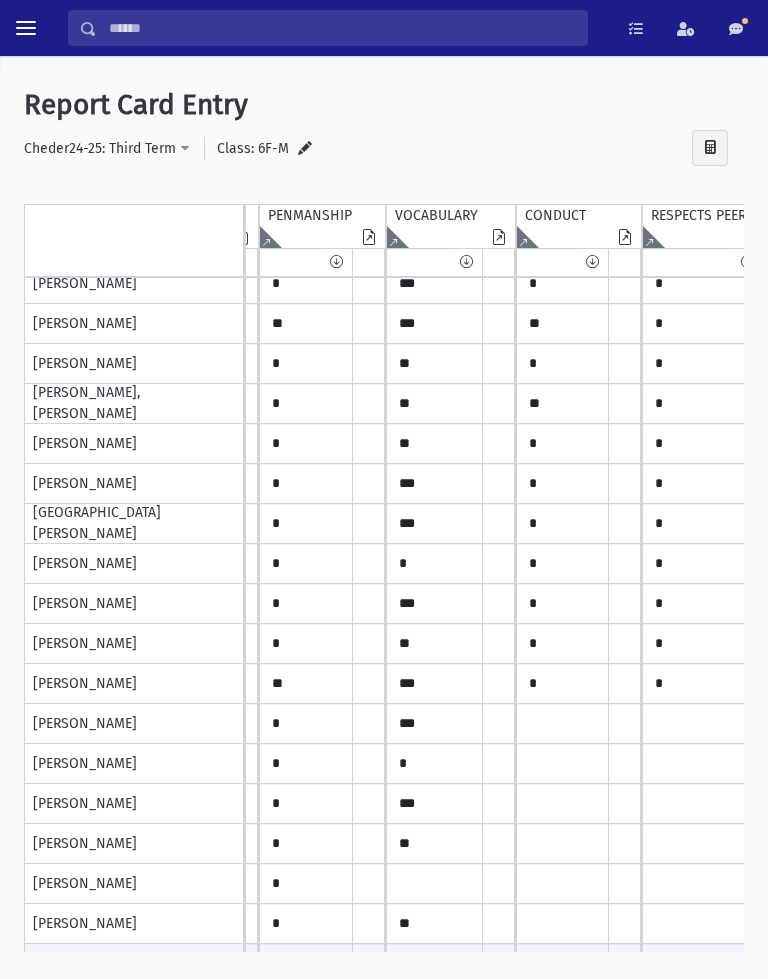 scroll, scrollTop: 118, scrollLeft: 581, axis: both 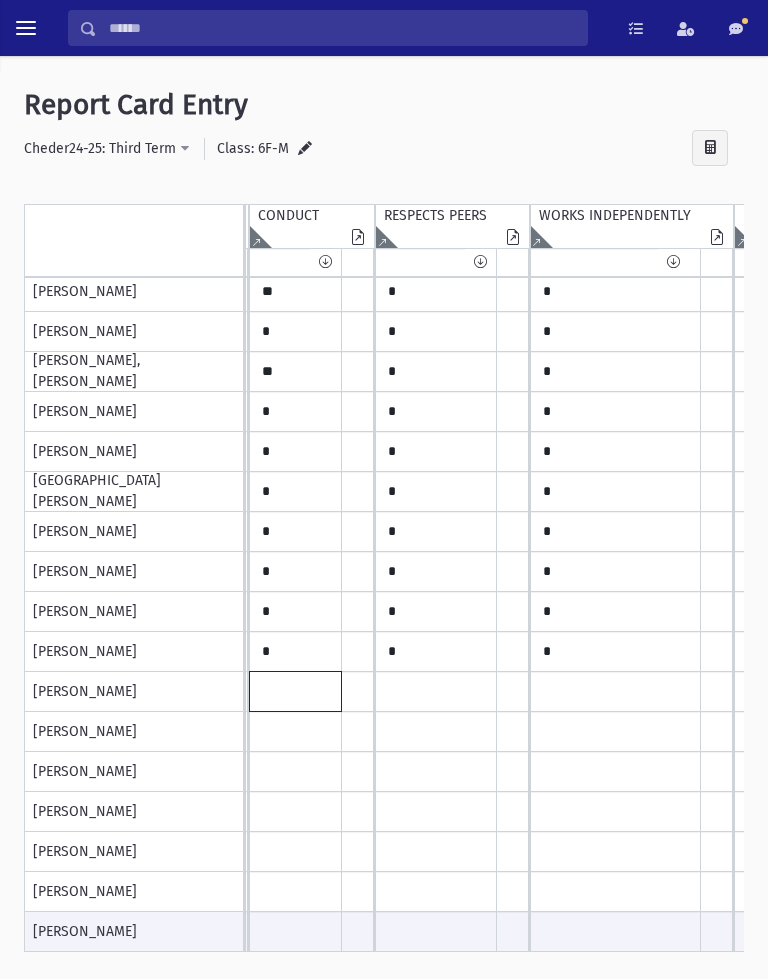 click at bounding box center [-567, 92] 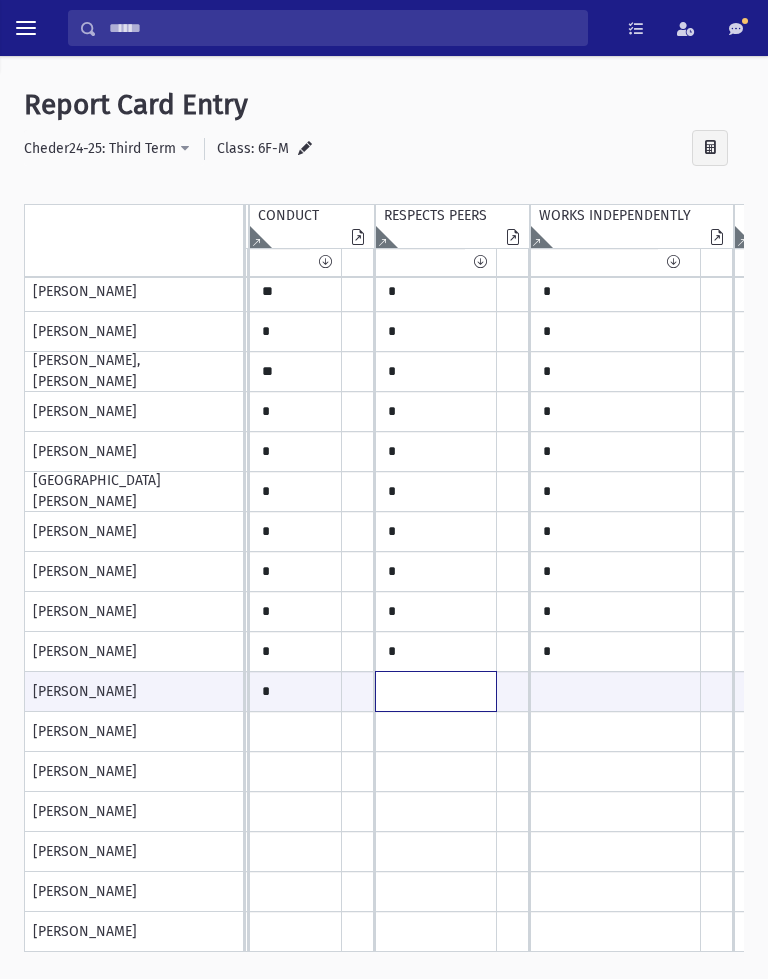 click at bounding box center [-567, 691] 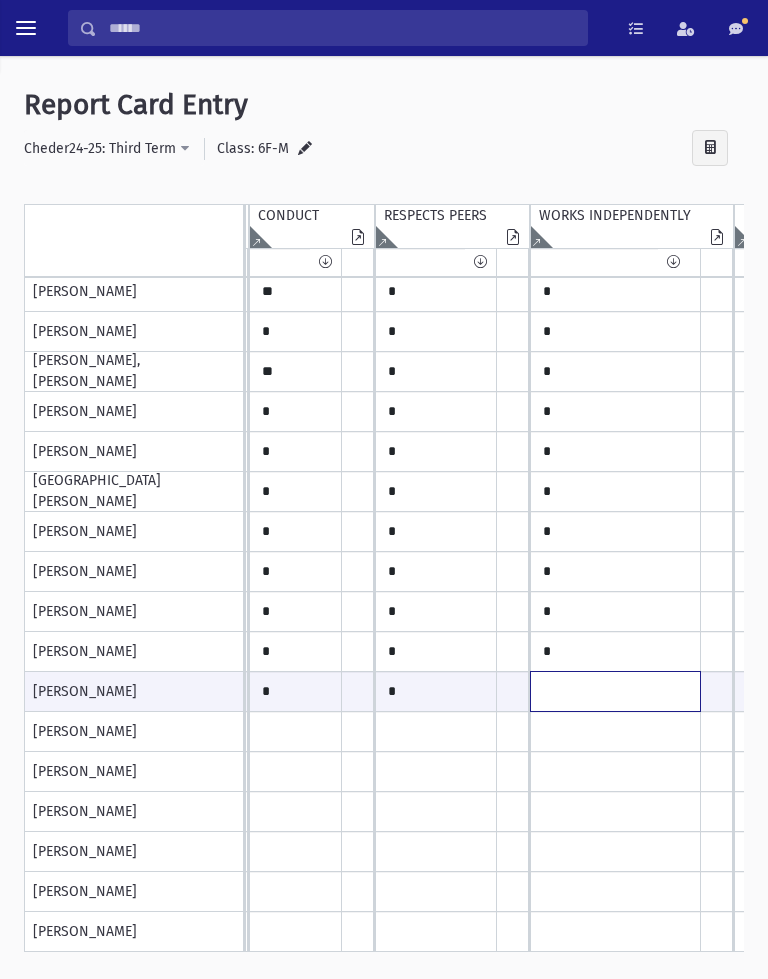 click at bounding box center [-567, 691] 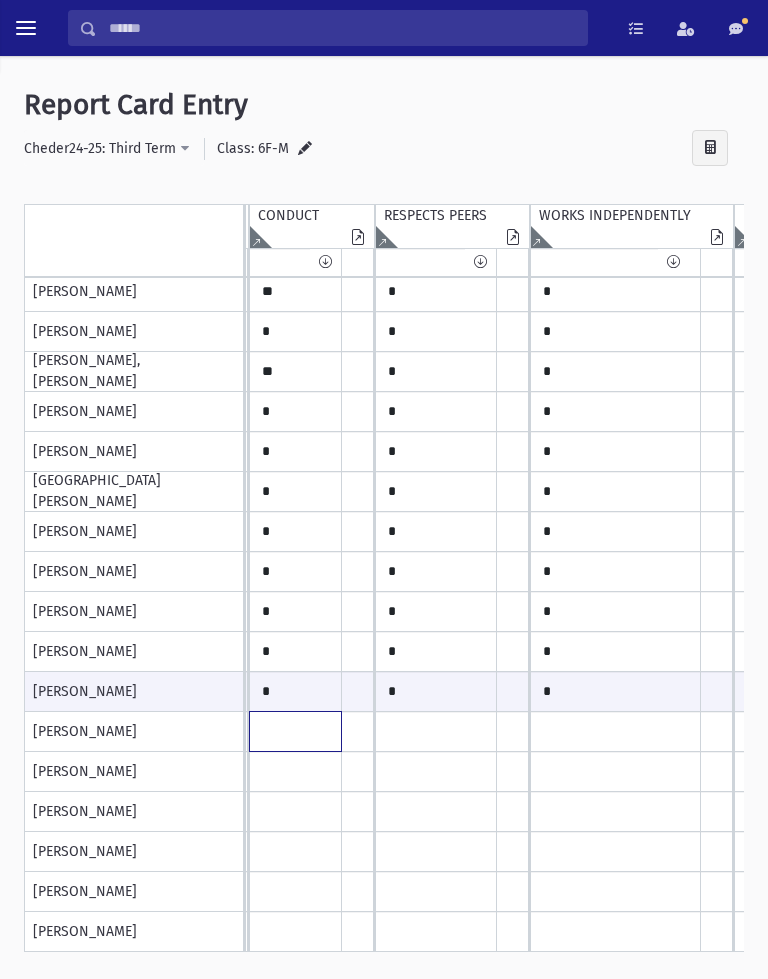 click at bounding box center (-567, 92) 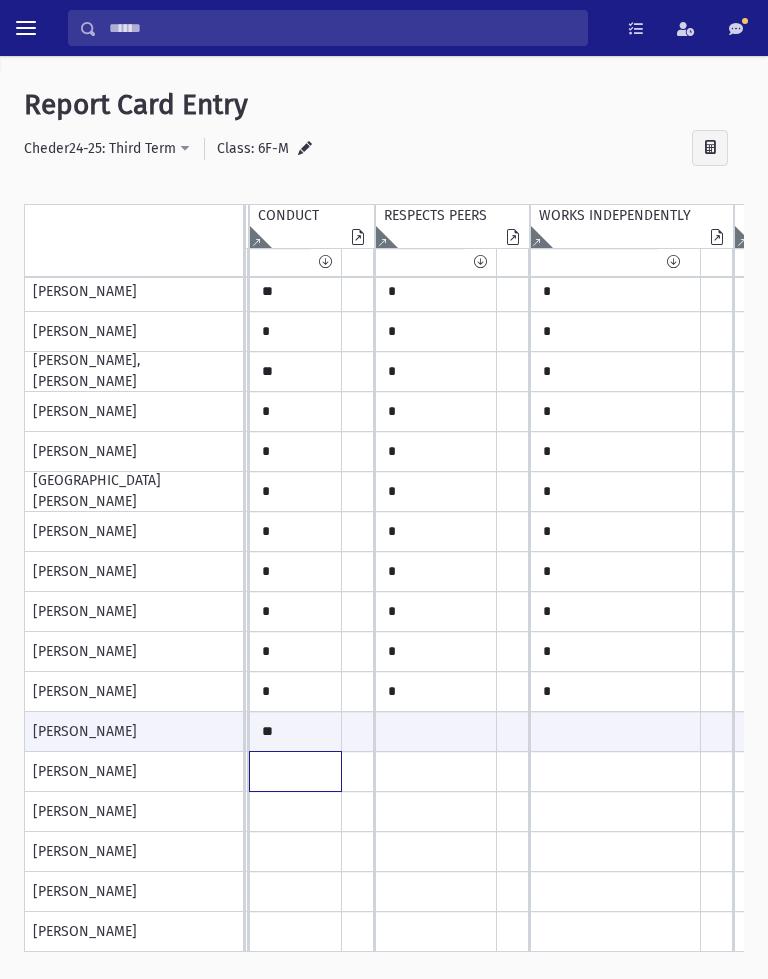 click at bounding box center (-567, 92) 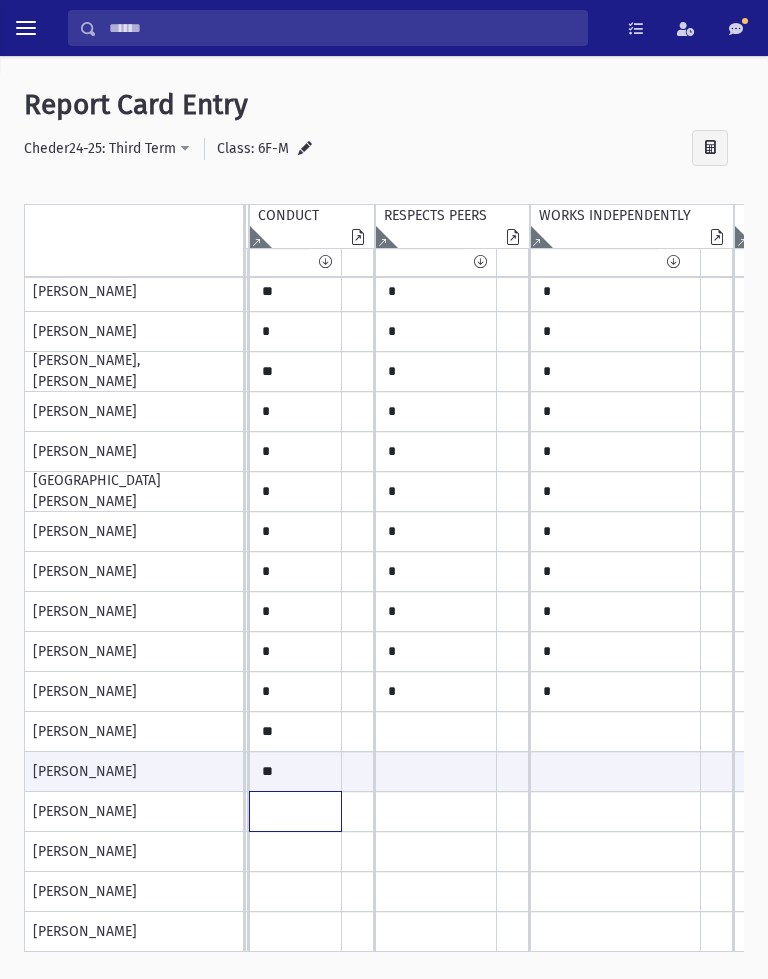 click at bounding box center (-567, 92) 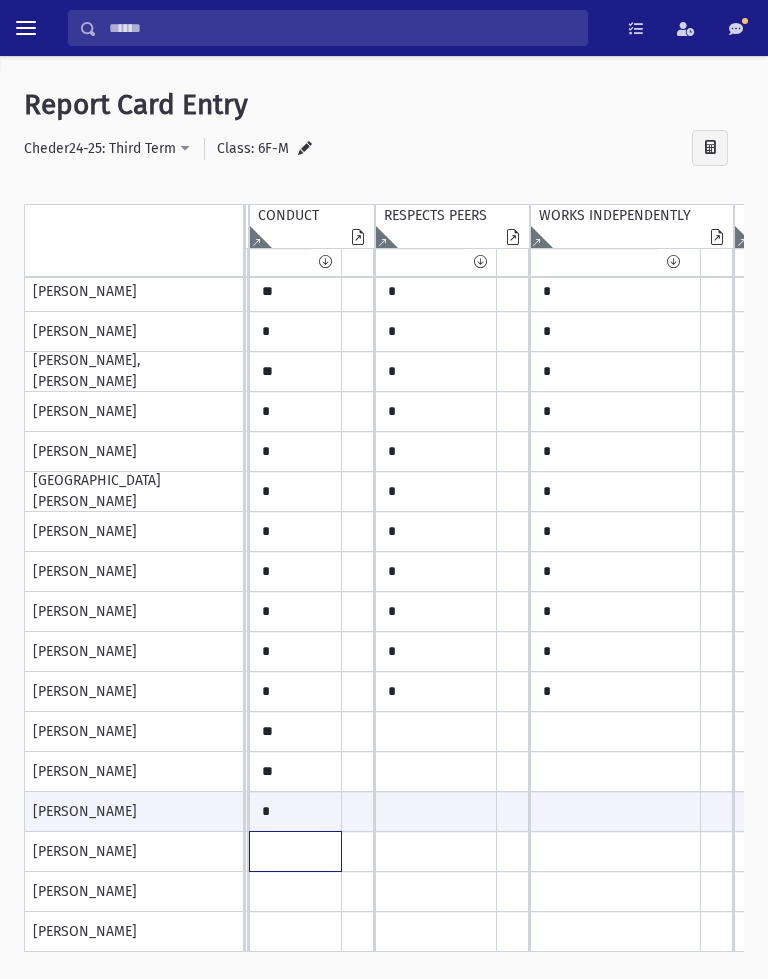 click at bounding box center [-567, 92] 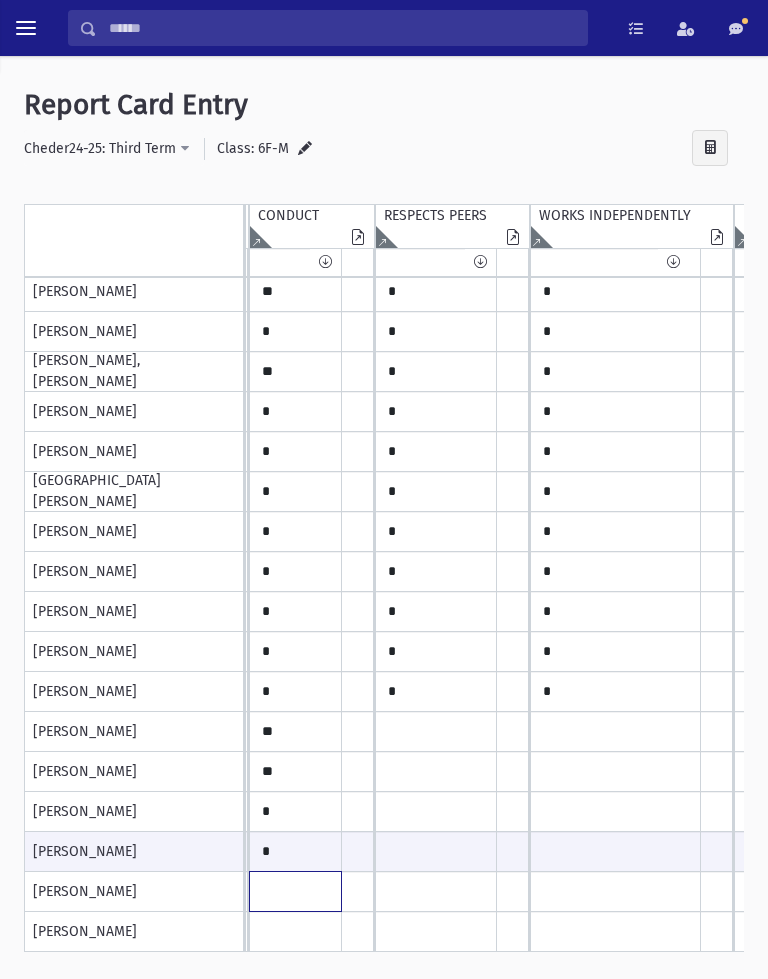 click at bounding box center (-567, 92) 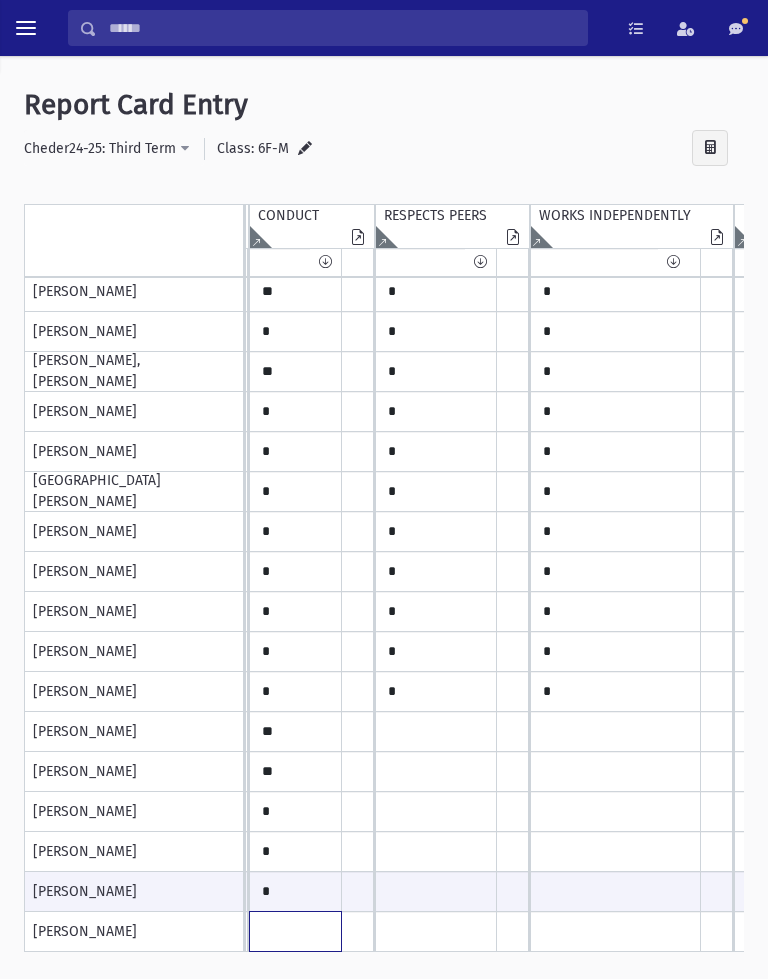 click at bounding box center (-567, 92) 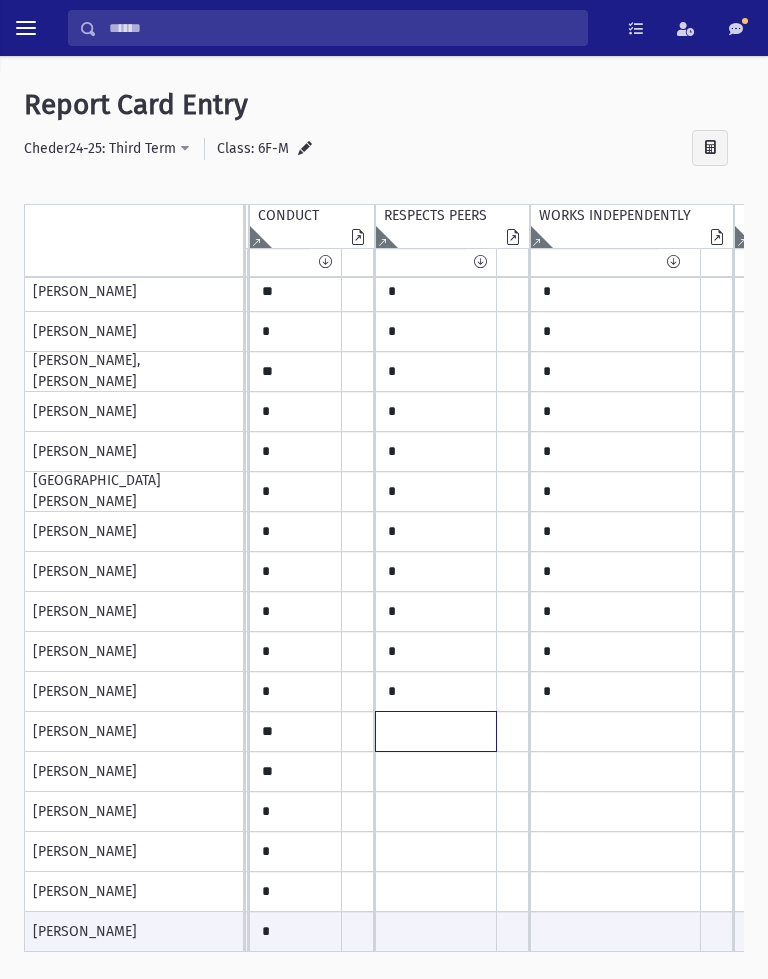 click at bounding box center (-567, 92) 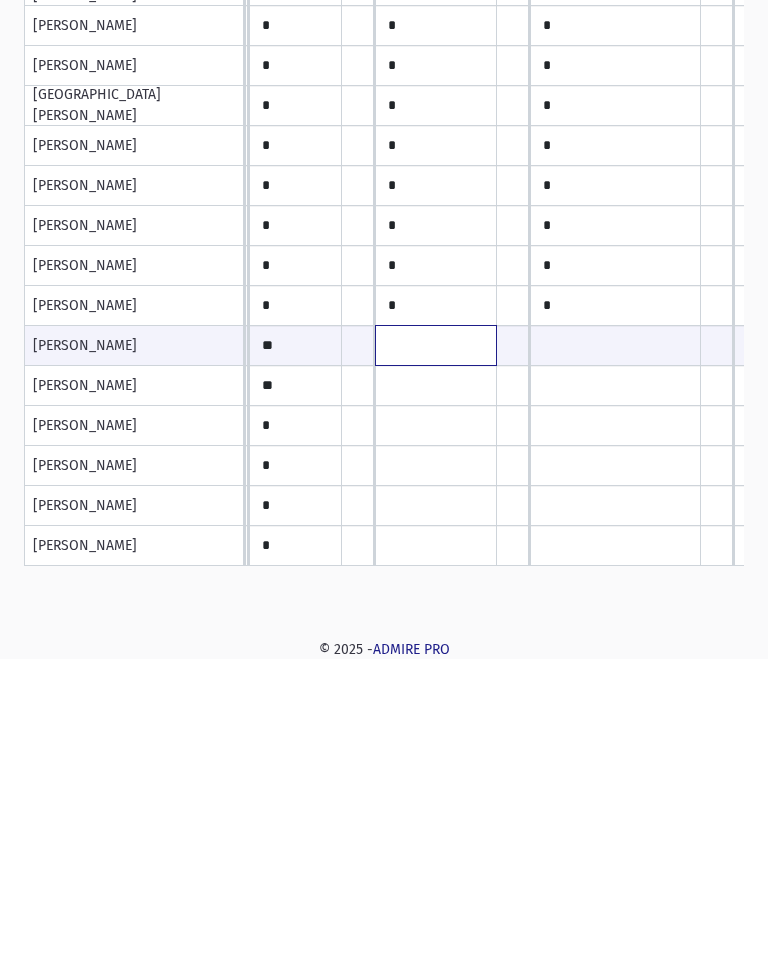 scroll, scrollTop: 0, scrollLeft: 0, axis: both 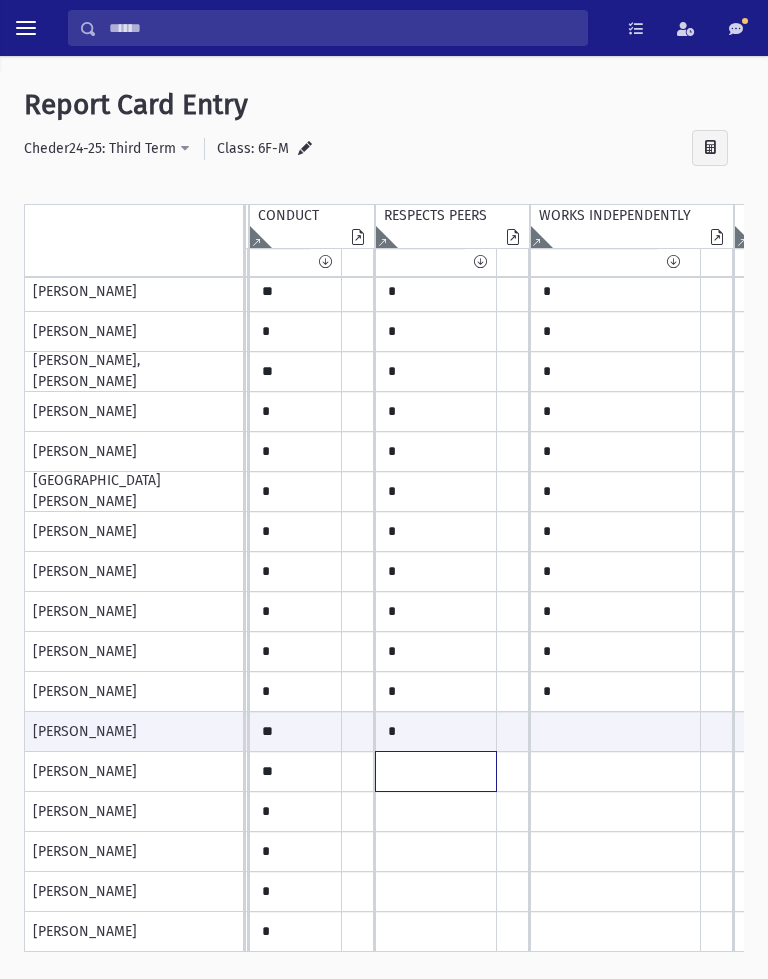 click at bounding box center (-567, 92) 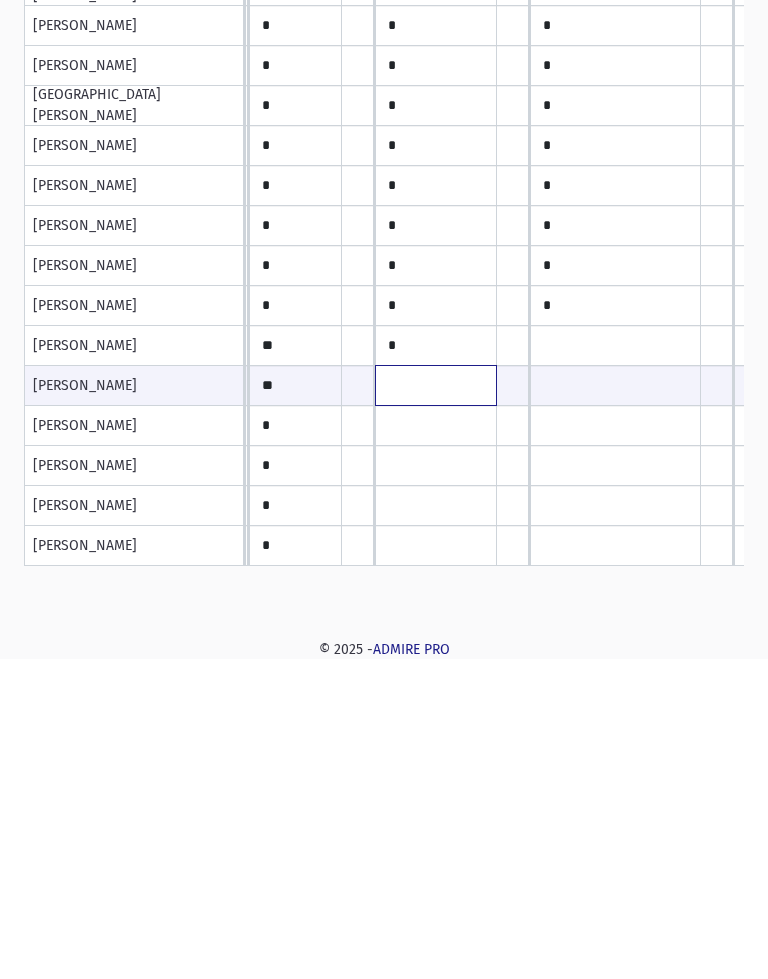 scroll, scrollTop: 0, scrollLeft: 0, axis: both 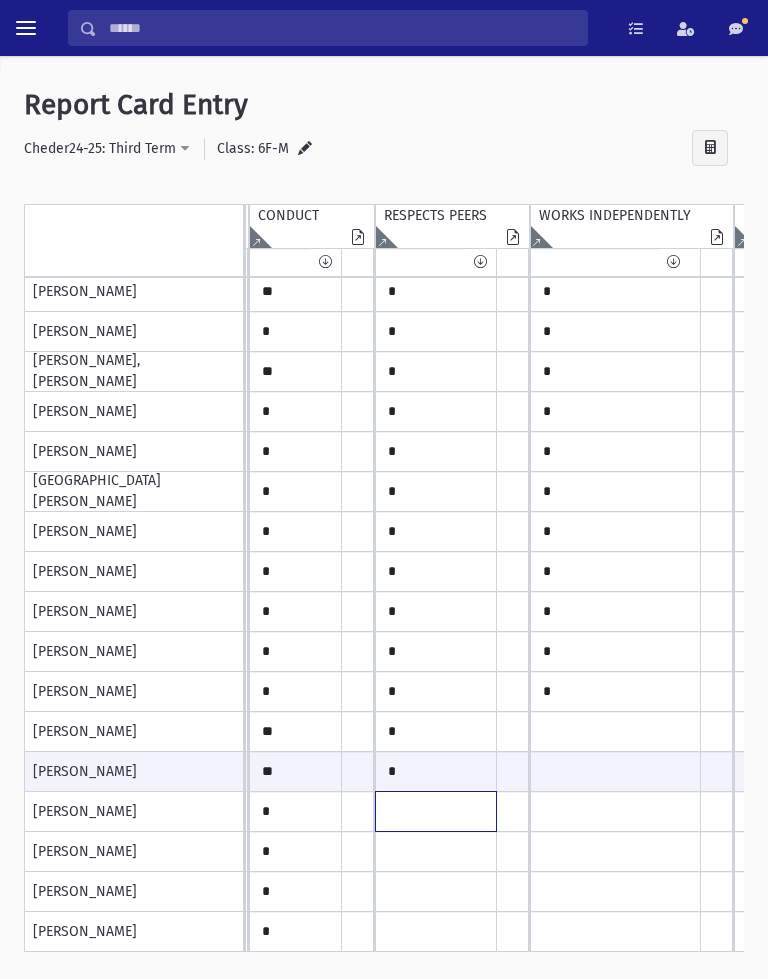 click at bounding box center (-567, 92) 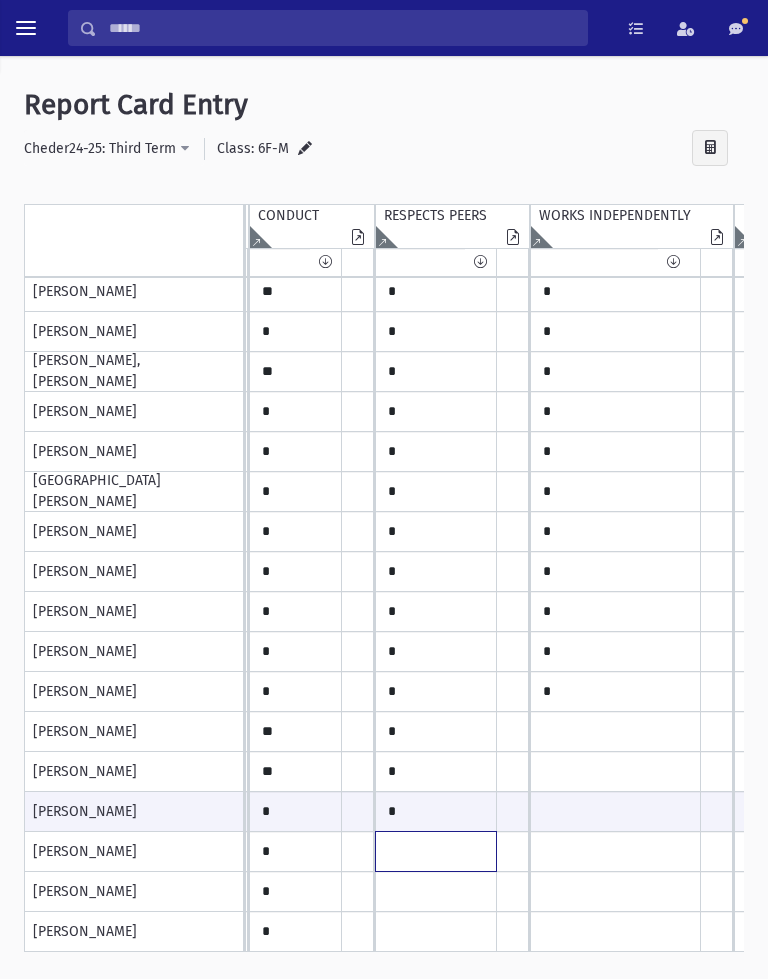 click at bounding box center (-567, 92) 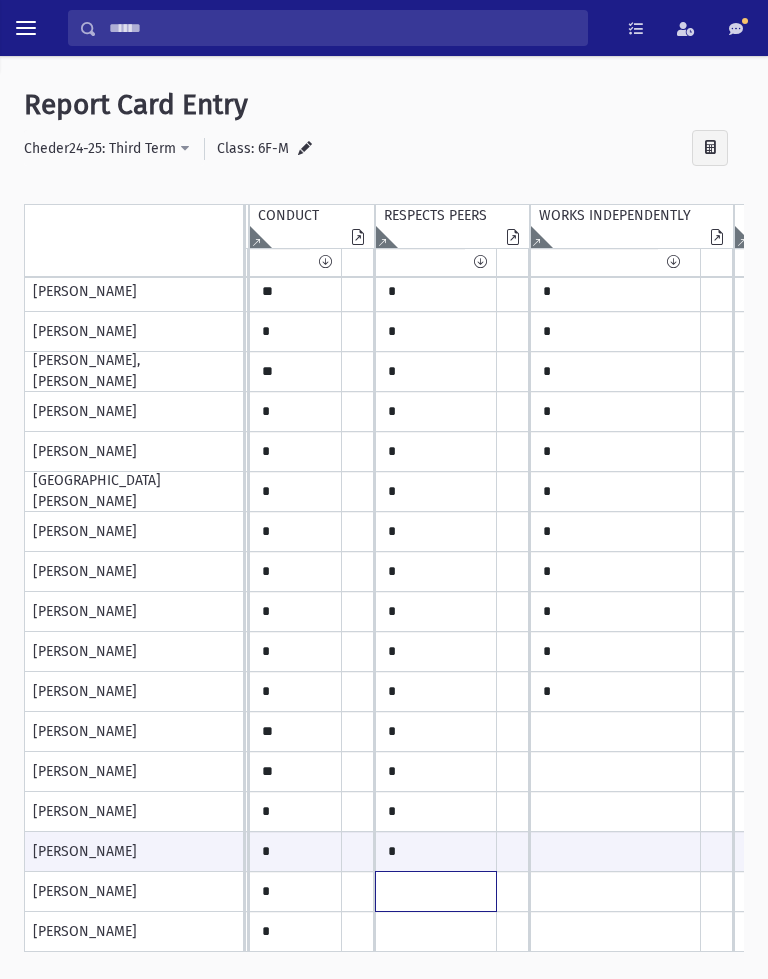 click at bounding box center (-567, 92) 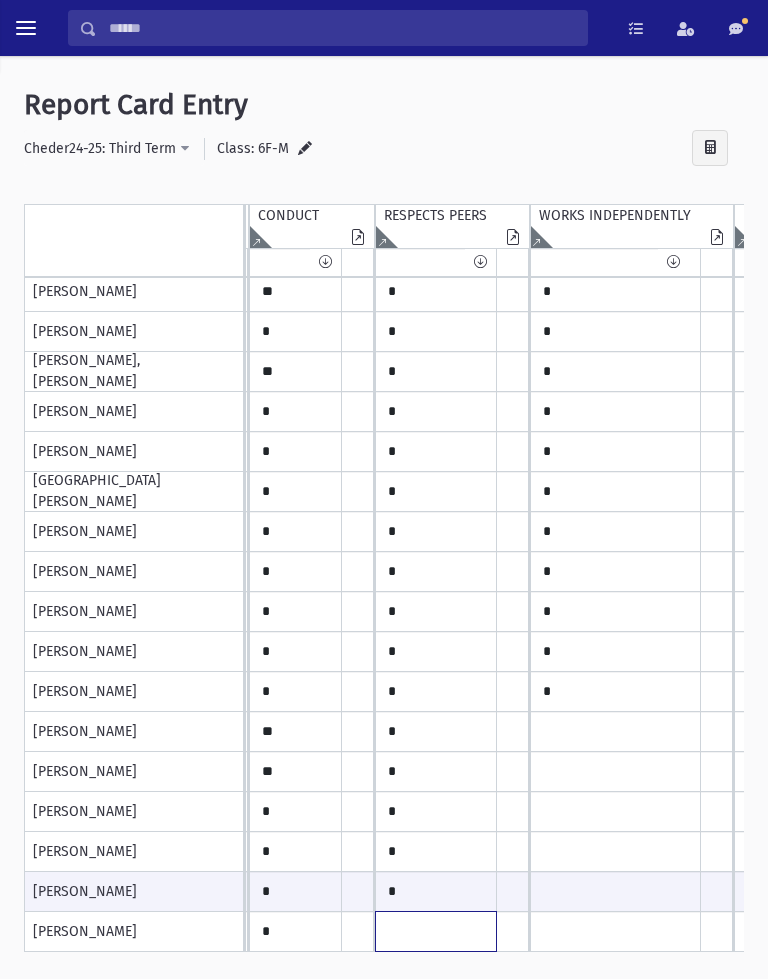click at bounding box center [-567, 92] 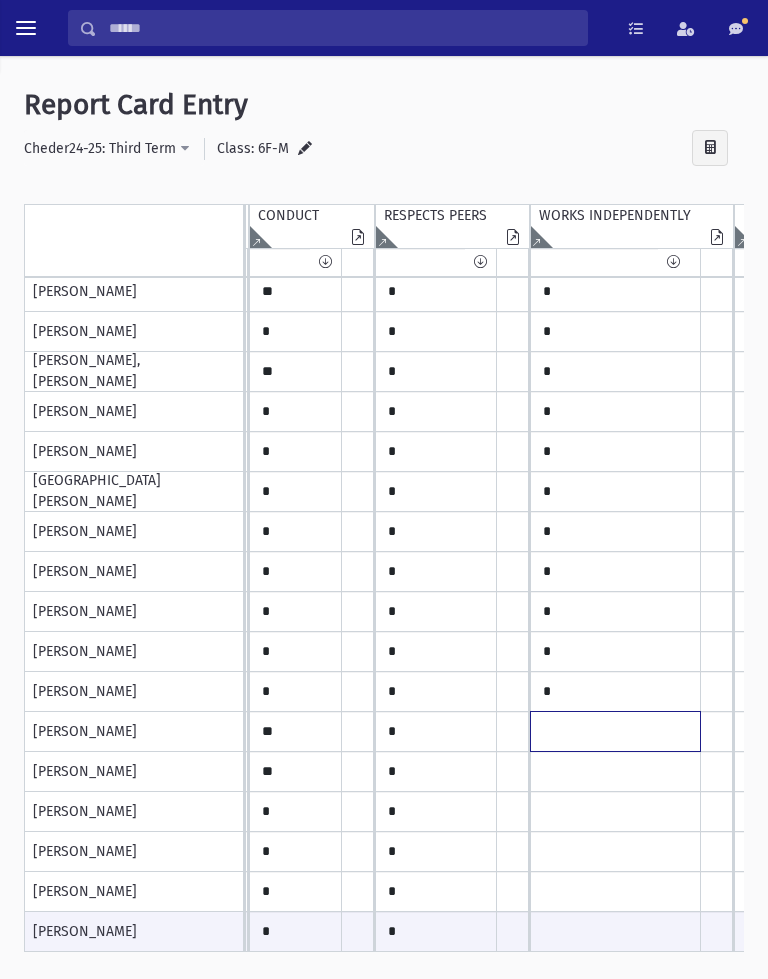 click at bounding box center (-567, 92) 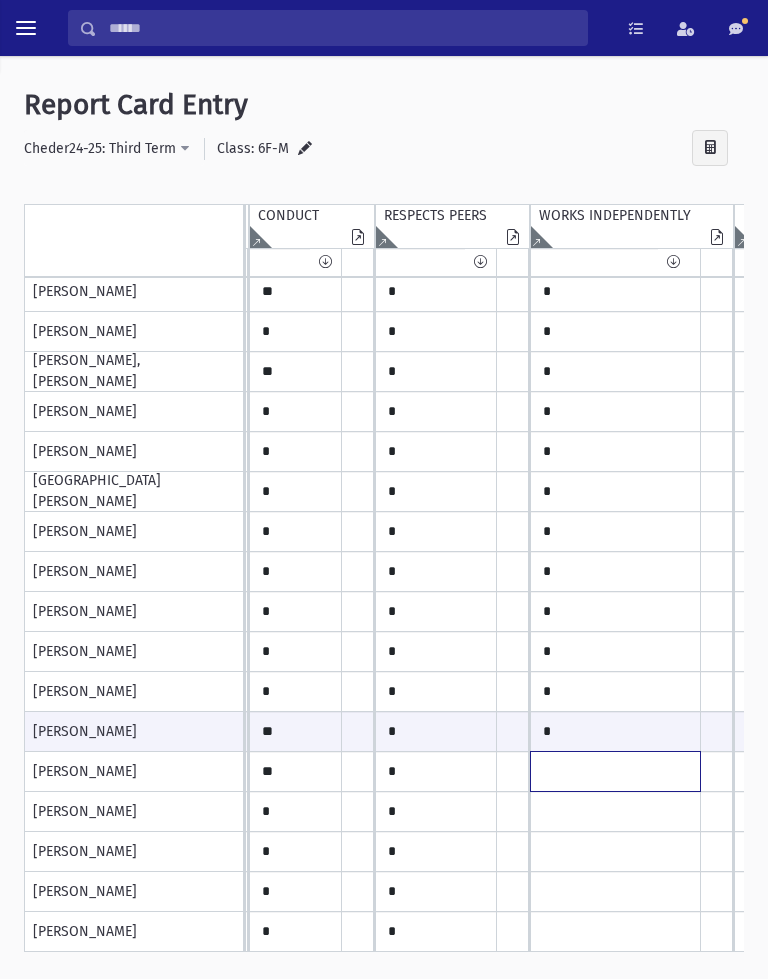click at bounding box center (-567, 92) 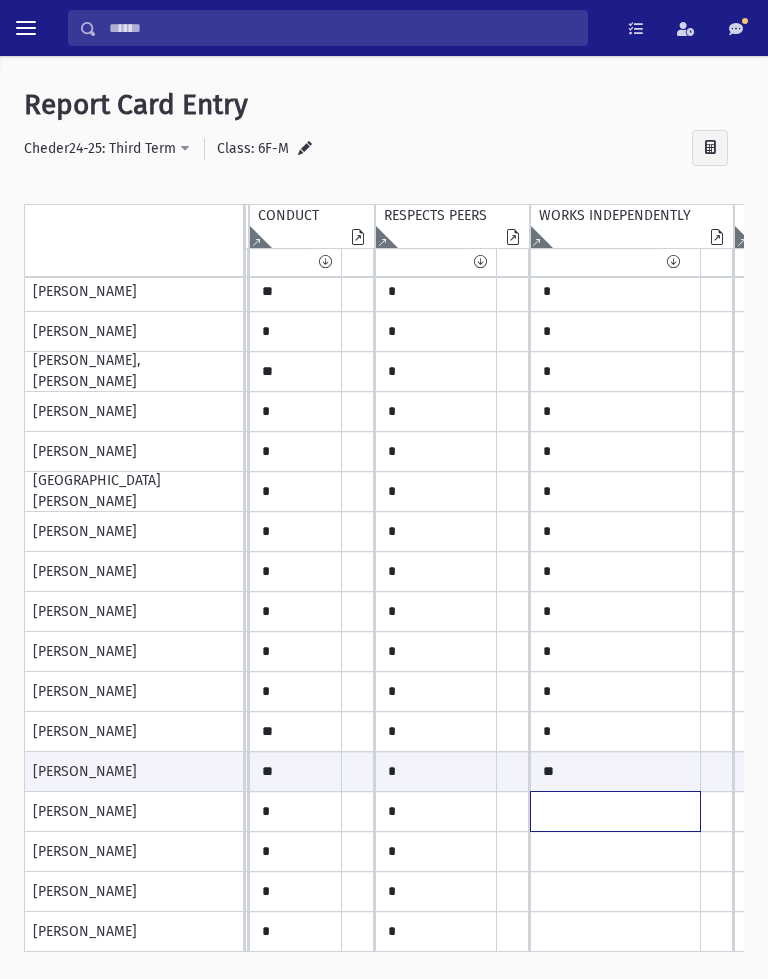 click at bounding box center (-567, 92) 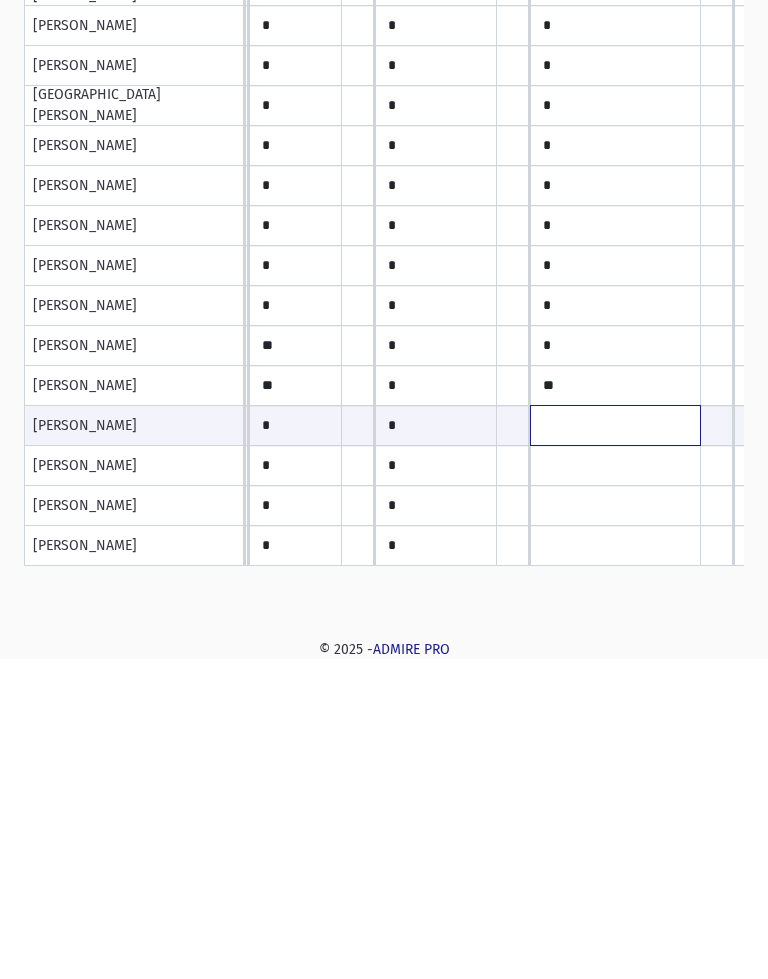 scroll, scrollTop: 0, scrollLeft: 0, axis: both 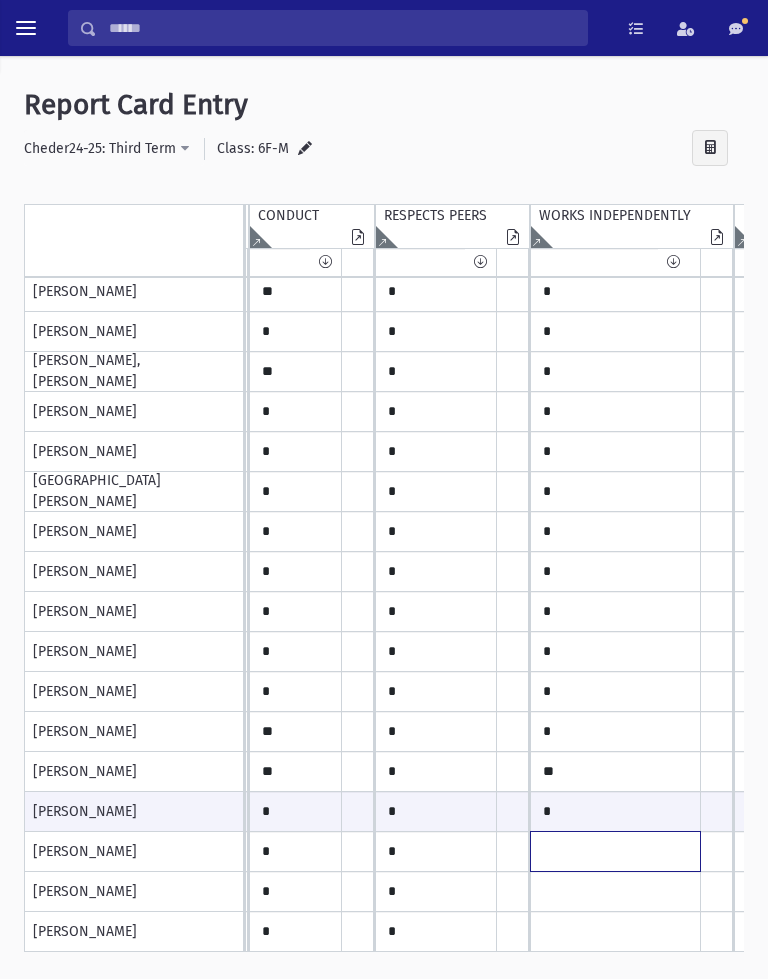click at bounding box center [-567, 92] 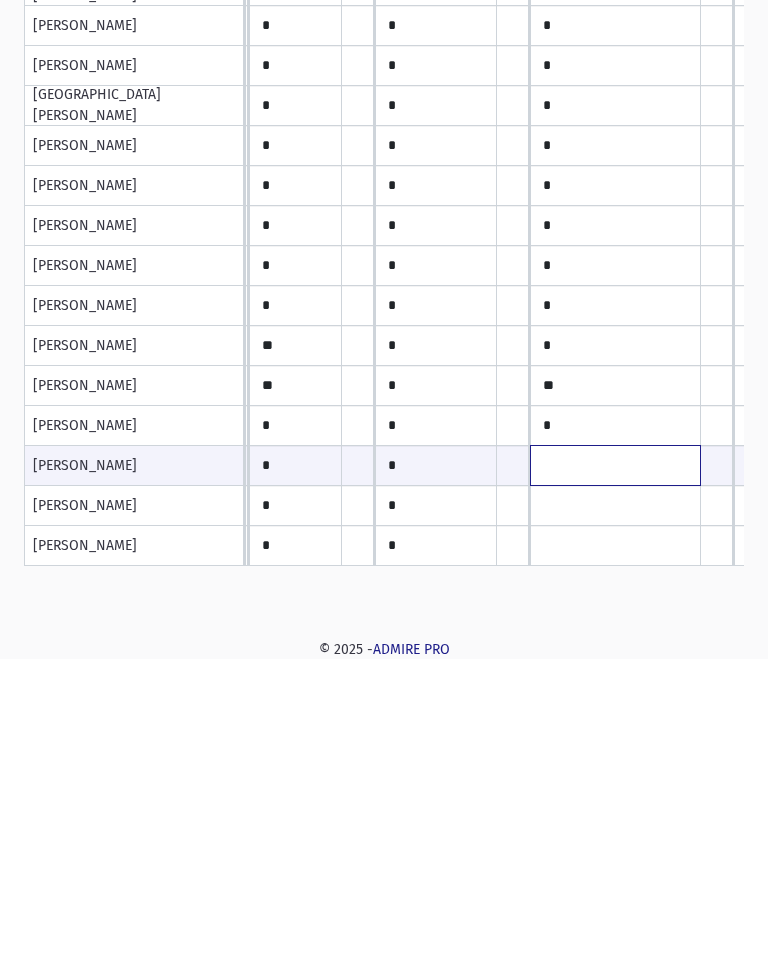 scroll, scrollTop: 0, scrollLeft: 0, axis: both 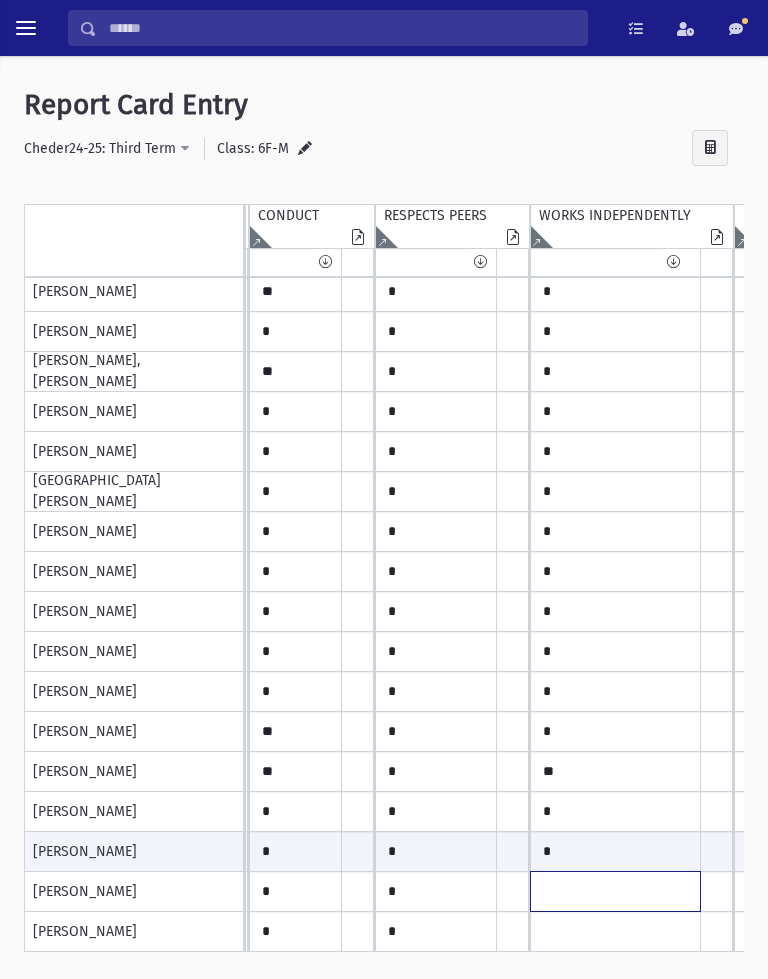 click at bounding box center [-567, 92] 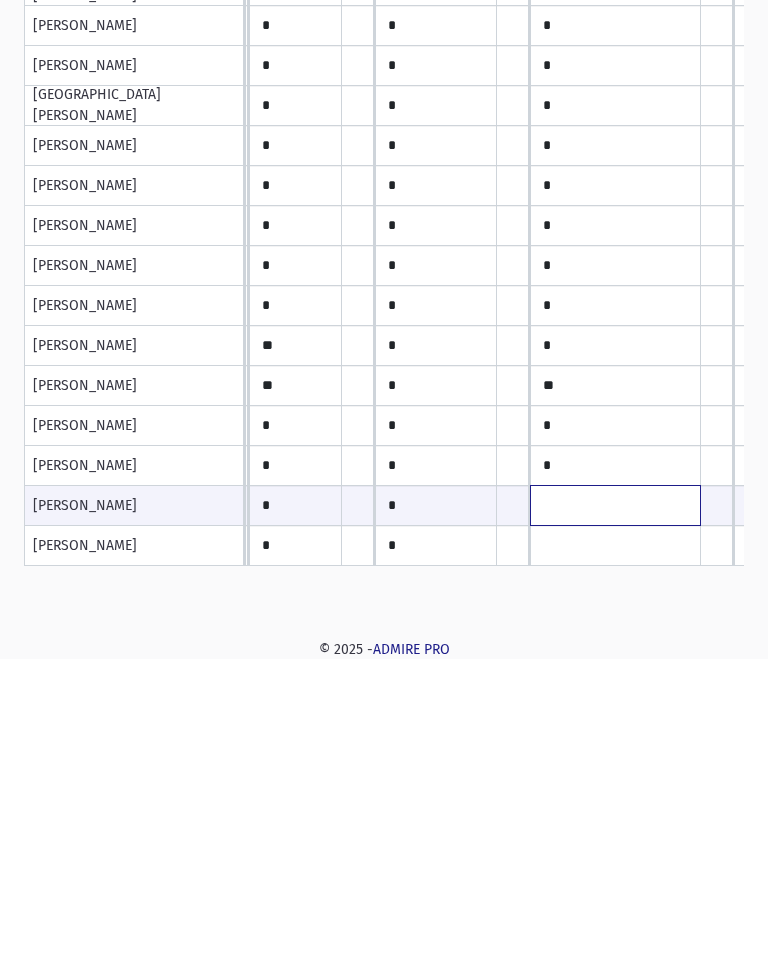 scroll, scrollTop: 0, scrollLeft: 0, axis: both 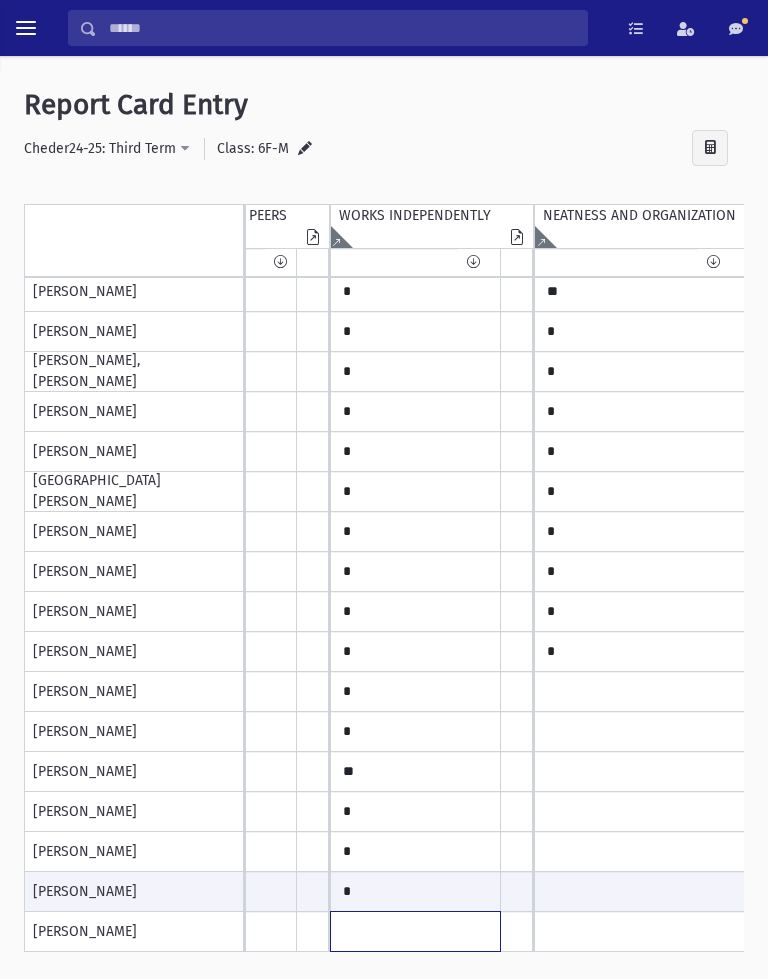 click at bounding box center (-767, 92) 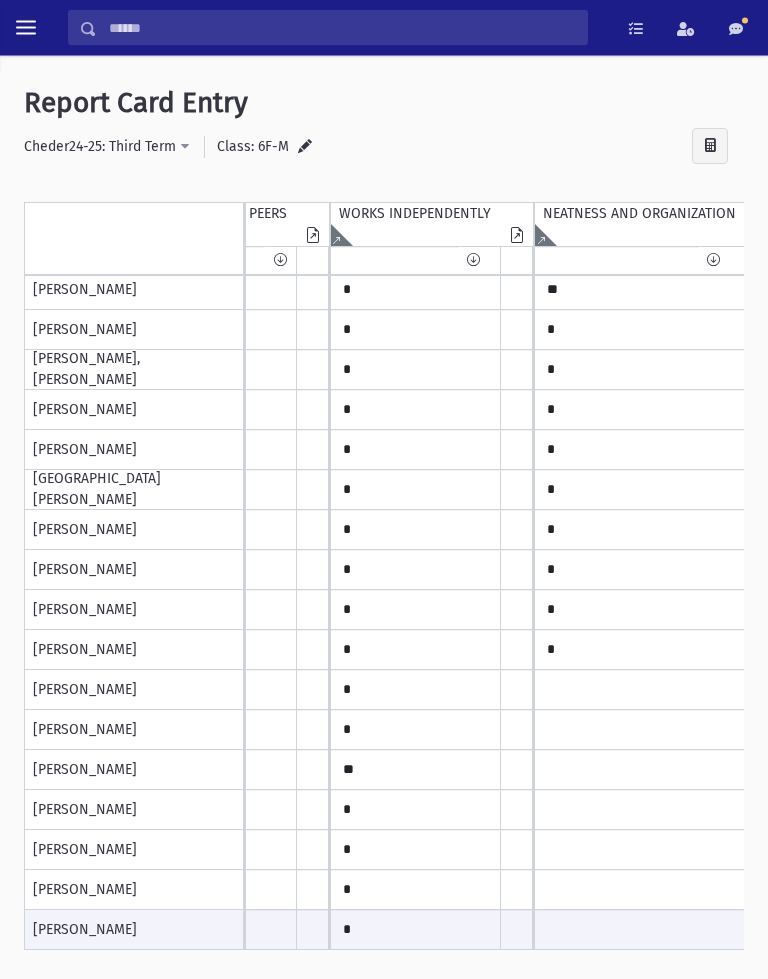 scroll, scrollTop: 0, scrollLeft: 0, axis: both 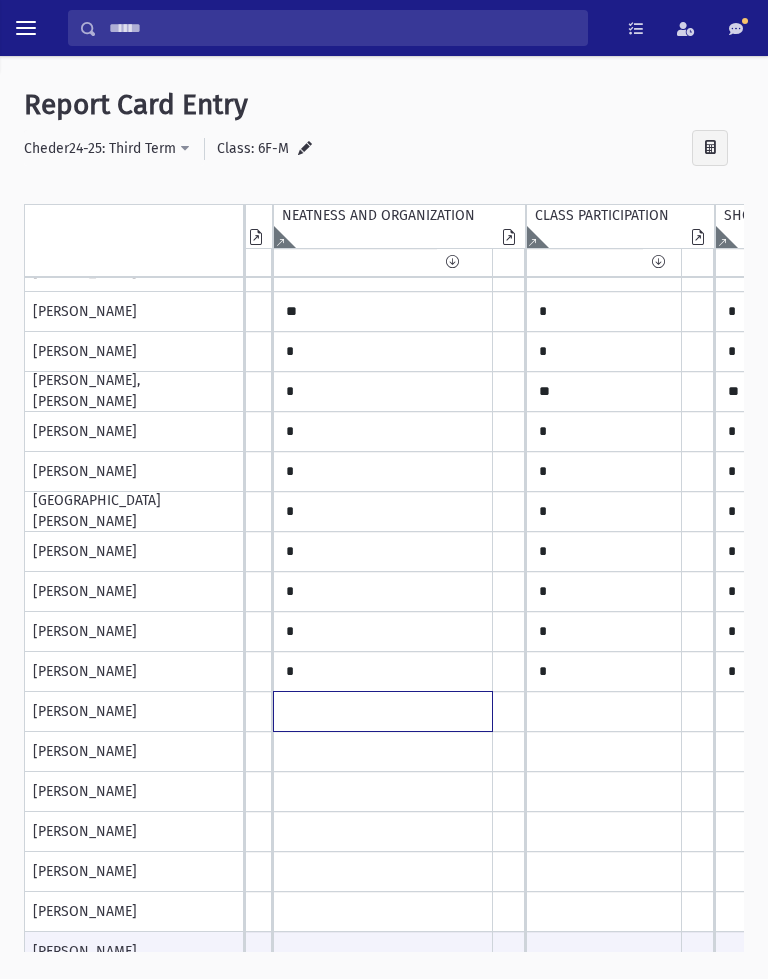 click at bounding box center [-1028, 112] 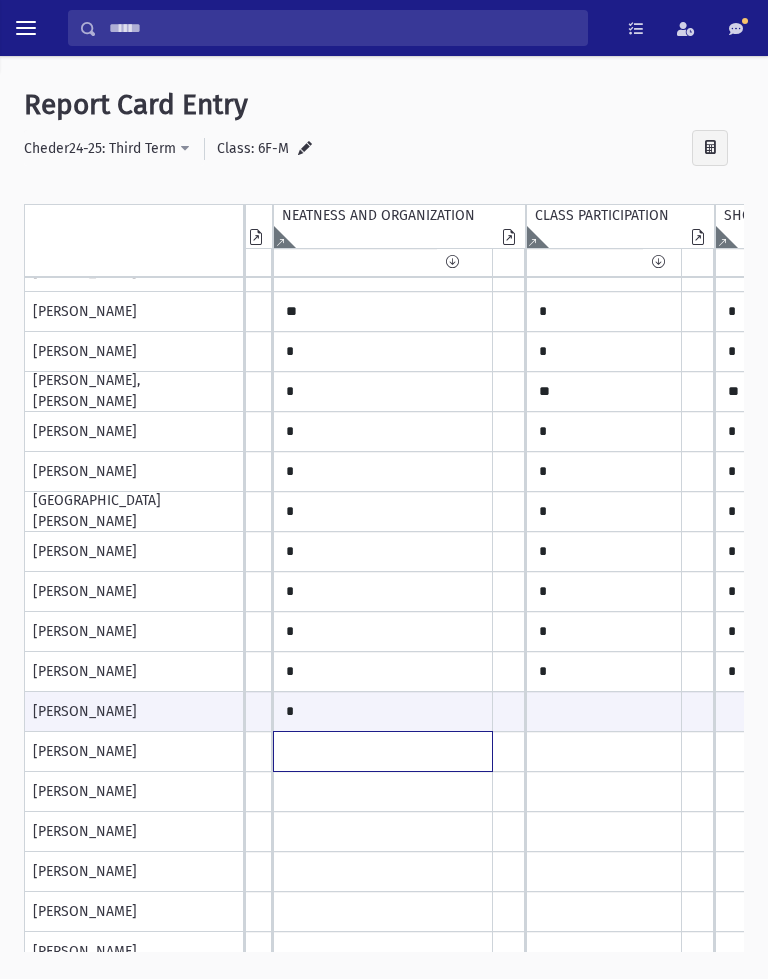 click at bounding box center (-1028, 112) 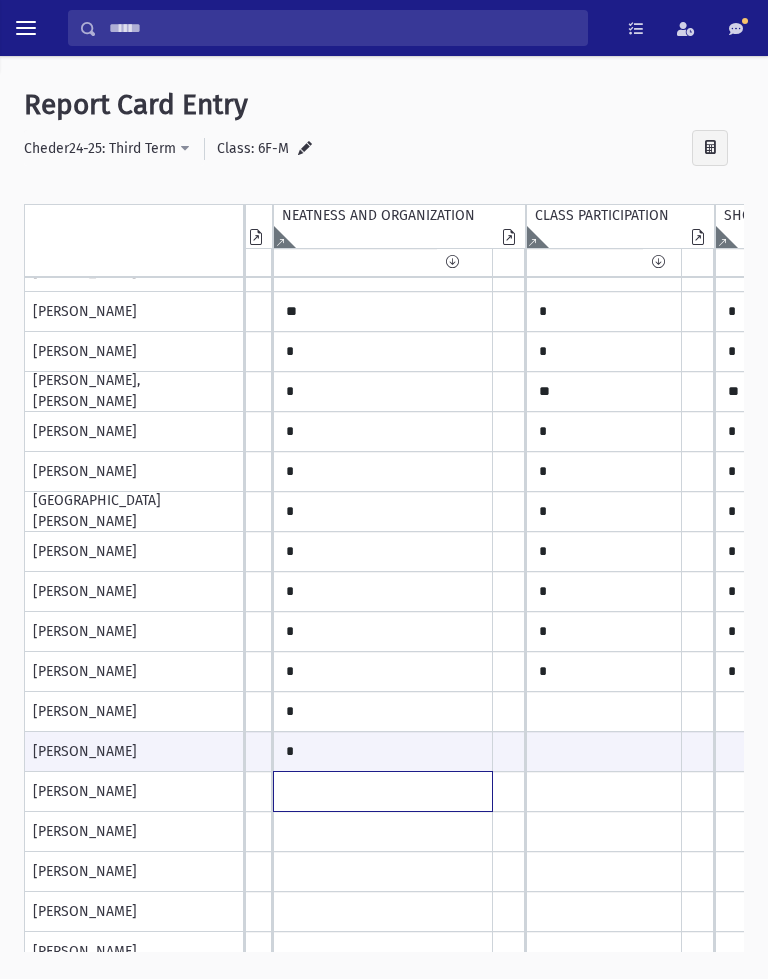 click at bounding box center (-1028, 112) 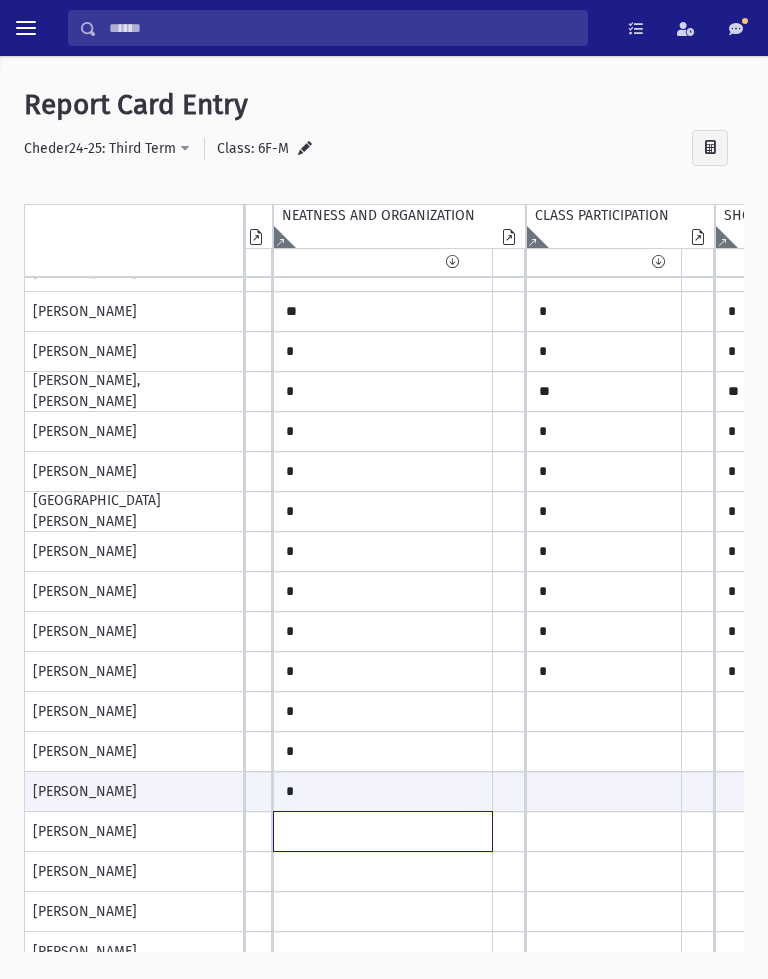 click at bounding box center [-1028, 112] 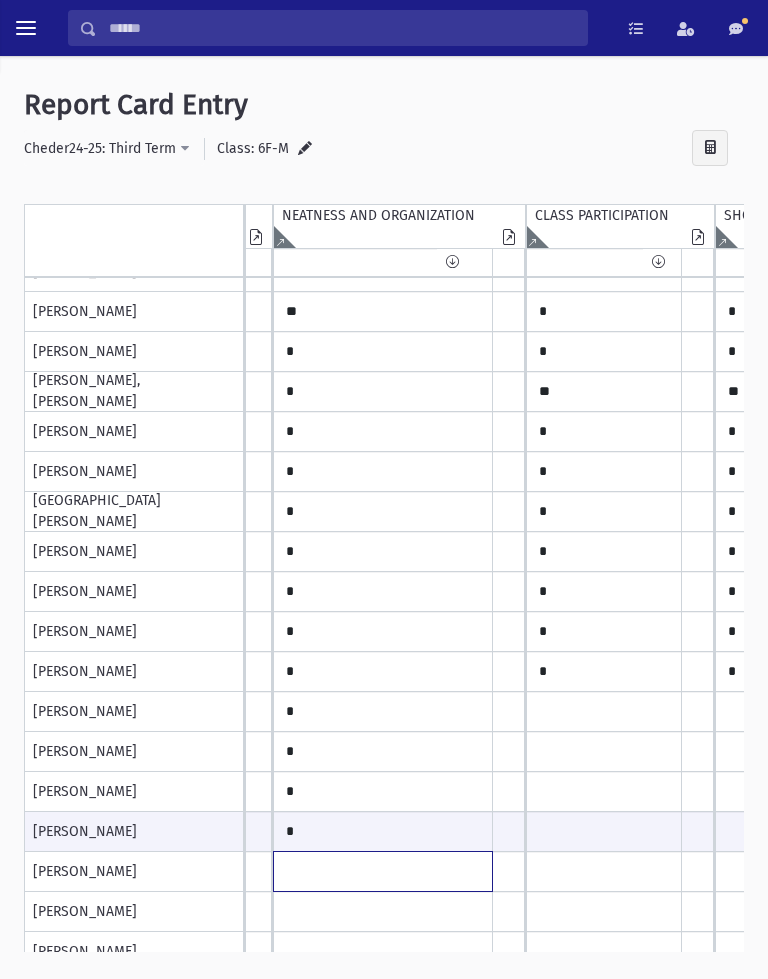click at bounding box center (-1028, 112) 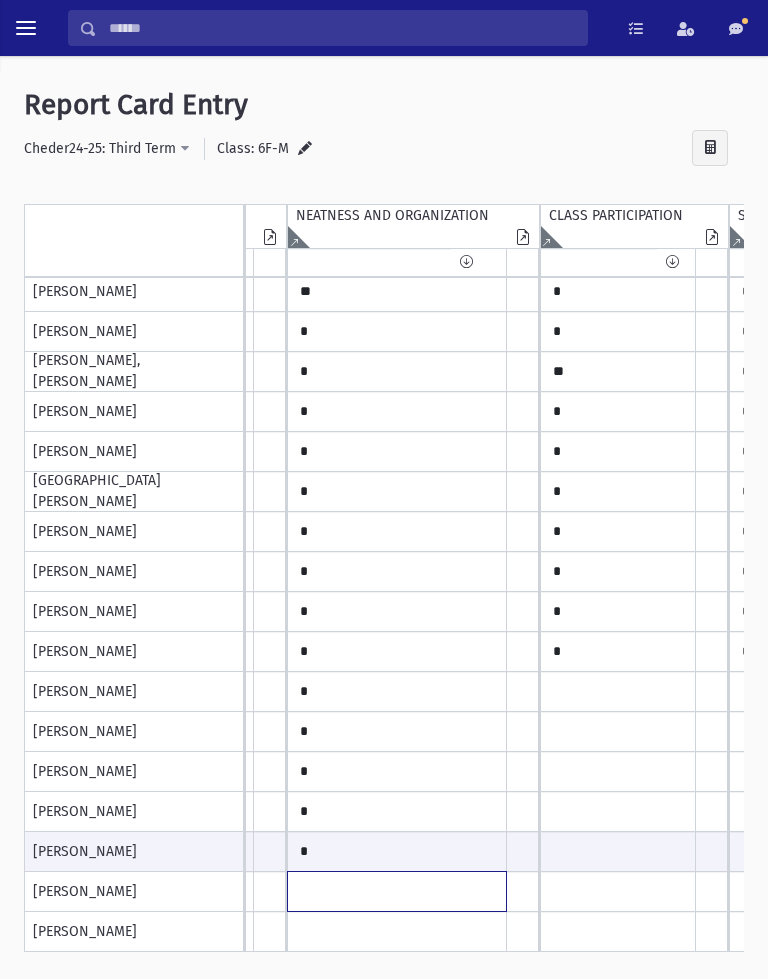 click at bounding box center (-1014, 92) 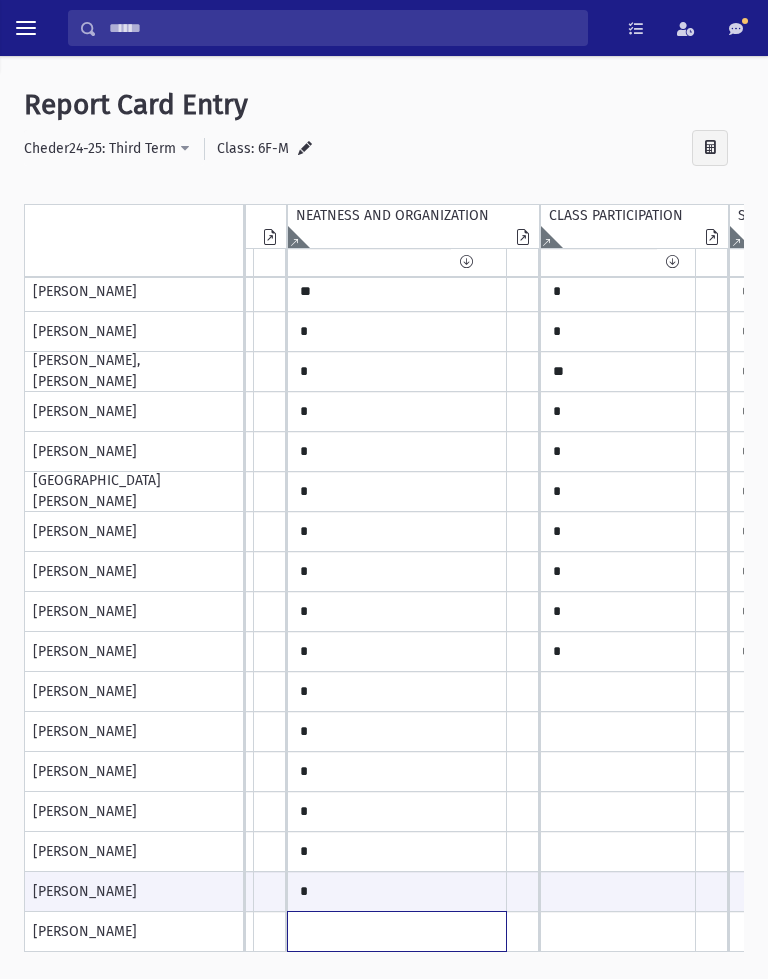 click at bounding box center (-1014, 92) 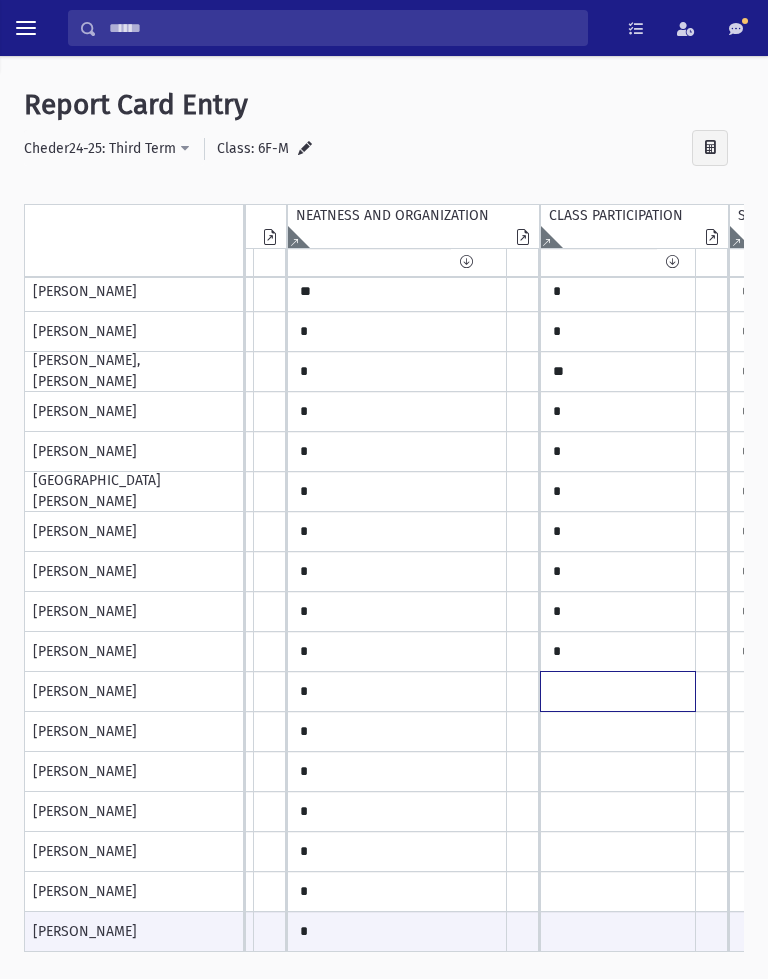 click at bounding box center (-1014, 92) 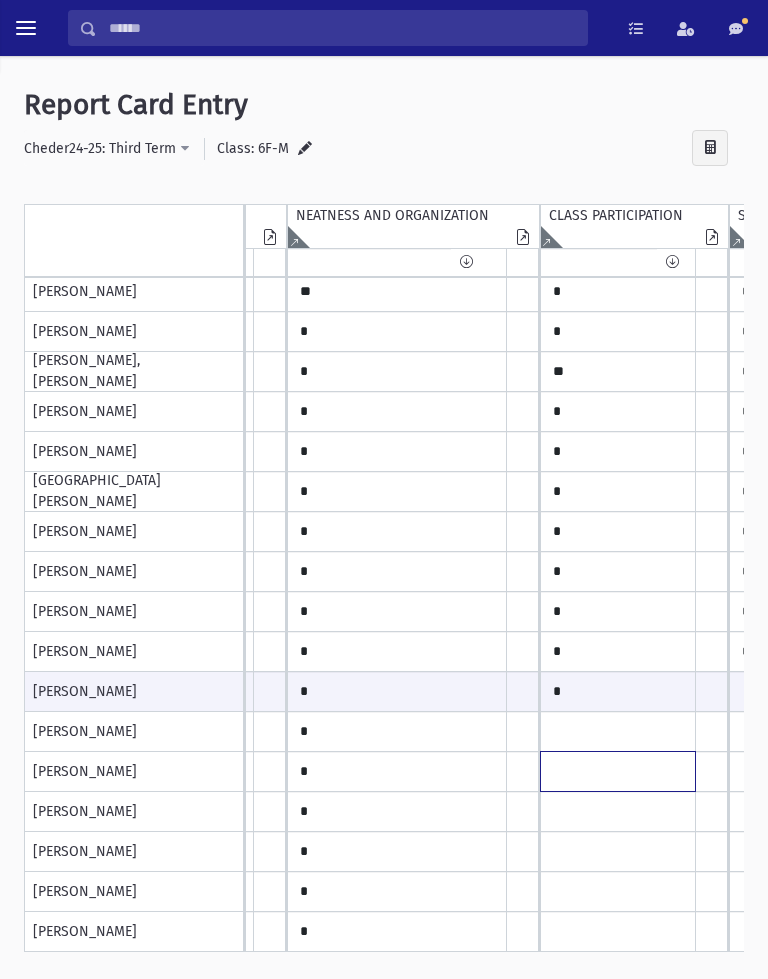 click at bounding box center [-1014, 92] 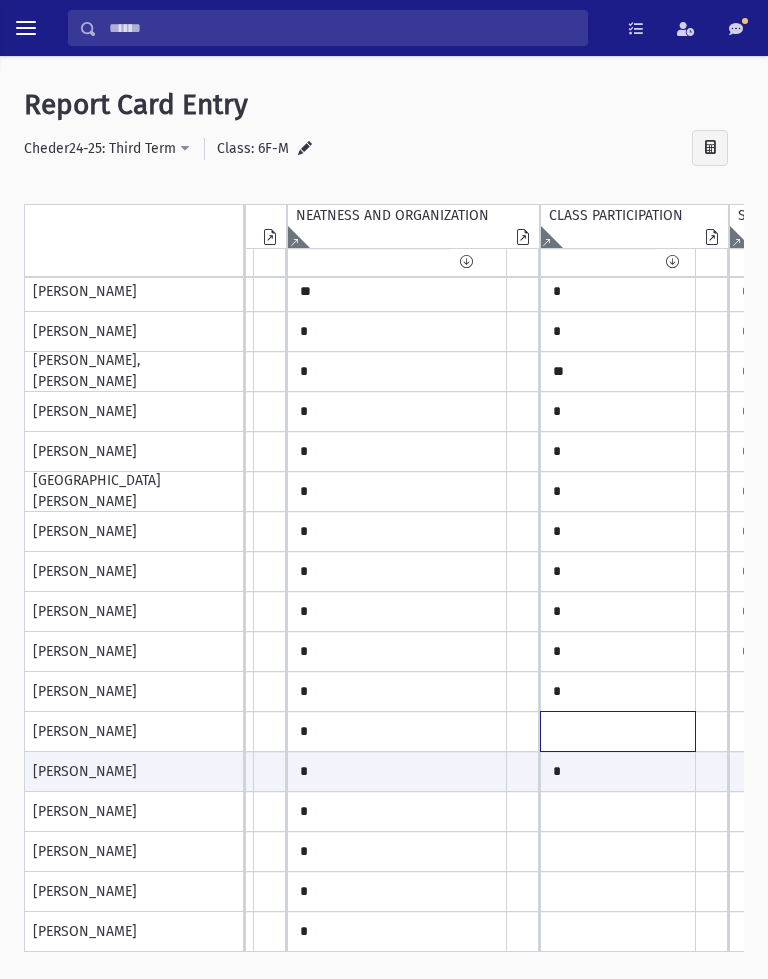 click at bounding box center (-1014, 92) 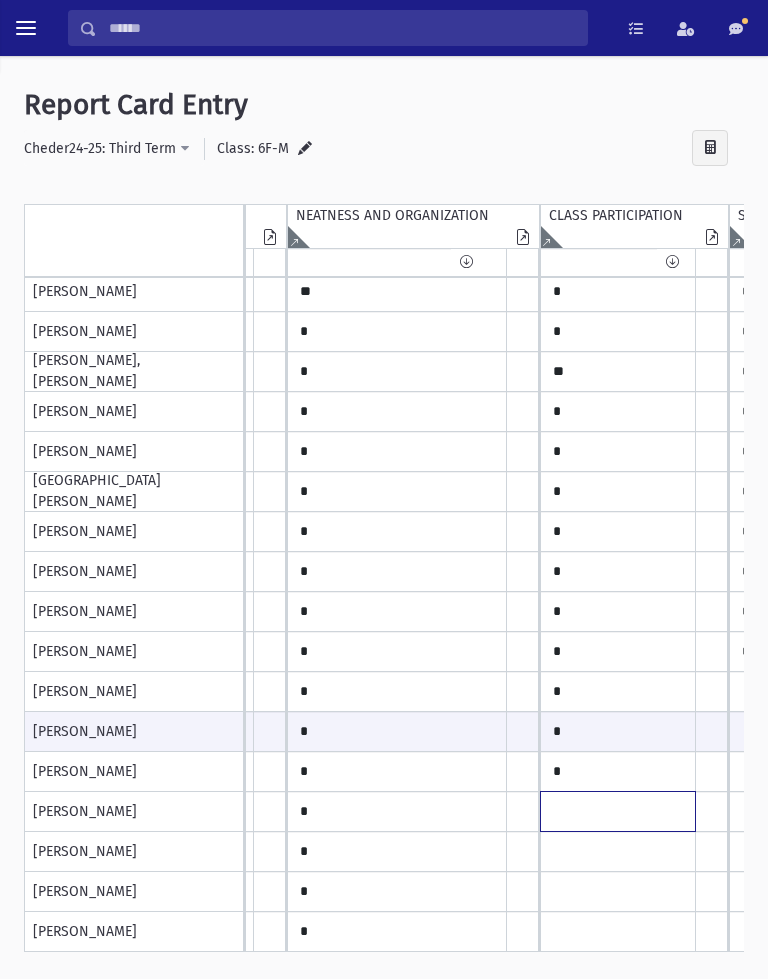 click at bounding box center [-1014, 92] 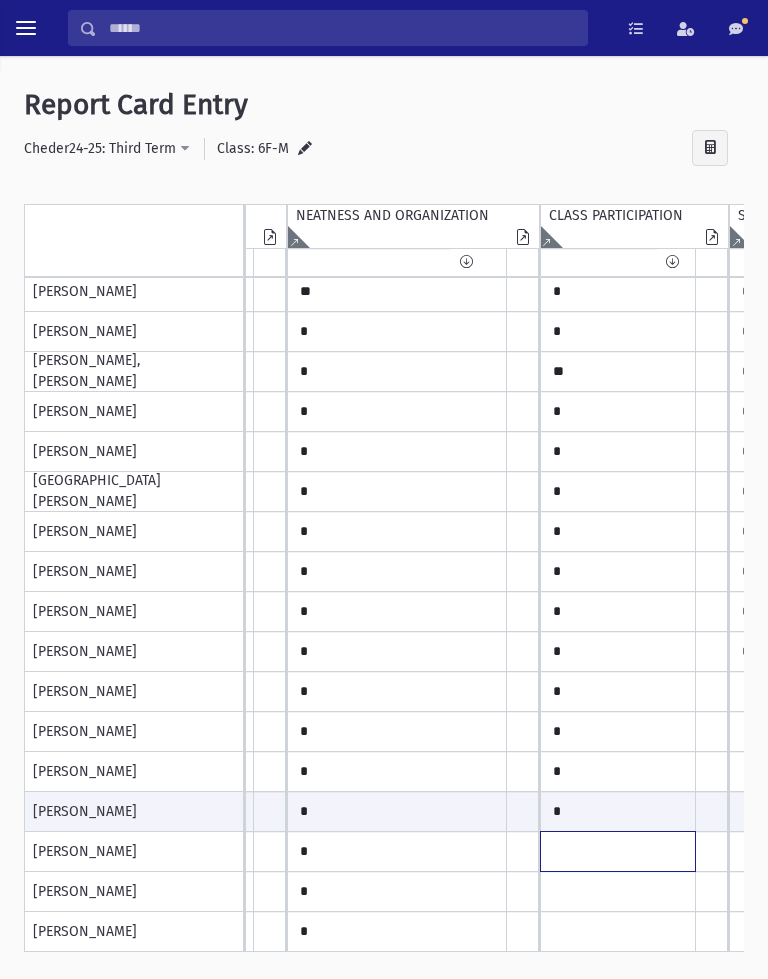 click at bounding box center [-1014, 92] 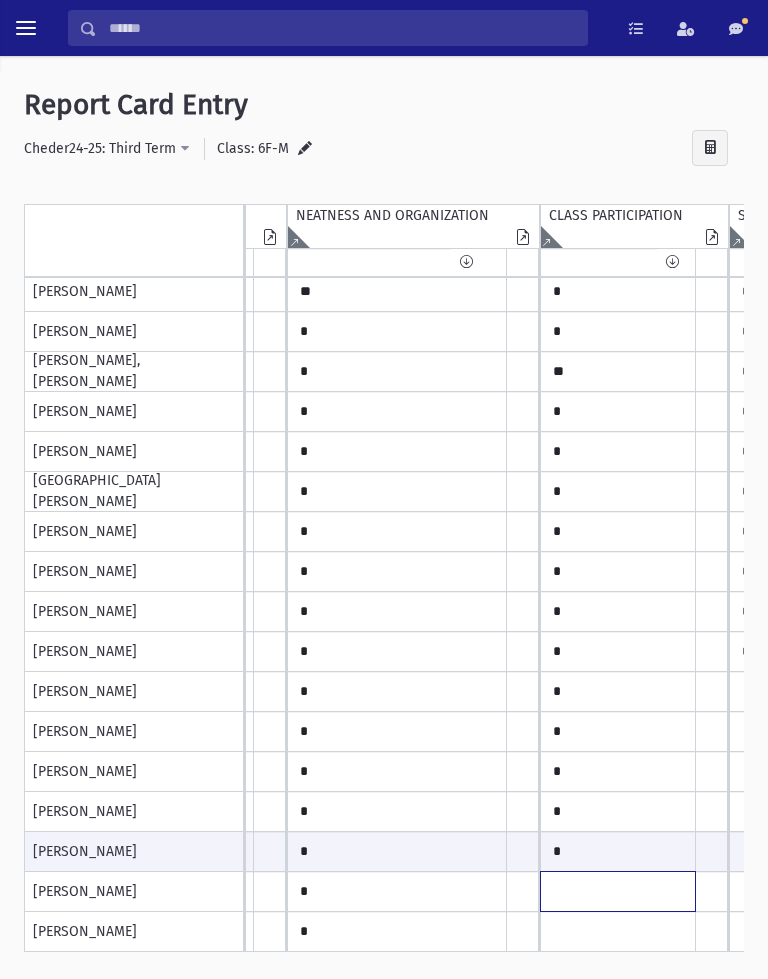 click at bounding box center (-1014, 92) 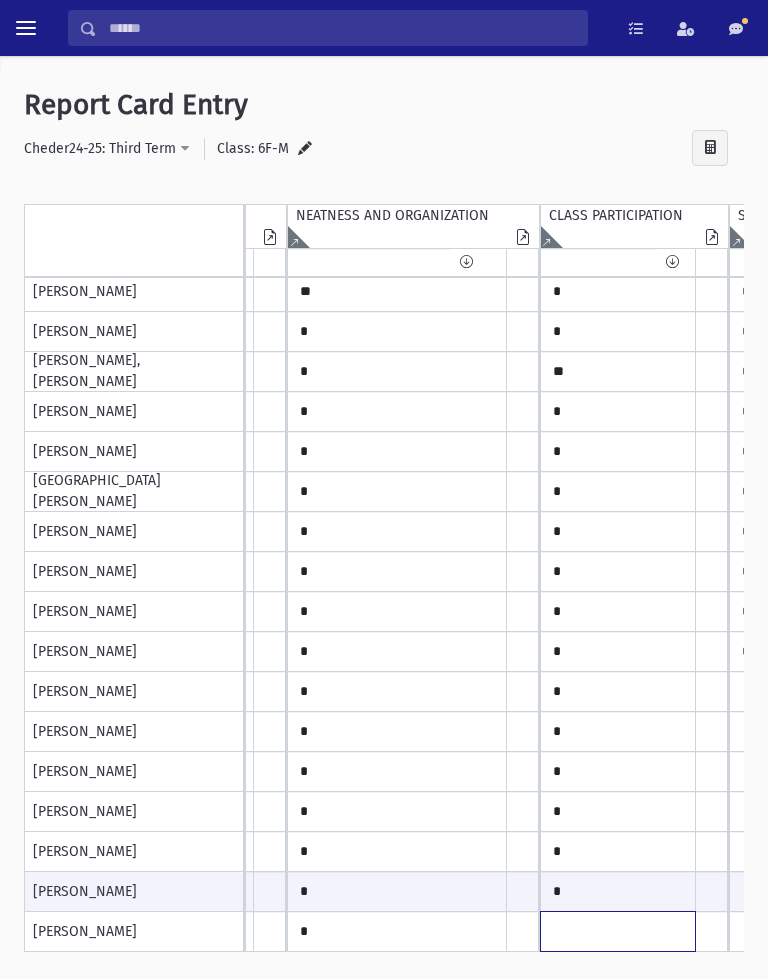 click at bounding box center (-1014, 92) 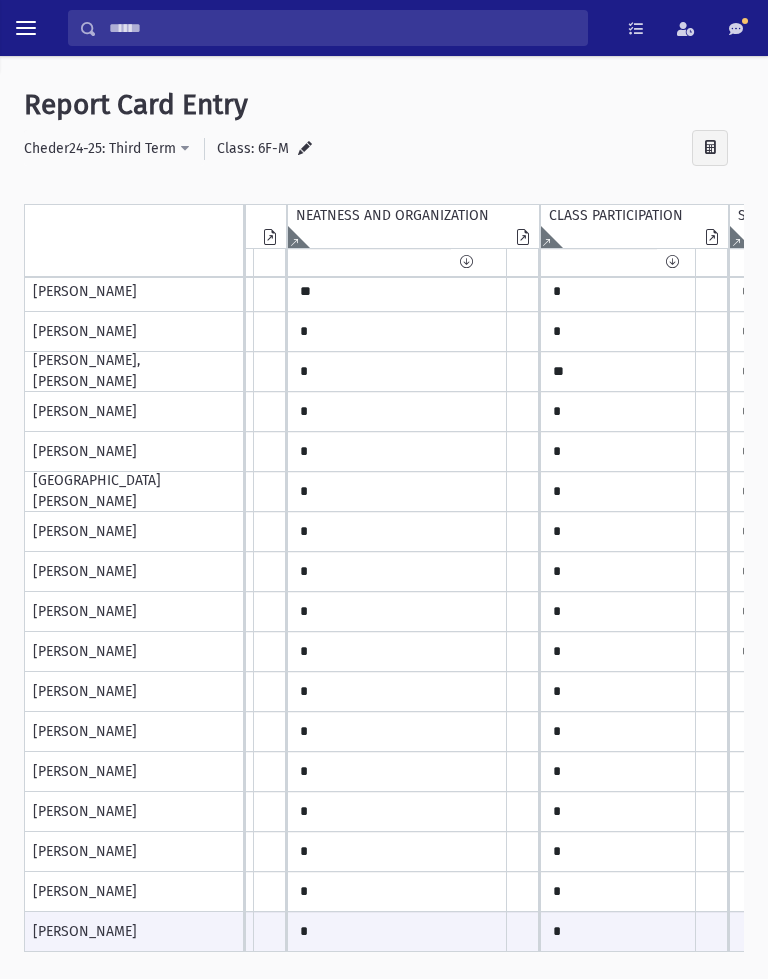 scroll, scrollTop: 202, scrollLeft: 1383, axis: both 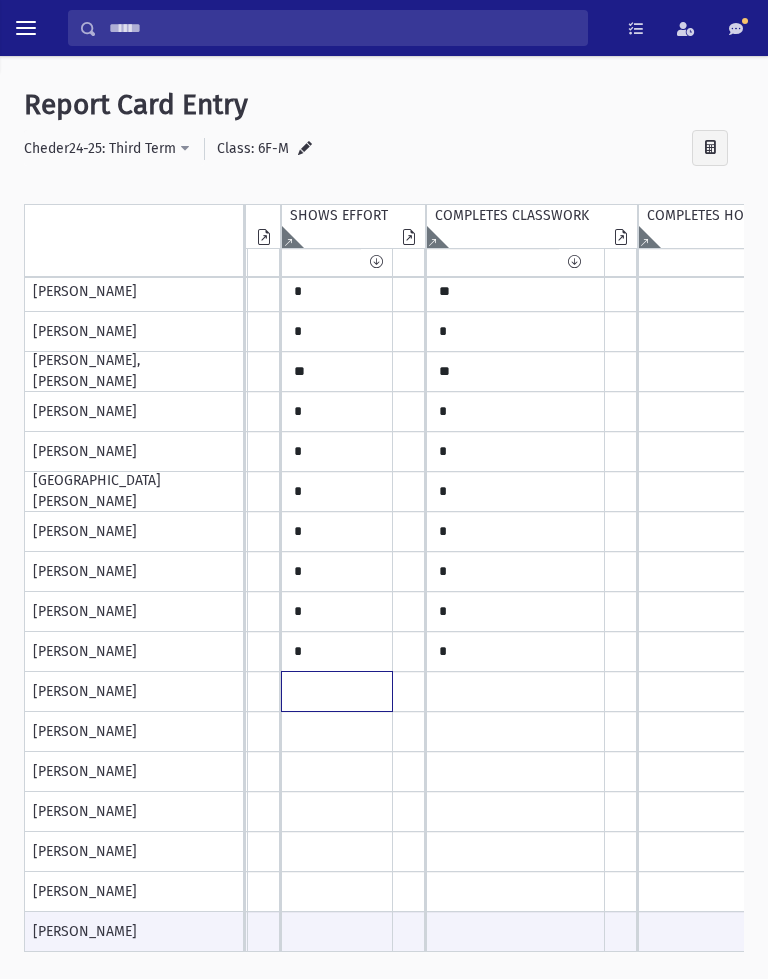 click at bounding box center [-1462, 92] 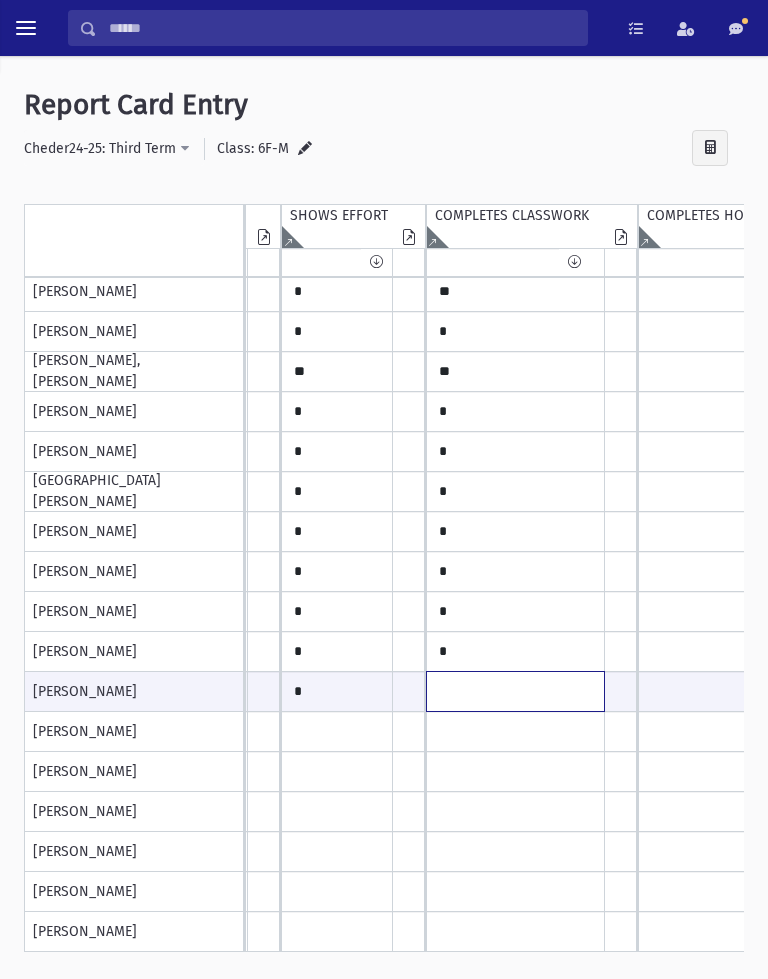 click at bounding box center (-1462, 691) 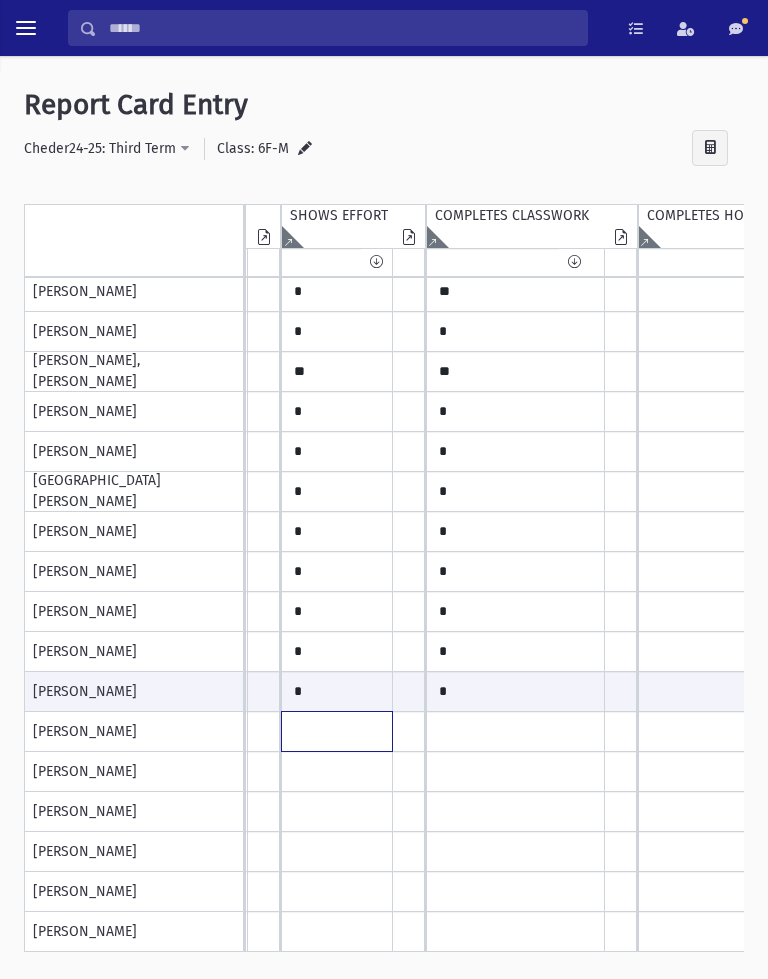 click at bounding box center [-1462, 92] 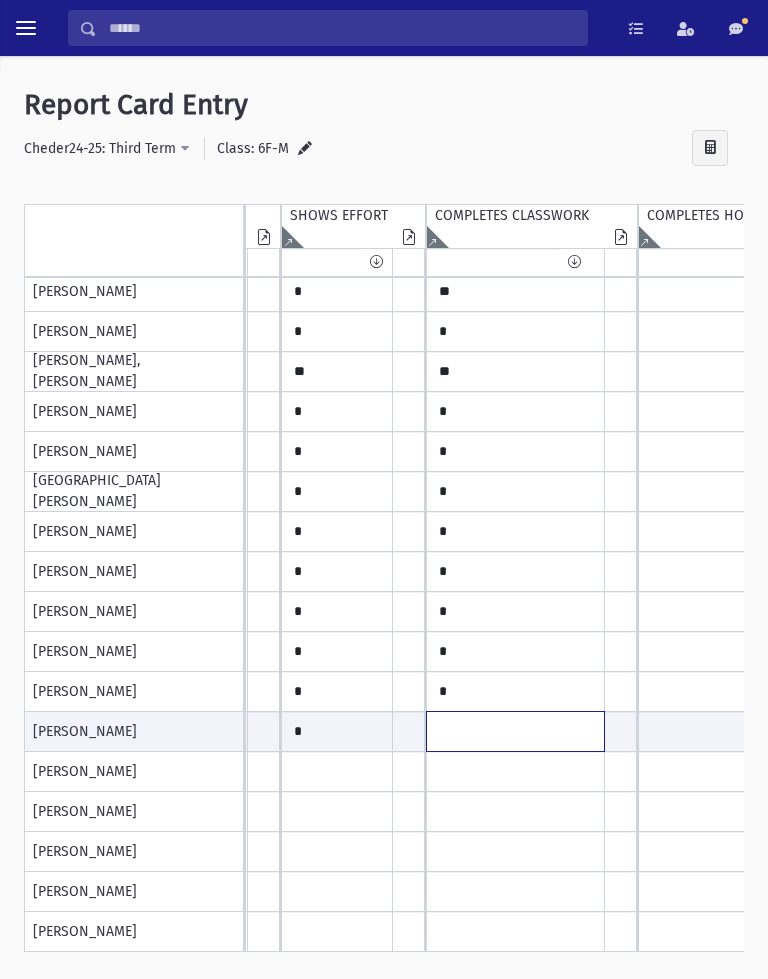 click at bounding box center [-1462, 731] 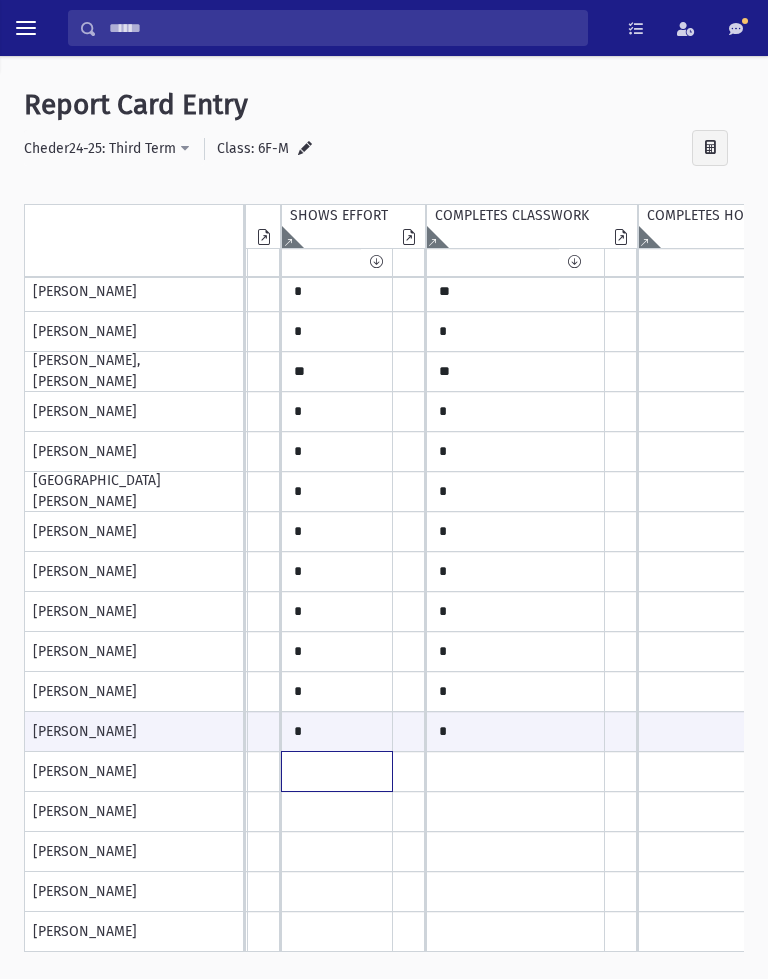 click at bounding box center [-1462, 92] 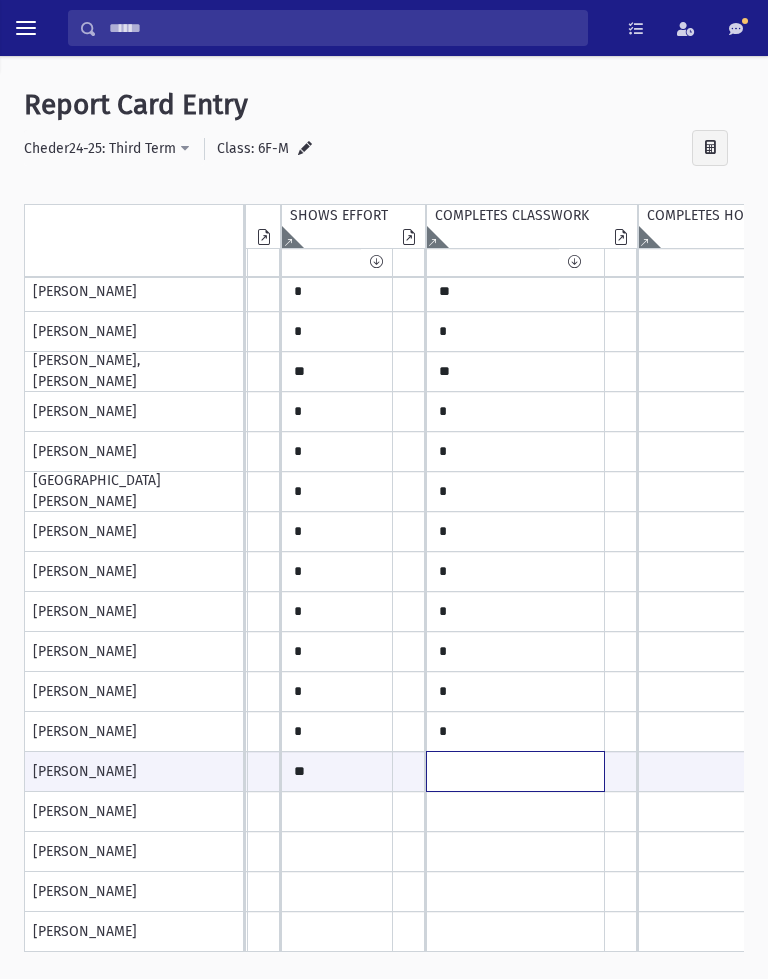click at bounding box center (-1462, 771) 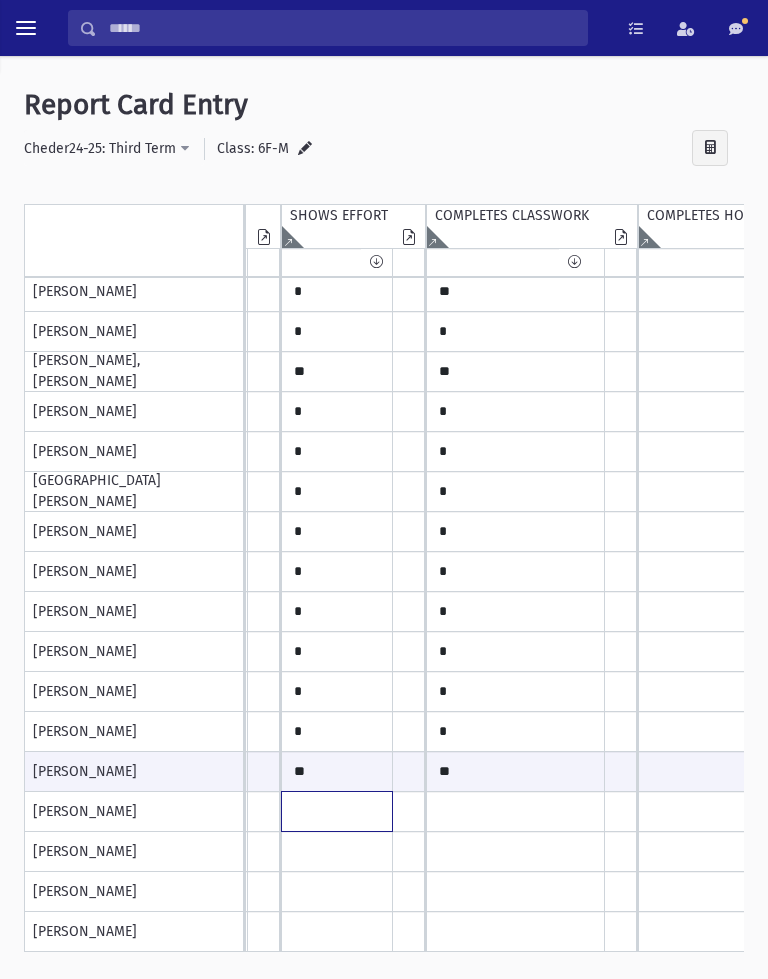 click at bounding box center [-1462, 92] 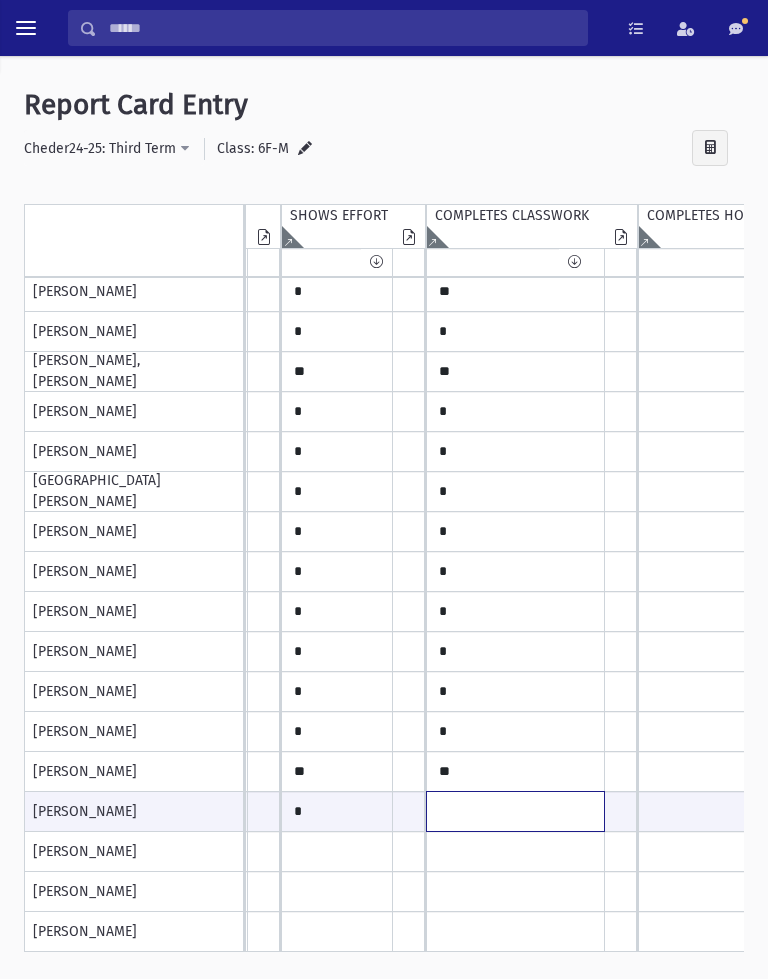 click at bounding box center [-1462, 811] 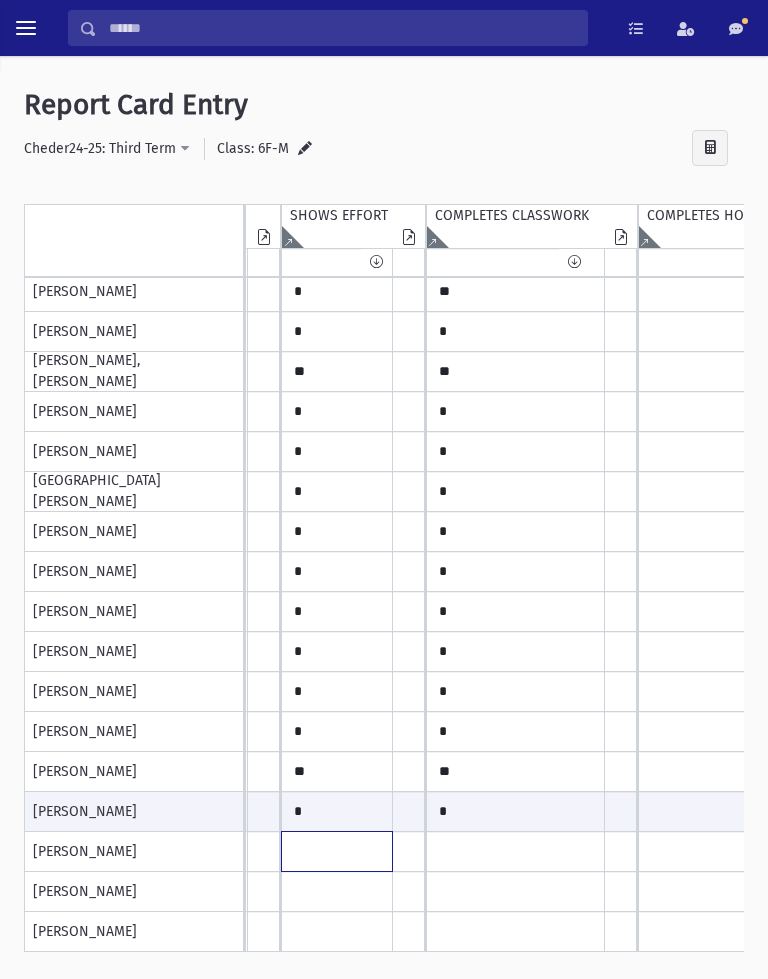 click at bounding box center (-1462, 92) 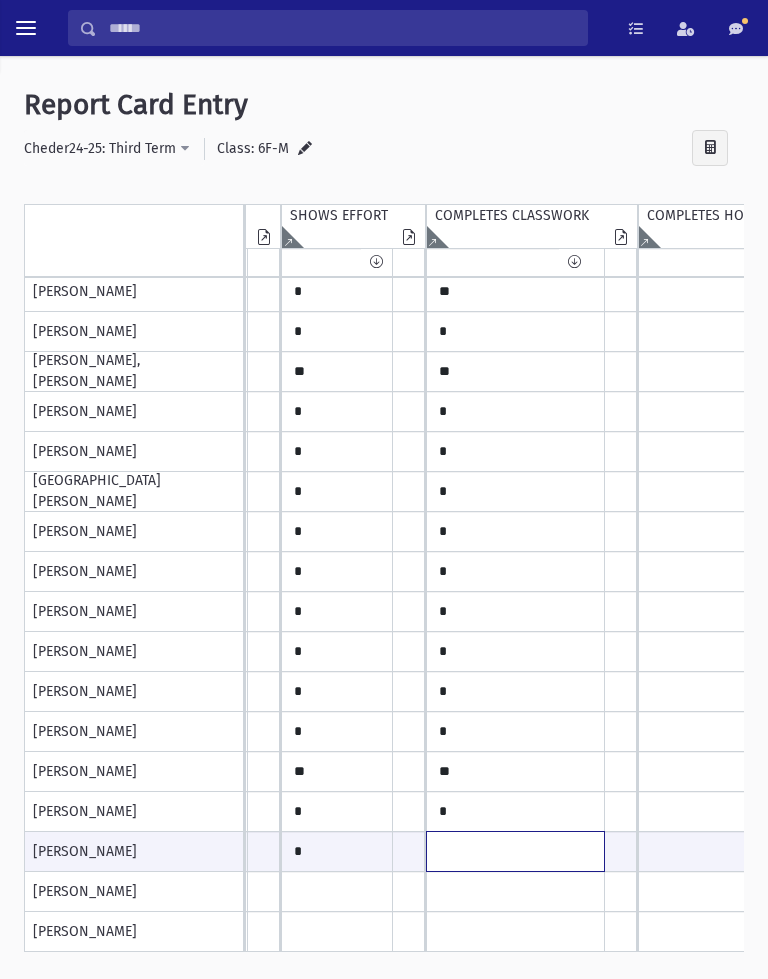 click at bounding box center [-1462, 851] 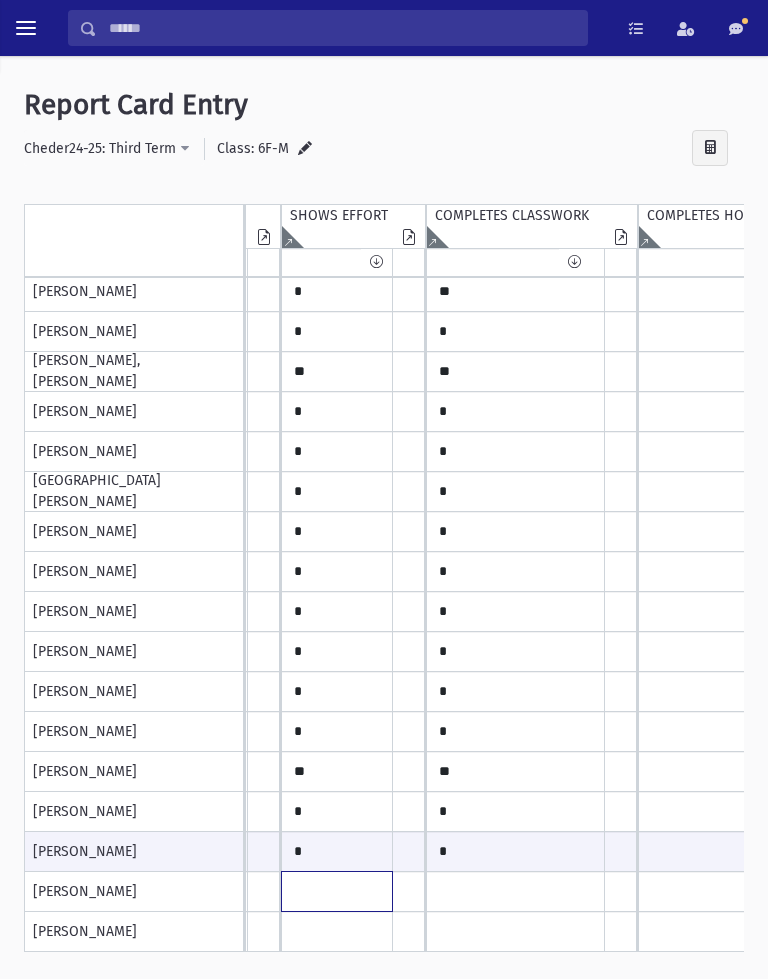 click at bounding box center (-1462, 92) 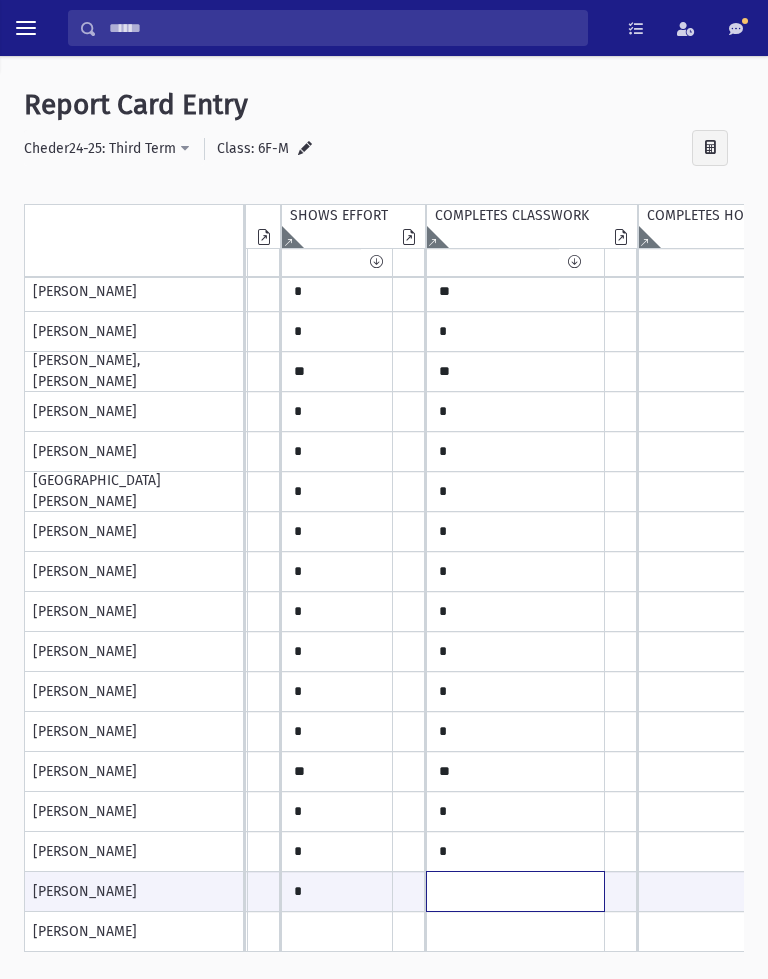 click at bounding box center (-1462, 891) 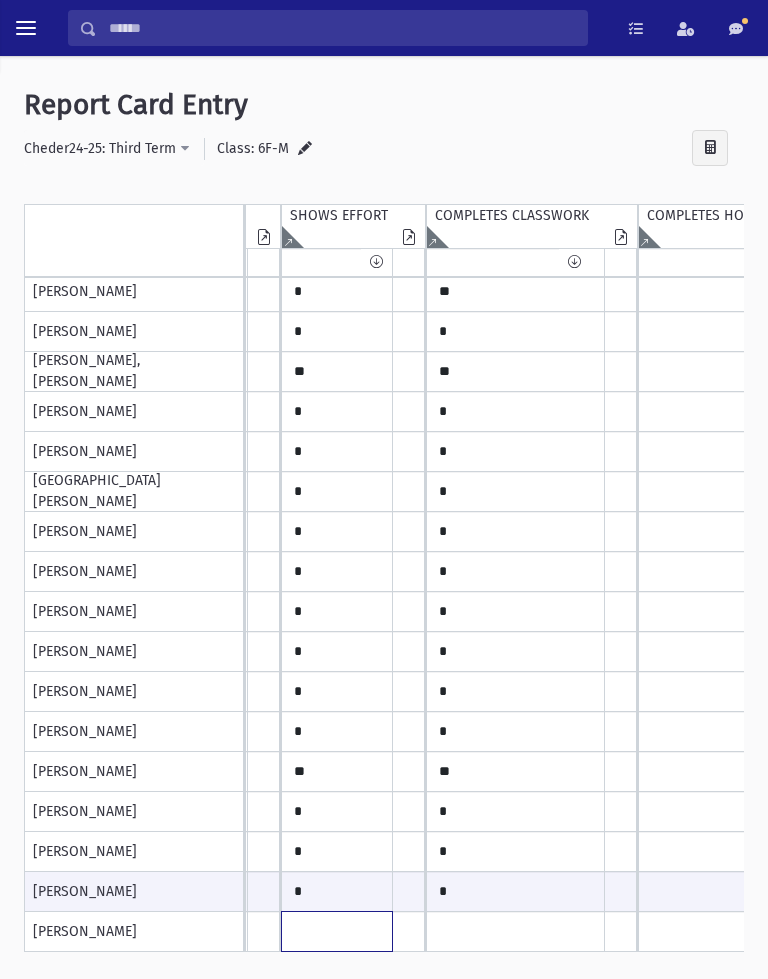 click at bounding box center (-1462, 92) 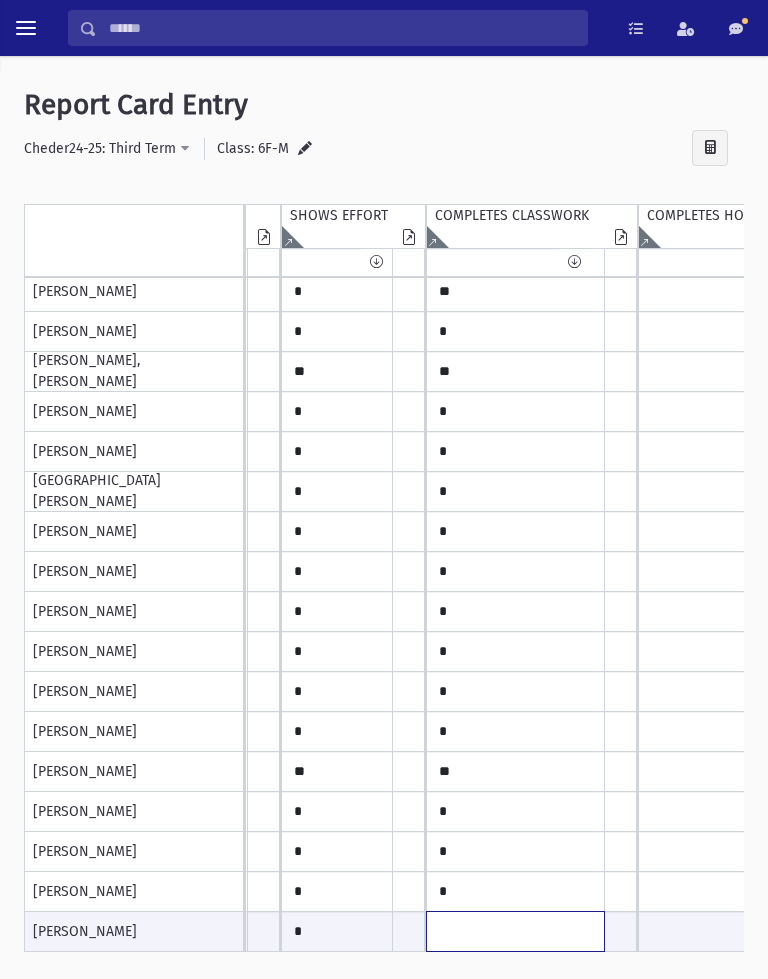 click at bounding box center (-1462, 931) 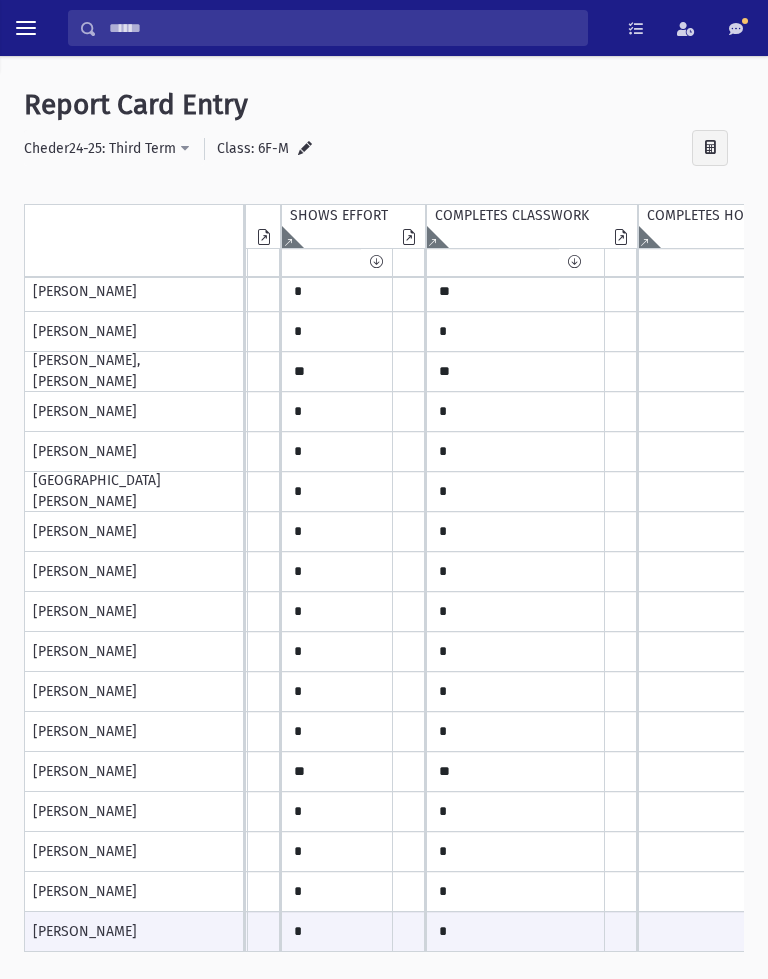 scroll, scrollTop: 162, scrollLeft: 1749, axis: both 